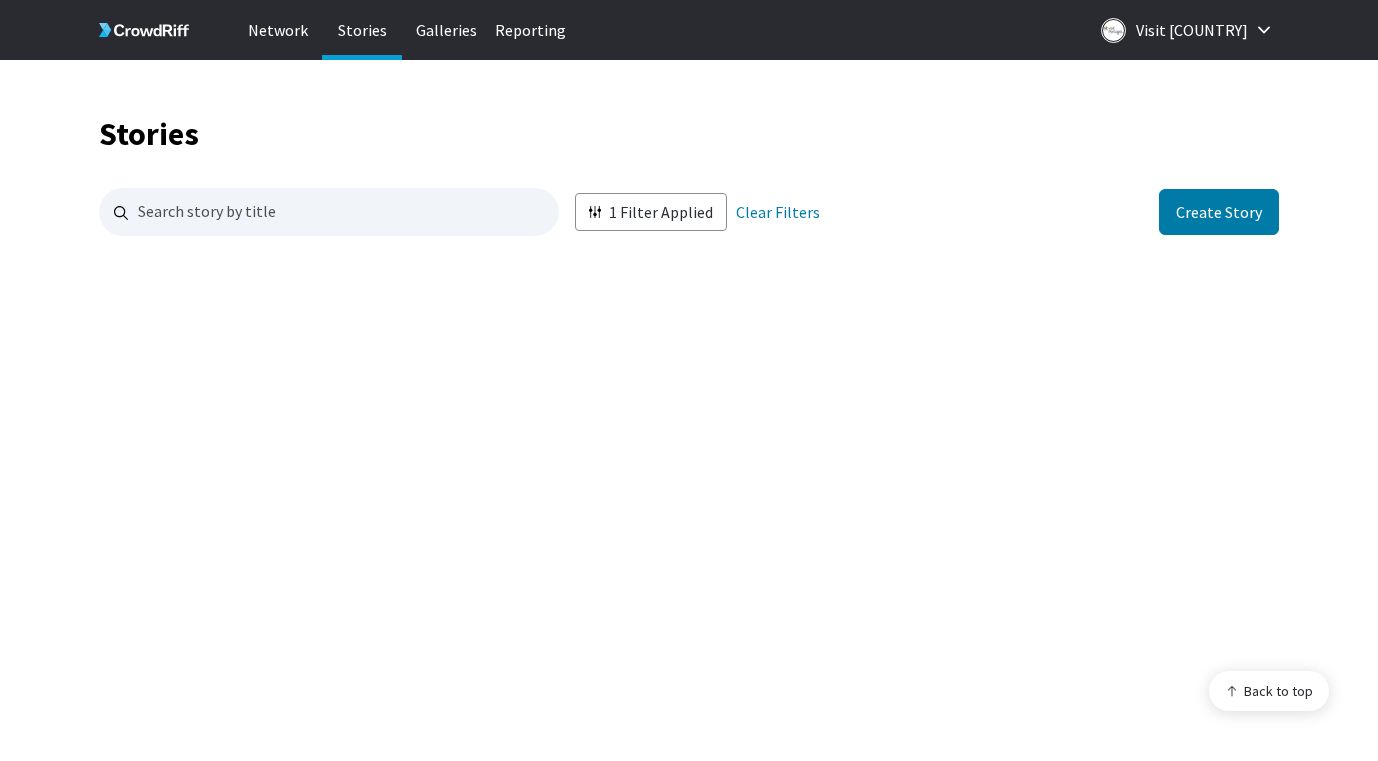 scroll, scrollTop: 4468, scrollLeft: 0, axis: vertical 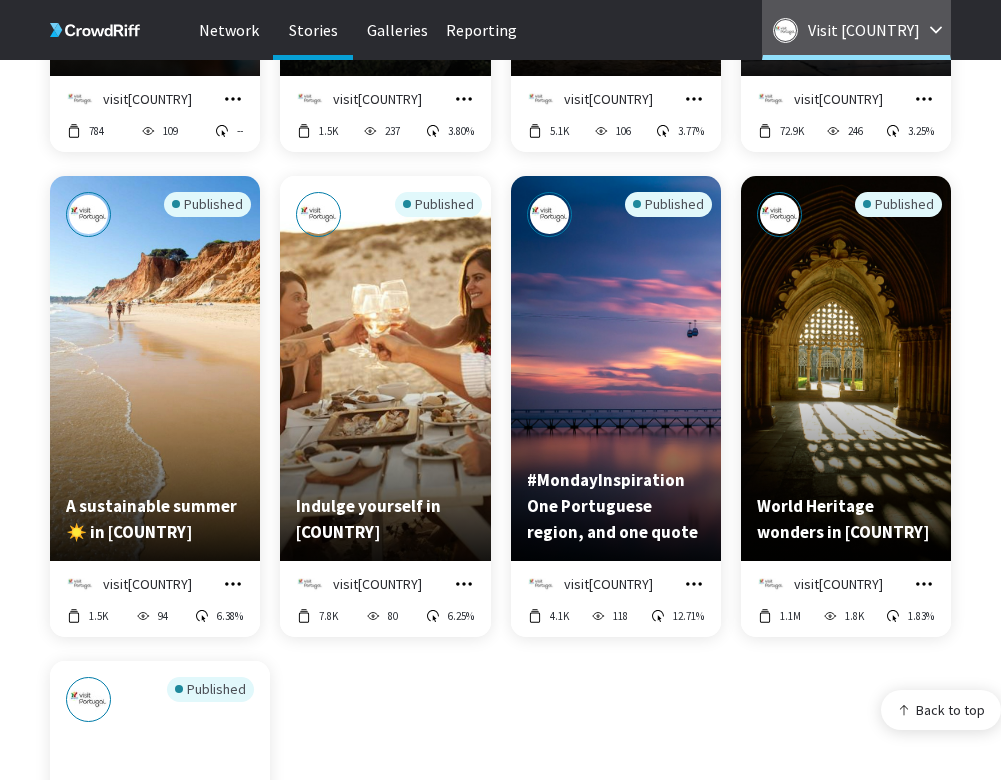 click on "Visit [COUNTRY]" at bounding box center [864, 30] 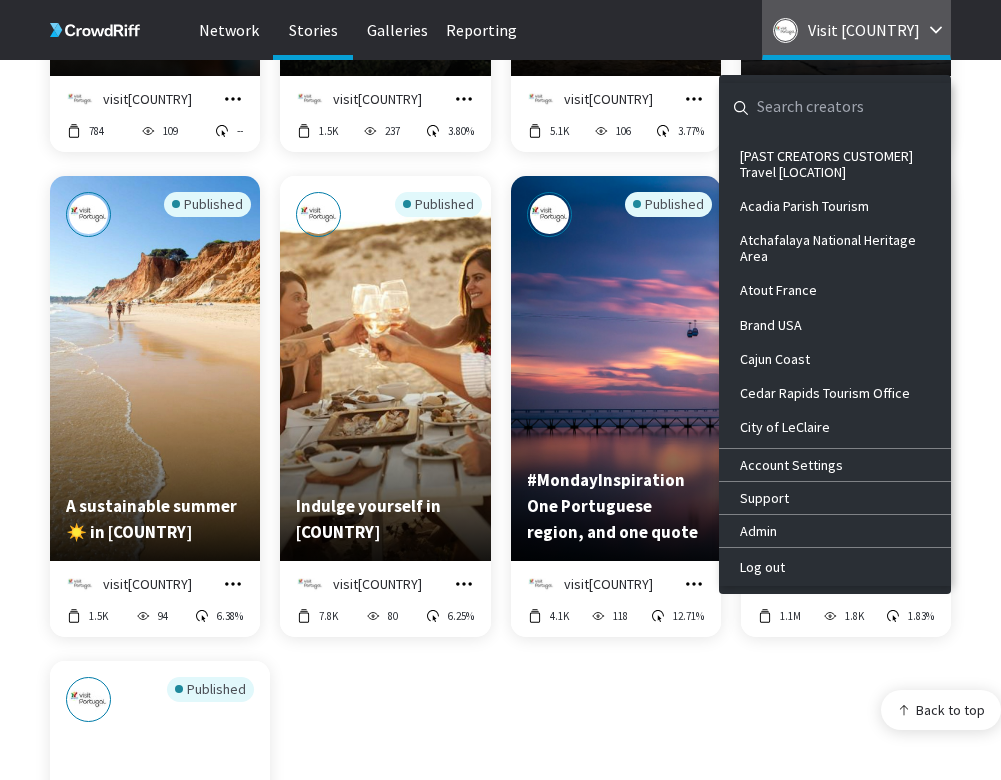 click at bounding box center (819, 107) 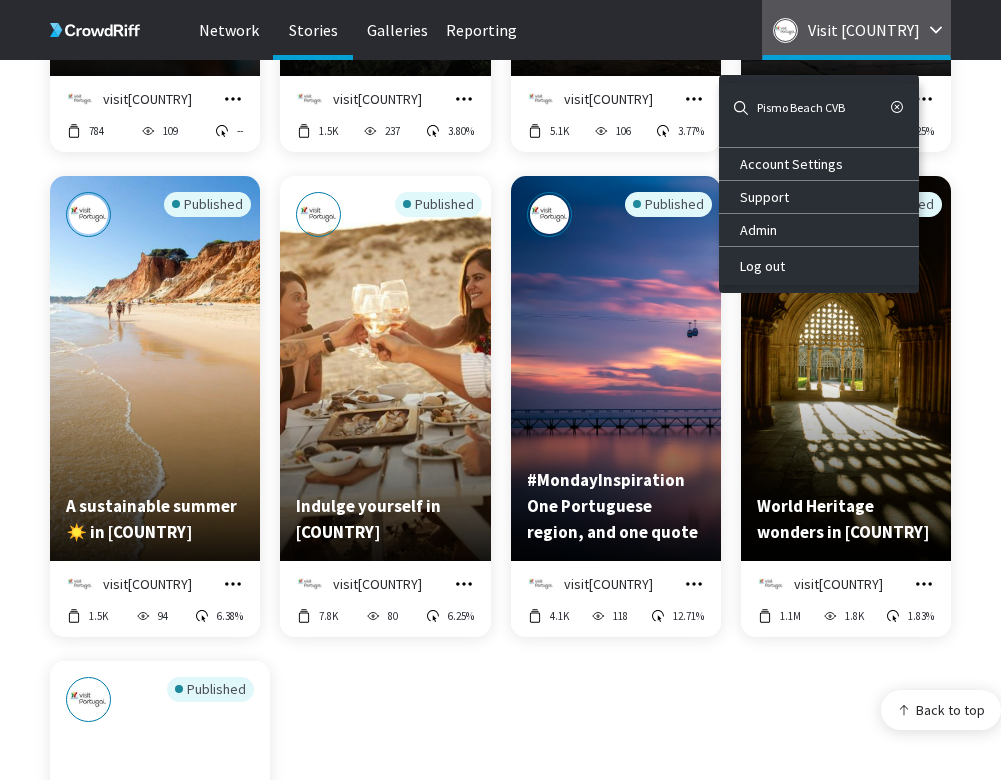 drag, startPoint x: 791, startPoint y: 114, endPoint x: 866, endPoint y: 121, distance: 75.32596 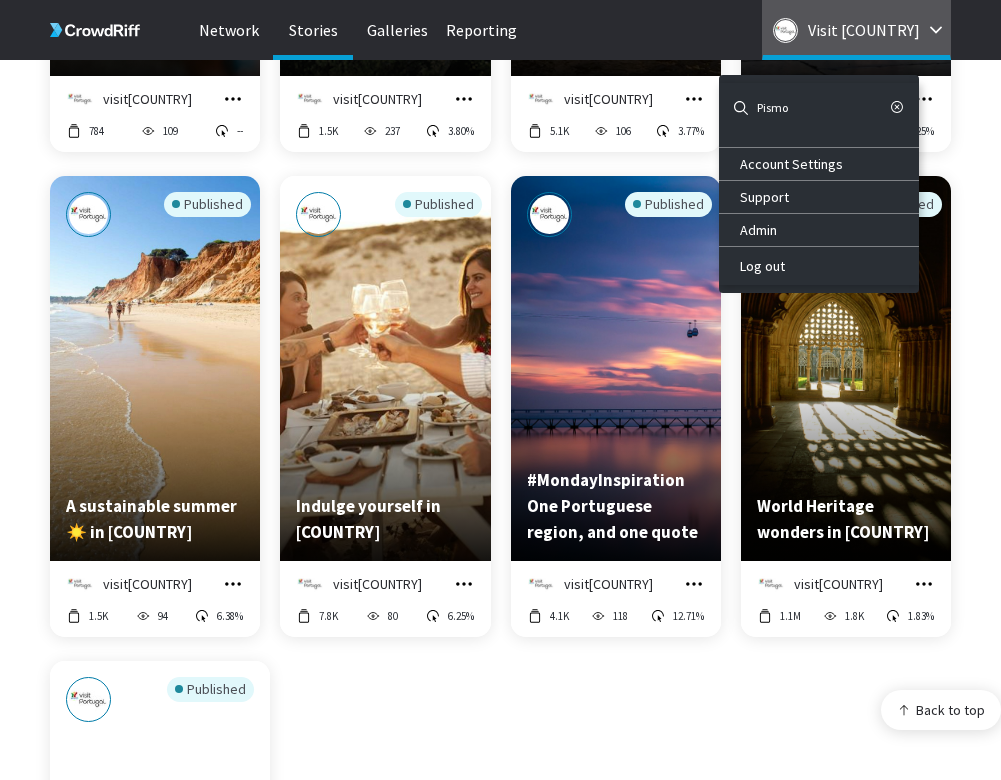type on "Pismo" 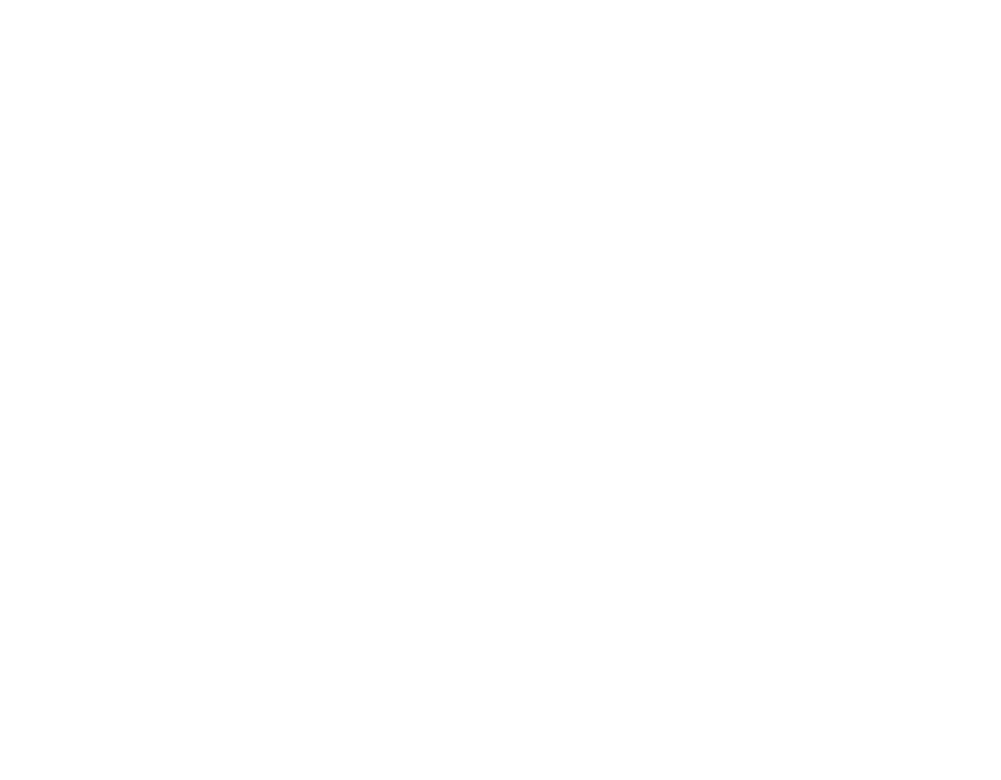 scroll, scrollTop: 0, scrollLeft: 0, axis: both 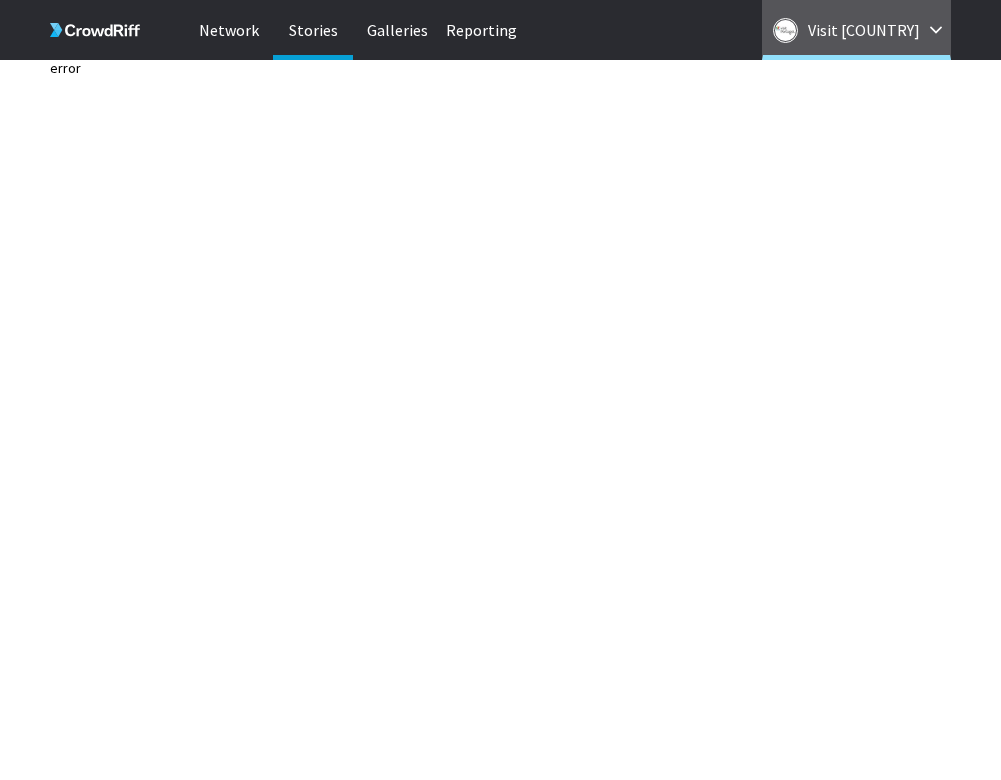 click on "Visit [COUNTRY]" at bounding box center [864, 30] 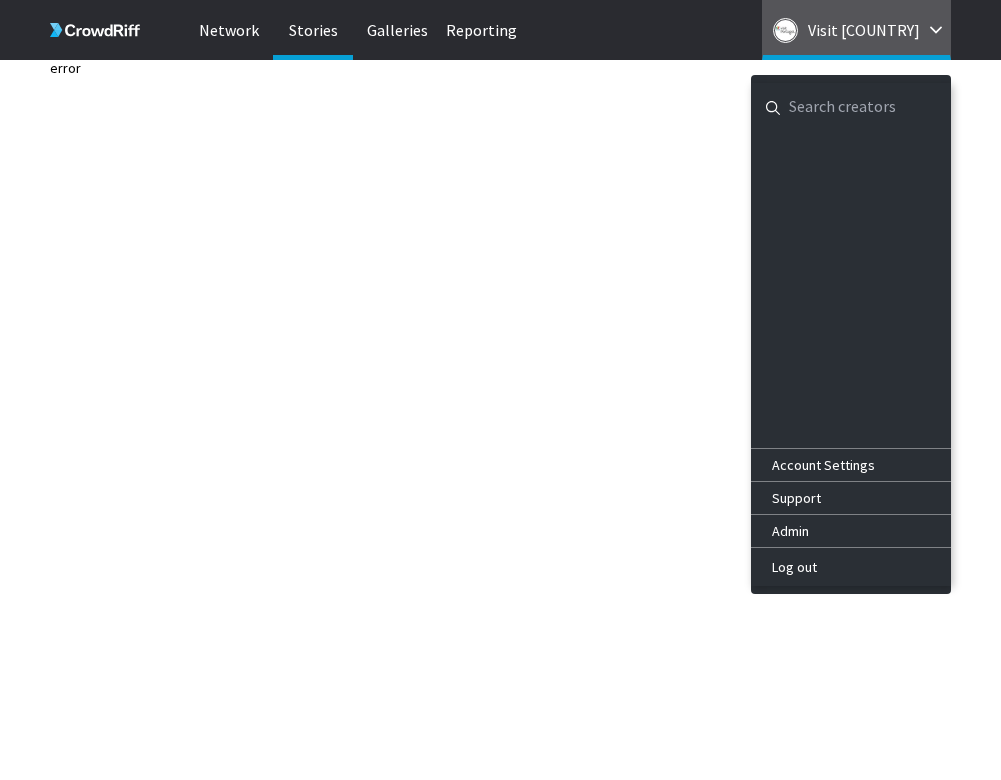 click at bounding box center (851, 107) 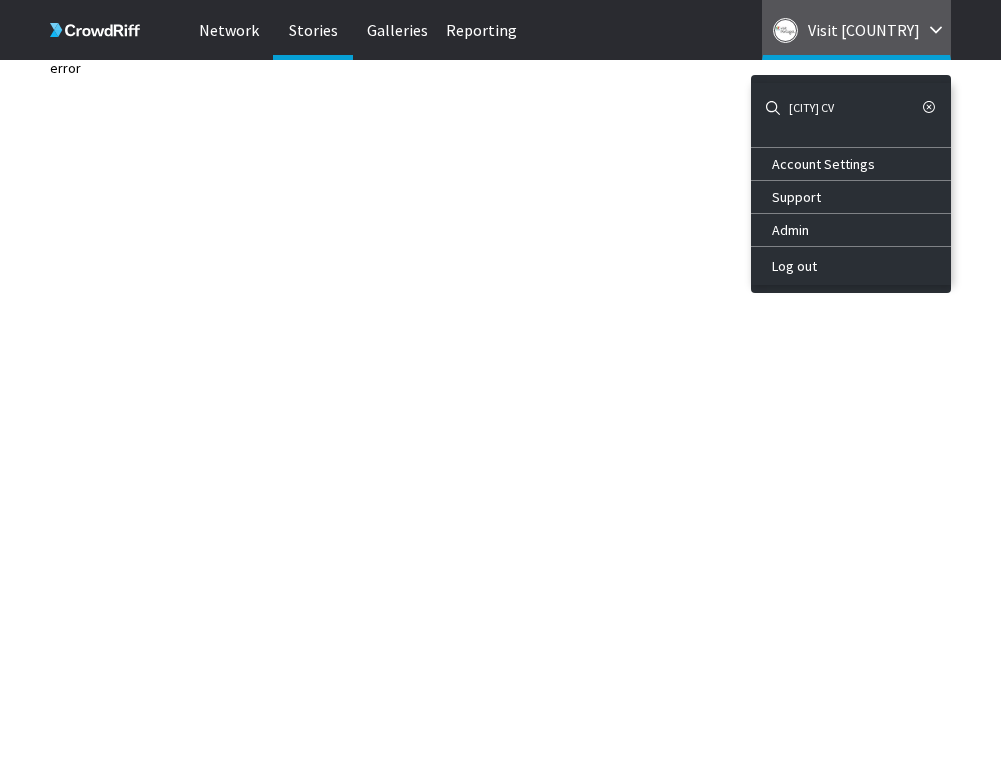 type on "[CITY] CV" 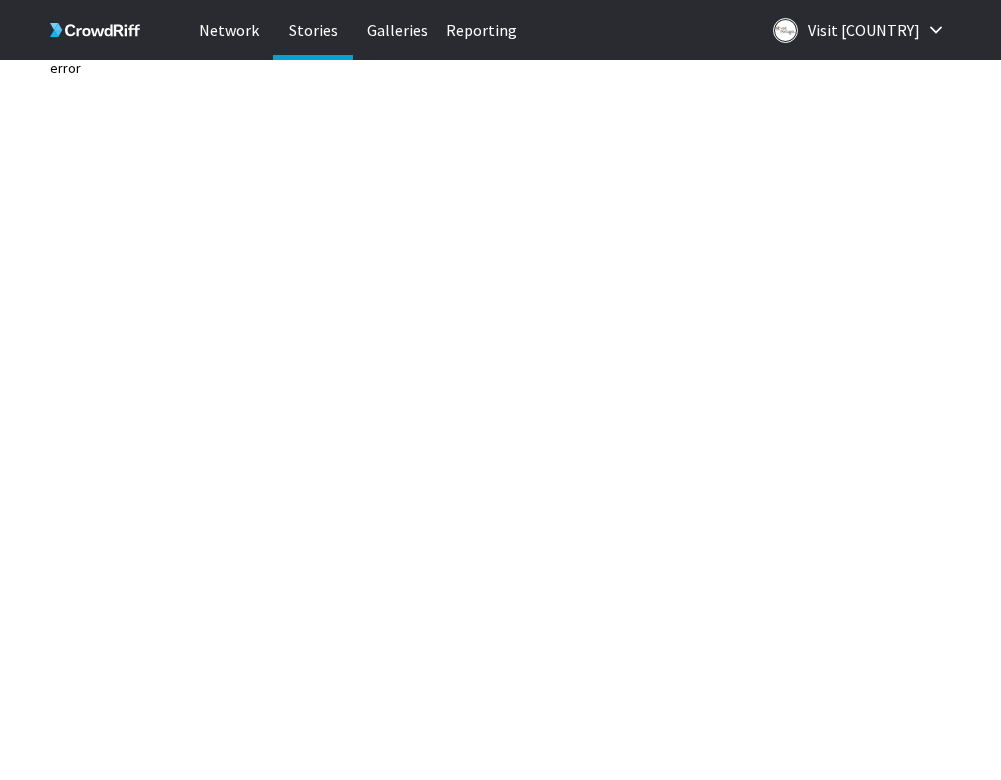 click 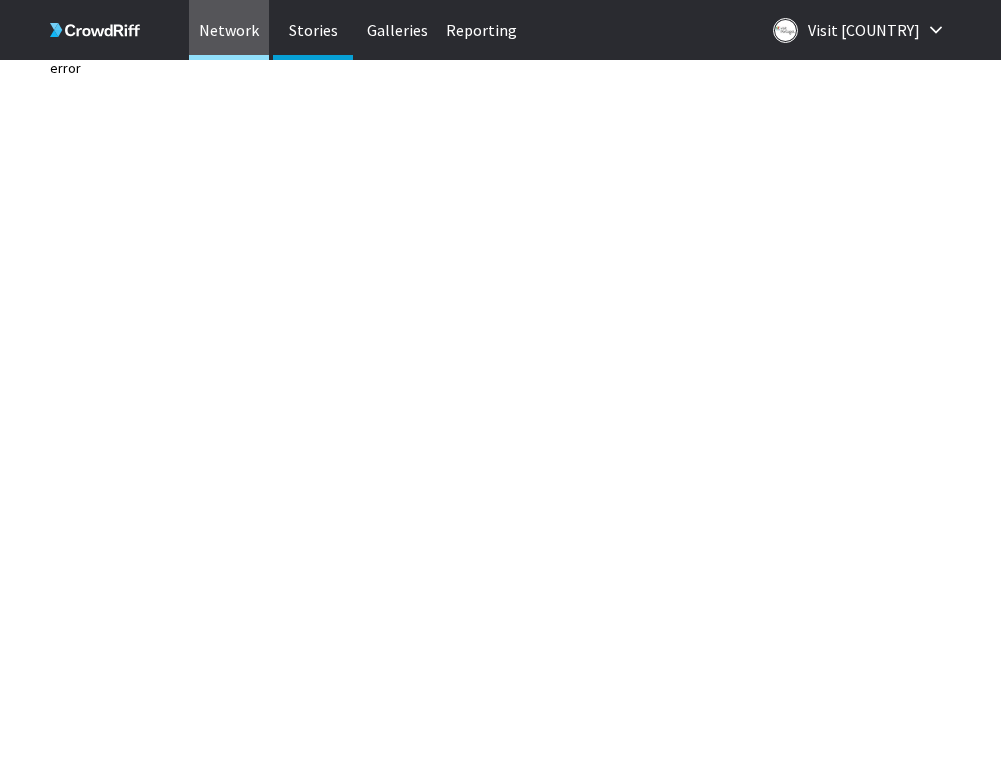 click on "Network" at bounding box center [229, 30] 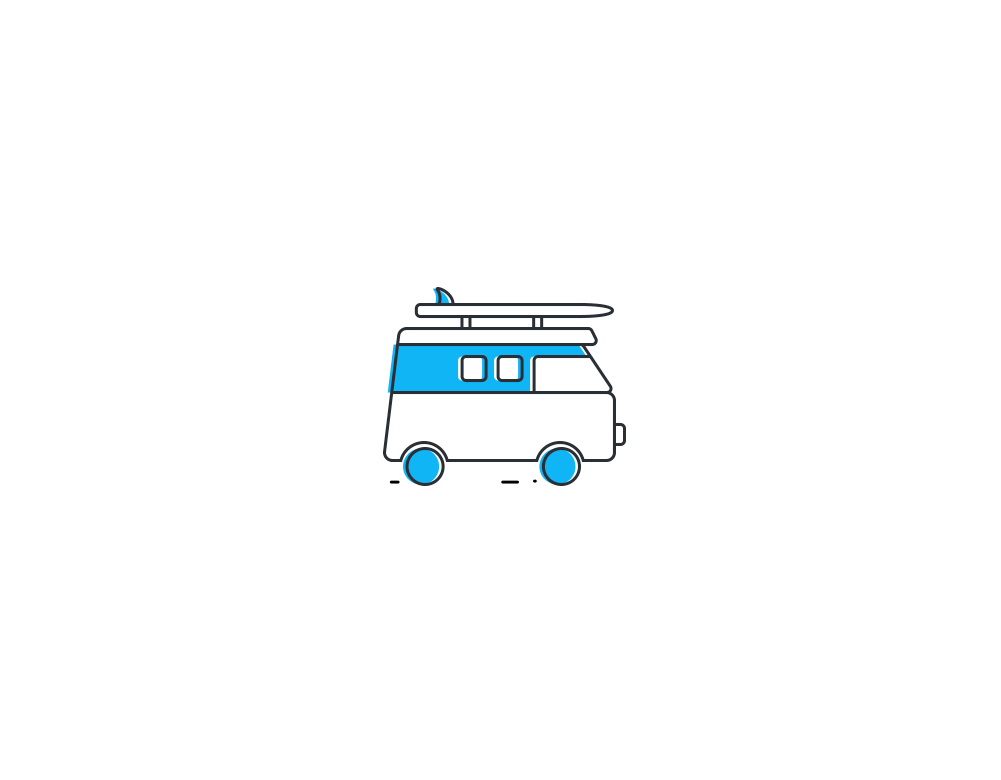 scroll, scrollTop: 0, scrollLeft: 0, axis: both 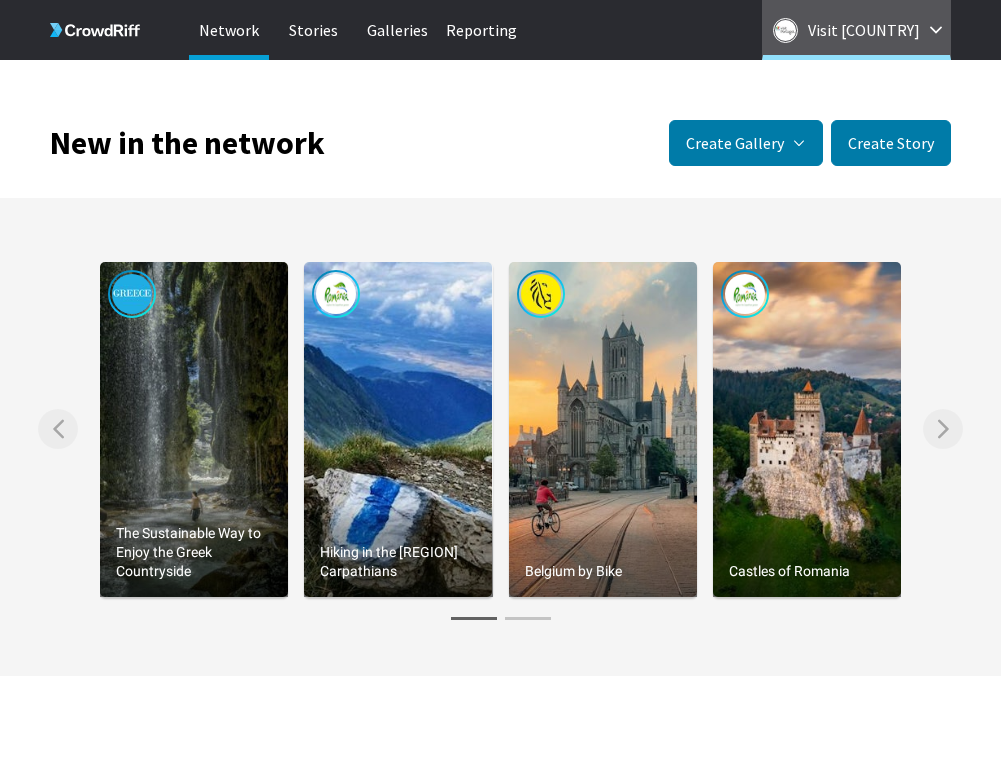 click on "Visit [COUNTRY]" at bounding box center [864, 30] 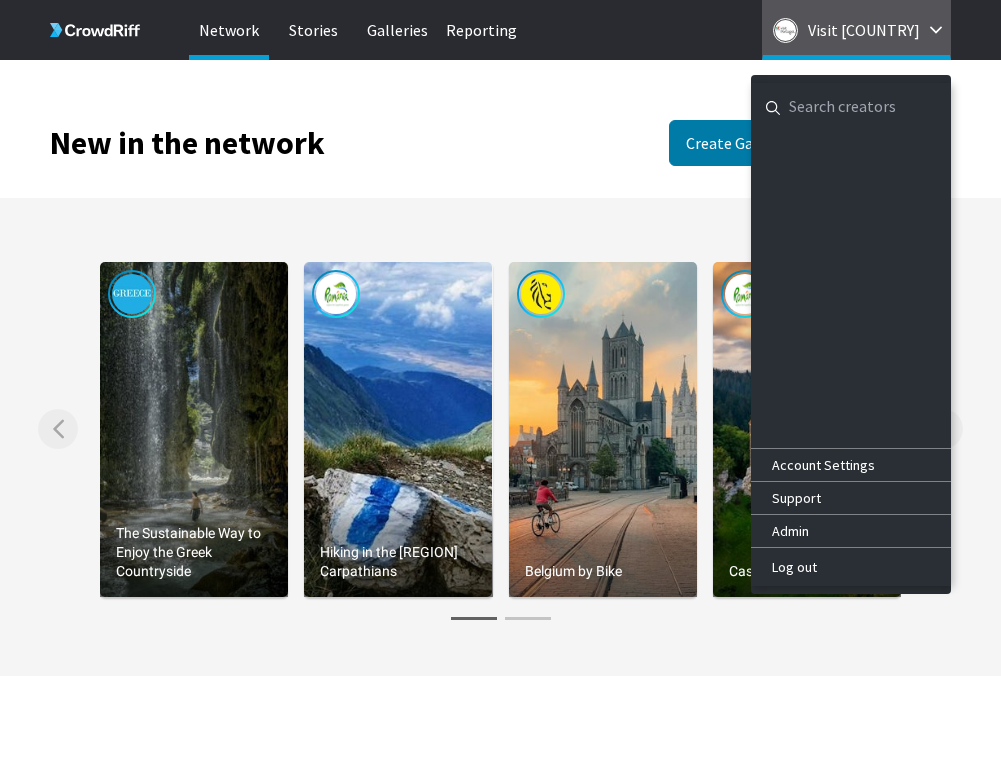 click at bounding box center [851, 107] 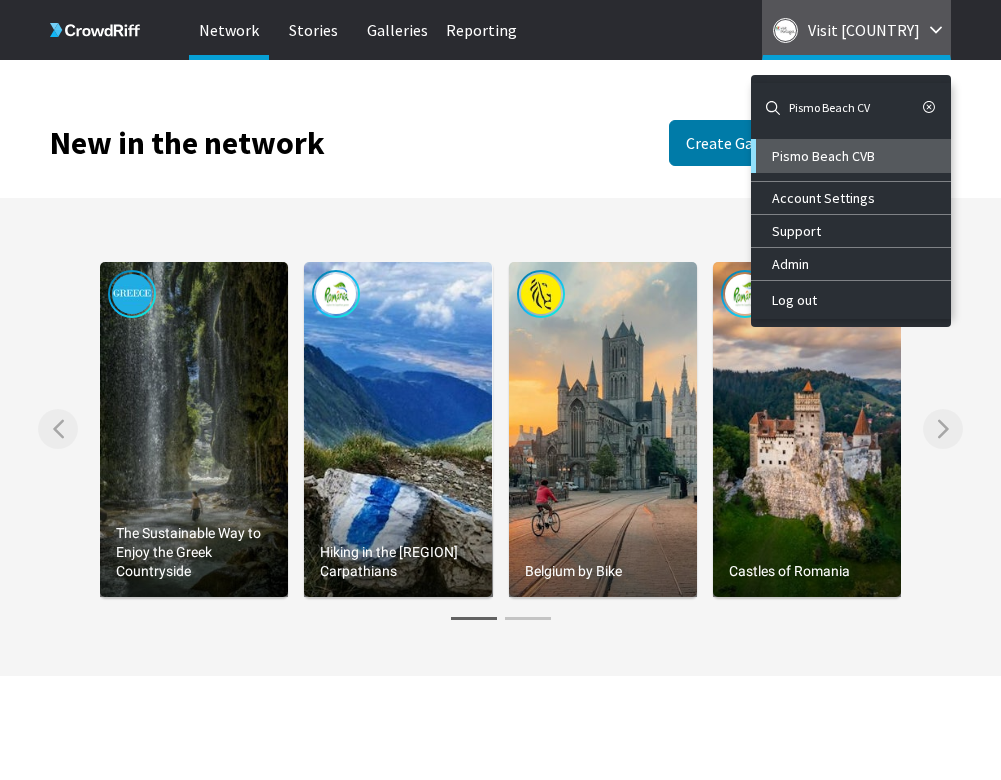 type on "Pismo Beach CV" 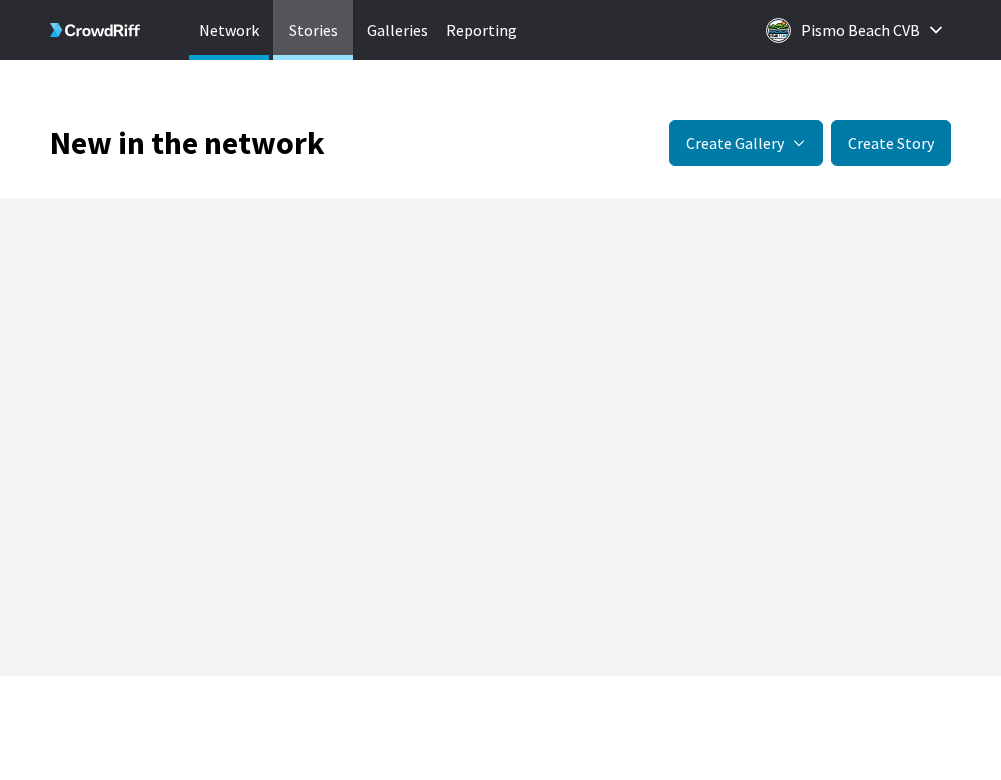 click on "Stories" at bounding box center [313, 30] 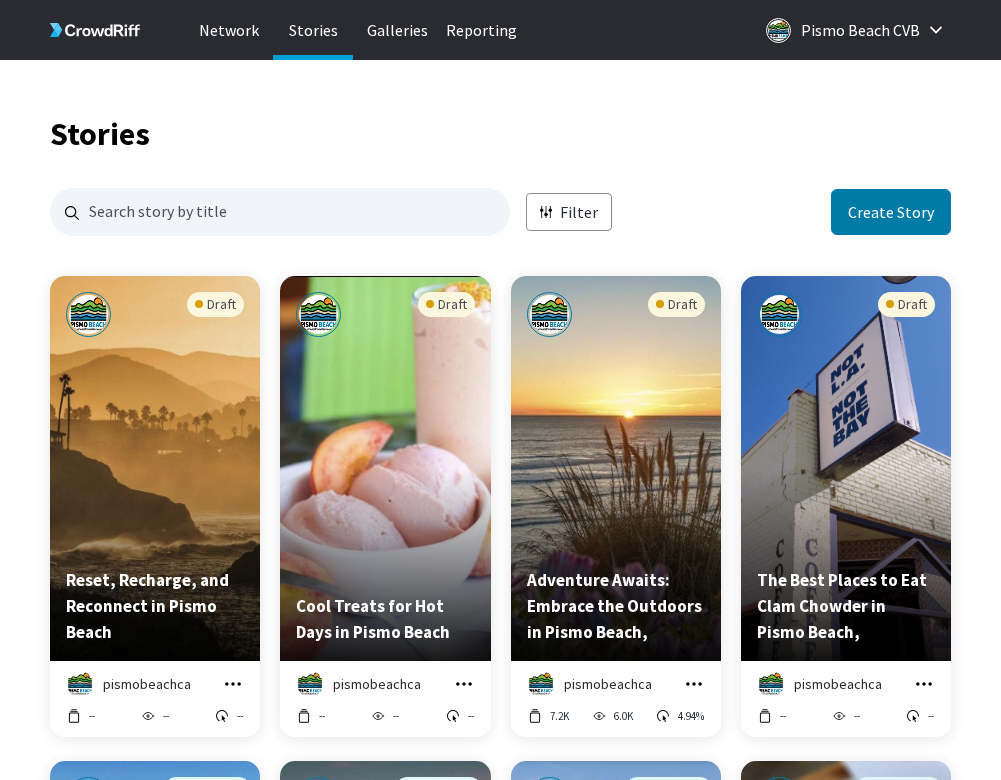 scroll, scrollTop: 16, scrollLeft: 16, axis: both 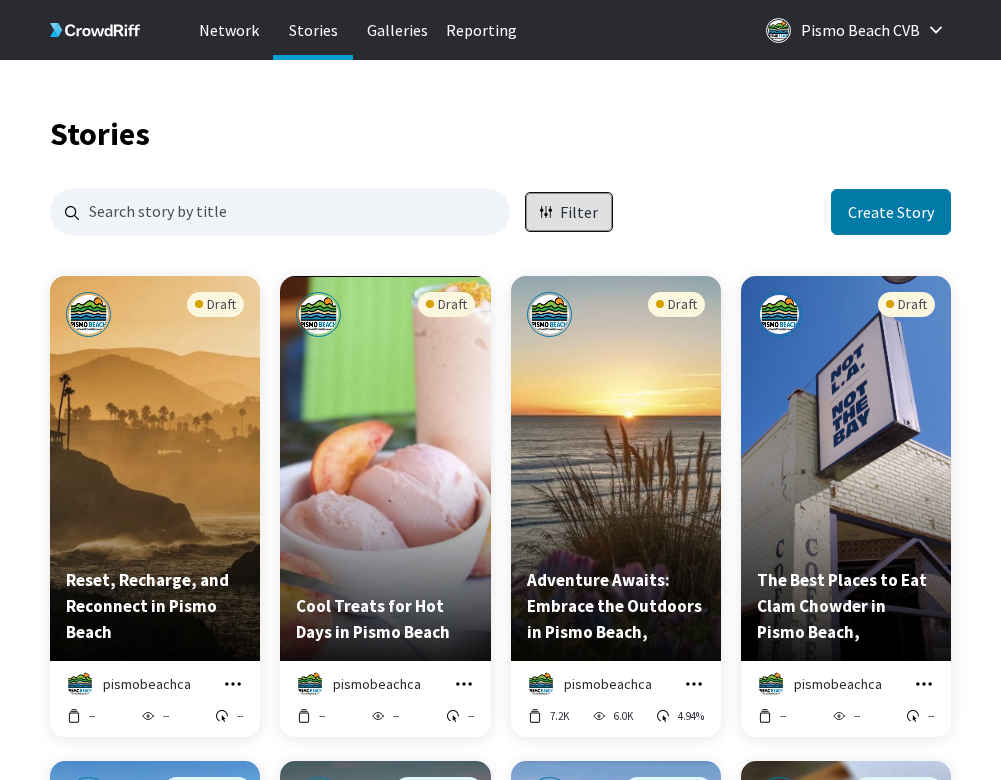 click on "Filter" at bounding box center (569, 212) 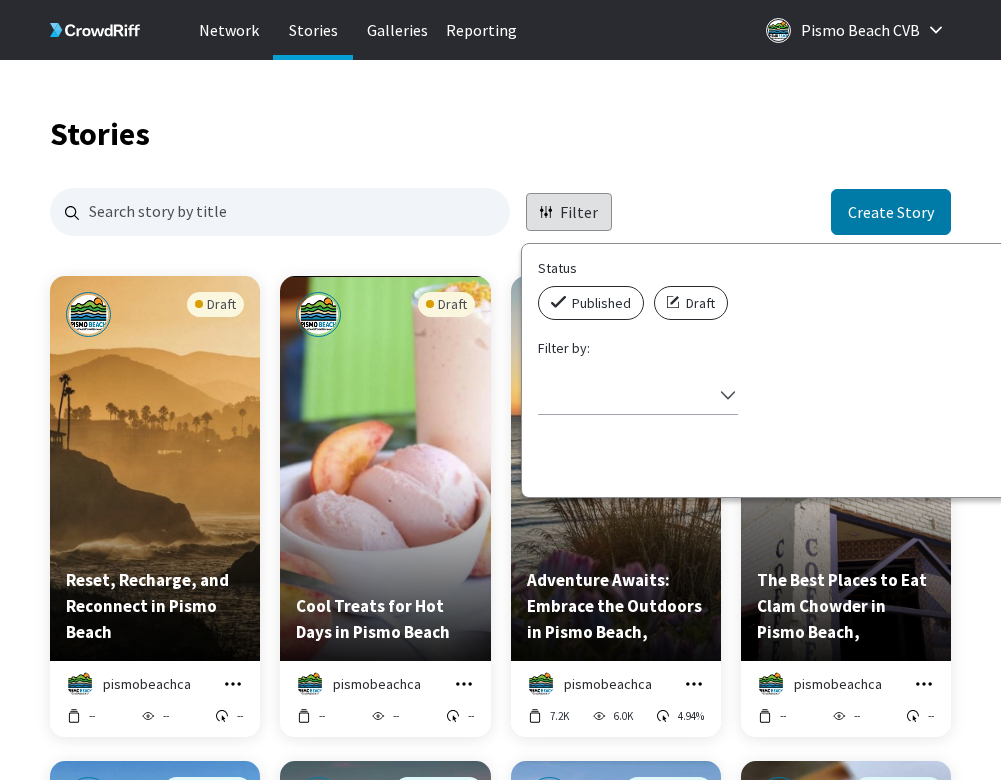 click on "Published" at bounding box center (591, 303) 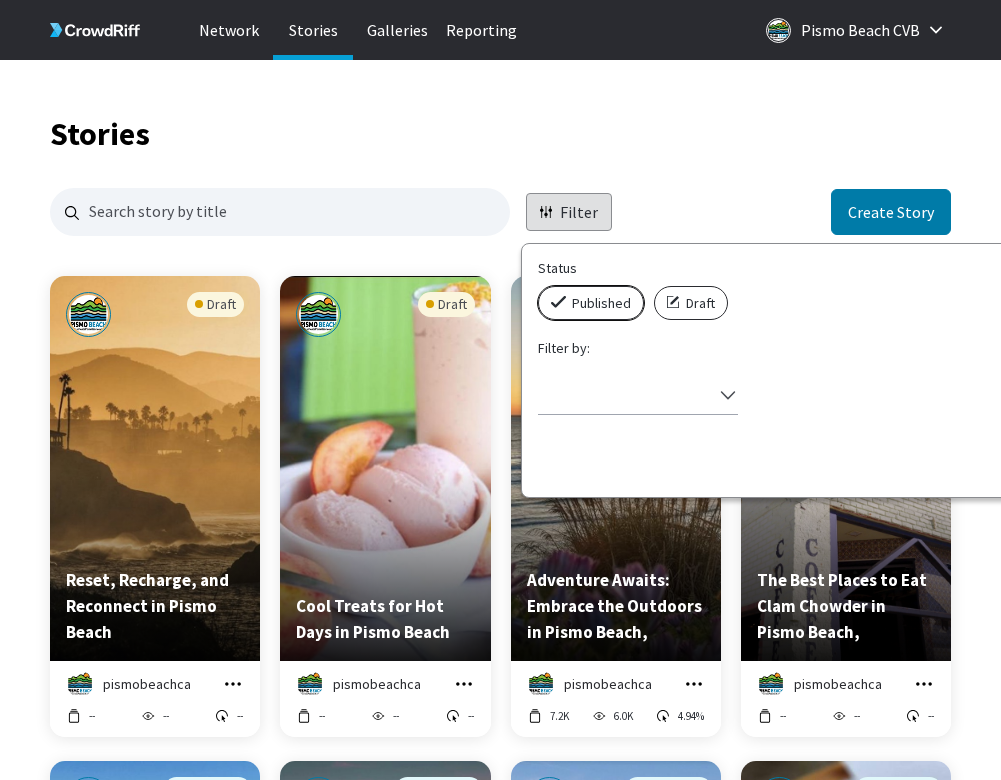click on "Published" at bounding box center [544, 286] 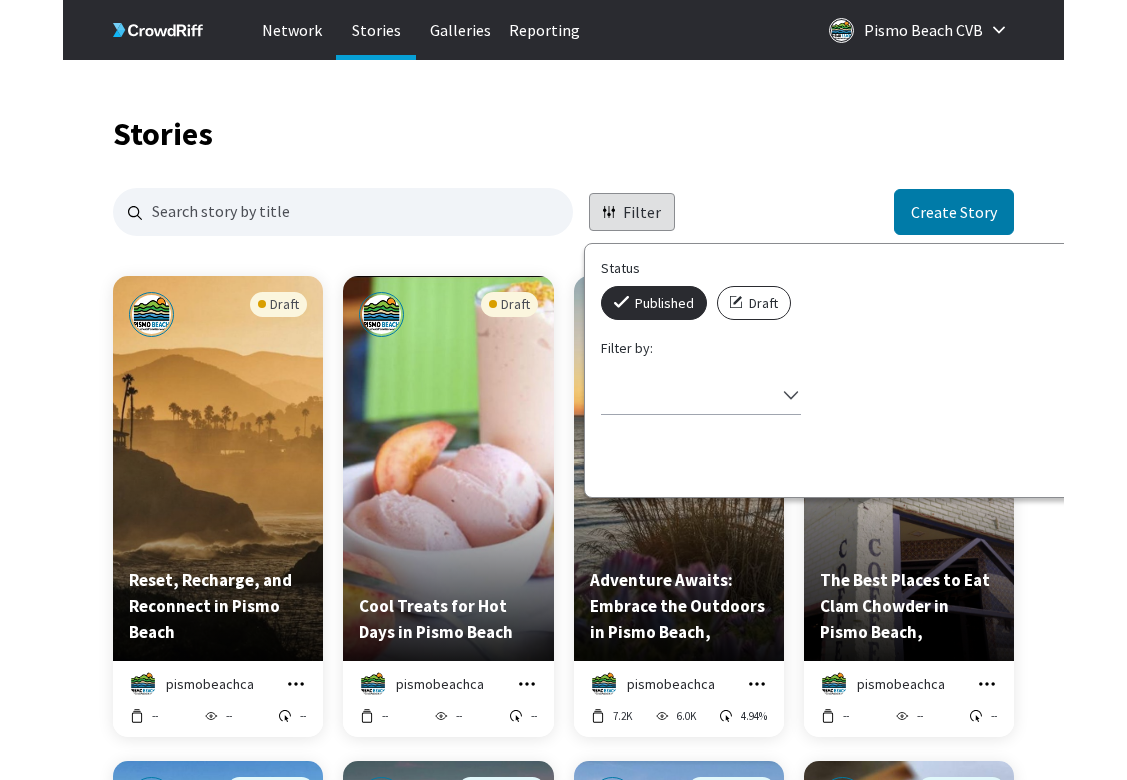 scroll, scrollTop: 1, scrollLeft: 0, axis: vertical 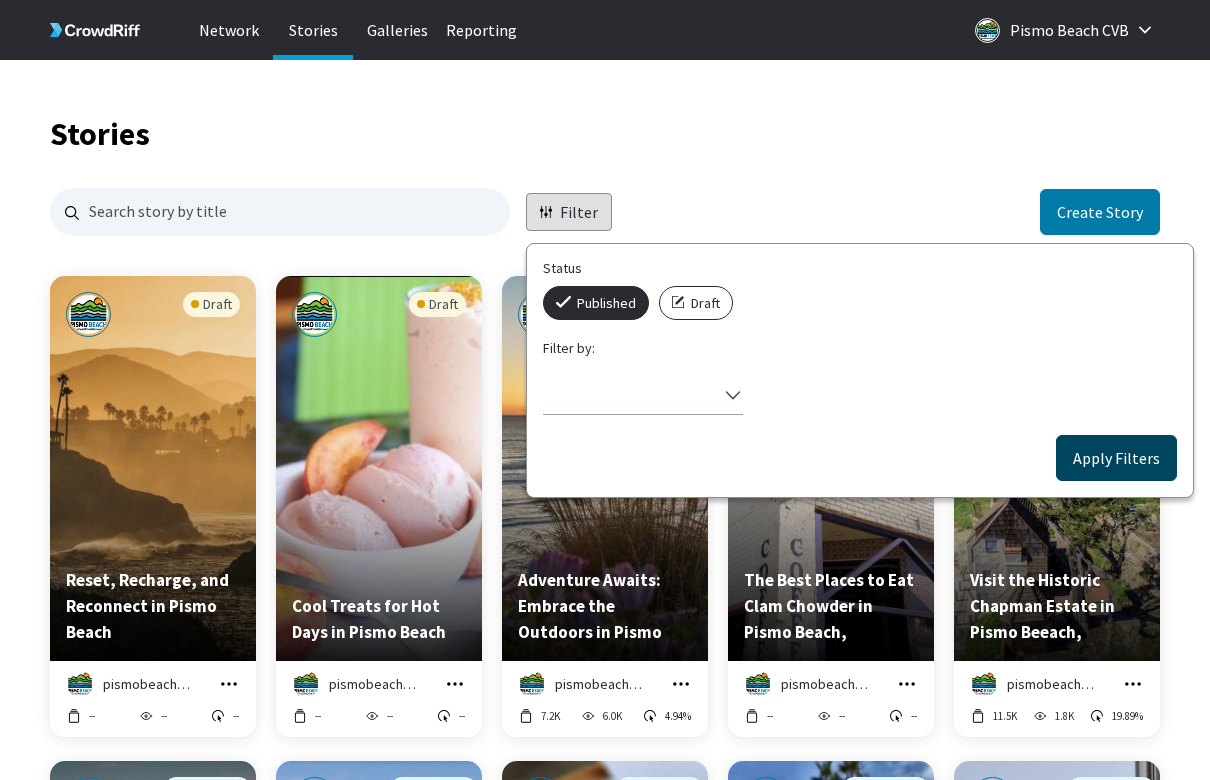 click on "Apply Filters" at bounding box center (1116, 458) 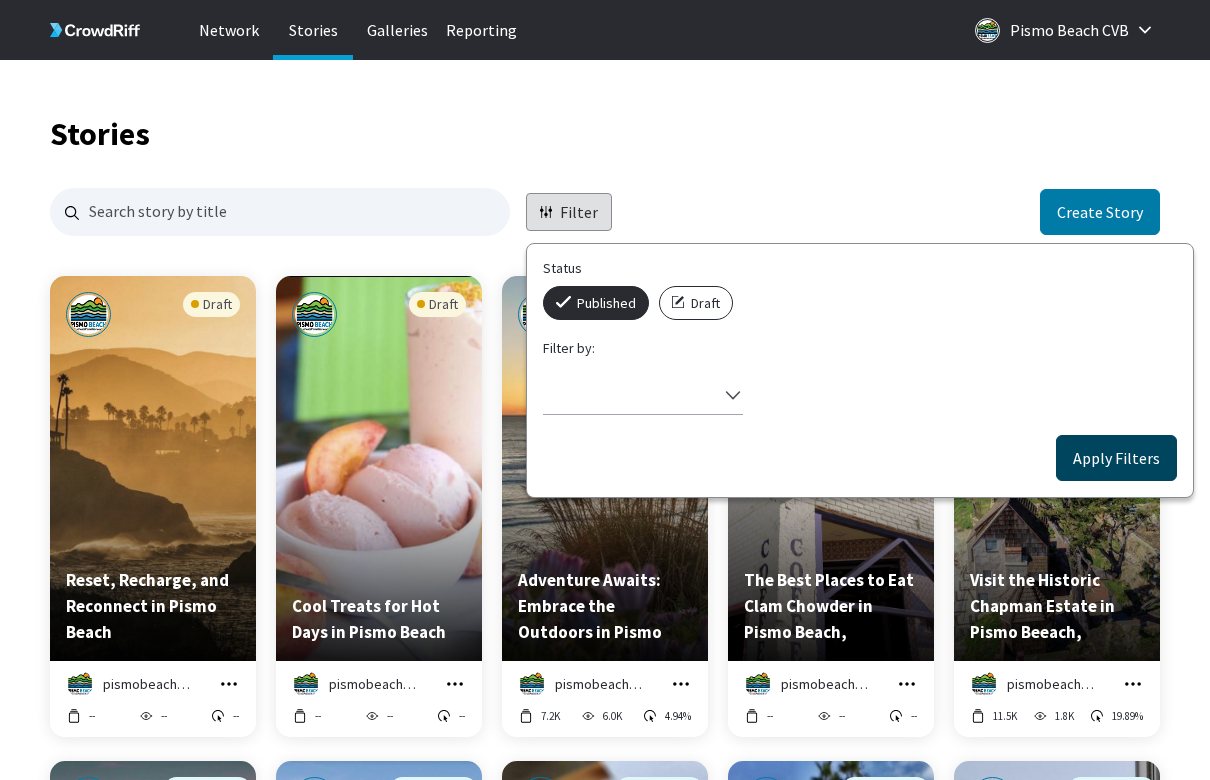 click on "Apply Filters" at bounding box center (1116, 458) 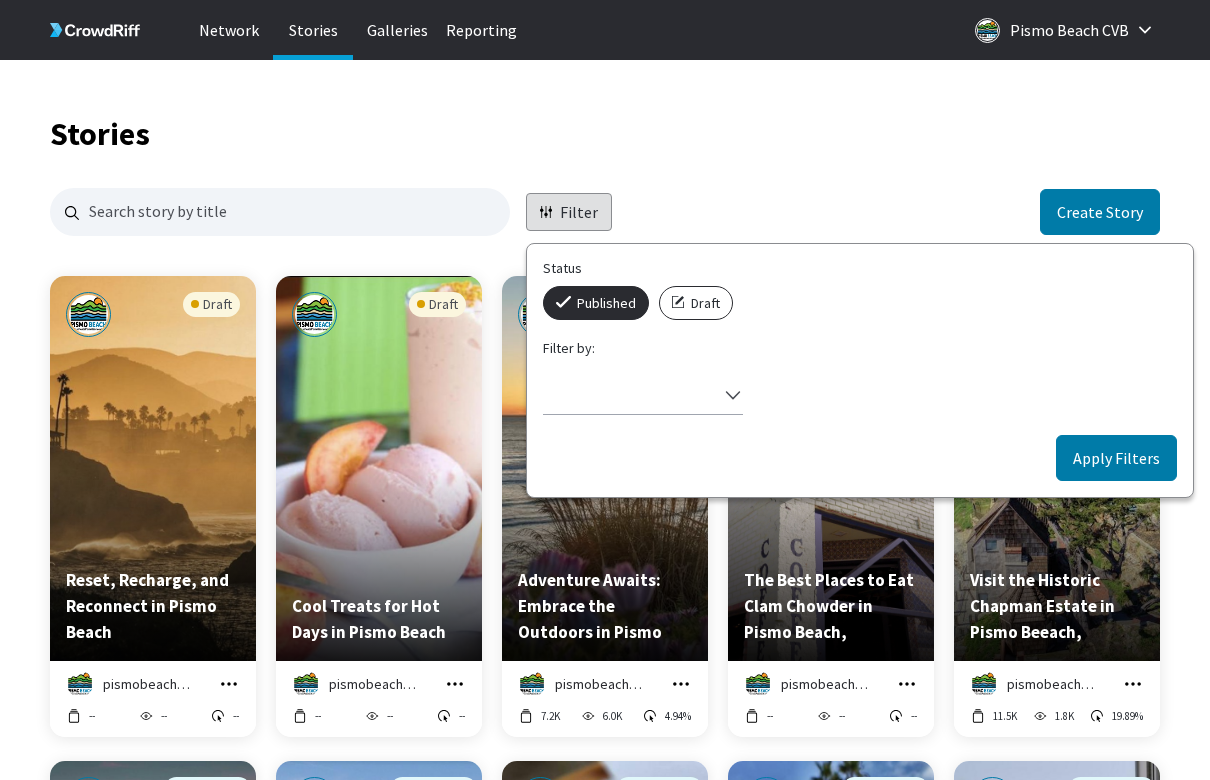 click on "Apply Filters" at bounding box center (1116, 458) 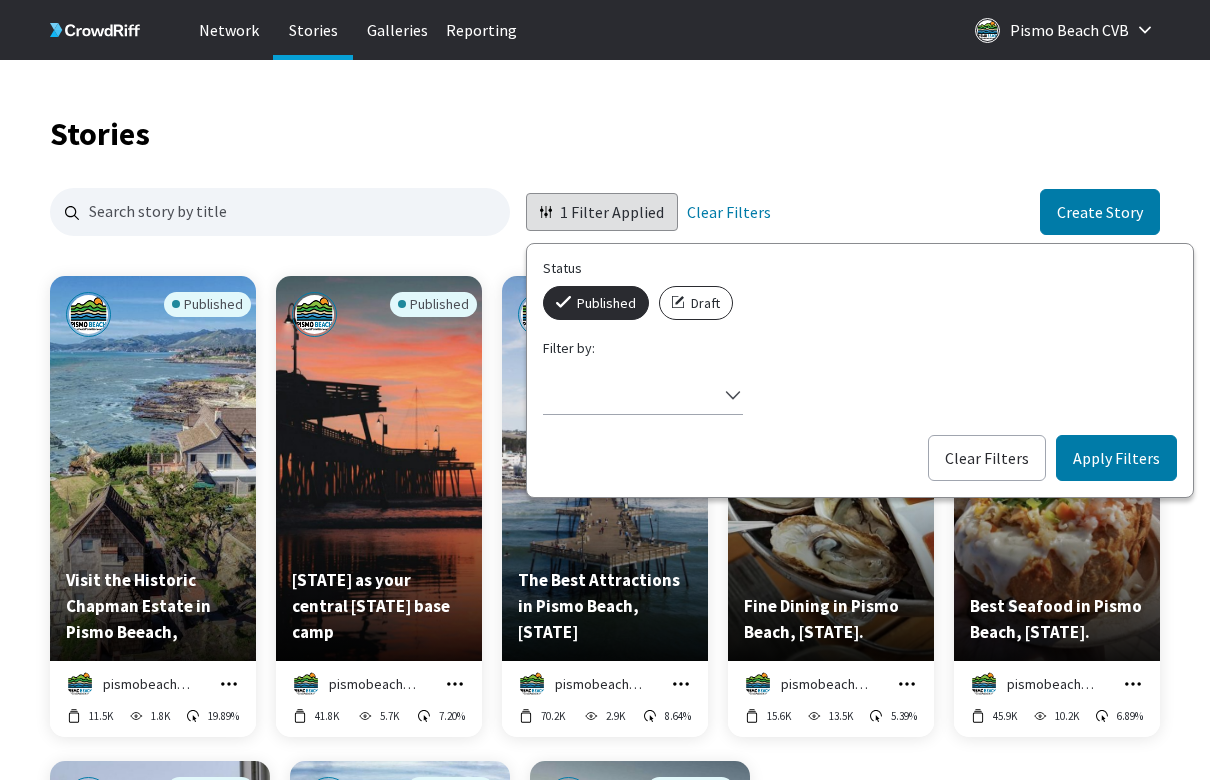 scroll, scrollTop: 1440, scrollLeft: 1095, axis: both 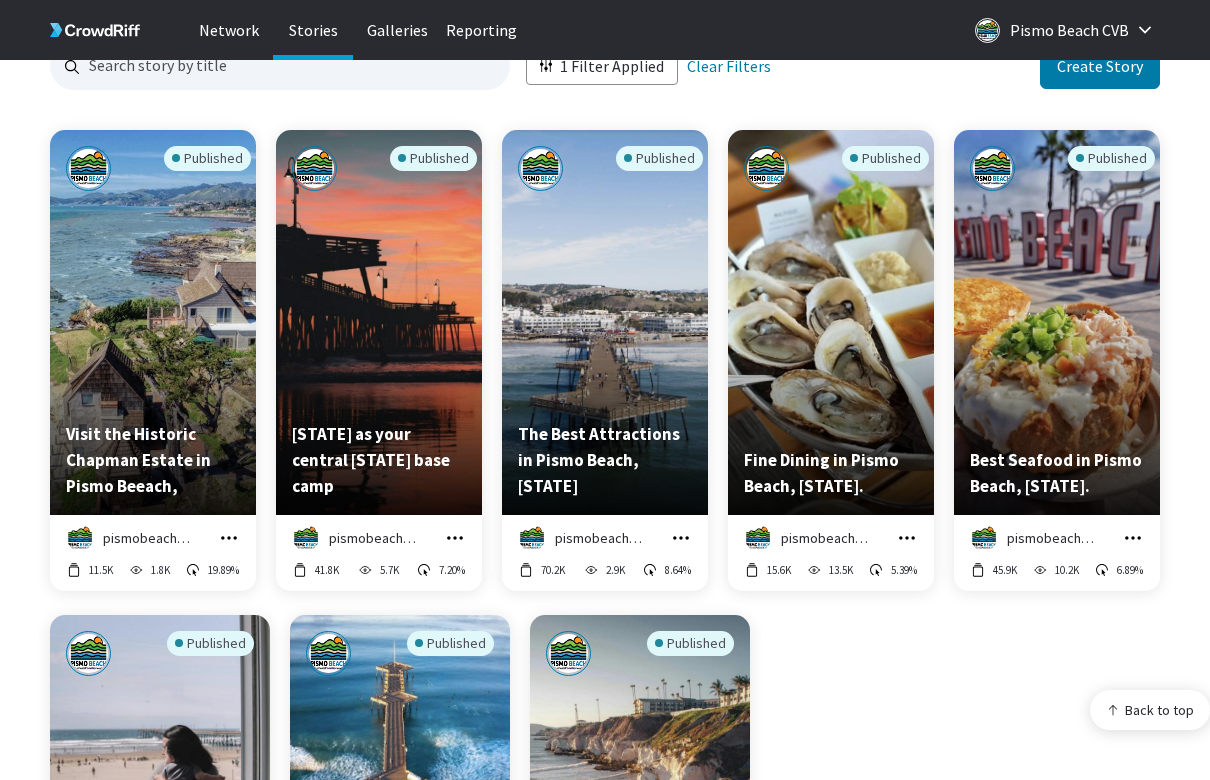 click 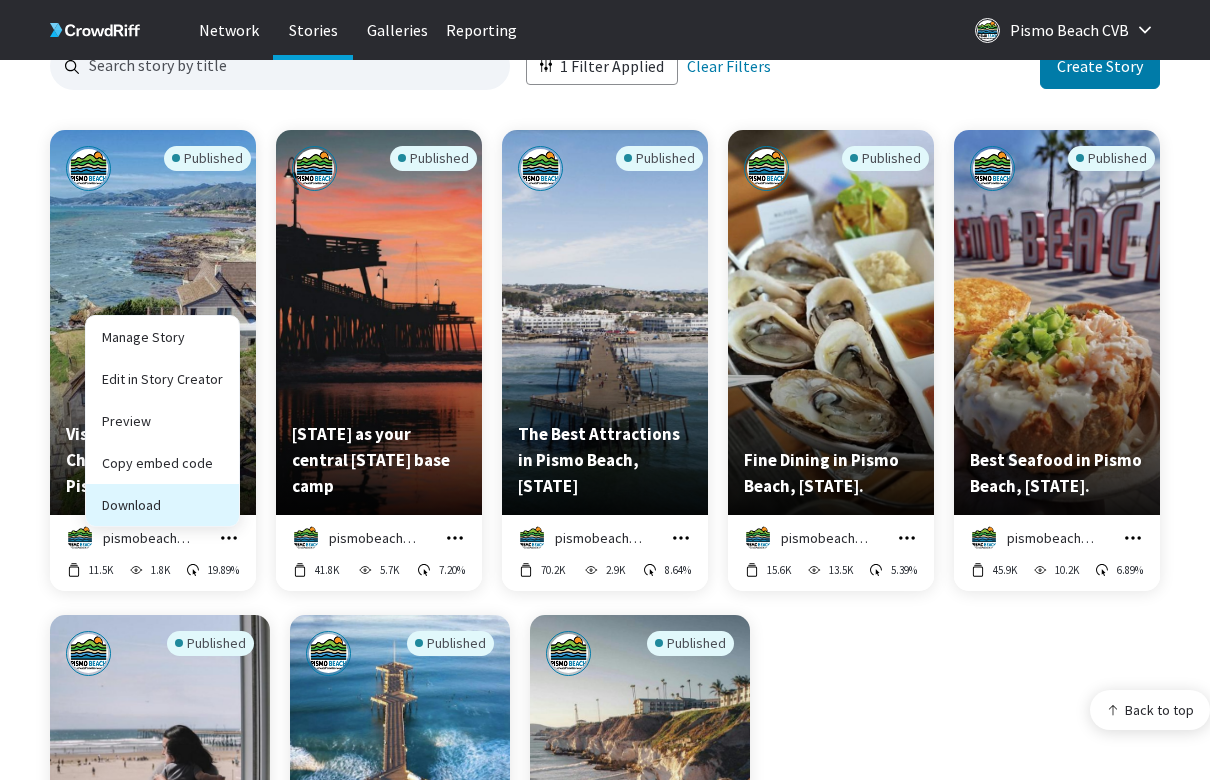 click on "Download" at bounding box center (162, 505) 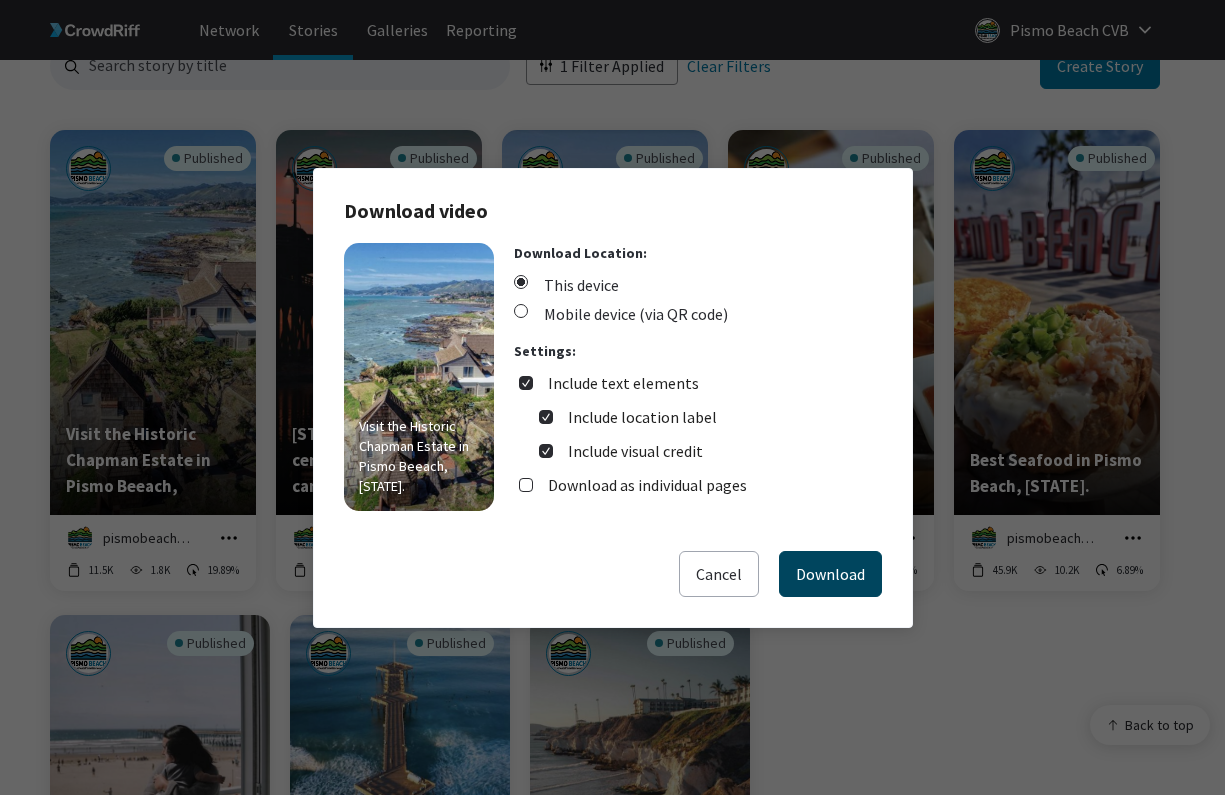 click on "Download" at bounding box center [830, 574] 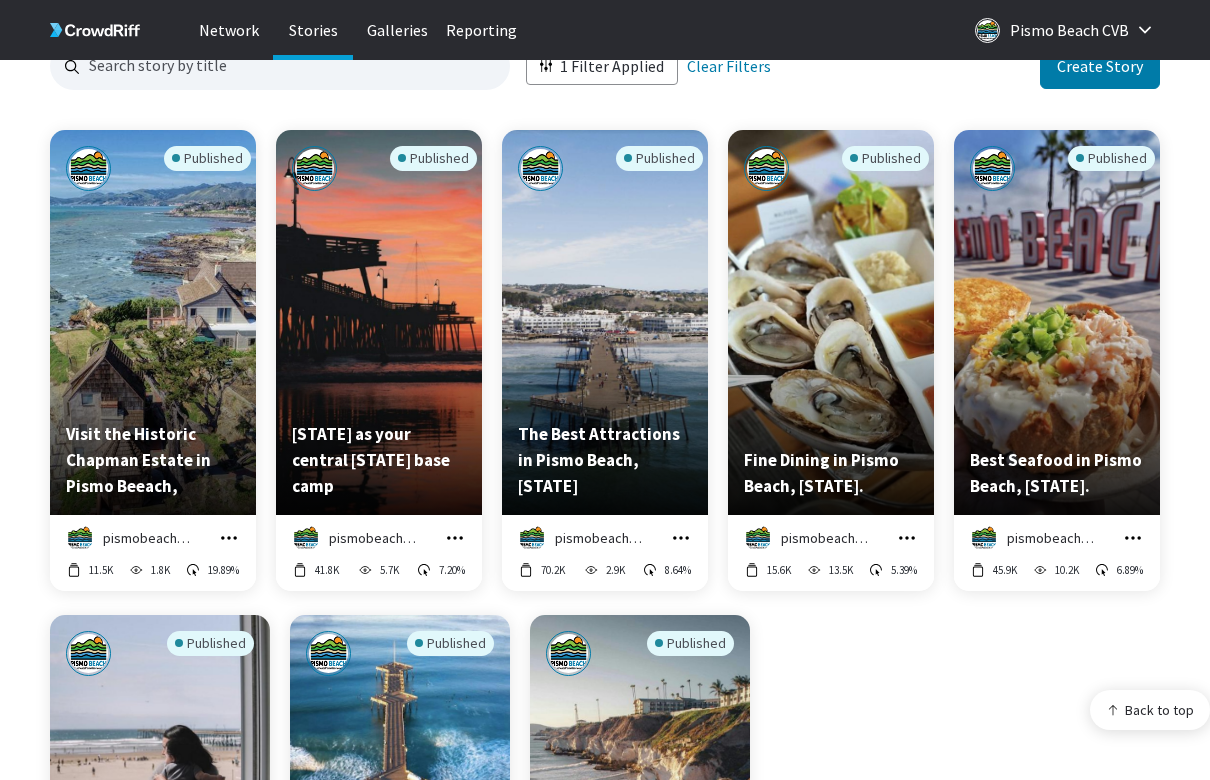click 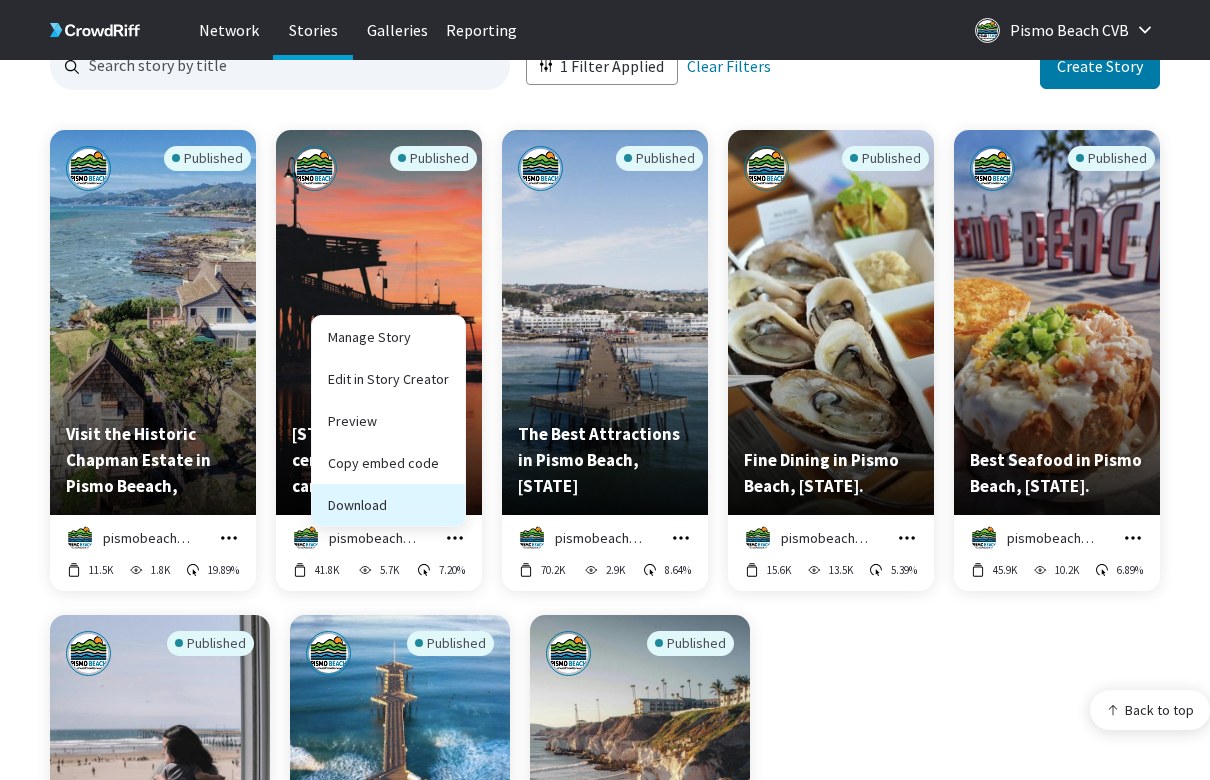 click on "Download" at bounding box center [388, 505] 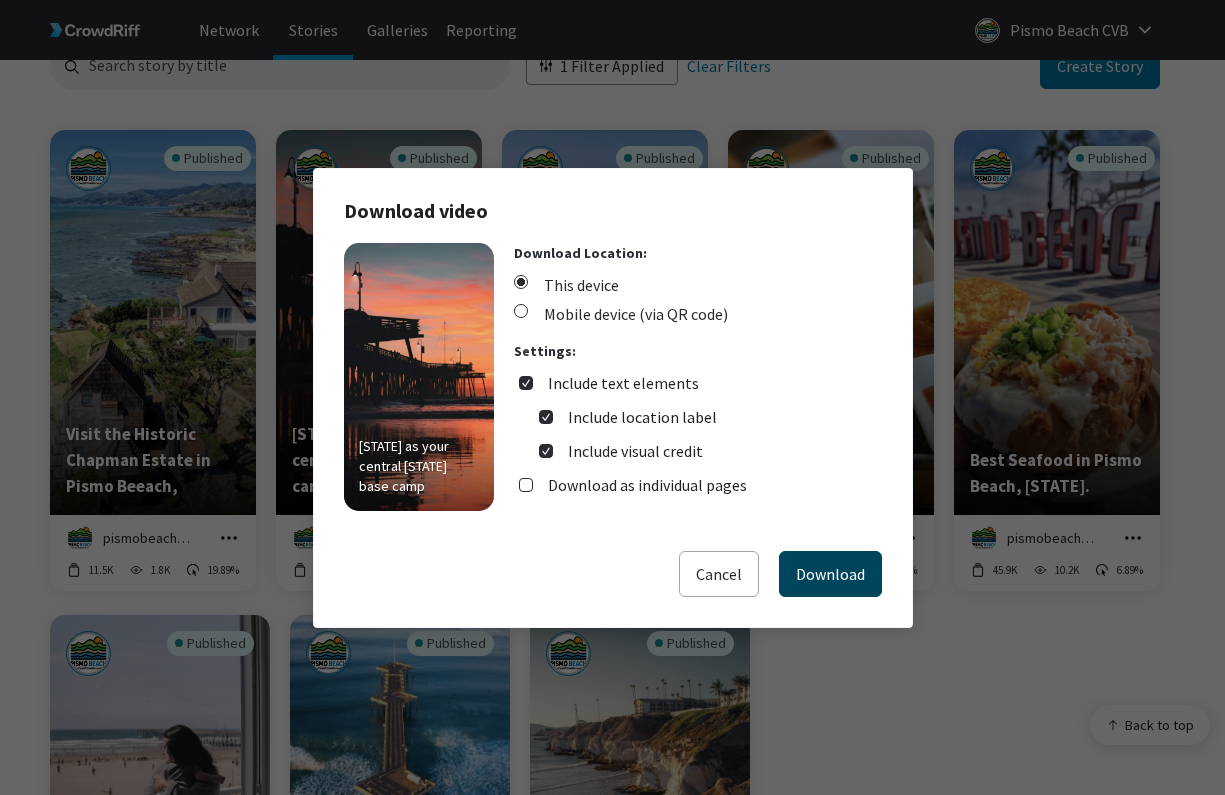 click on "Download" at bounding box center (830, 574) 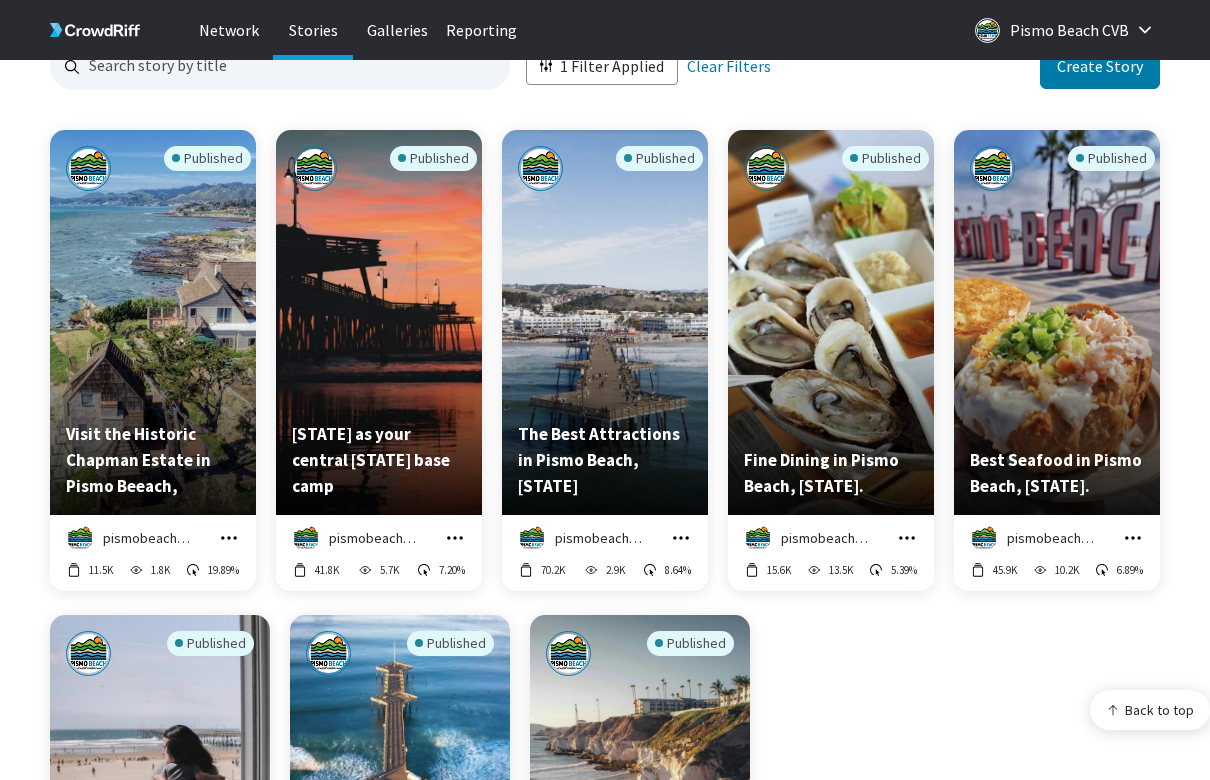 click 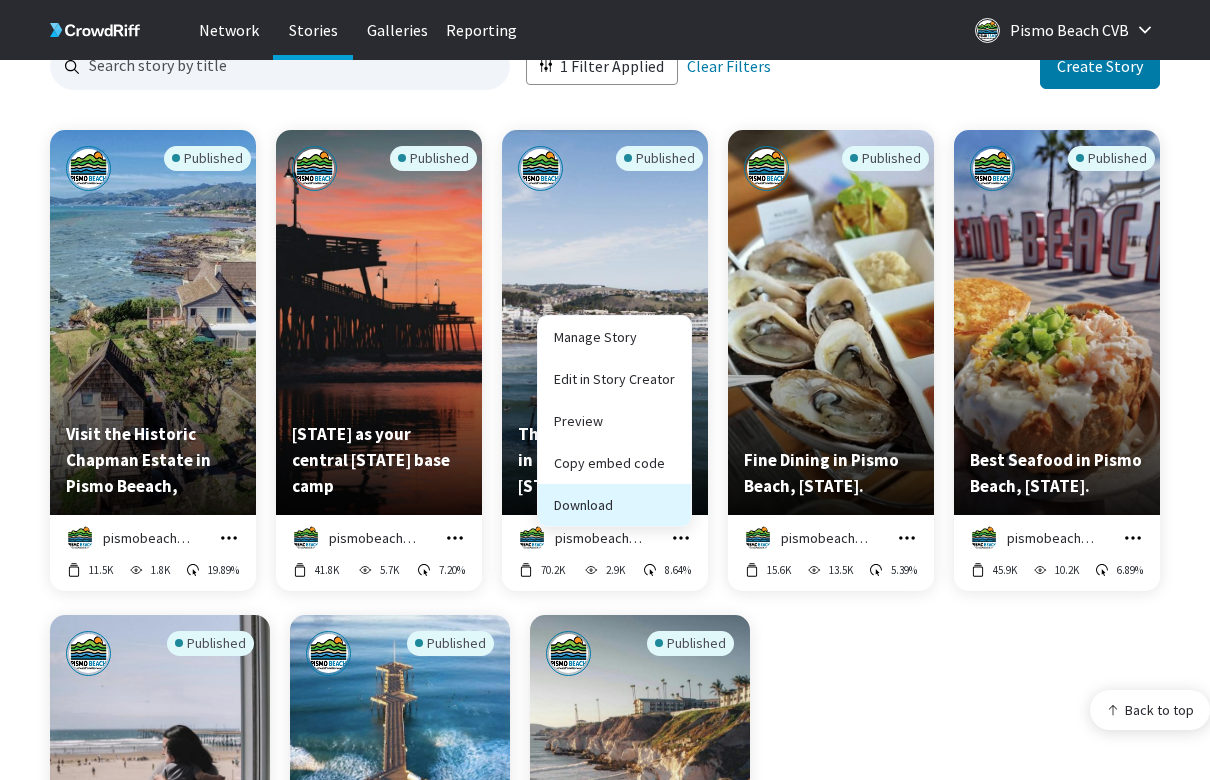 click on "Download" at bounding box center (614, 505) 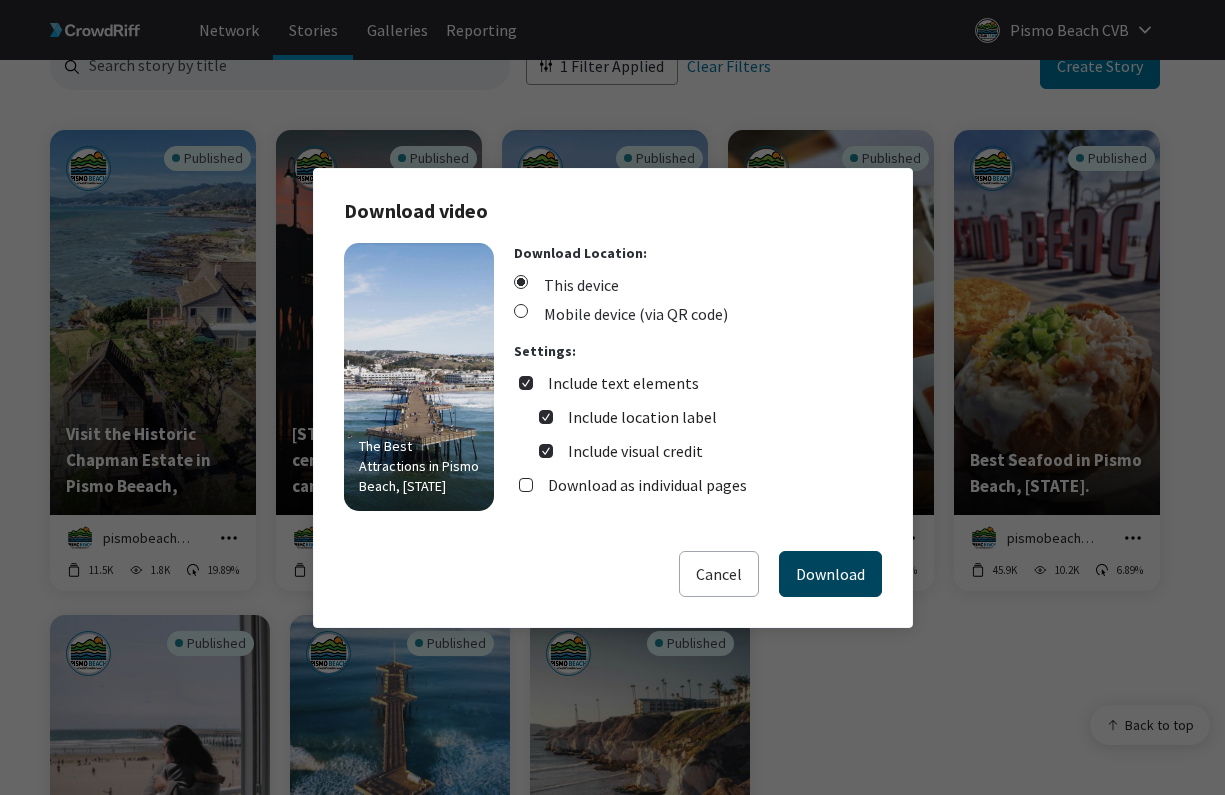 click on "Download" at bounding box center (830, 574) 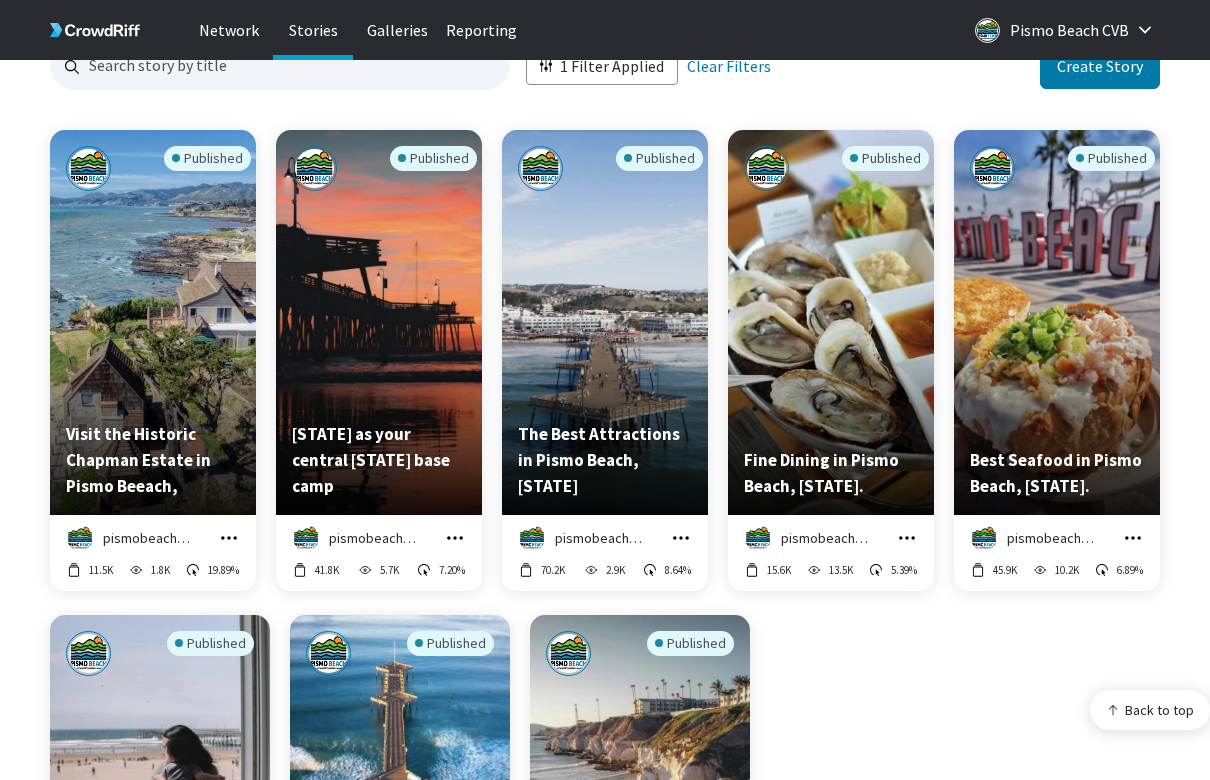 click 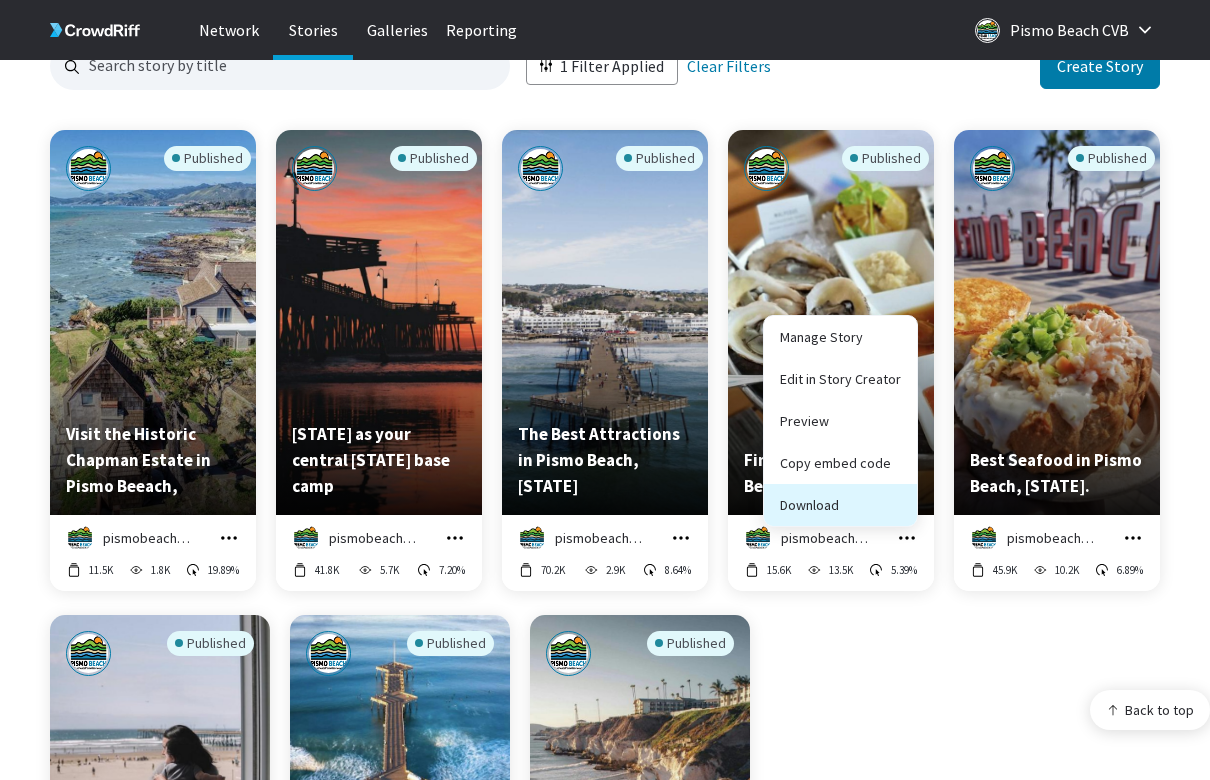 click on "Download" at bounding box center (840, 505) 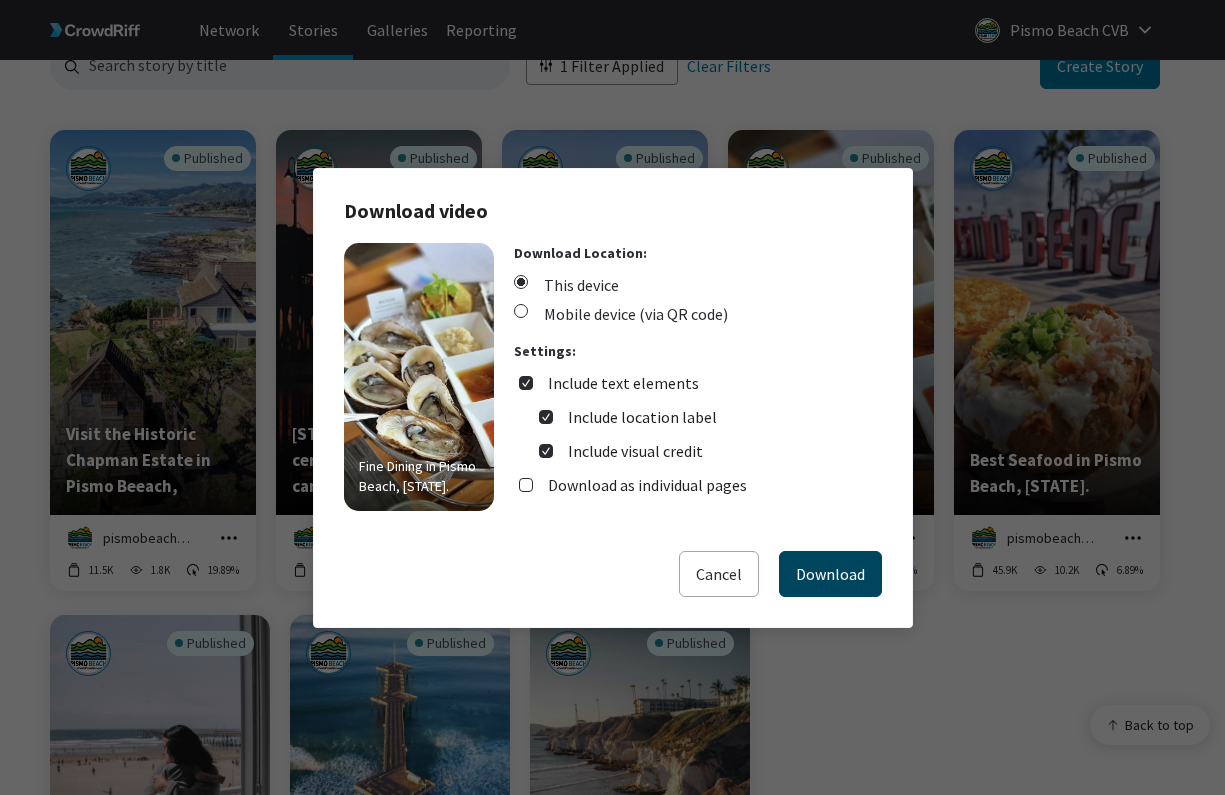 click on "Download" at bounding box center (830, 574) 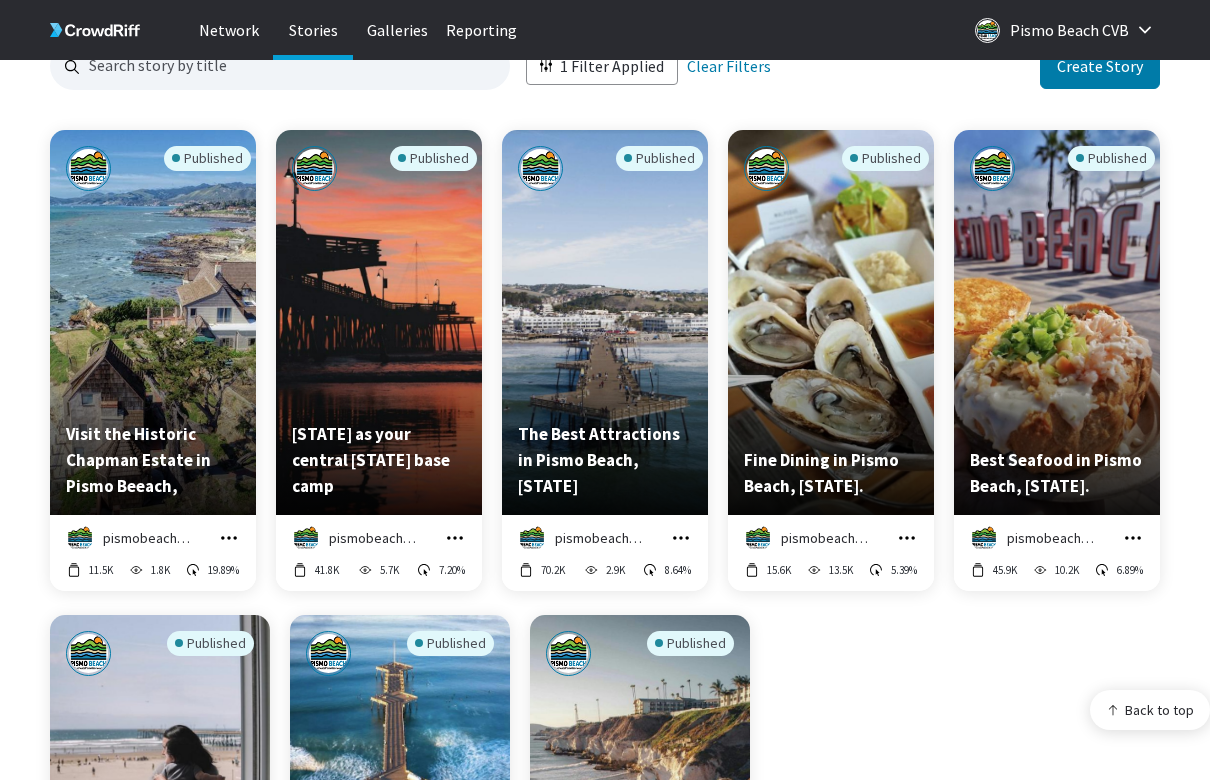 click at bounding box center [1133, 538] 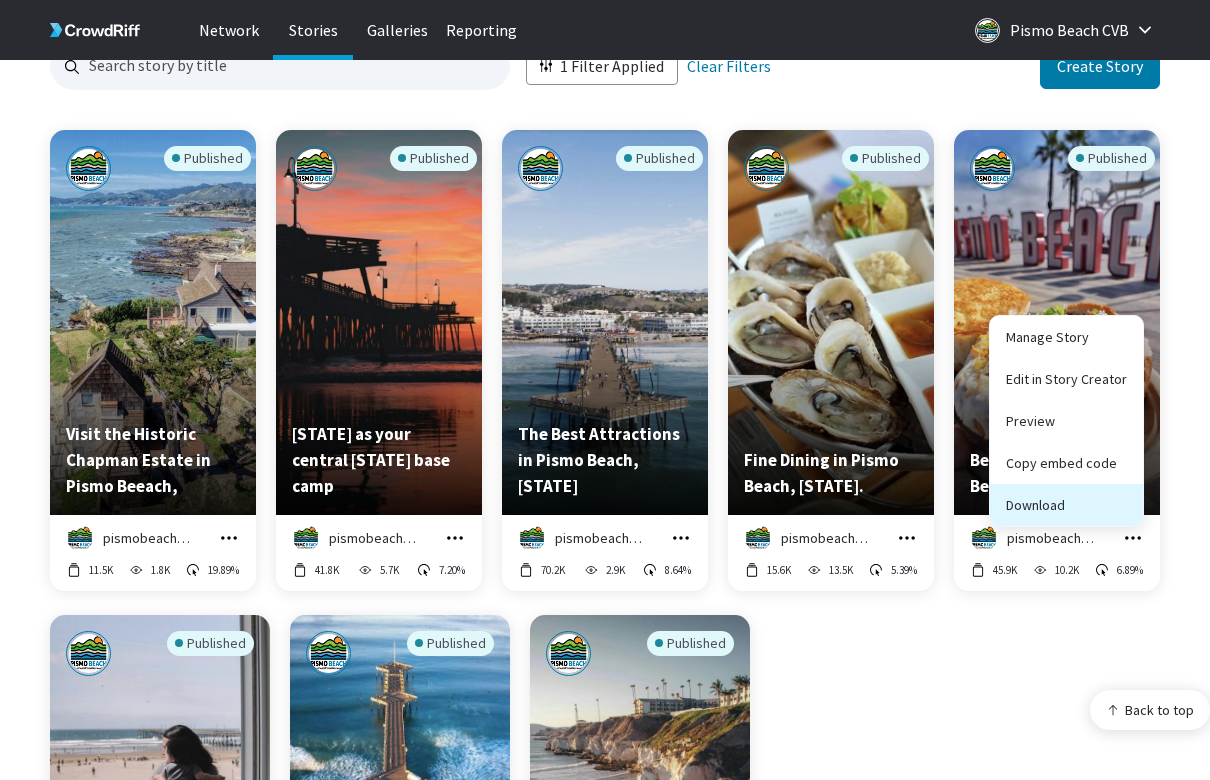 click on "Download" at bounding box center (1066, 505) 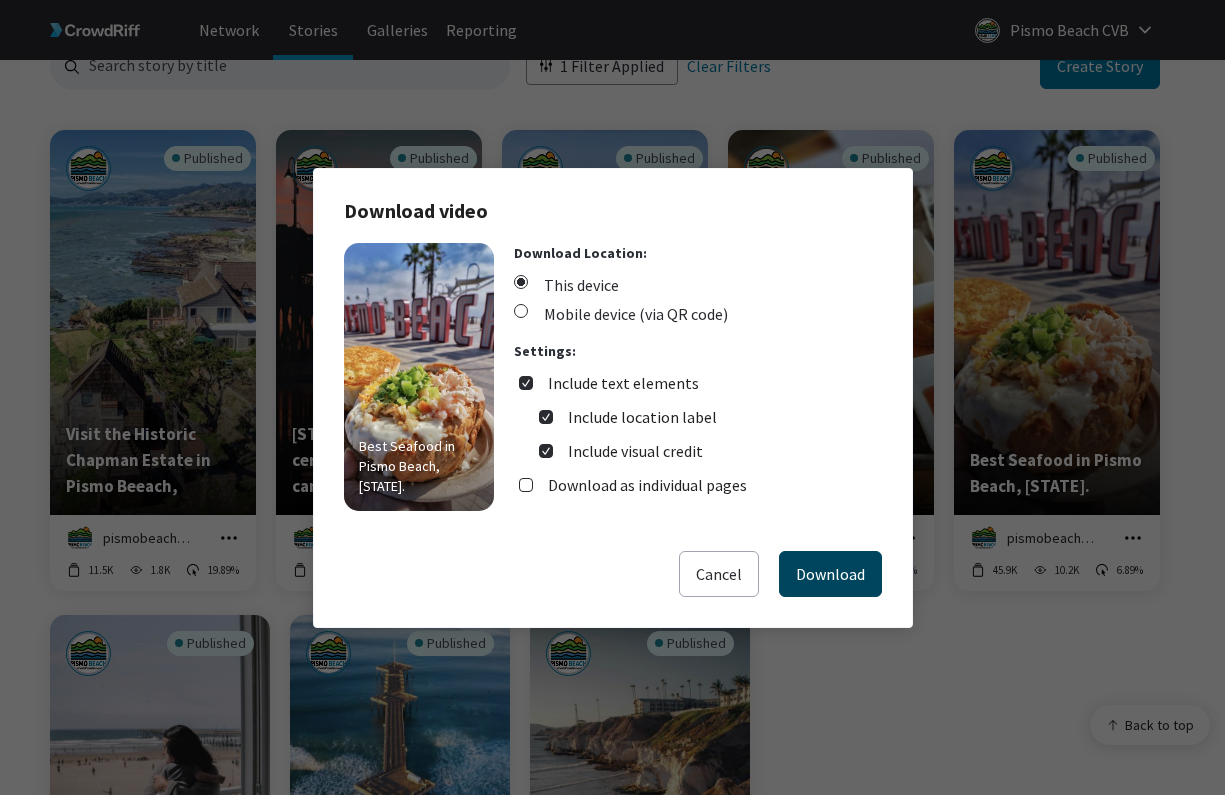click on "Download" at bounding box center [830, 574] 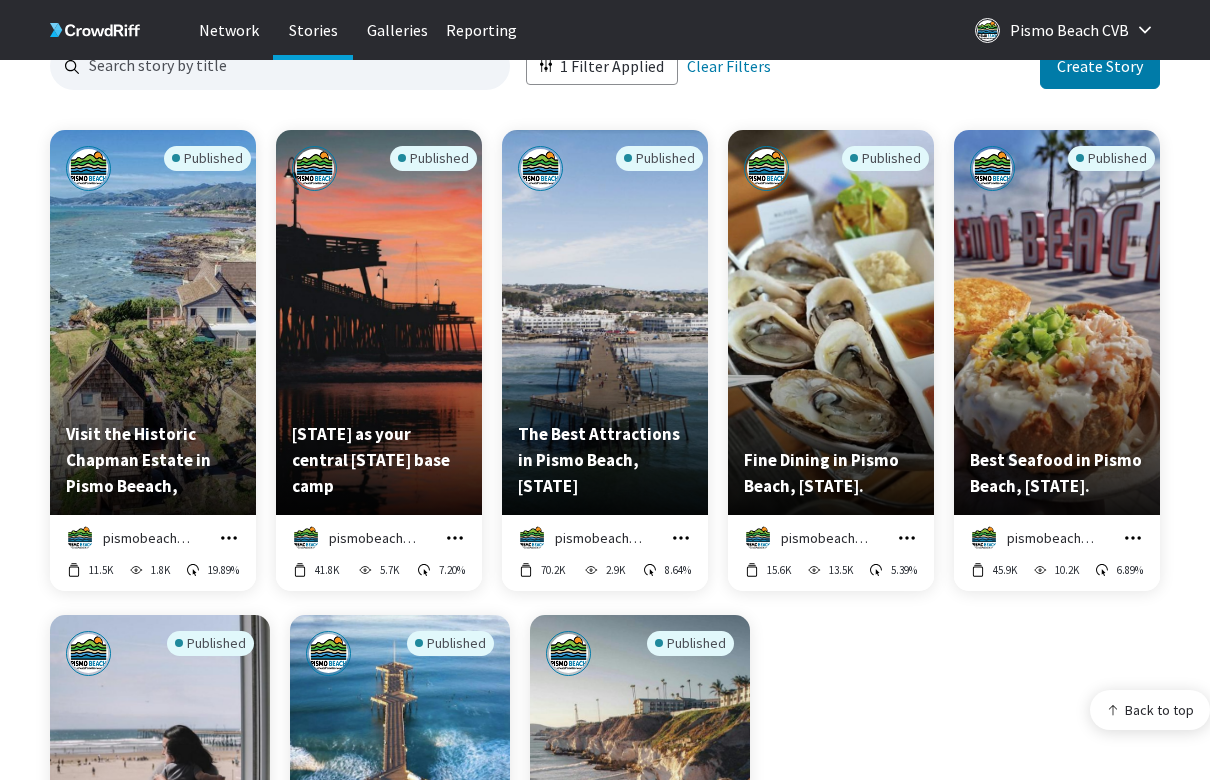 click on "Published Family-Friendly Pismo Beach   pismobeachca Manage Story Edit in Story Creator Preview Copy embed code Download 16.3K 7.0K 5.15% Published Pismo Beach, Your Next Road Trip Destination   pismobeachca Manage Story Edit in Story Creator Preview Copy embed code Download 235 4.9K 8.46% Published Places to Stay in Pismo Beach, [STATE]    pismobeachca Manage Story Edit in Story Creator Preview Copy embed code Download 2.0K 7.9K 10.57%" at bounding box center (605, 857) 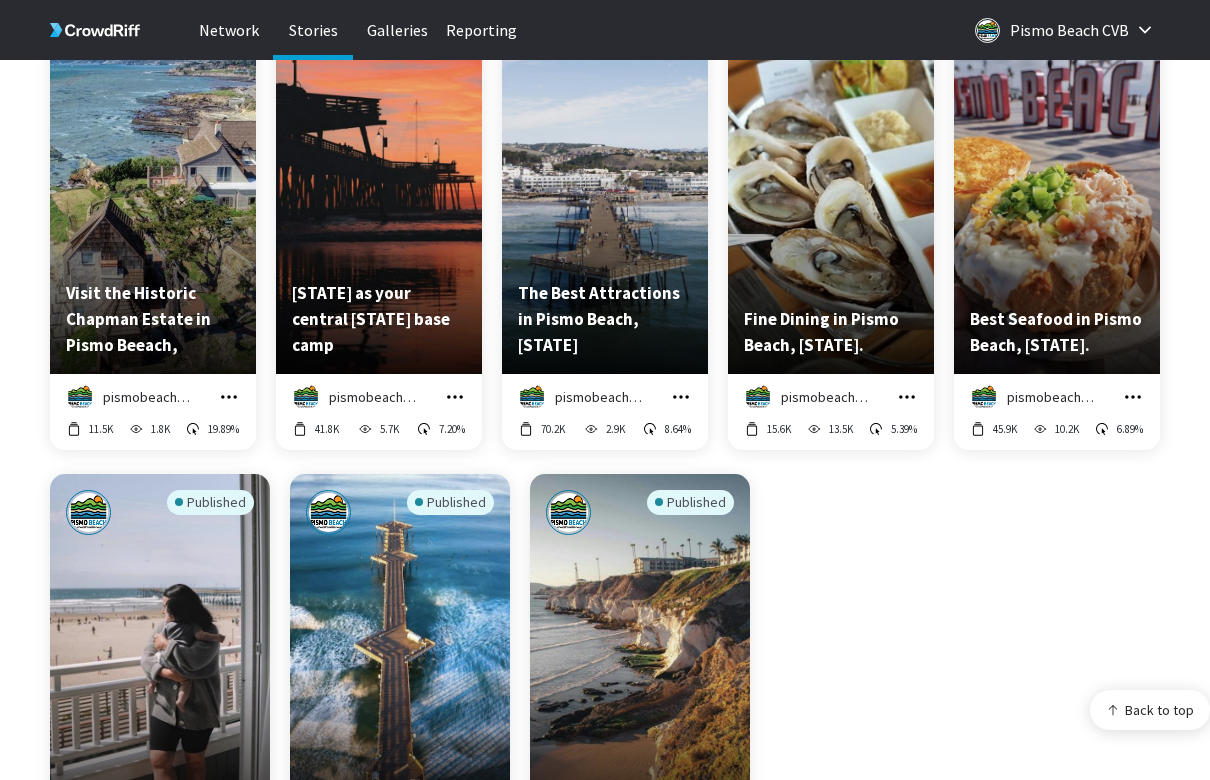 scroll, scrollTop: 497, scrollLeft: 0, axis: vertical 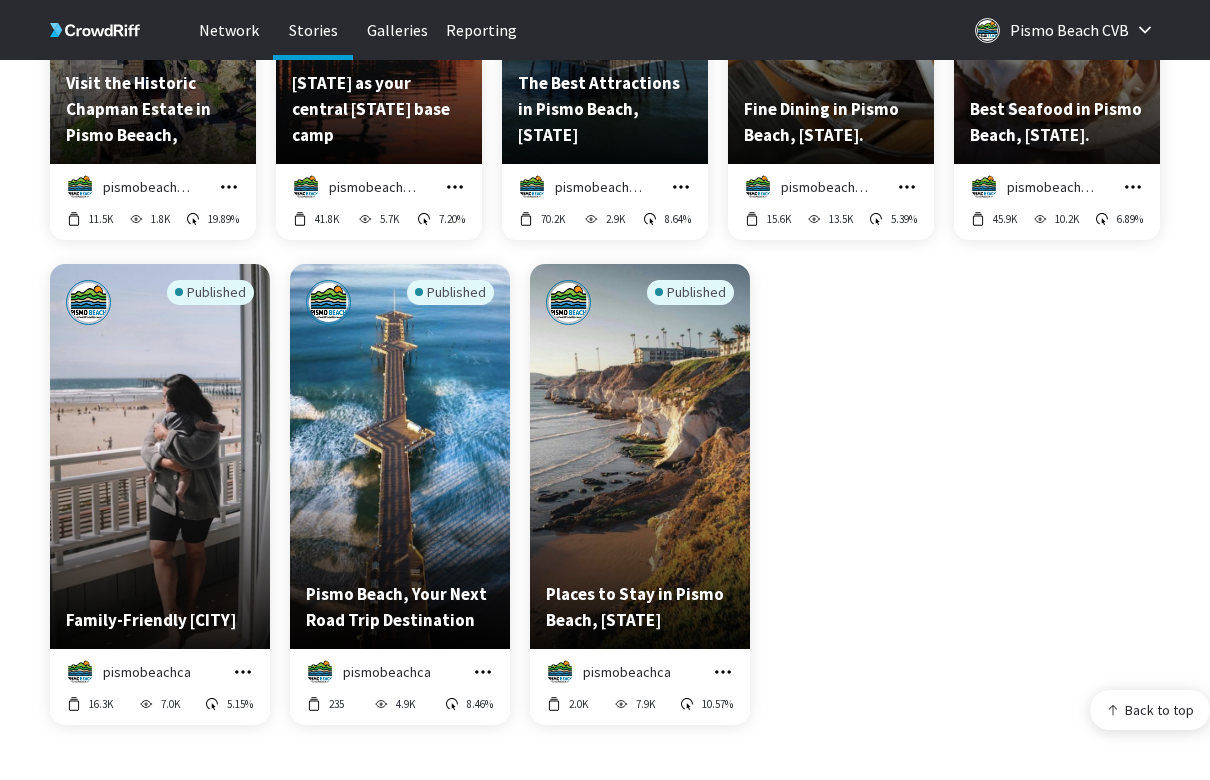 click 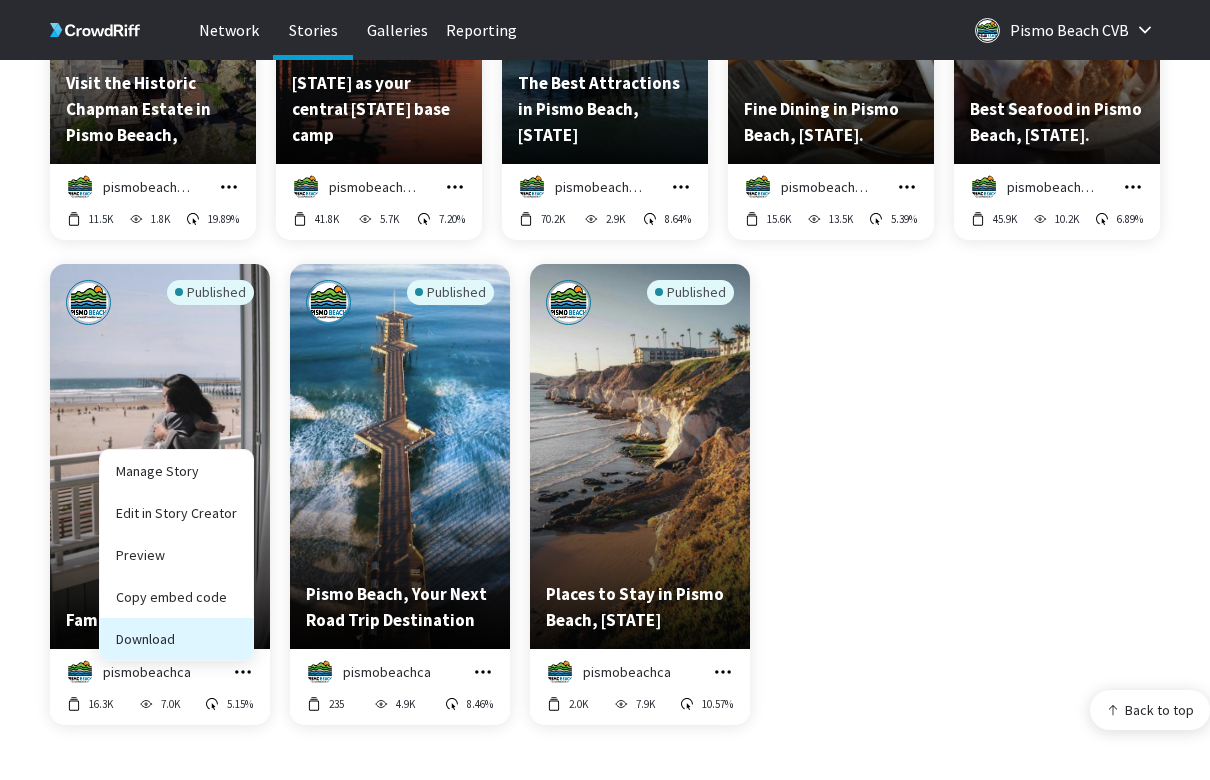 click on "Download" at bounding box center [176, 639] 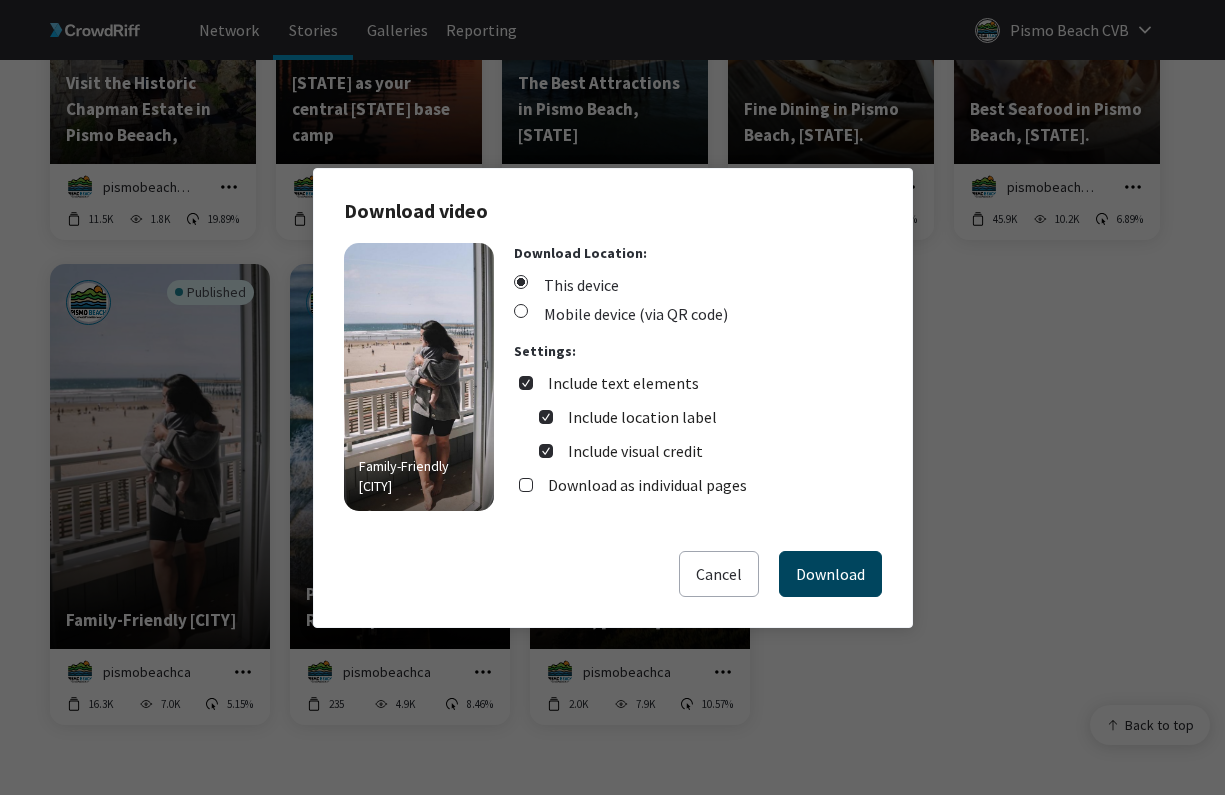 click on "Download" at bounding box center (830, 574) 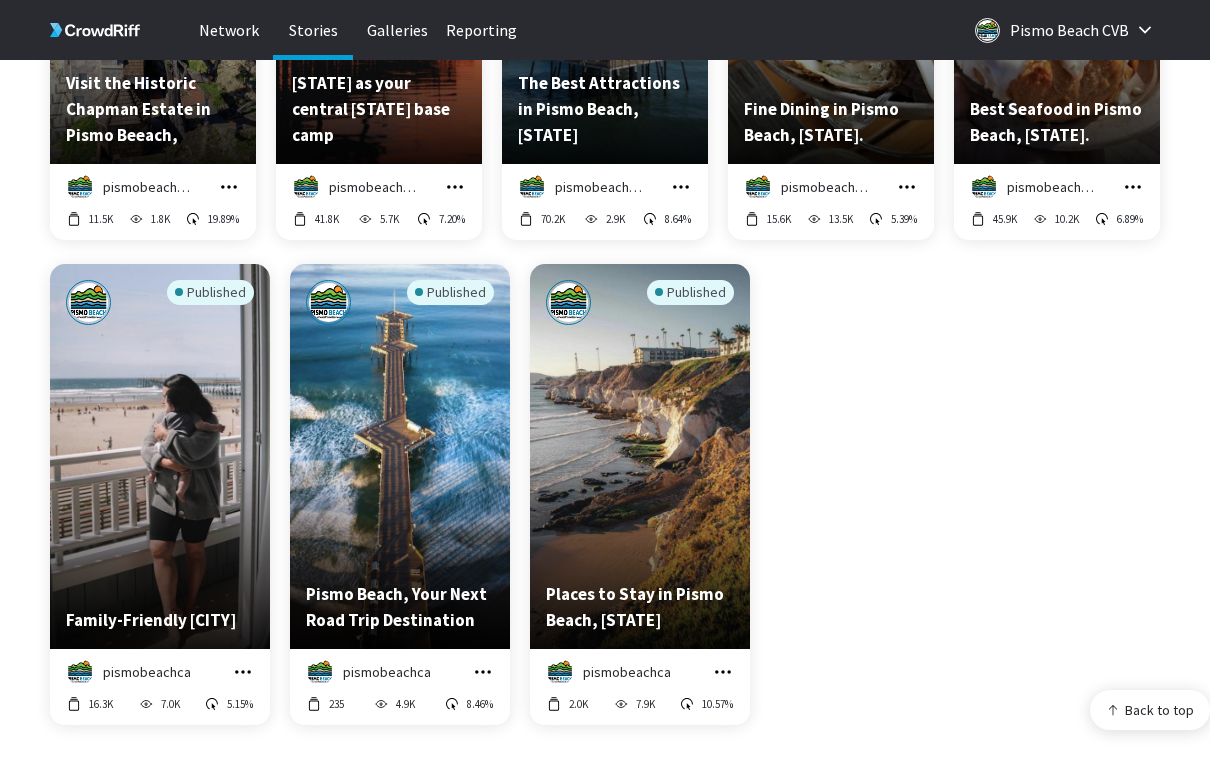 click 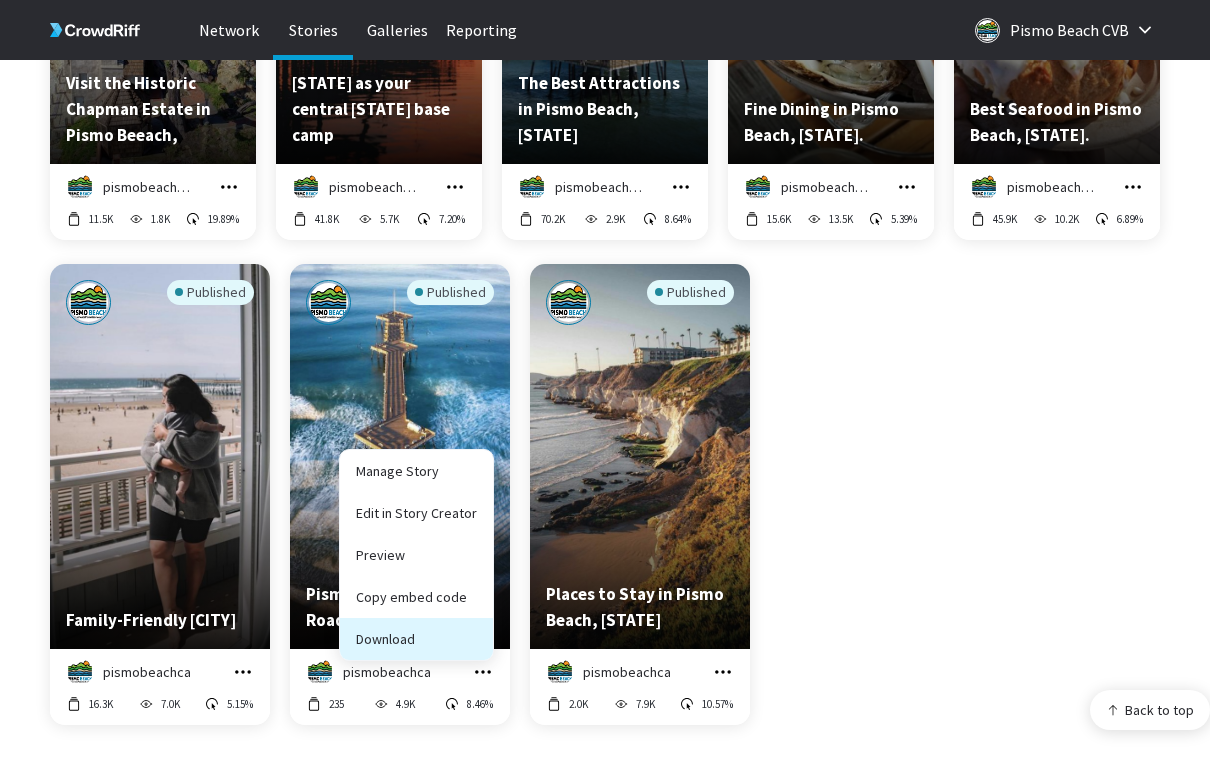 click on "Download" at bounding box center [416, 639] 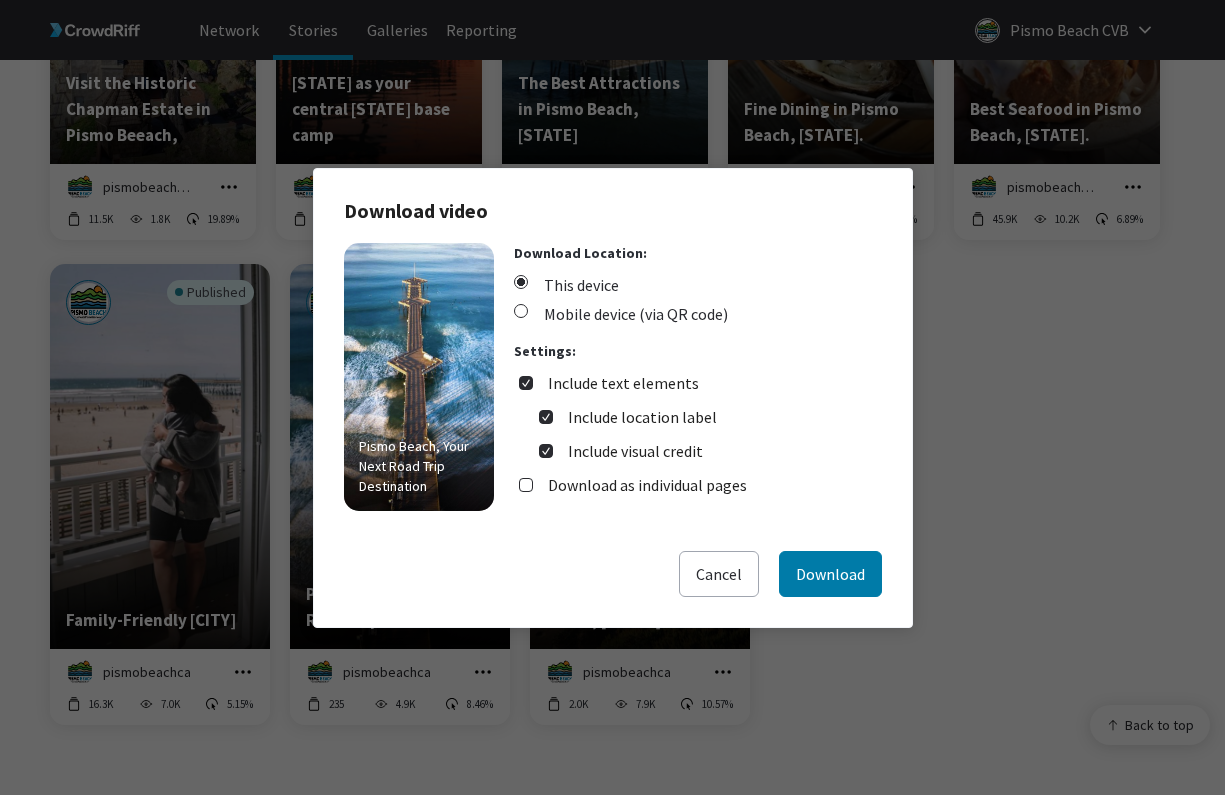 click on "[CITY], Your Next Road Trip Destination Download Location: This device Mobile device (via QR code) Settings: Include text elements Include location label Include visual credit Download as individual pages" at bounding box center [613, 397] 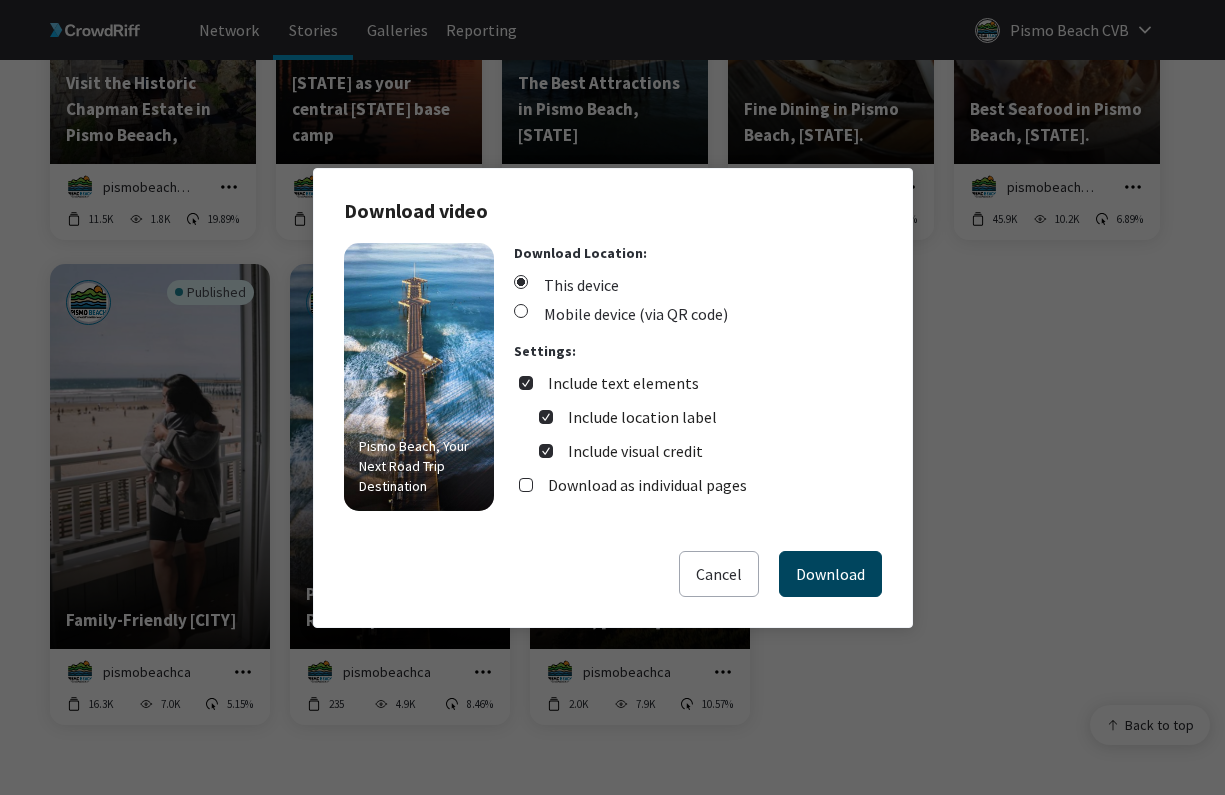click on "Download" at bounding box center (830, 574) 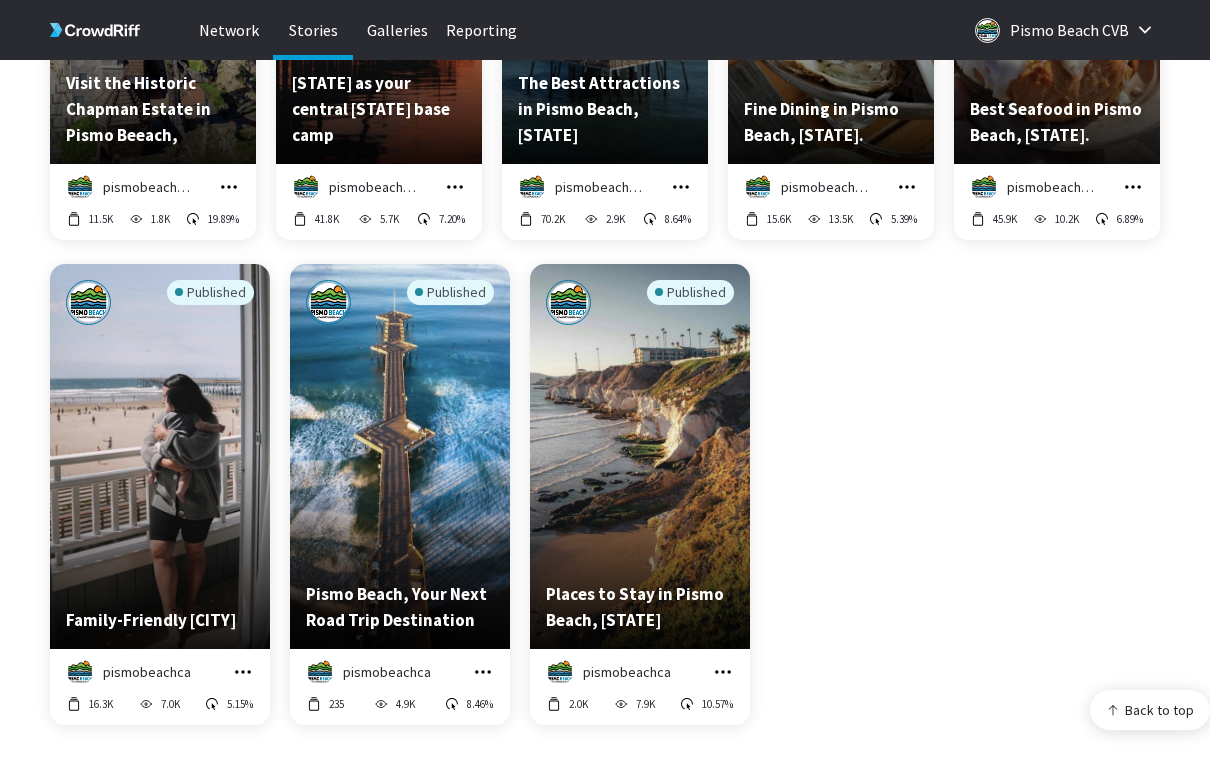 click 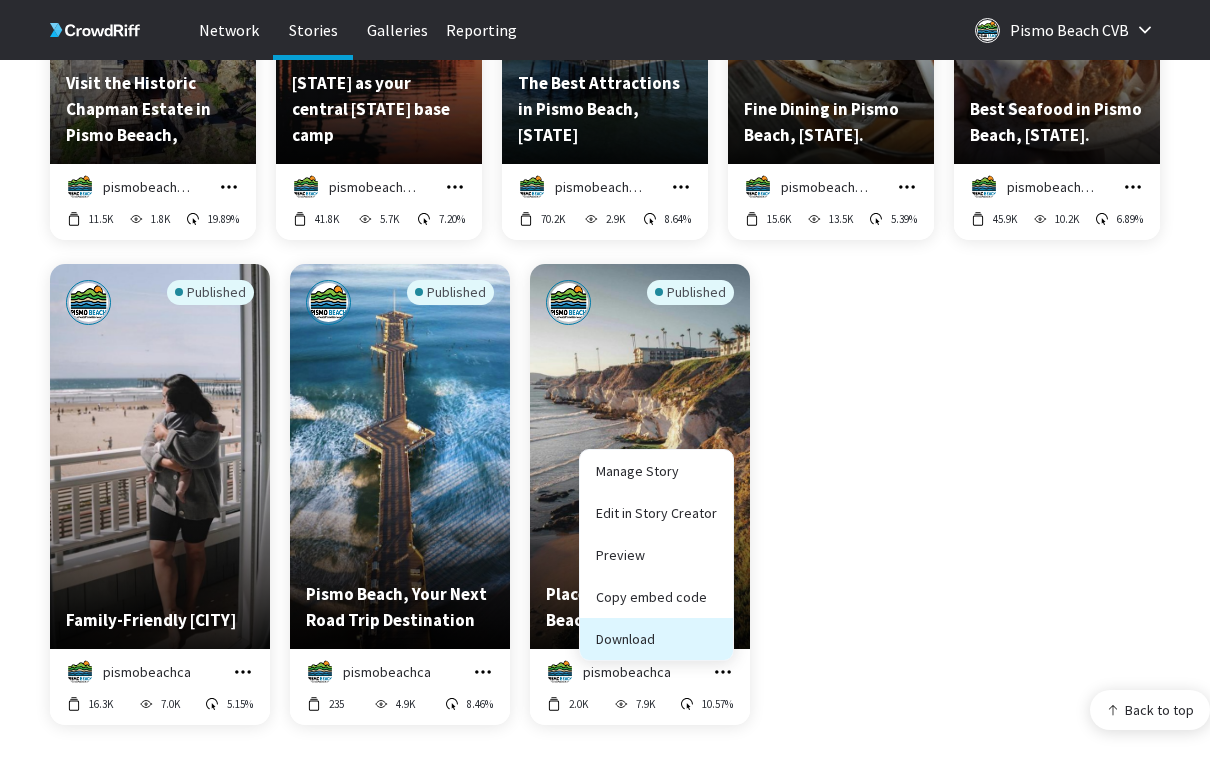 click on "Download" at bounding box center (656, 639) 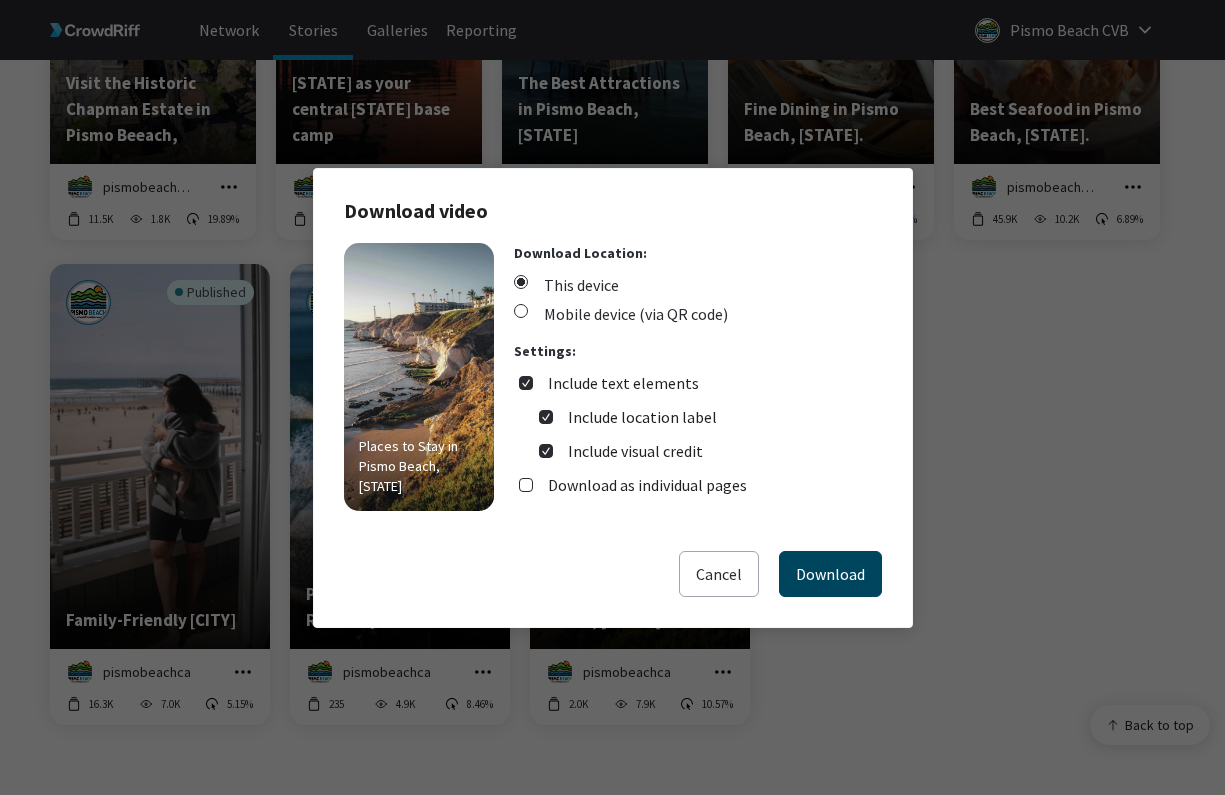 click on "Download" at bounding box center [830, 574] 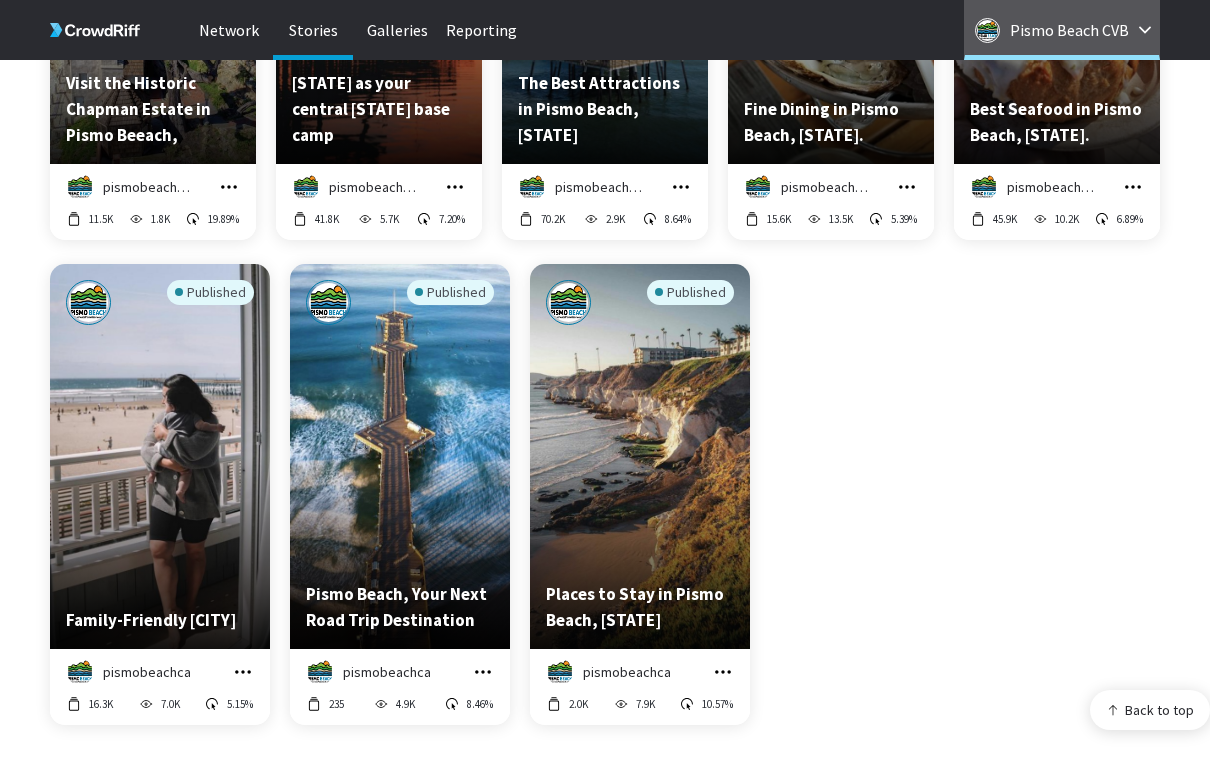 click on "Pismo Beach CVB" at bounding box center (1047, 30) 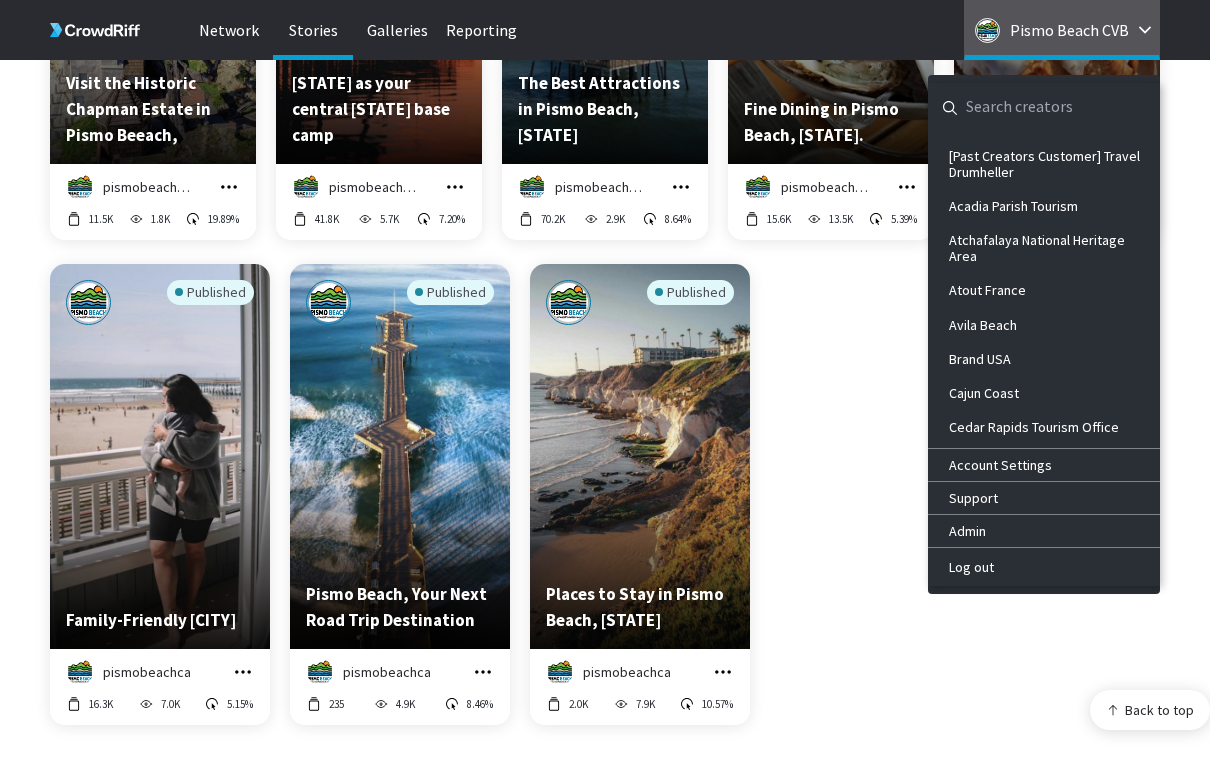 click at bounding box center (1028, 107) 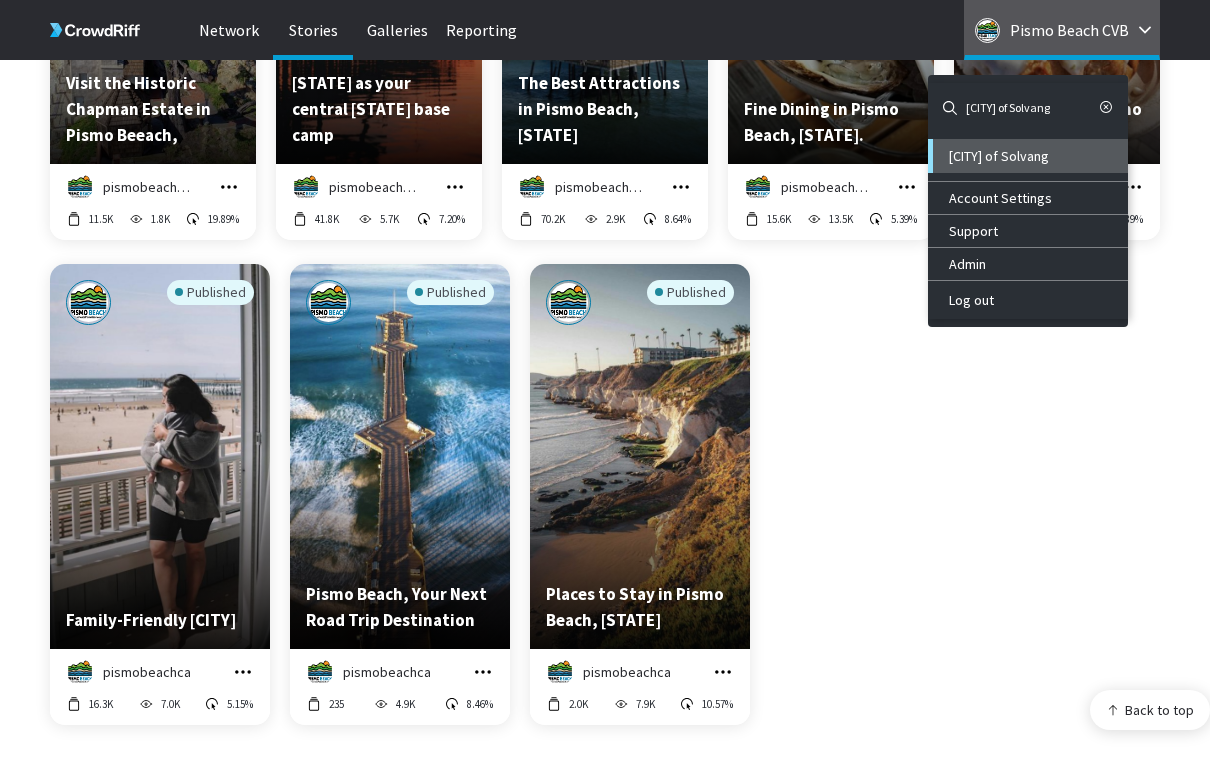 type on "[CITY] of Solvang" 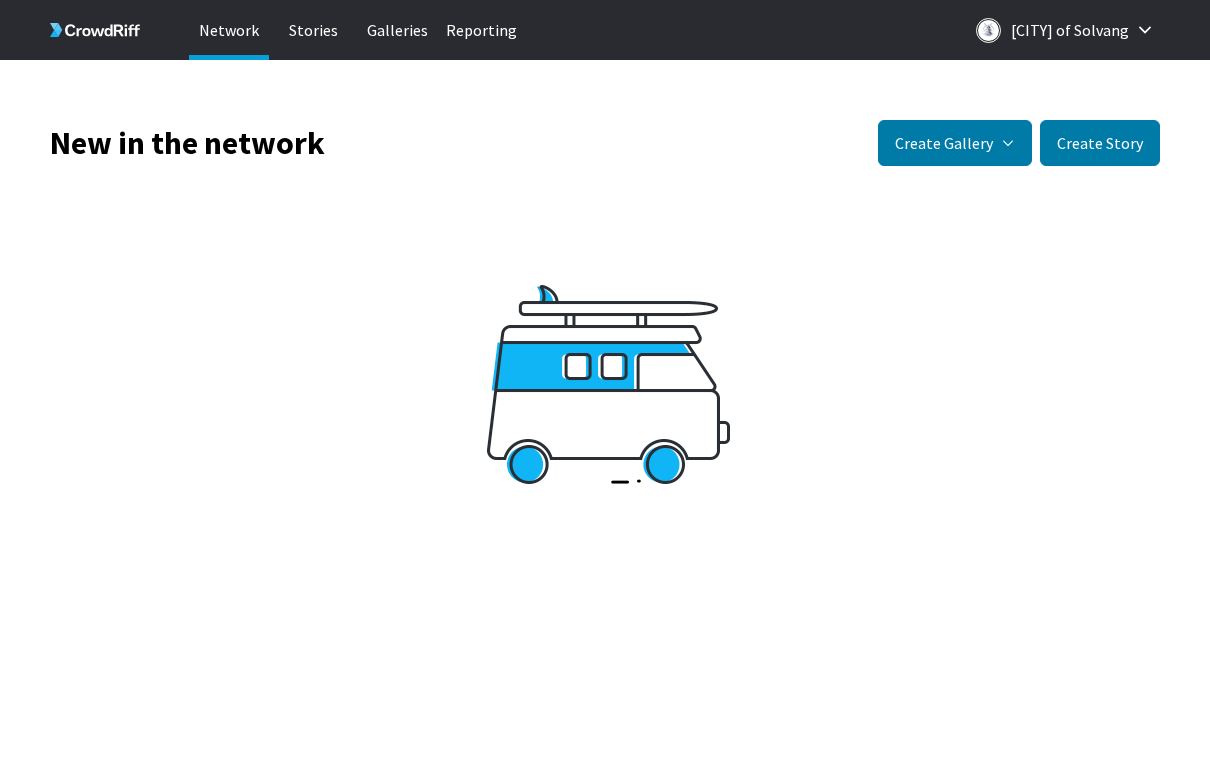 scroll, scrollTop: 0, scrollLeft: 0, axis: both 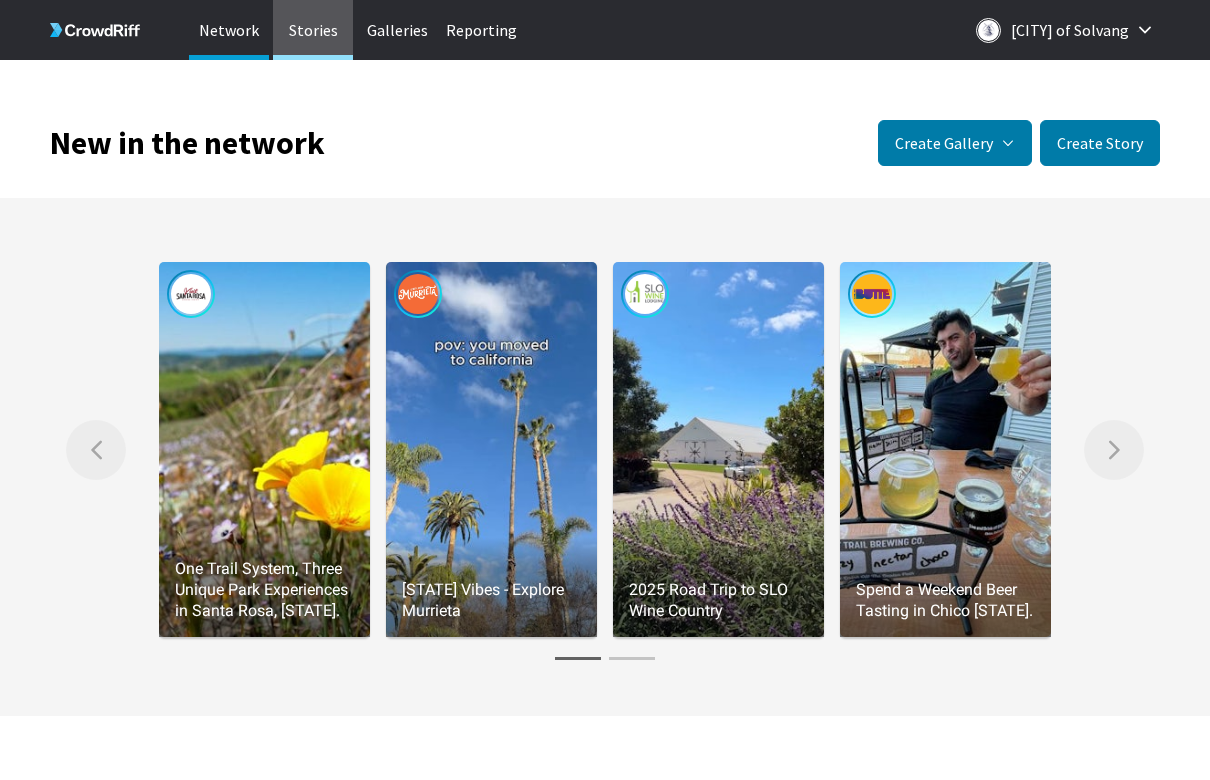 click on "Stories" at bounding box center (313, 30) 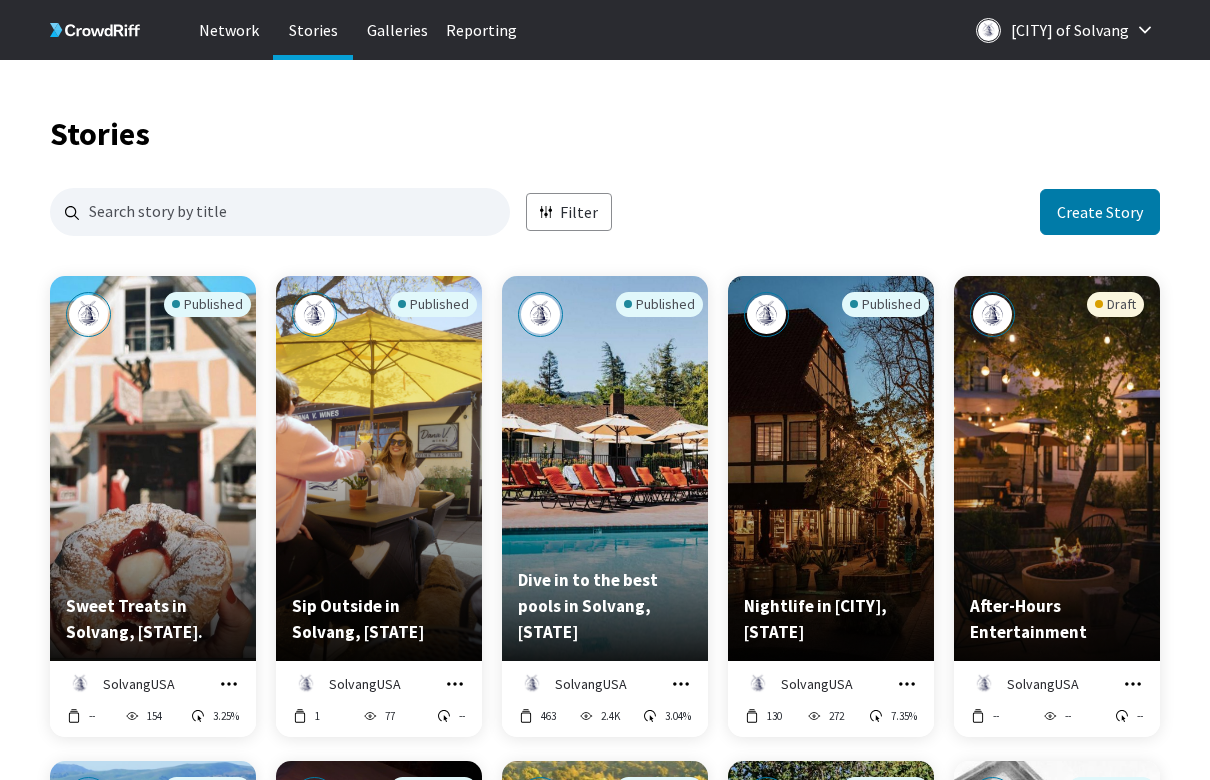 scroll, scrollTop: 16, scrollLeft: 16, axis: both 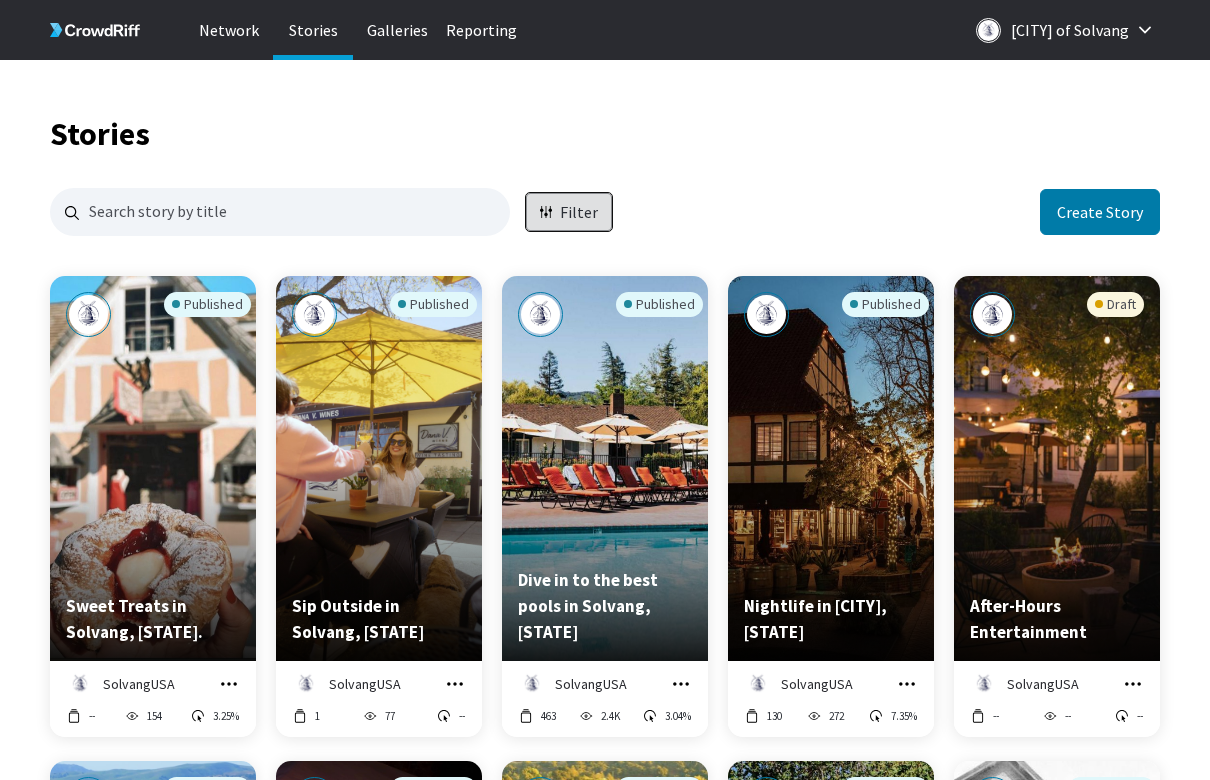 click on "Filter" at bounding box center (569, 212) 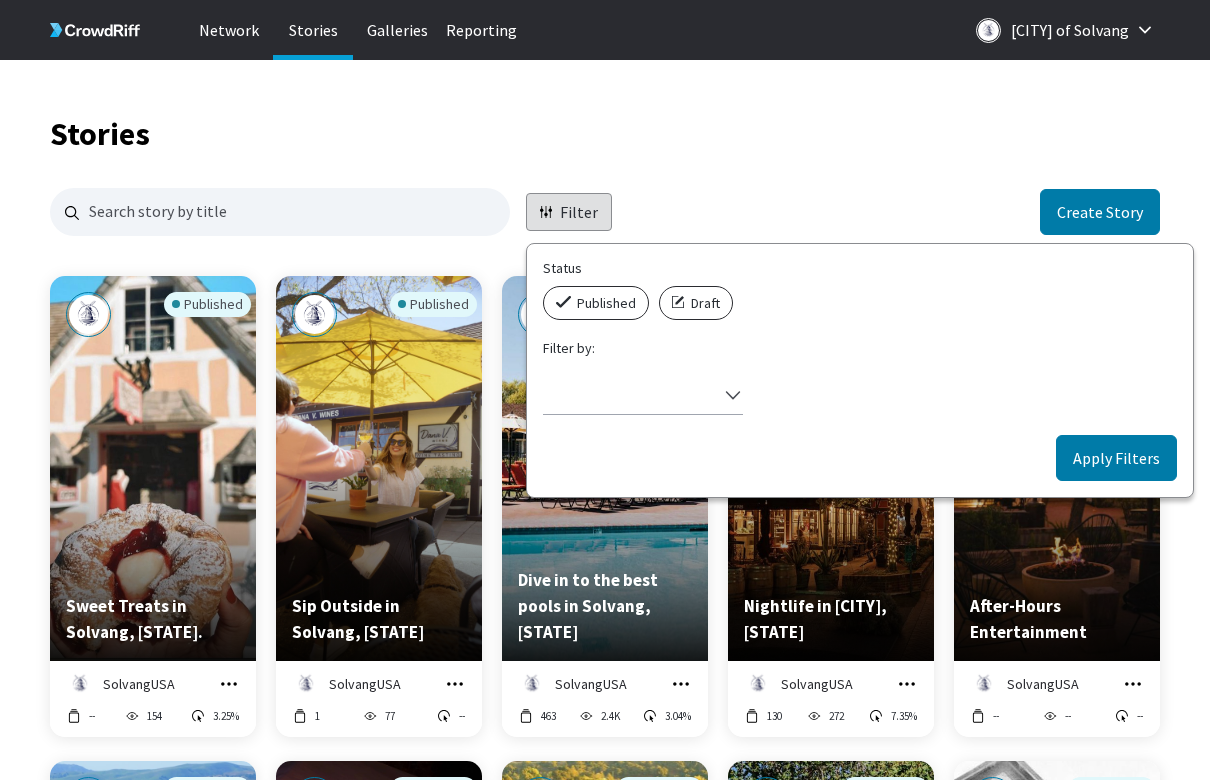 click at bounding box center (566, 302) 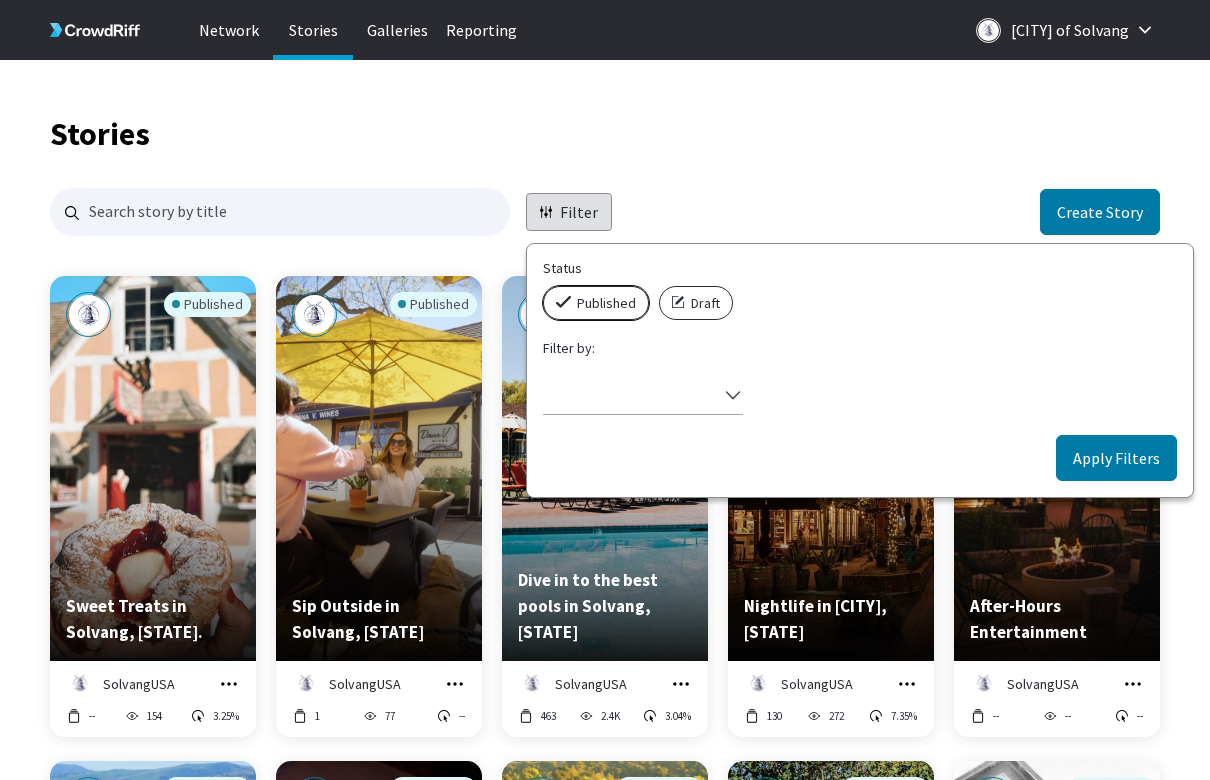 click on "Published" at bounding box center (549, 286) 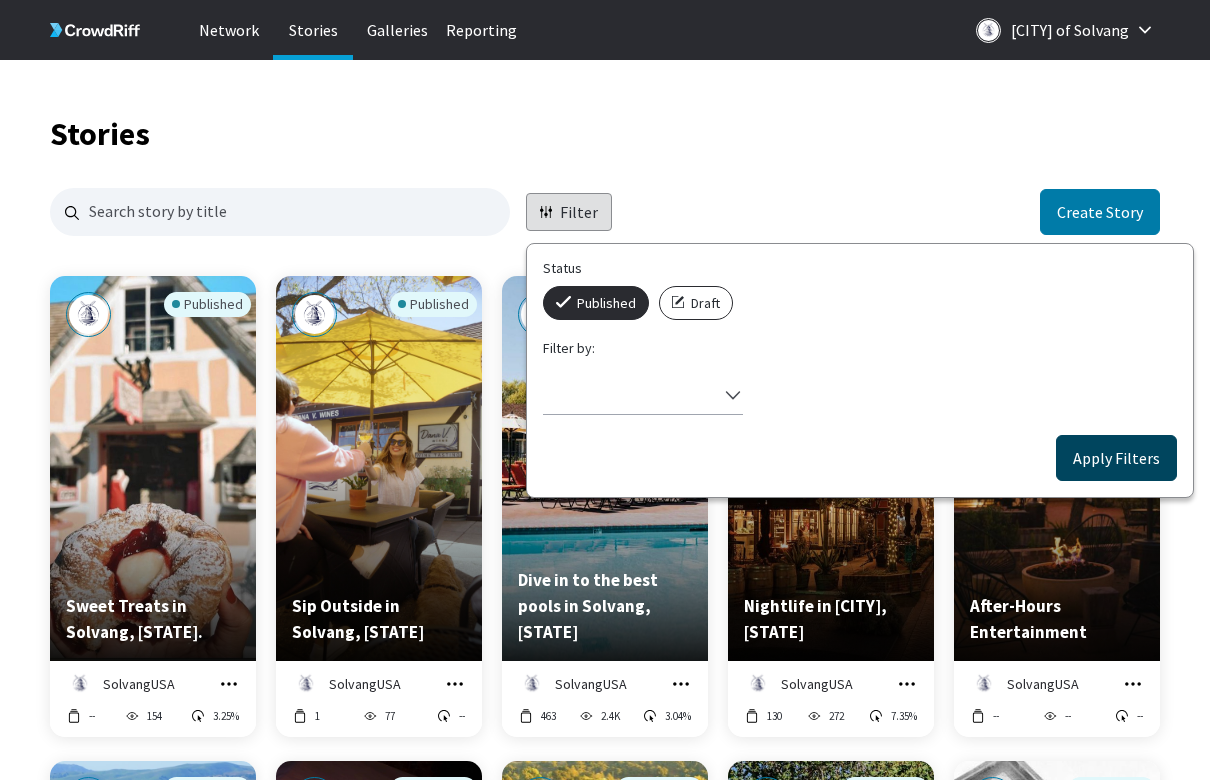 click on "Apply Filters" at bounding box center (1116, 458) 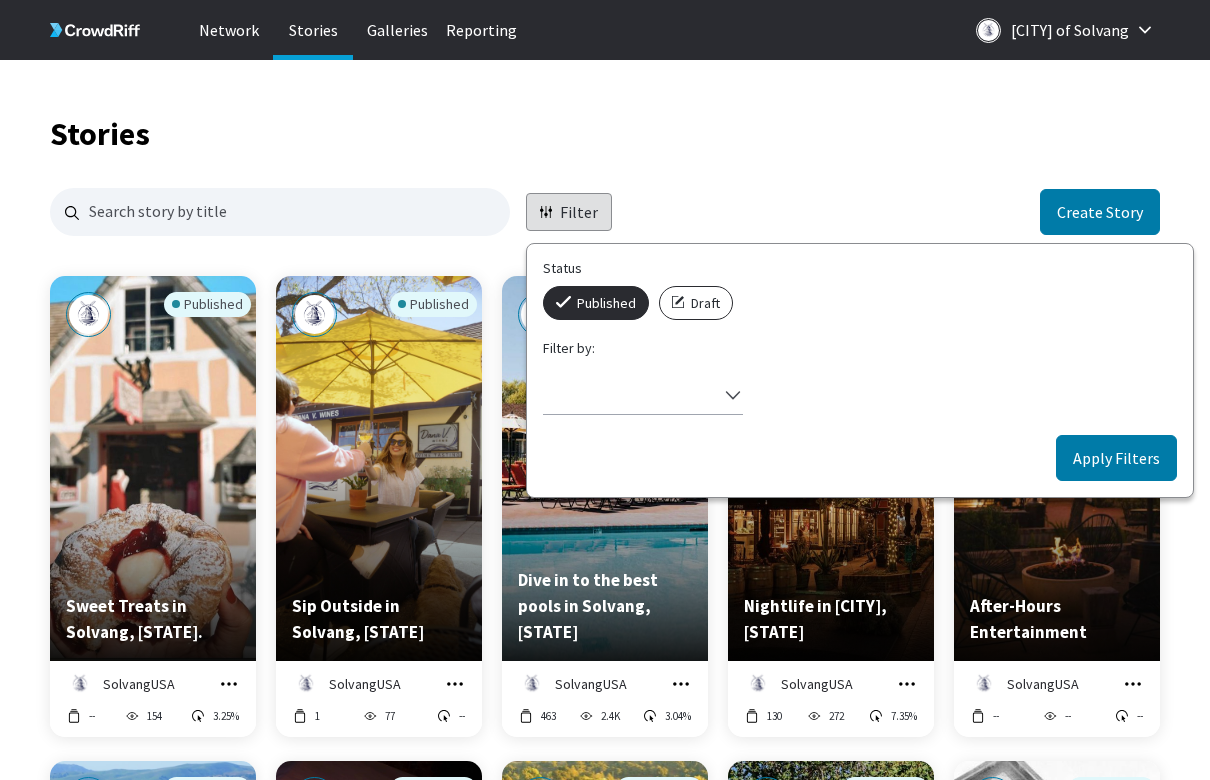 click on "Apply Filters" at bounding box center (1116, 458) 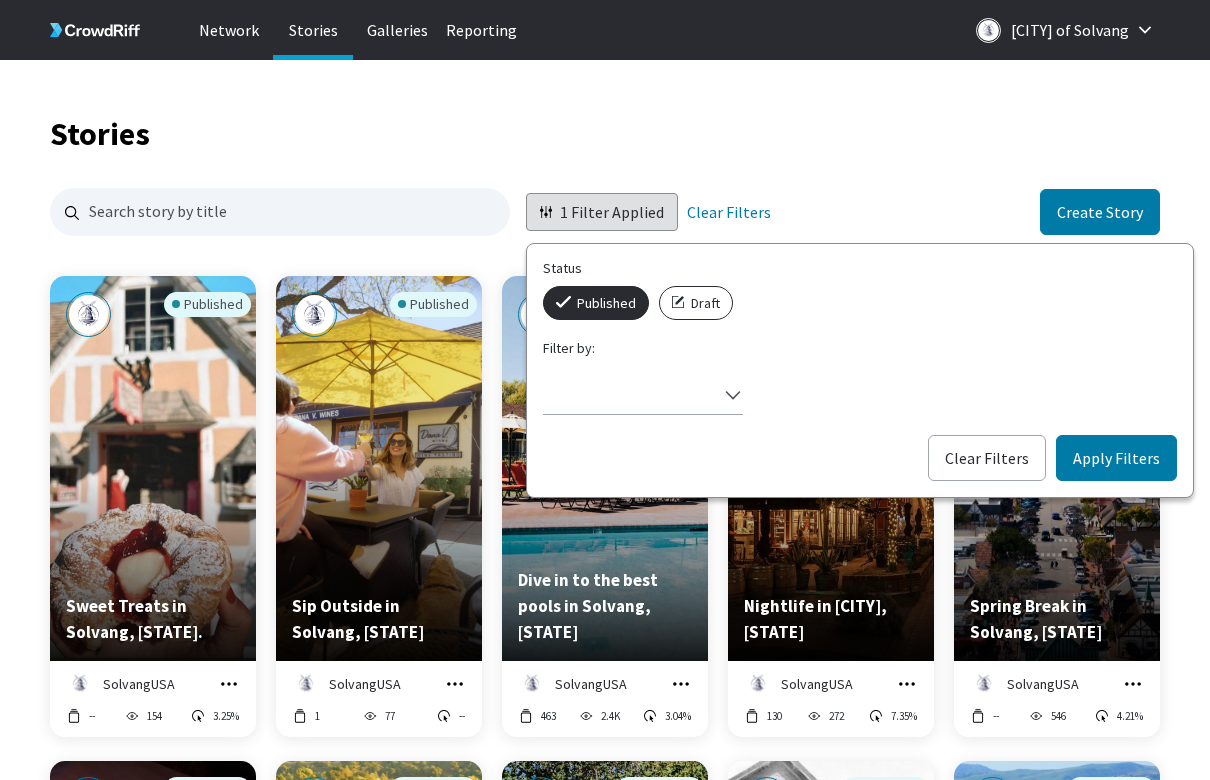 scroll, scrollTop: 16, scrollLeft: 16, axis: both 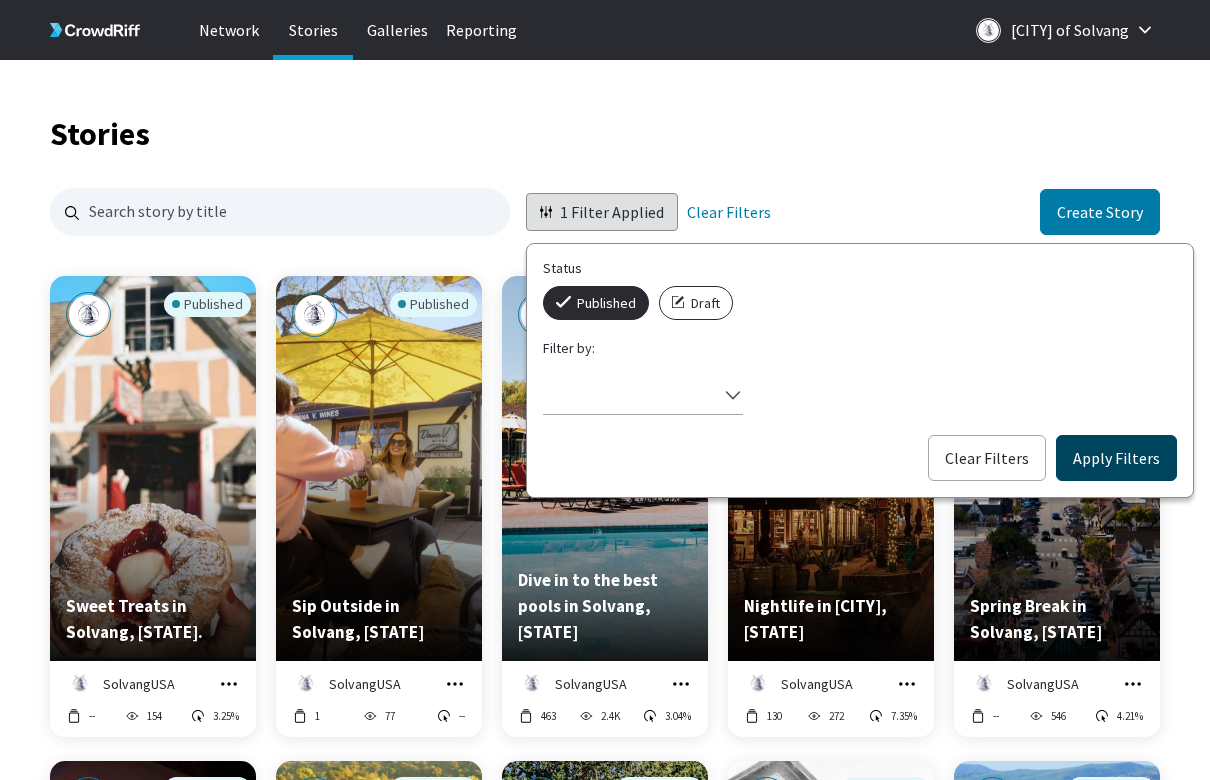 click on "Apply Filters" at bounding box center (1116, 458) 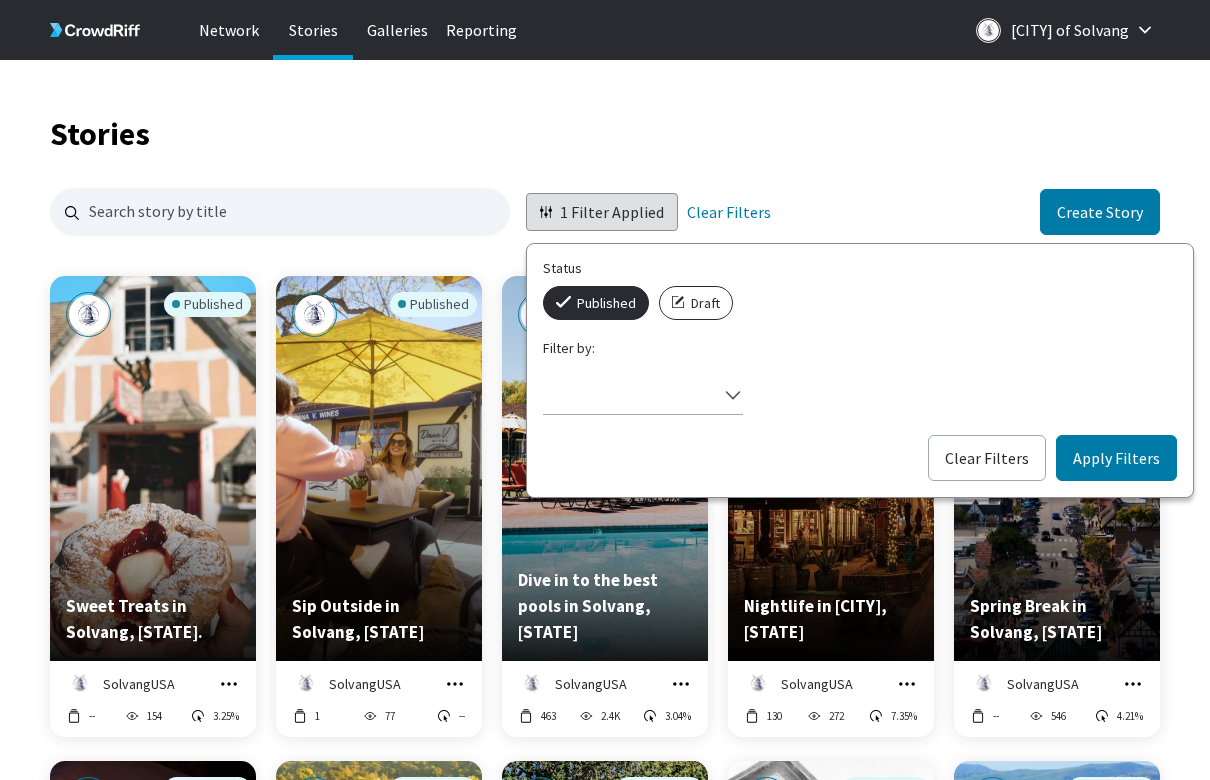 click on "Stories 1 Filter Applied Status Published Draft Filter by: Select filter Clear Filters Apply Filters Clear Filters Create Story Published Sweet Treats in Solvang, [STATE]   SolvangUSA Manage Story Edit in Story Creator Preview Copy embed code Download -- 154 3.25% Published Sip Outside in Solvang, [STATE]   SolvangUSA Manage Story Edit in Story Creator Preview Copy embed code Download 1 77 -- Published Dive in to the best pools in Solvang, [STATE]   SolvangUSA Manage Story Edit in Story Creator Preview Copy embed code Download 463 2.4K 3.04% Published Nightlife in Solvang, [STATE]   SolvangUSA Manage Story Edit in Story Creator Preview Copy embed code Download 130 272 7.35% Published Spring Break in Solvang, [STATE]   SolvangUSA Manage Story Edit in Story Creator Preview Copy embed code Download -- 546 4.21% Published Experience Julefest in Solvang, [STATE]   SolvangUSA Manage Story Edit in Story Creator Preview Copy embed code Download 107 2.7K 7.77% Published   SolvangUSA Manage Story --" at bounding box center (605, 1380) 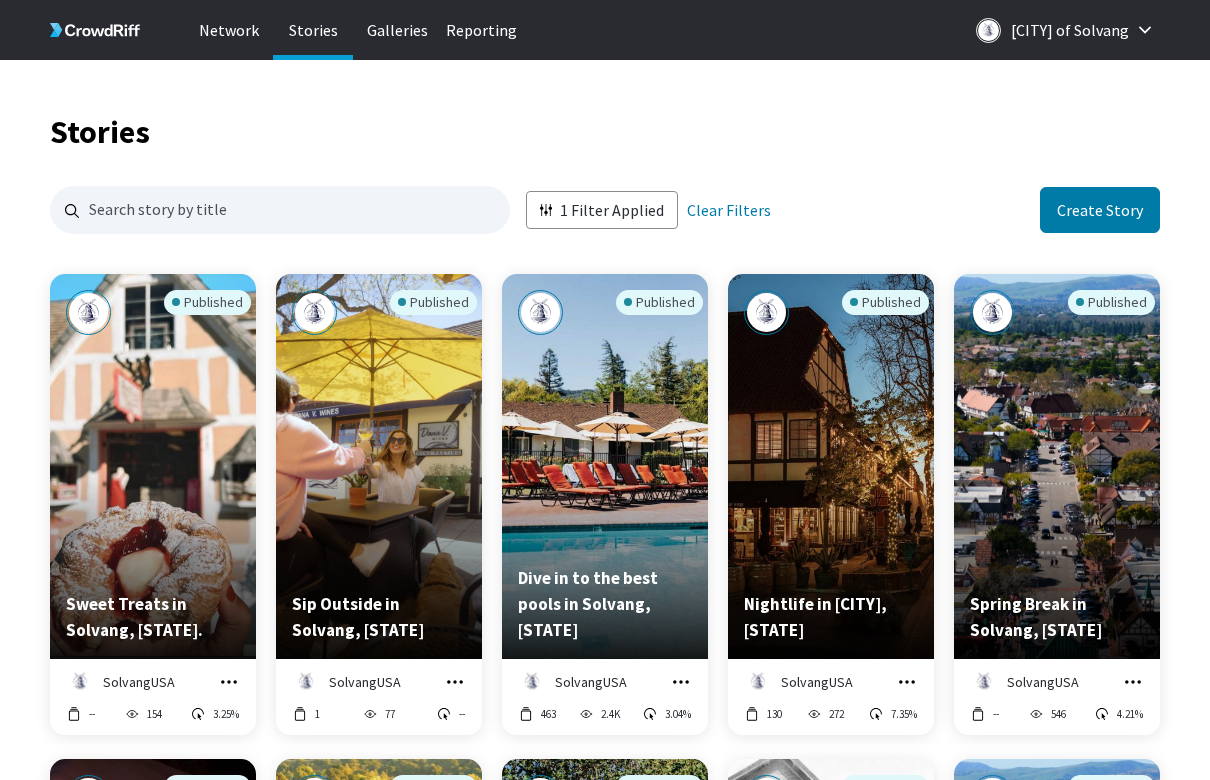 scroll, scrollTop: 73, scrollLeft: 0, axis: vertical 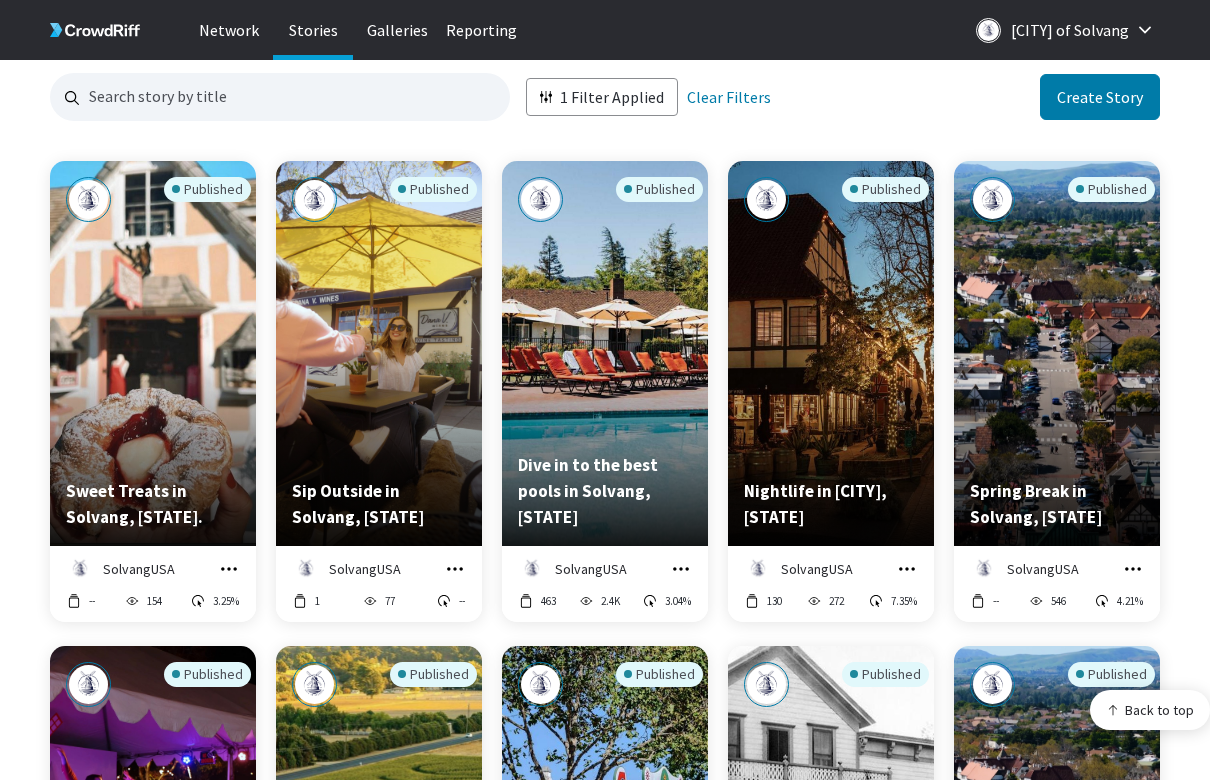 click 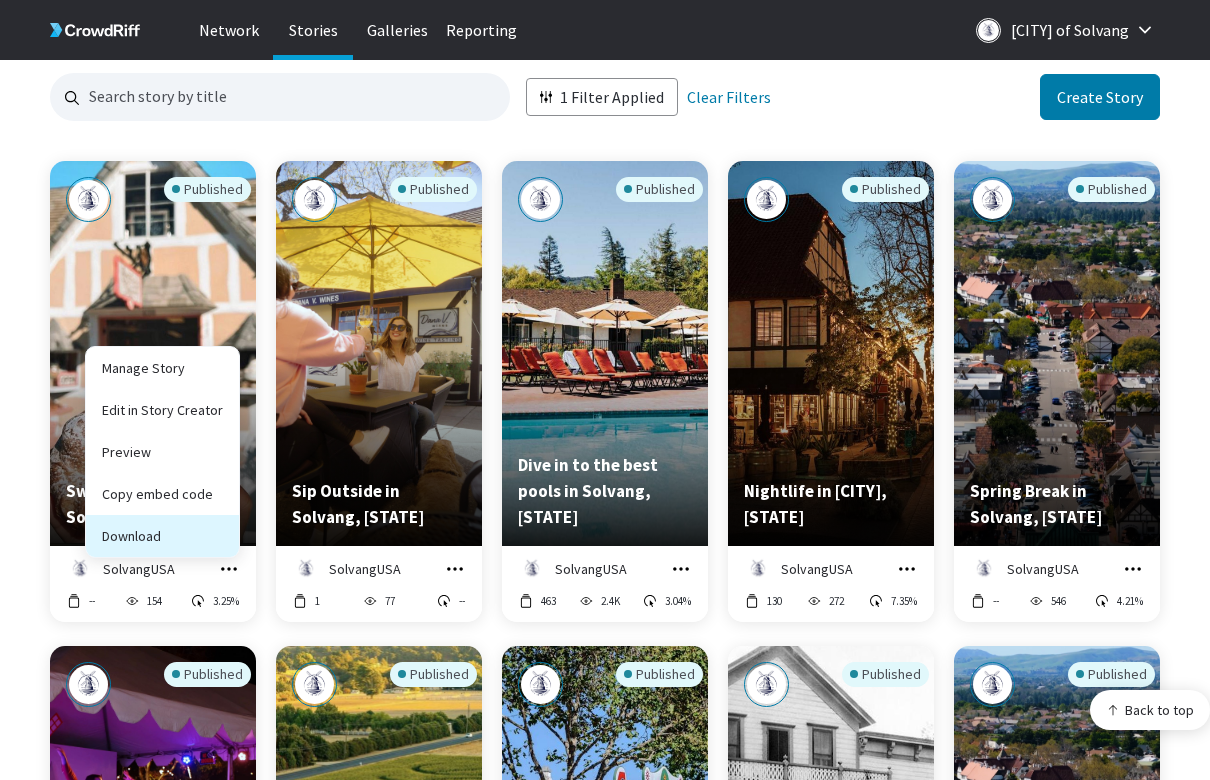 click on "Download" at bounding box center [162, 536] 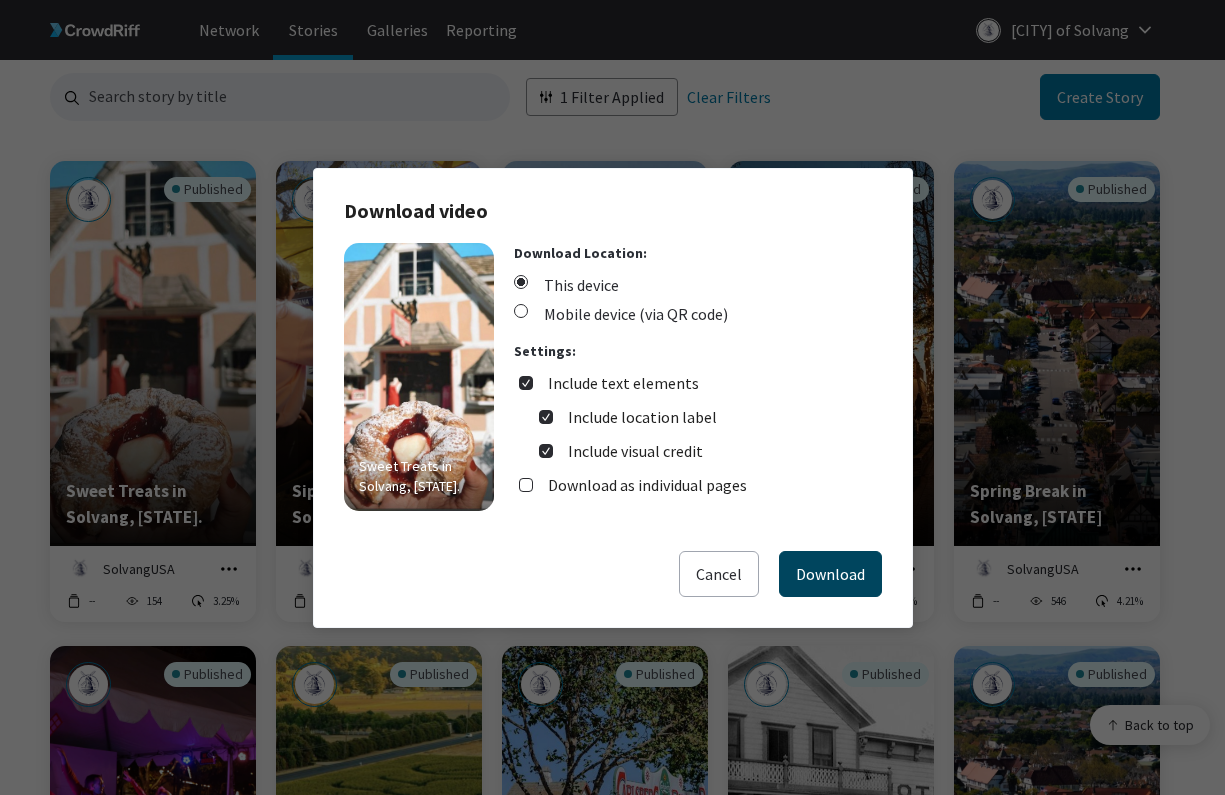 click on "Download" at bounding box center [830, 574] 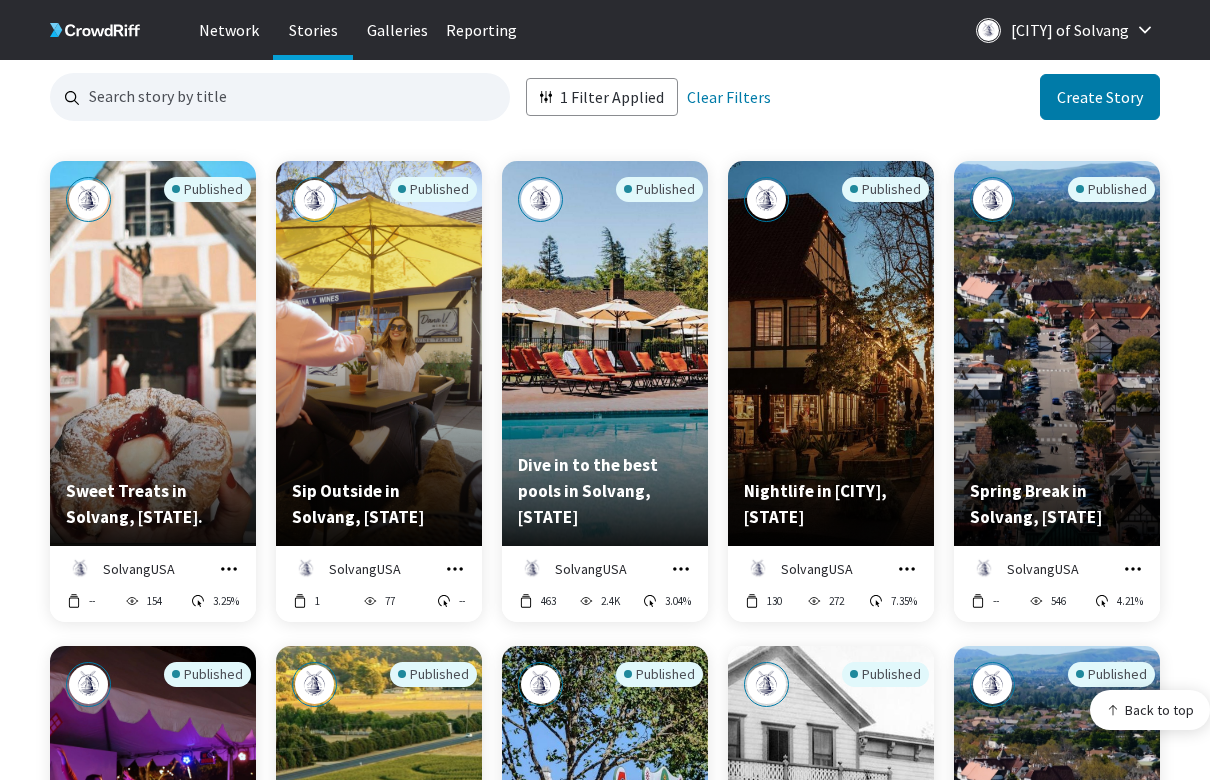 click 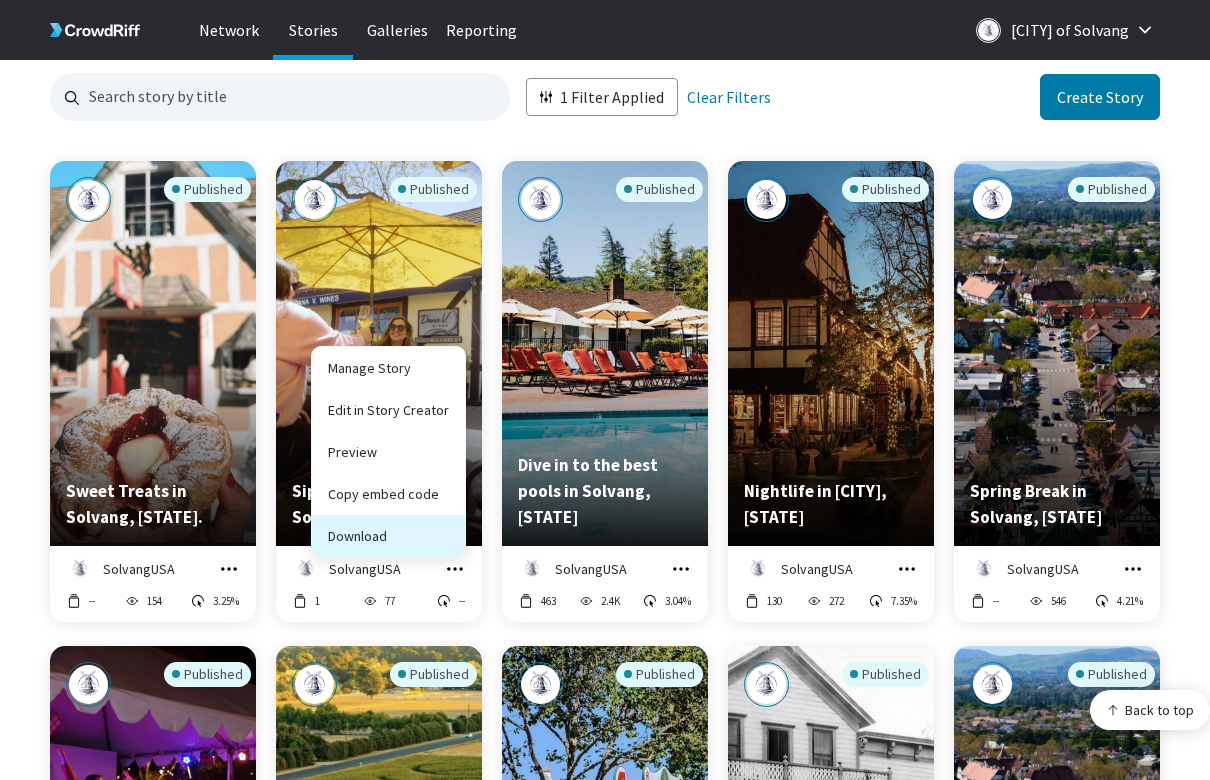 click on "Download" at bounding box center (388, 536) 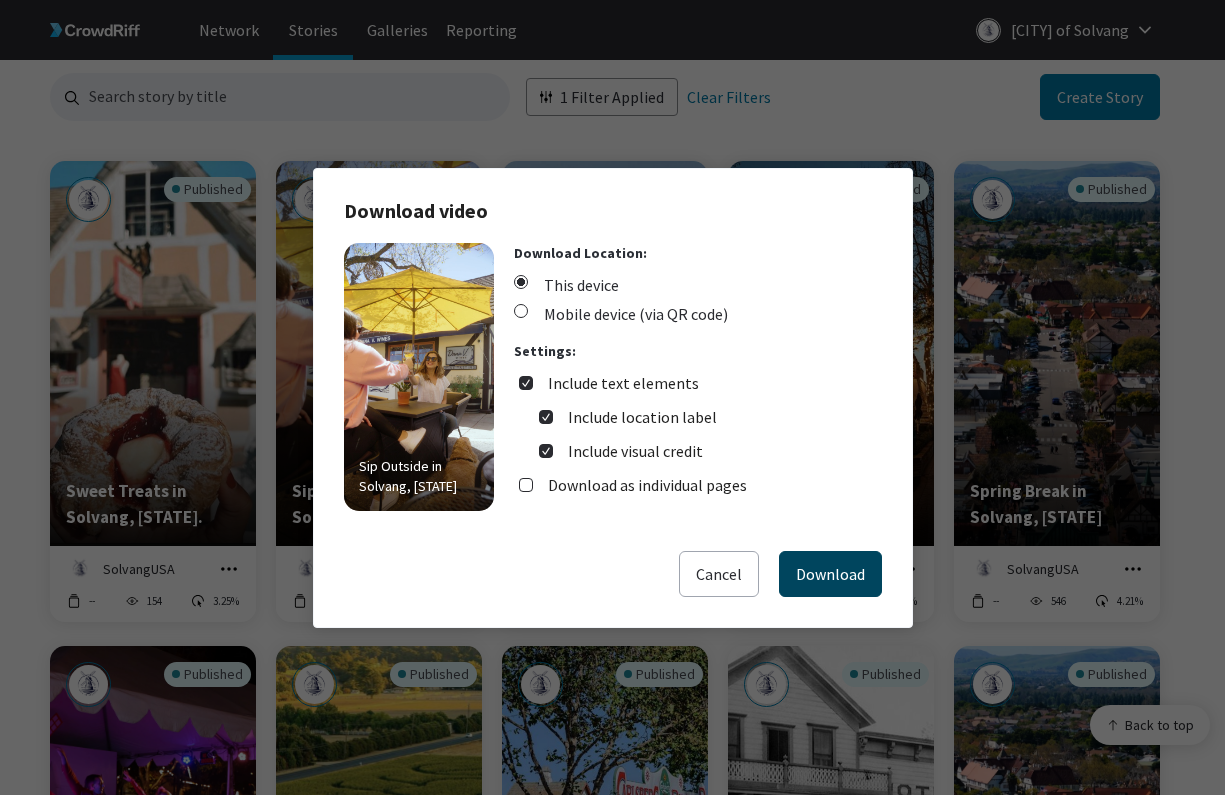 click on "Download" at bounding box center [830, 574] 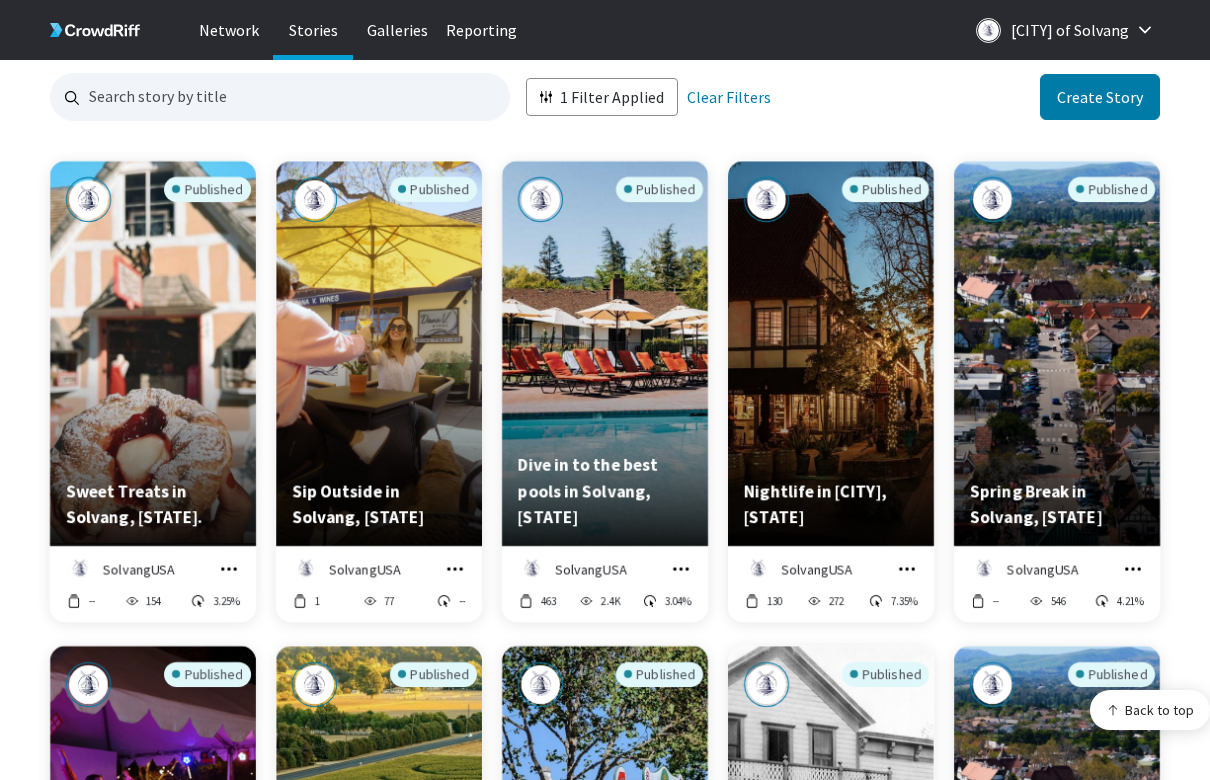 click 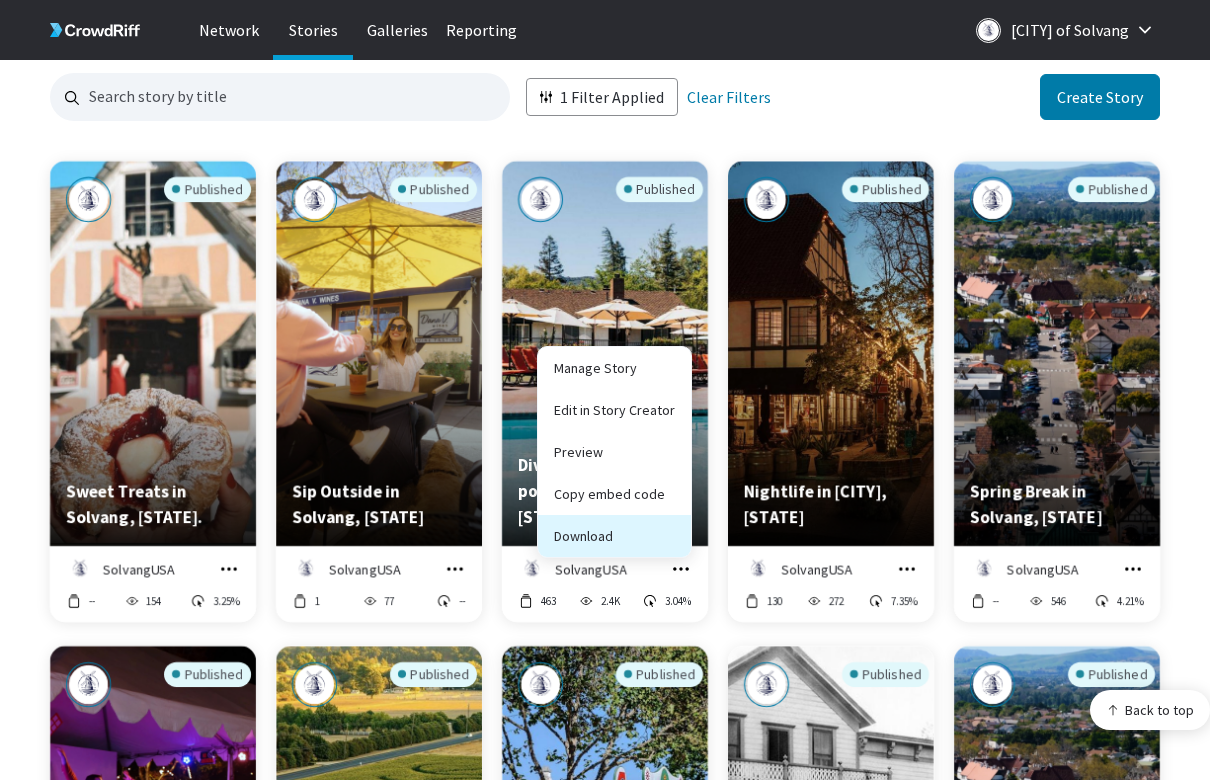 click on "Download" at bounding box center (614, 536) 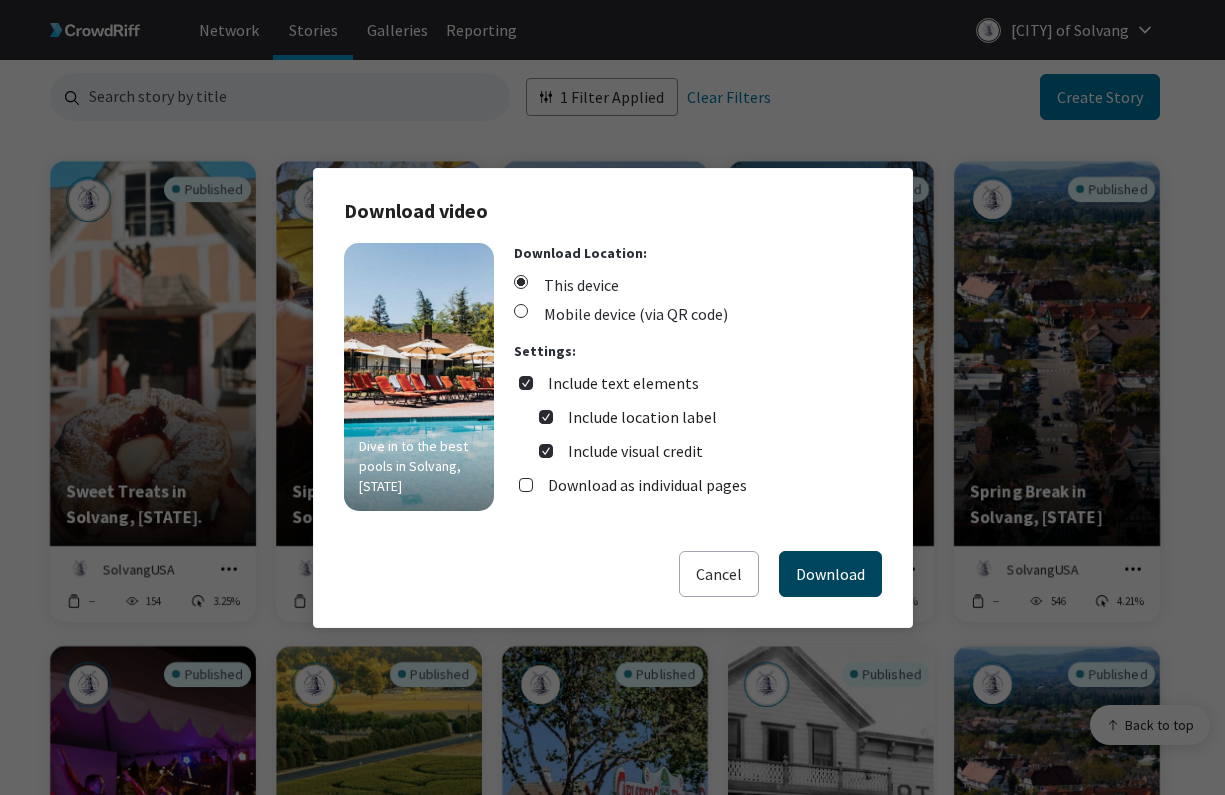 click on "Download" at bounding box center (830, 574) 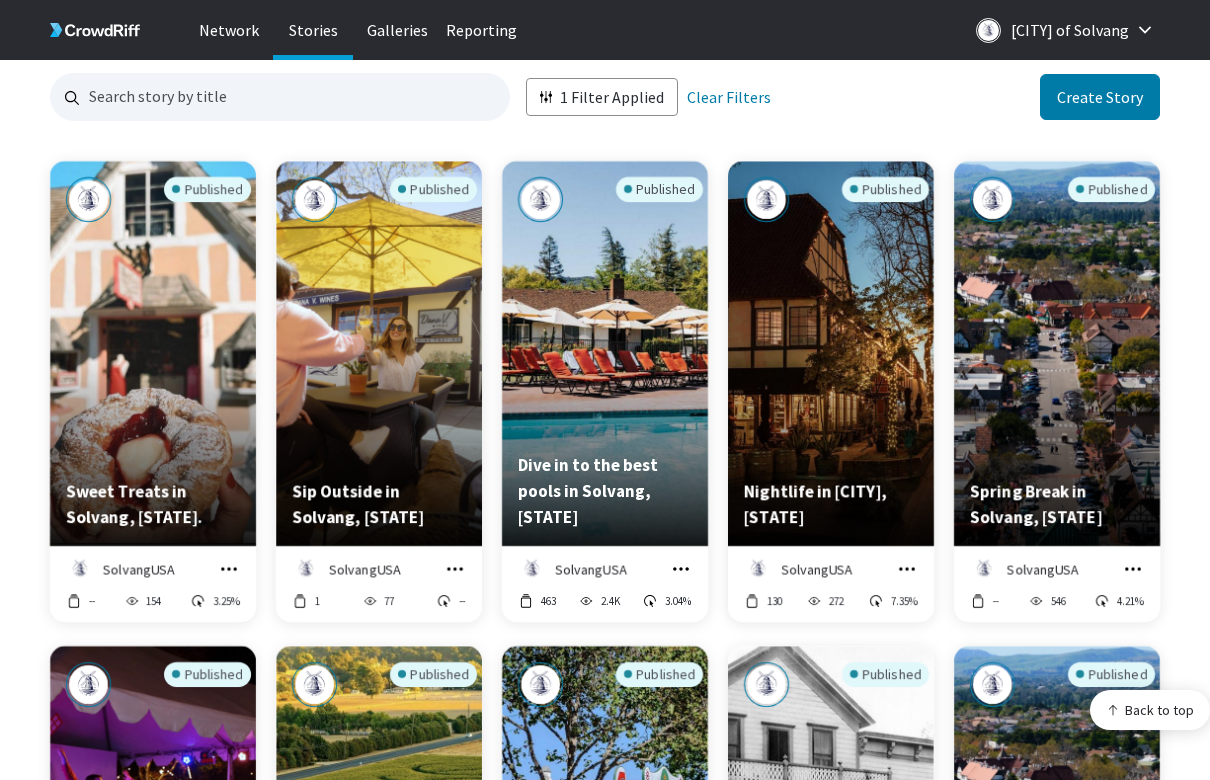click 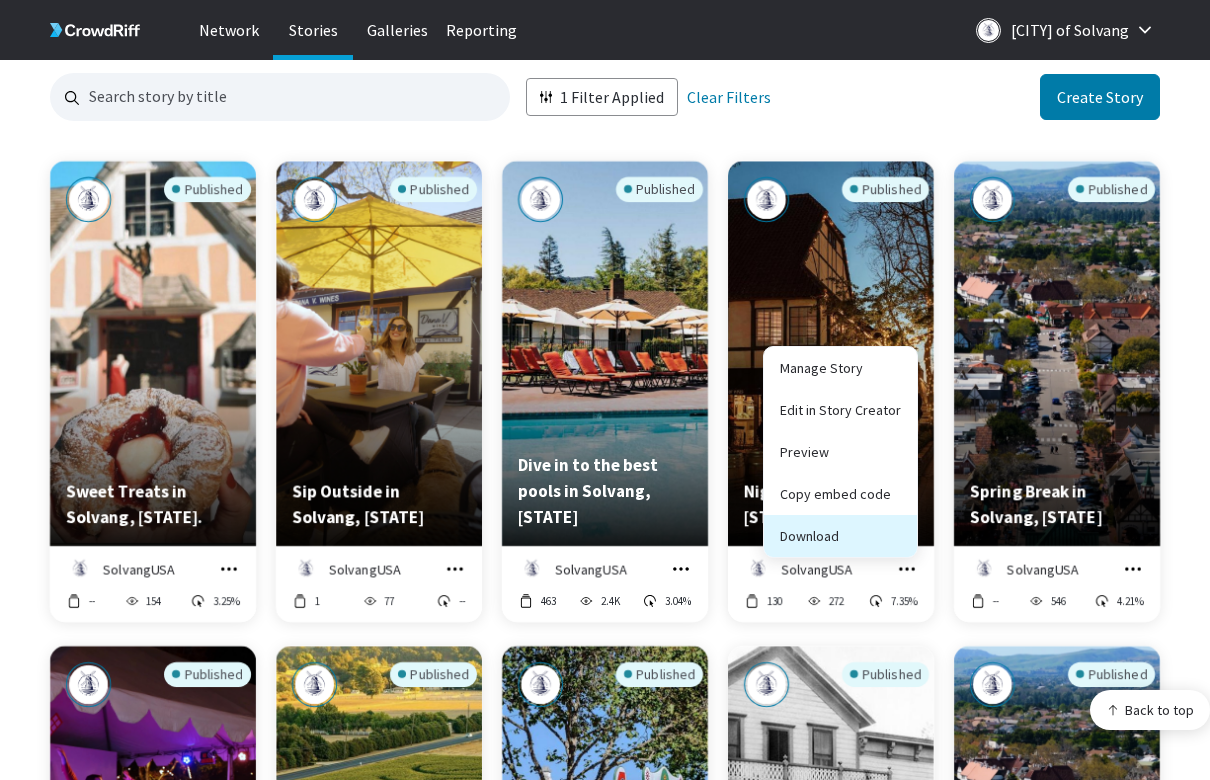 click on "Download" at bounding box center (840, 536) 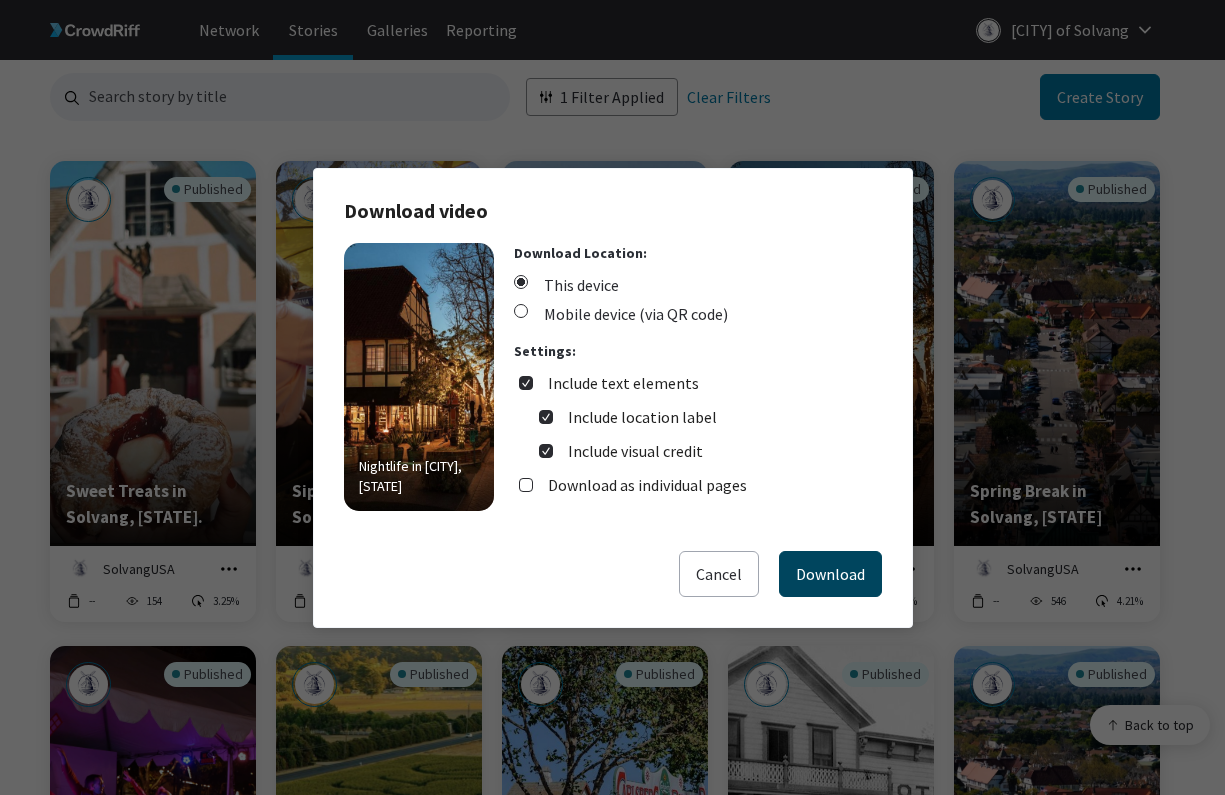 click on "Download" at bounding box center (830, 574) 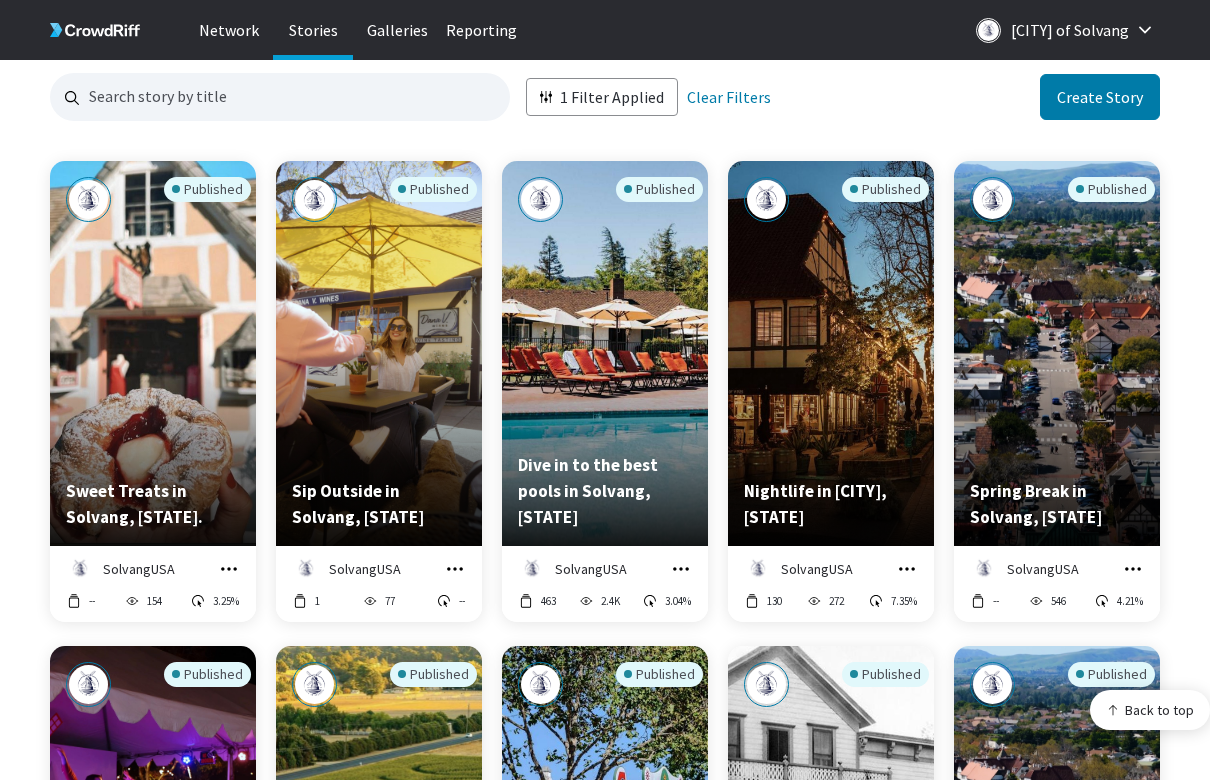 click on "SolvangUSA Manage Story Edit in Story Creator Preview Copy embed code Download -- 546 4.21%" at bounding box center (1057, 584) 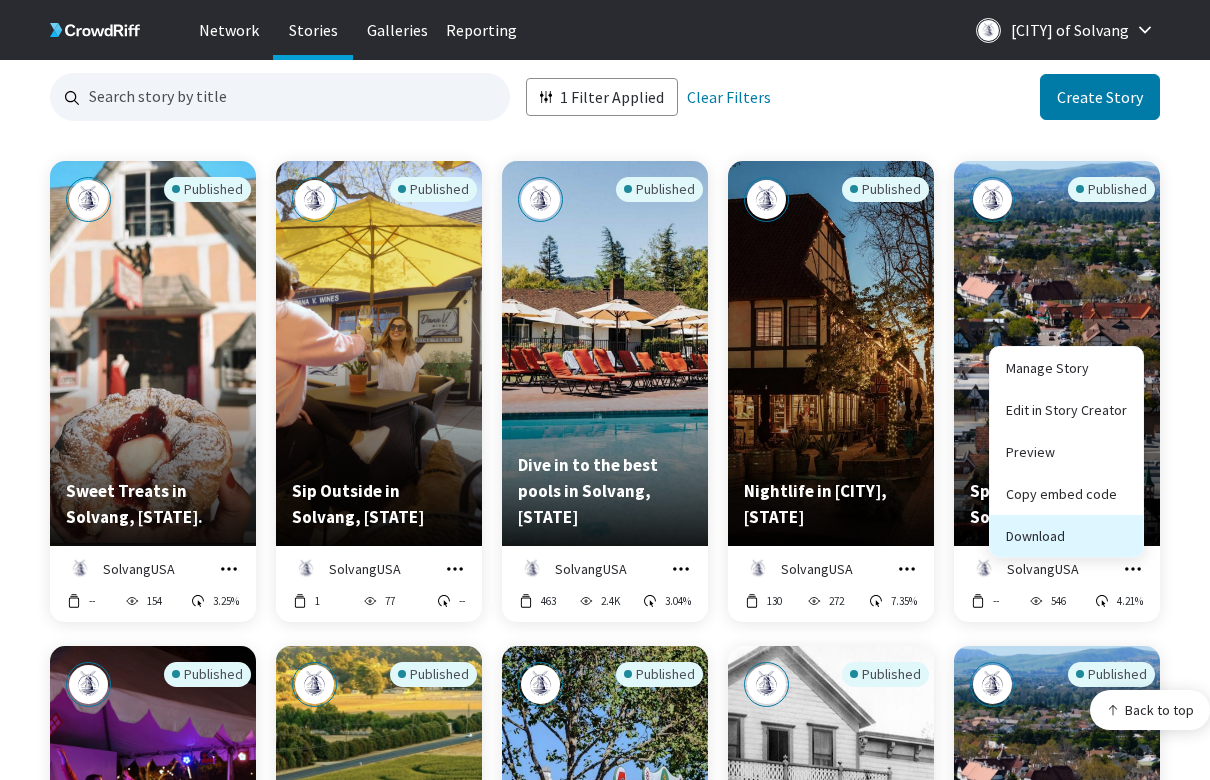 click on "Download" at bounding box center (1066, 536) 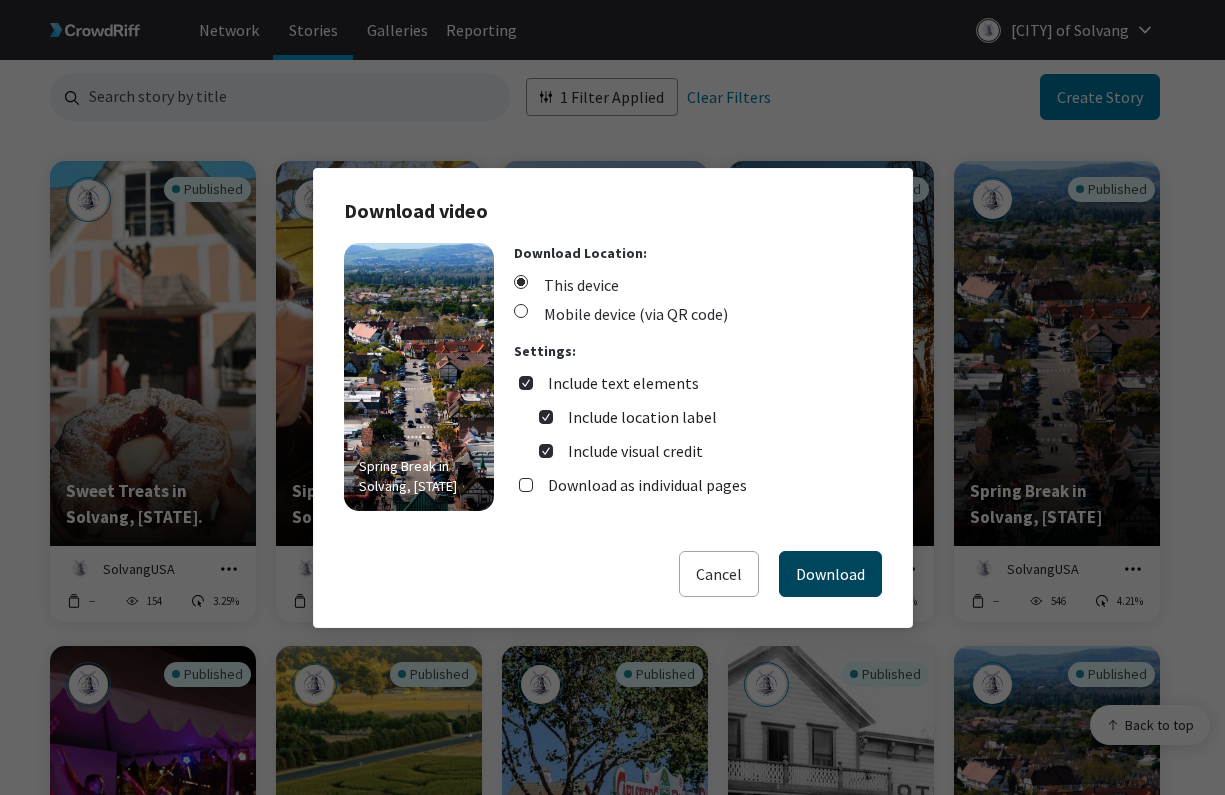 click on "Download" at bounding box center (830, 574) 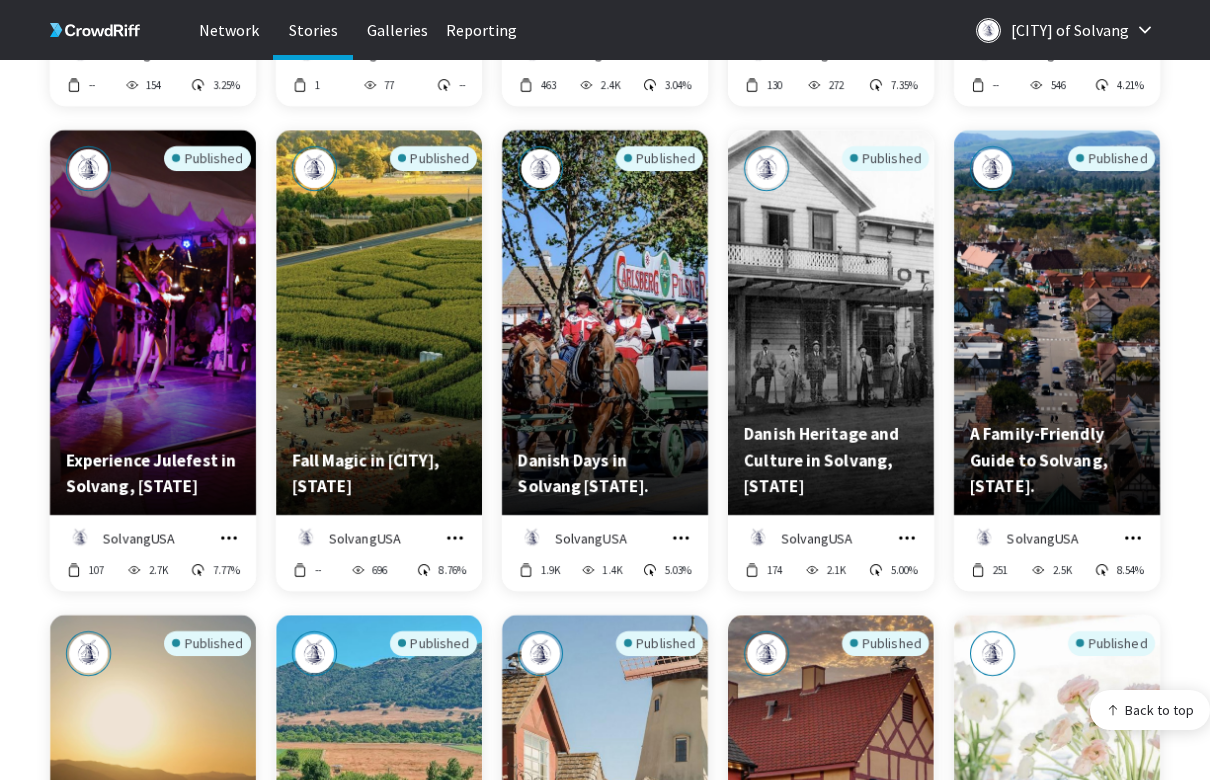 scroll, scrollTop: 770, scrollLeft: 0, axis: vertical 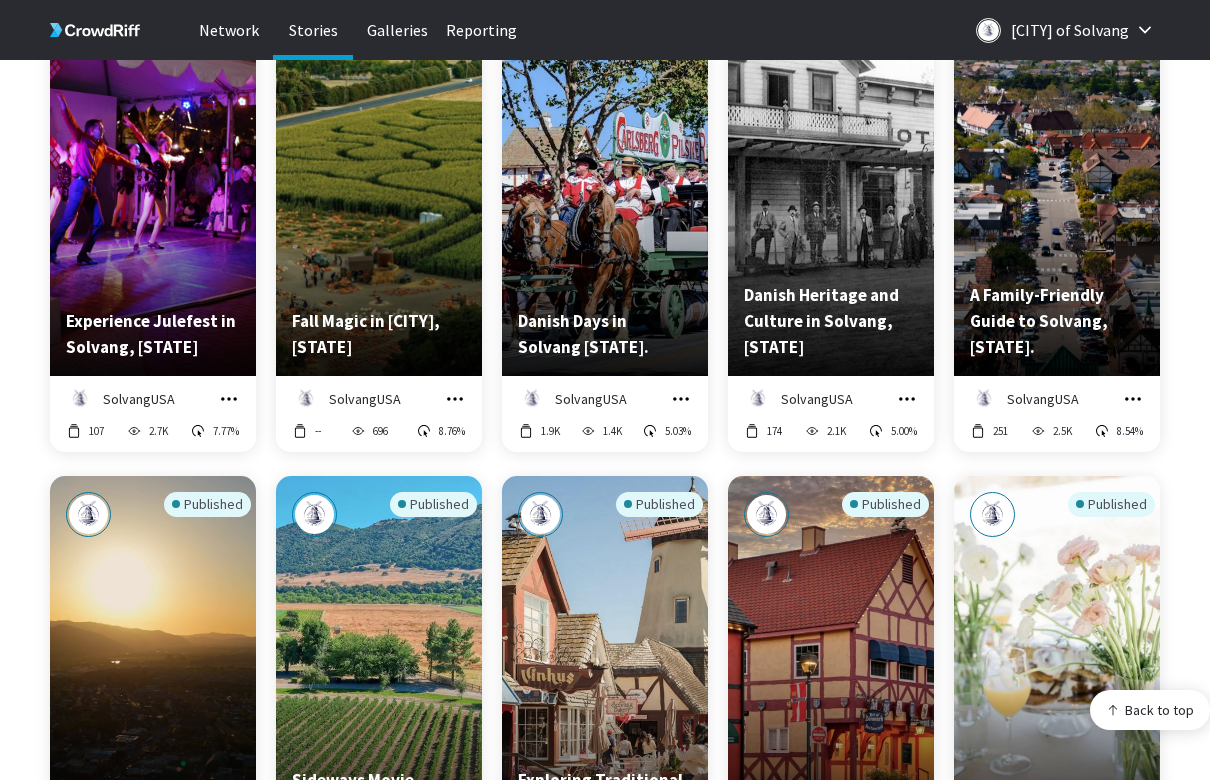 click 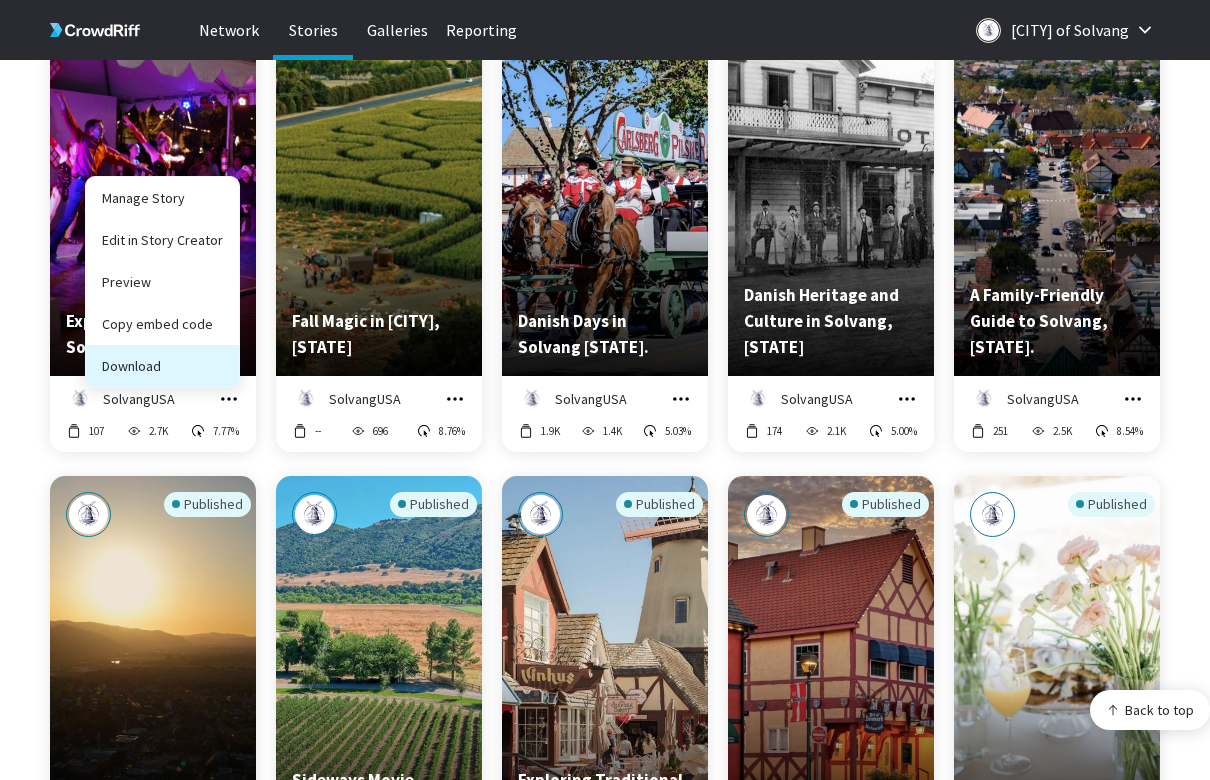 click on "Download" at bounding box center [162, 366] 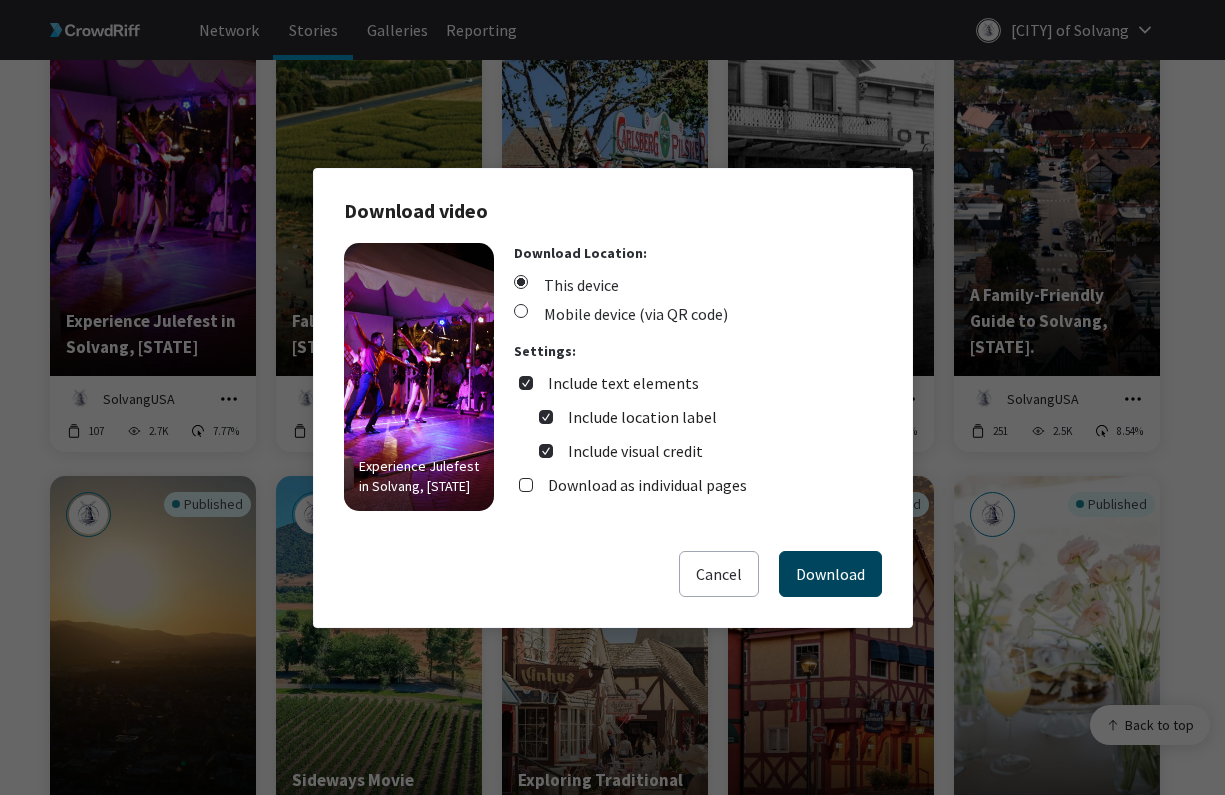click on "Download" at bounding box center [830, 574] 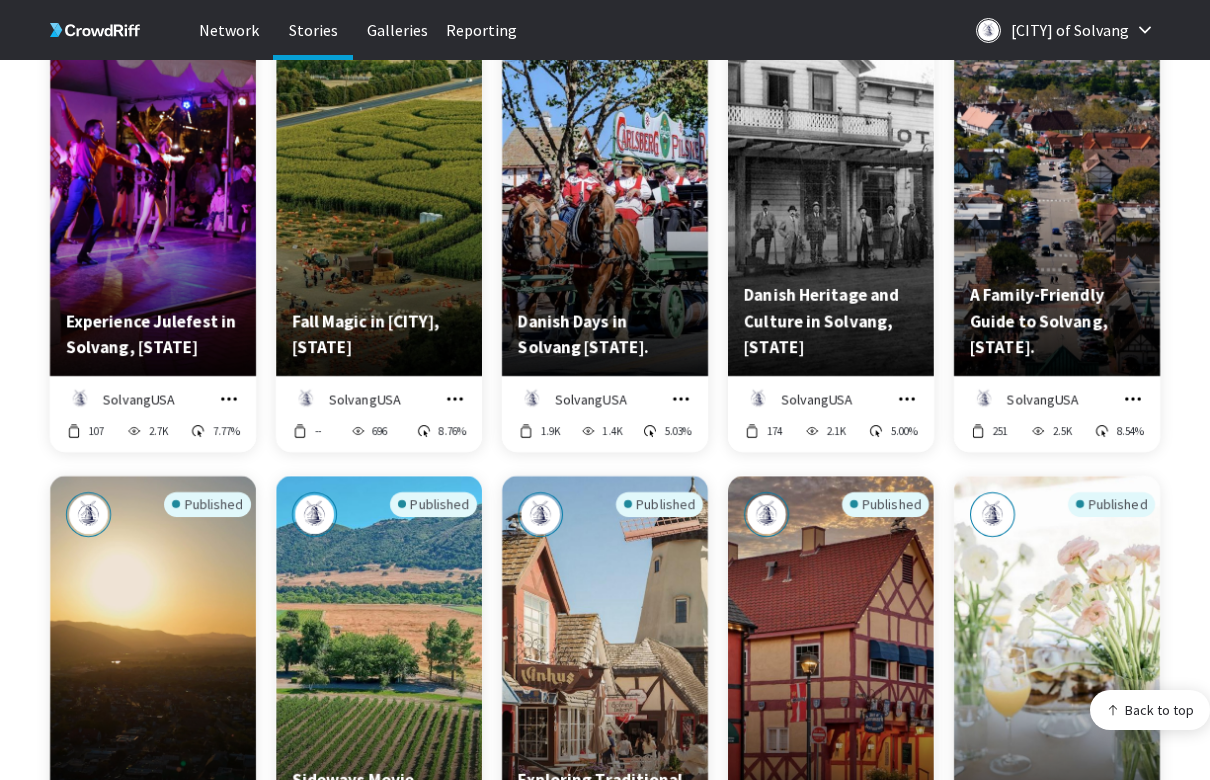 click 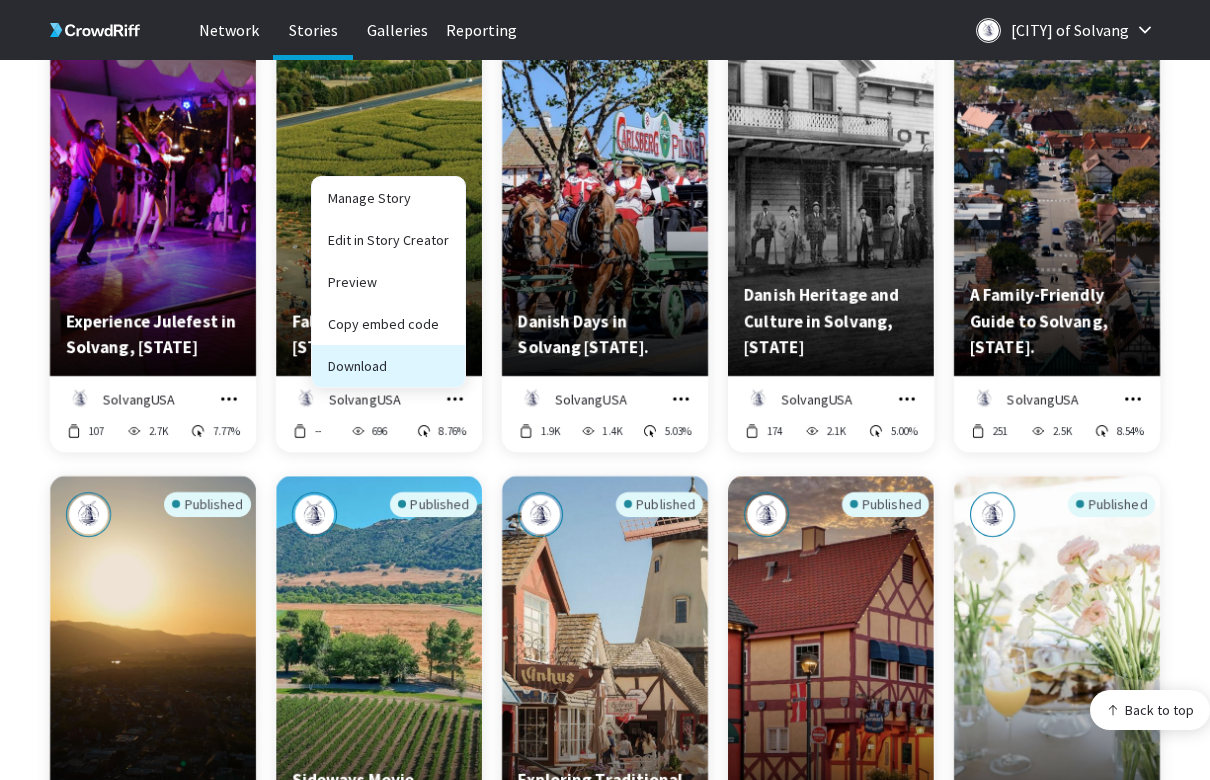 click on "Download" at bounding box center [388, 366] 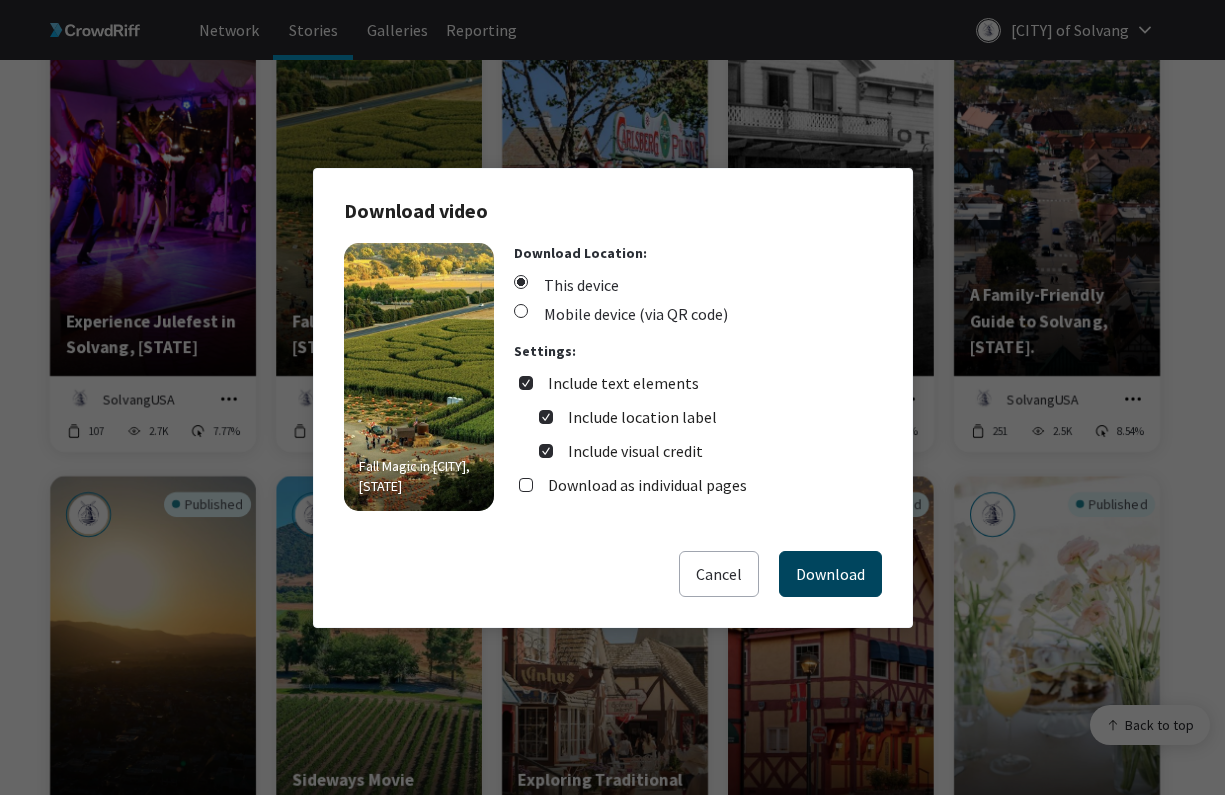 click on "Download" at bounding box center [830, 574] 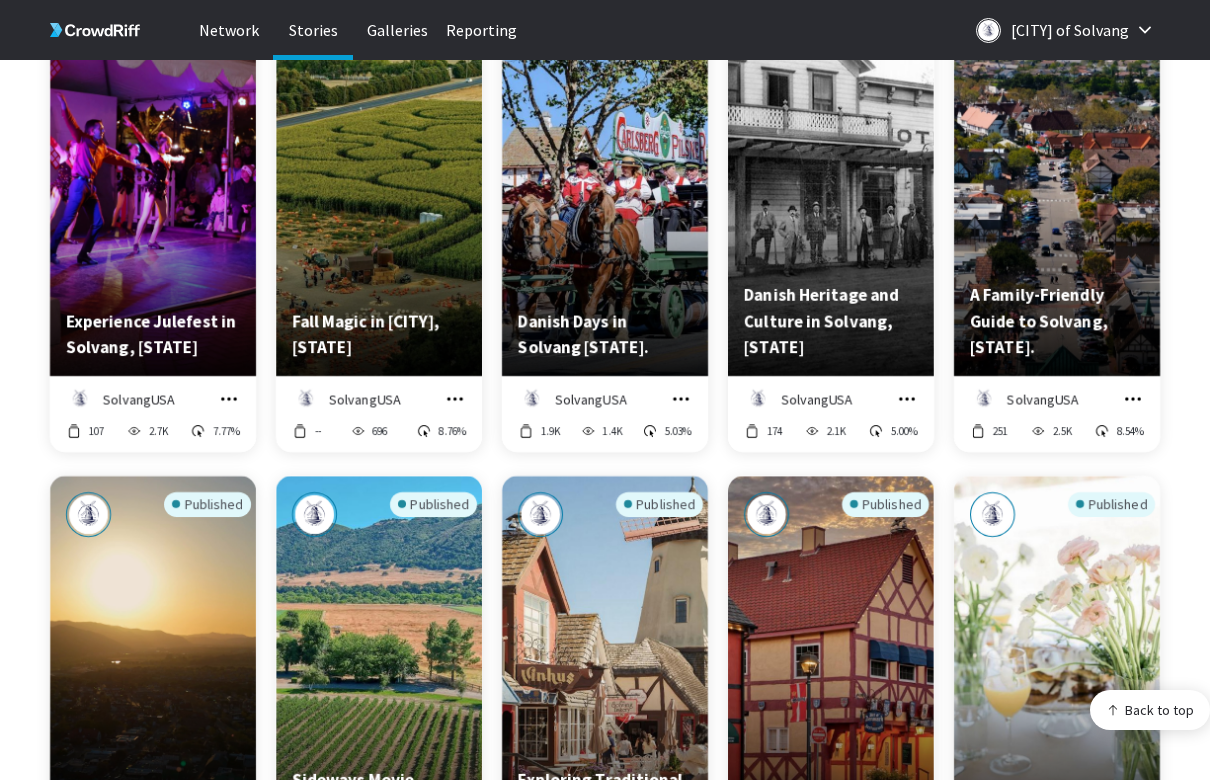 click 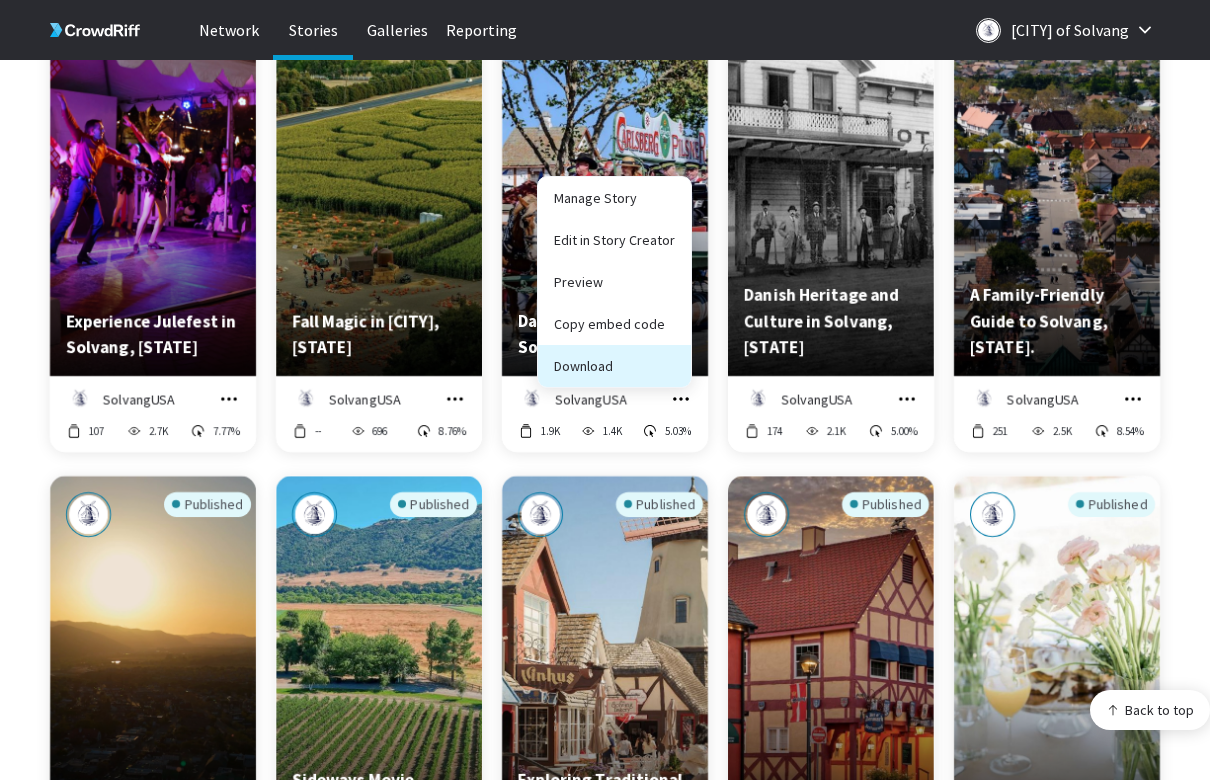 click on "Download" at bounding box center (614, 366) 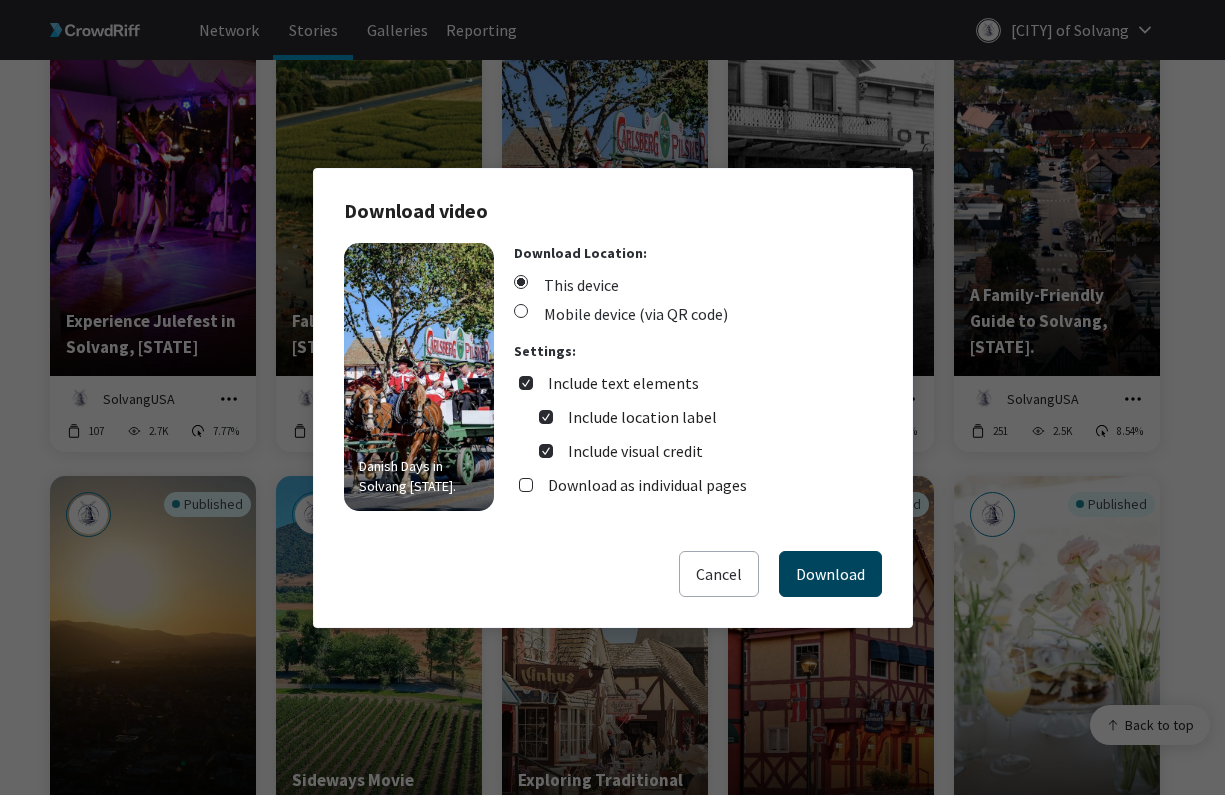 click on "Download" at bounding box center [830, 574] 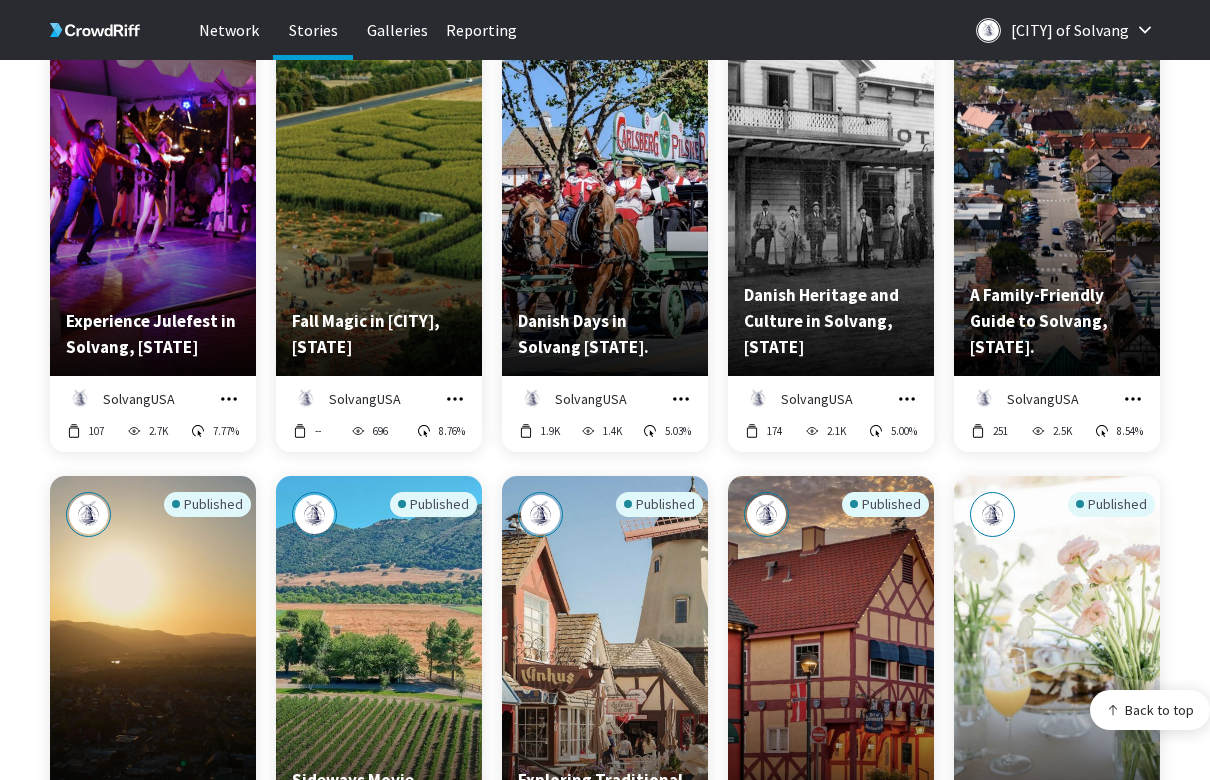 click on "Published Sweet Treats in [CITY], [STATE]   SolvangUSA Manage Story Edit in Story Creator Preview Copy embed code Download -- 154 3.25% Published Sip Outside in [CITY], [STATE]   SolvangUSA Manage Story Edit in Story Creator Preview Copy embed code Download 1 77 -- Published Dive in to the best pools in [CITY], [STATE]   SolvangUSA Manage Story Edit in Story Creator Preview Copy embed code Download 463 2.4K 3.04% Published Nightlife in [CITY], [STATE]   SolvangUSA Manage Story Edit in Story Creator Preview Copy embed code Download 130 272 7.35% Published Spring Break in [CITY], [STATE]   SolvangUSA Manage Story Edit in Story Creator Preview Copy embed code Download -- 546 4.21% Published Experience Julefest in [CITY], [STATE]   SolvangUSA Manage Story Edit in Story Creator Preview Copy embed code Download 107 2.7K 7.77% Published Fall Magic in [CITY], [STATE]   SolvangUSA Manage Story Edit in Story Creator Preview Copy embed code Download -- 696 8.76% Published   SolvangUSA Preview" at bounding box center [630, 743] 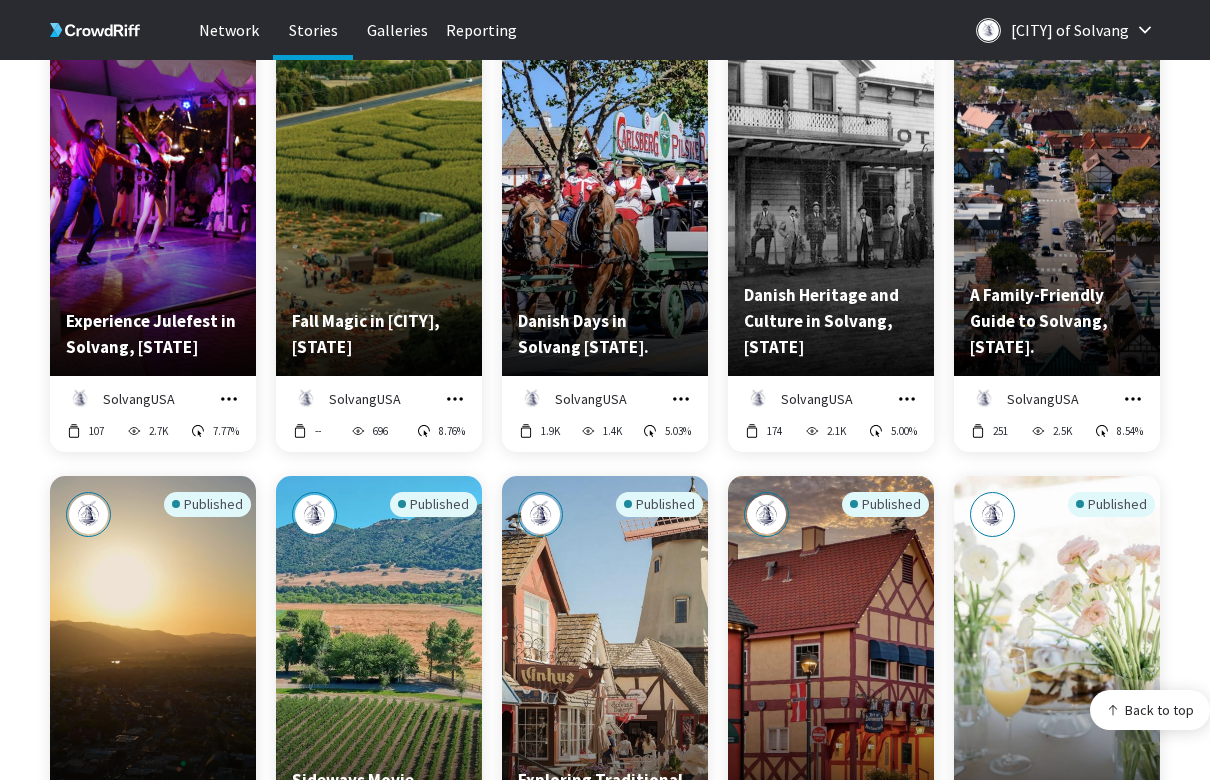 click 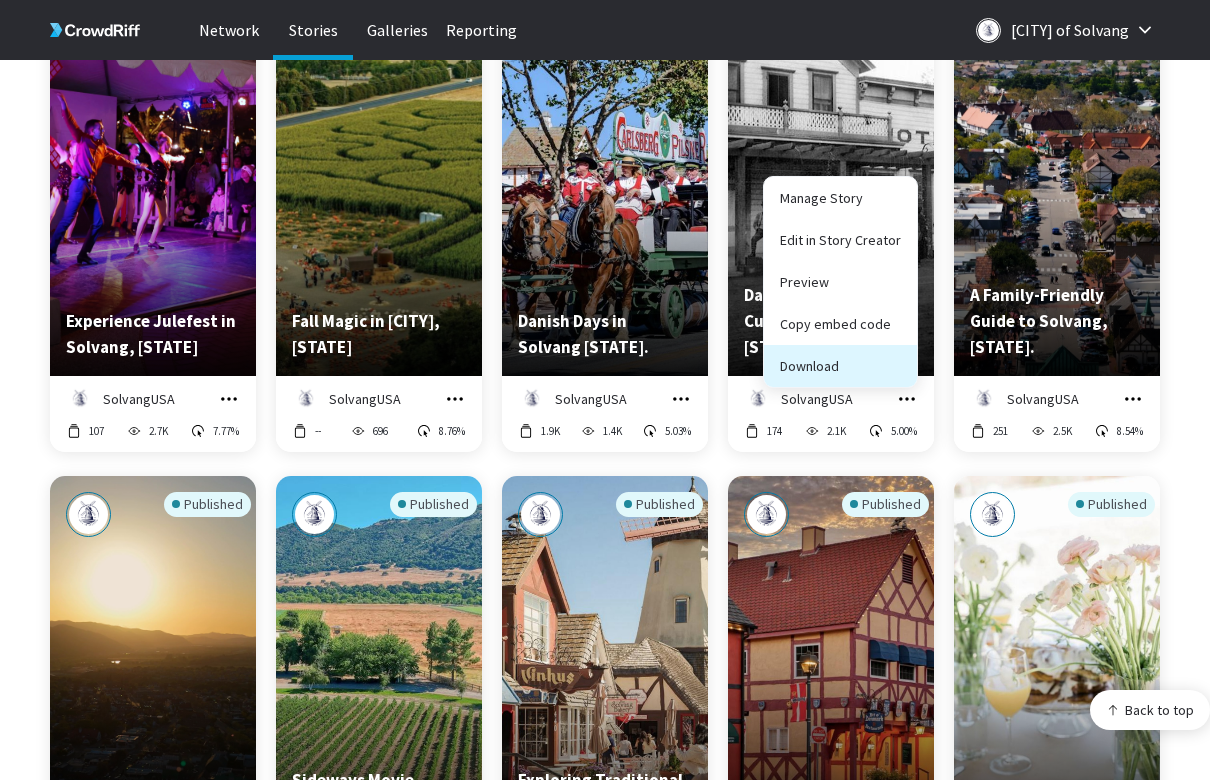 click on "Download" at bounding box center (840, 366) 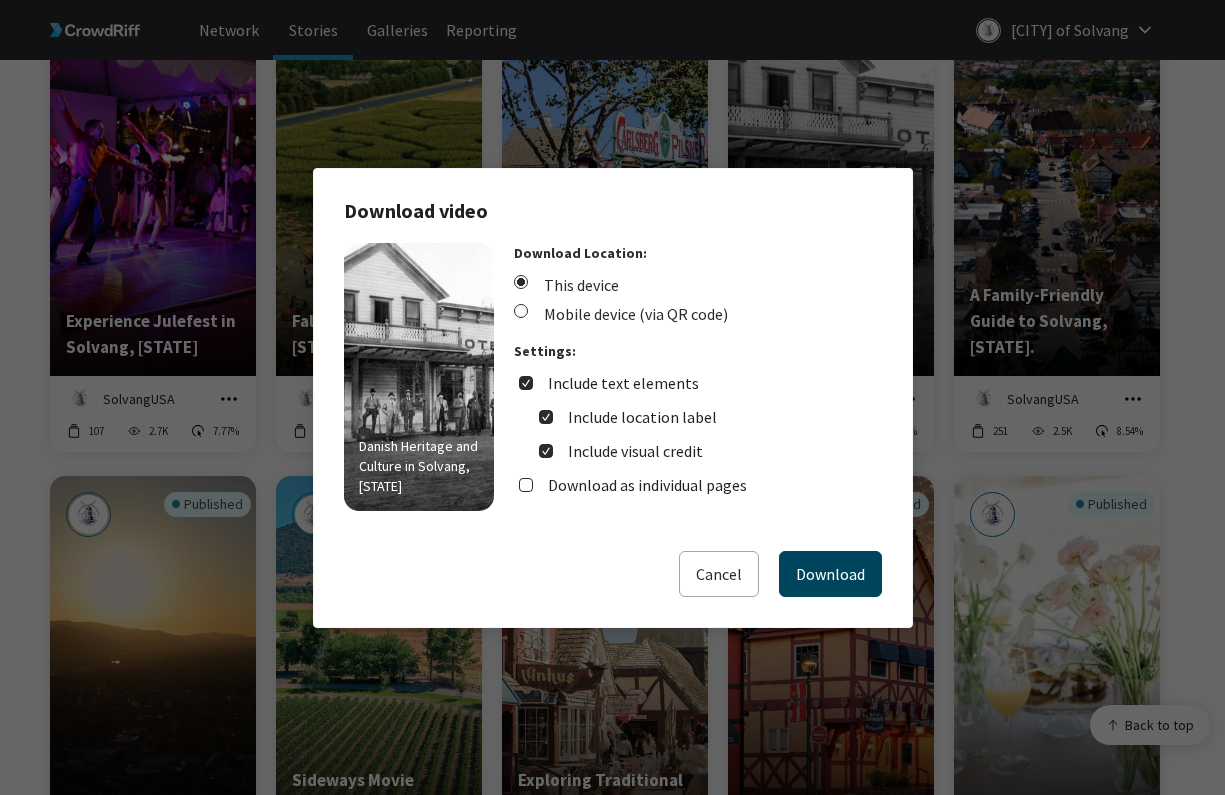 click on "Download" at bounding box center [830, 574] 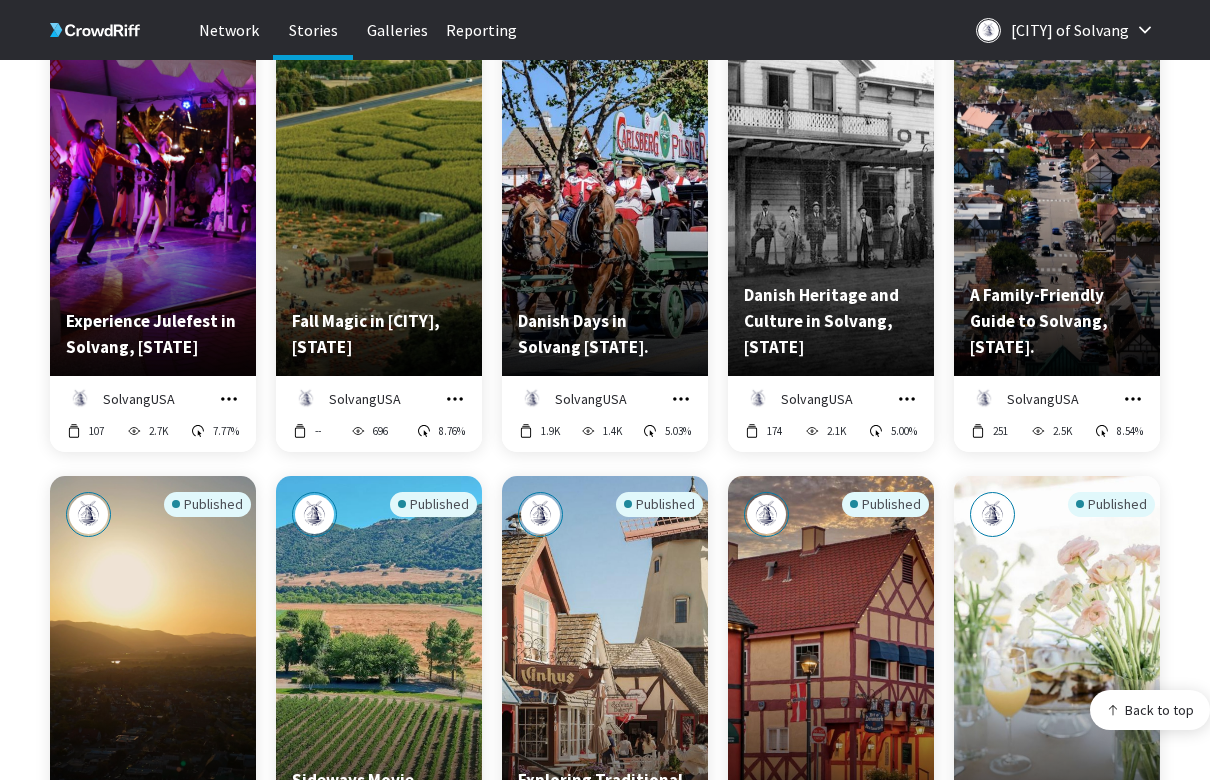 click 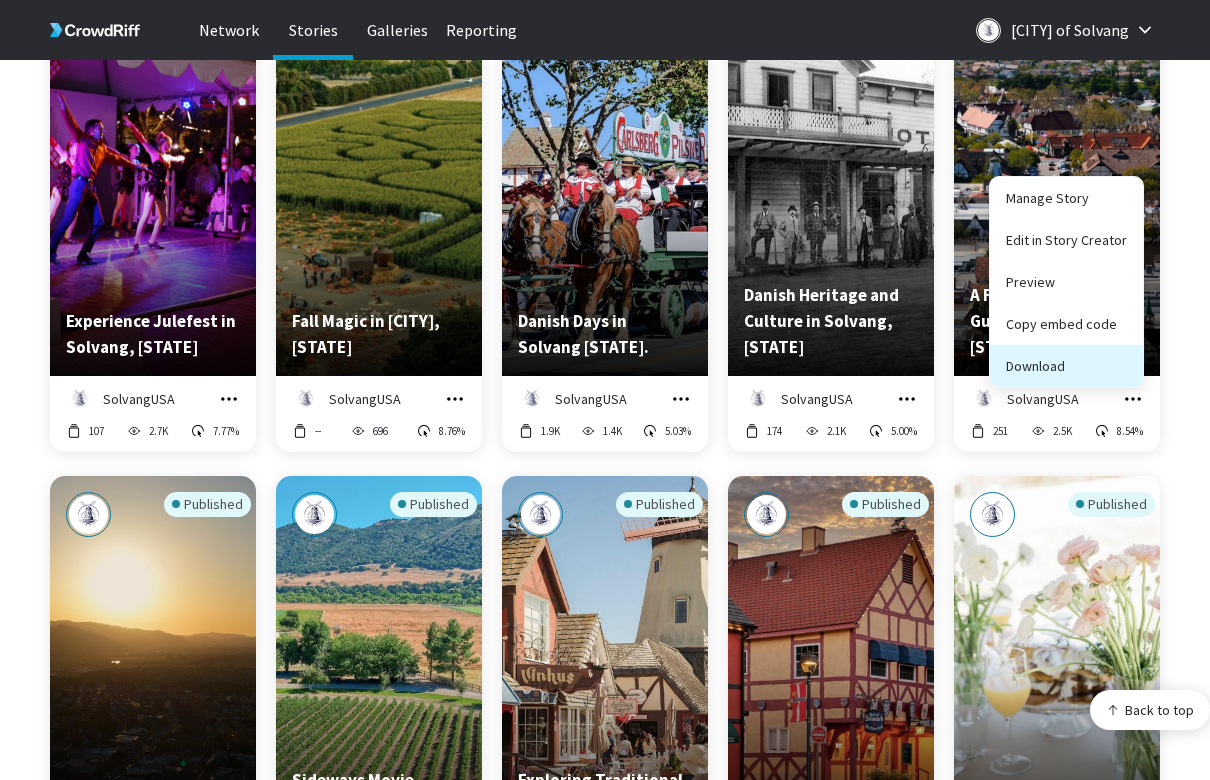 click on "Download" at bounding box center [1066, 366] 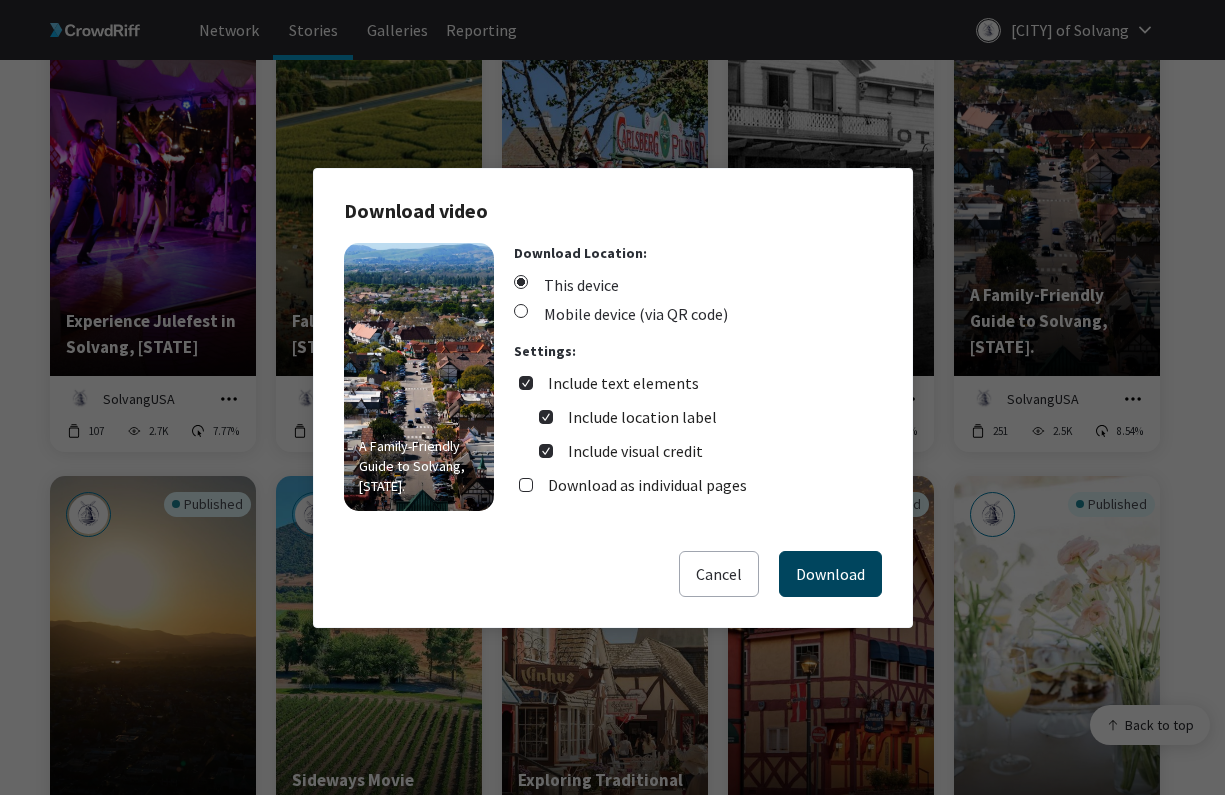 click on "Download" at bounding box center [830, 574] 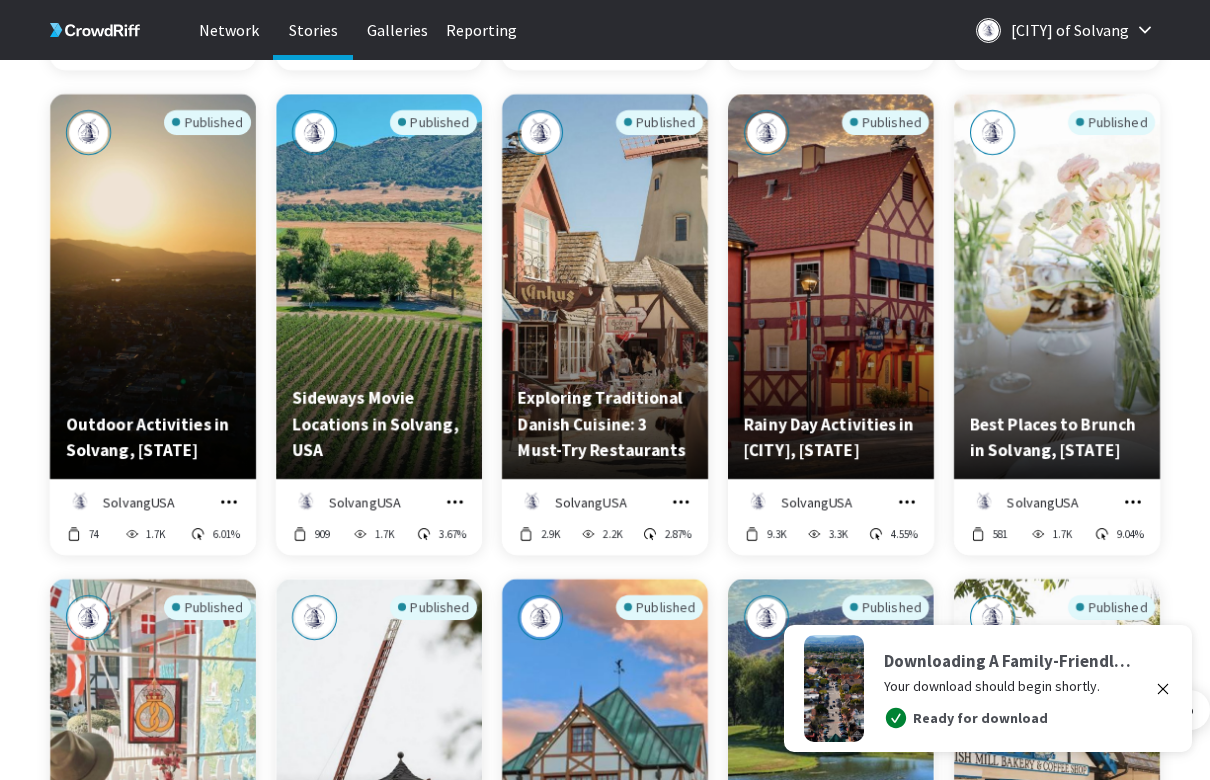 scroll, scrollTop: 1174, scrollLeft: 0, axis: vertical 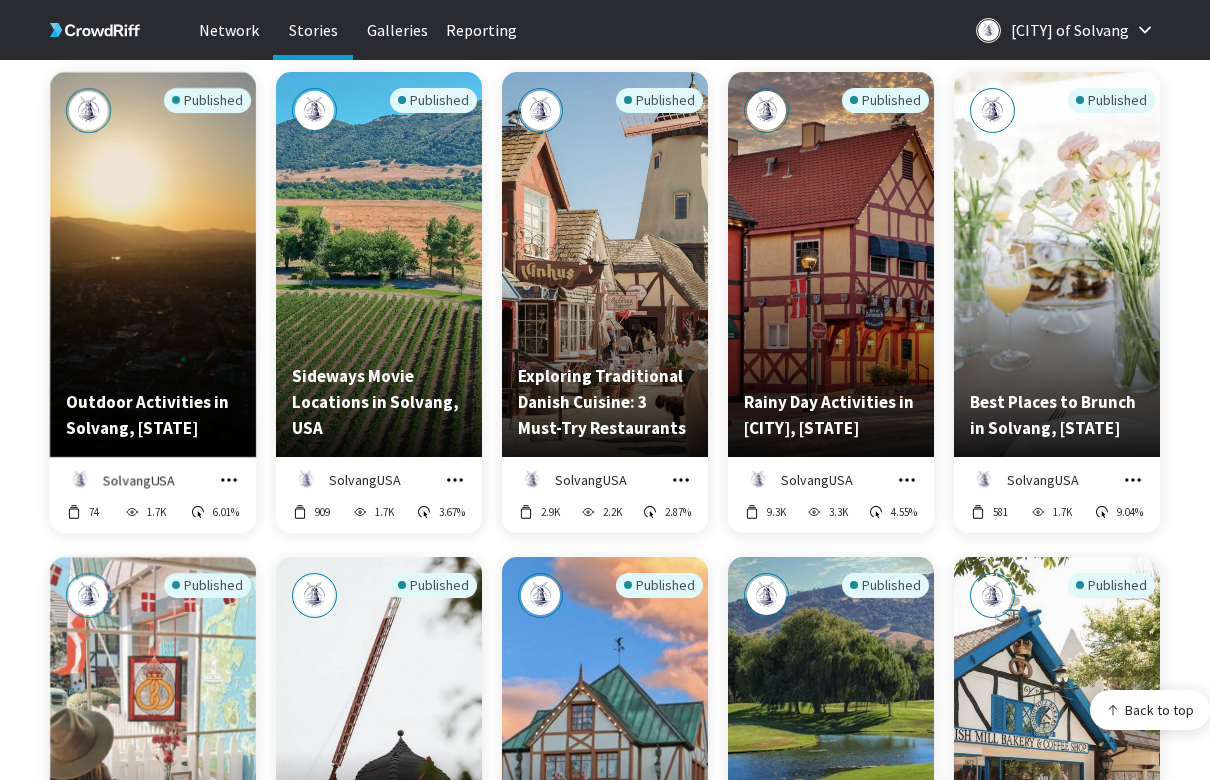 click 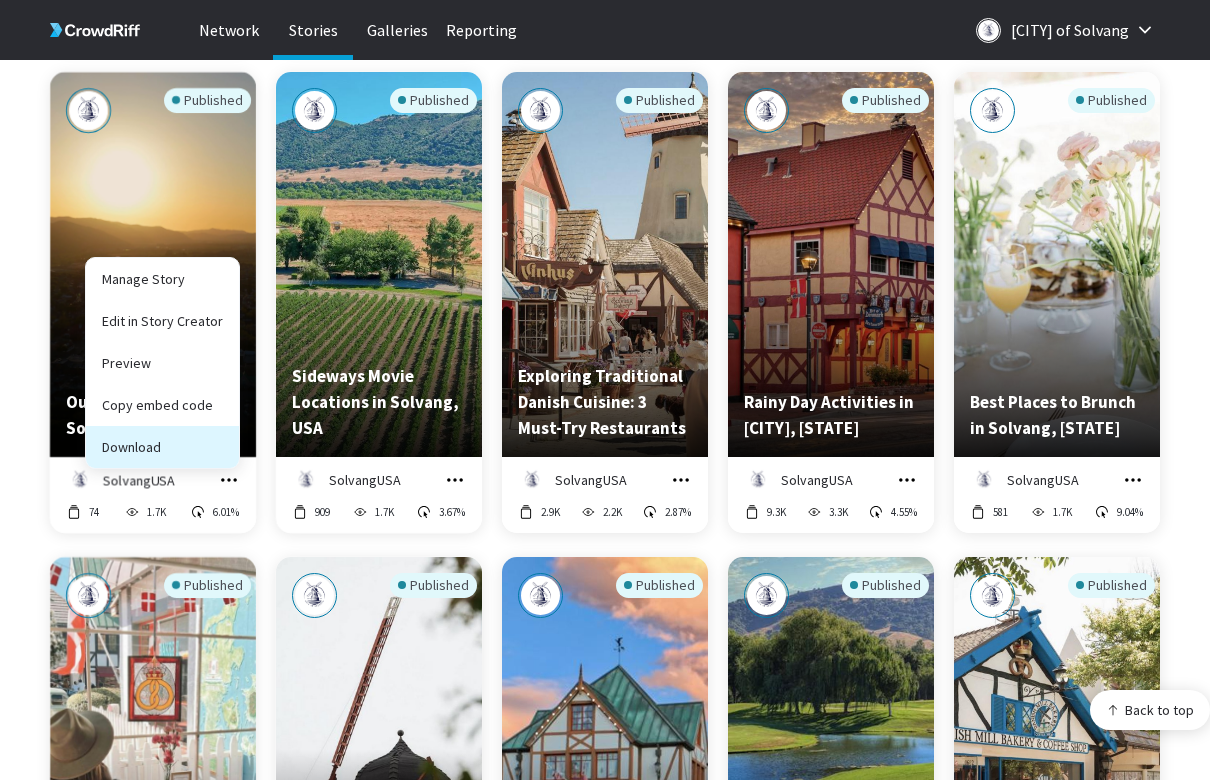 click on "Download" at bounding box center (162, 447) 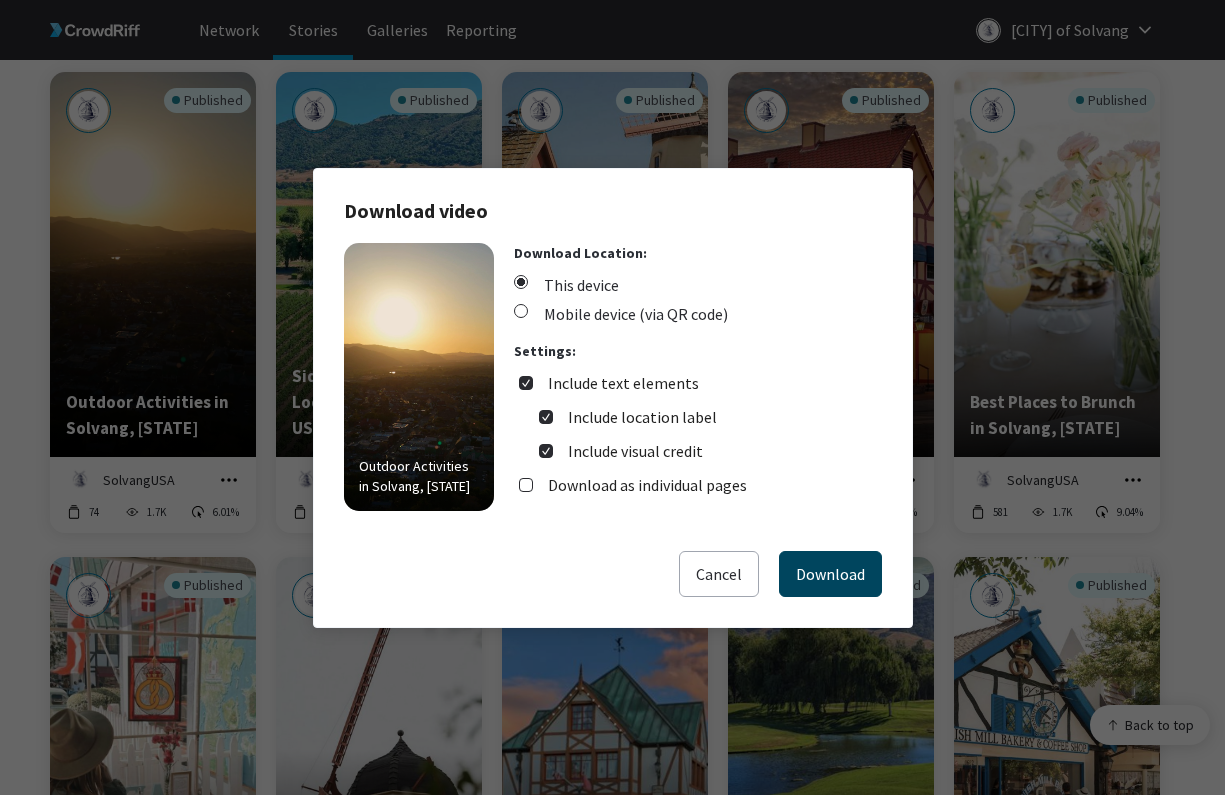 click on "Download" at bounding box center [830, 574] 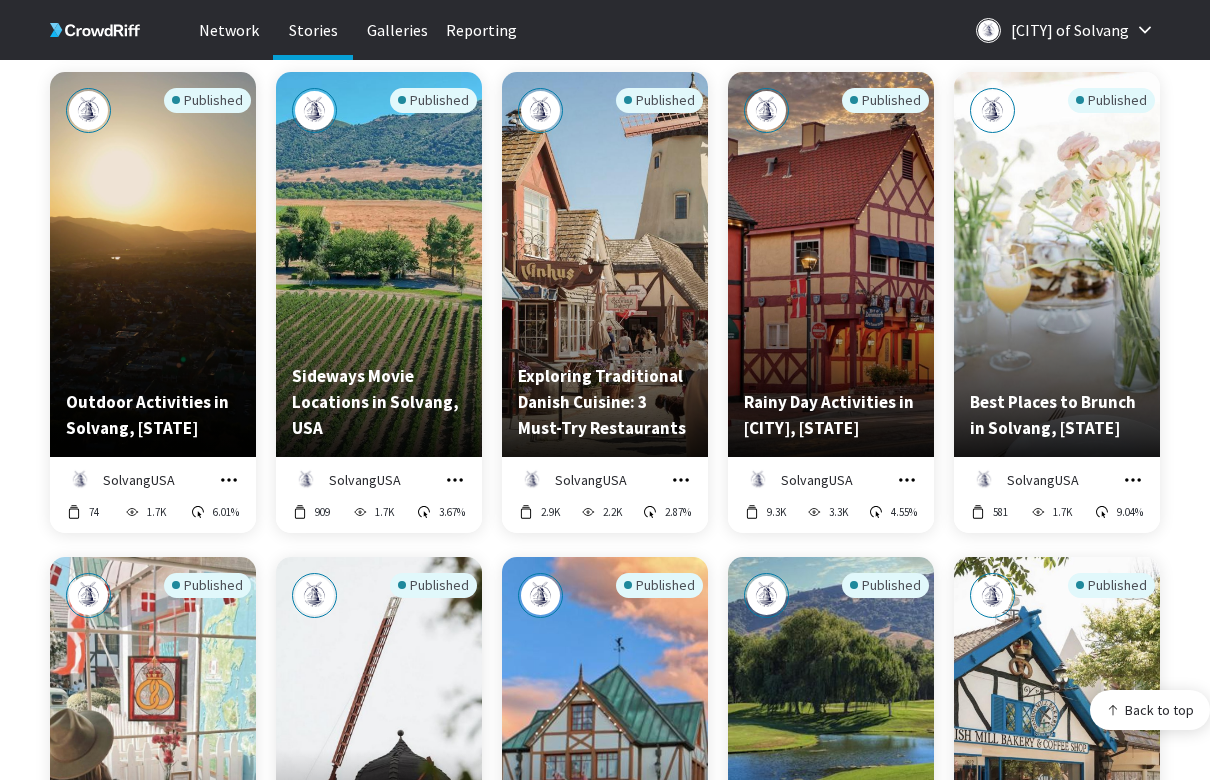 click 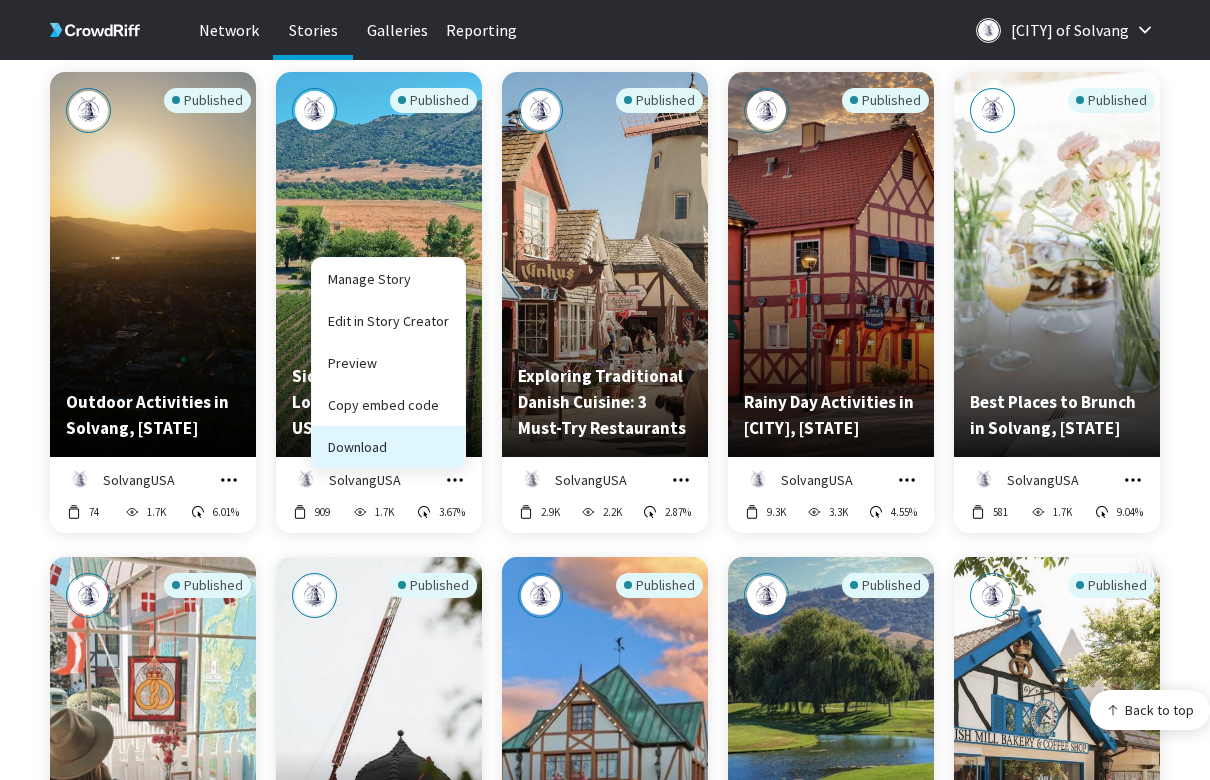 click on "Download" at bounding box center [388, 447] 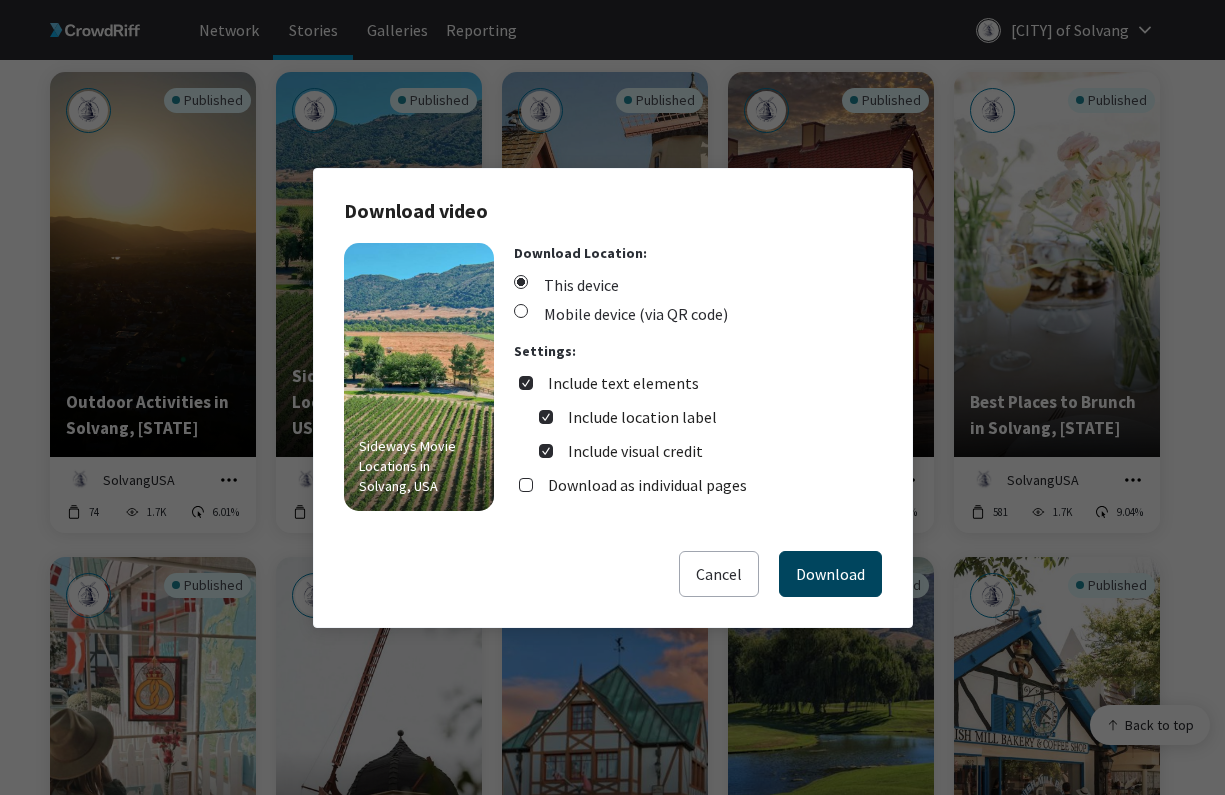 click on "Download" at bounding box center [830, 574] 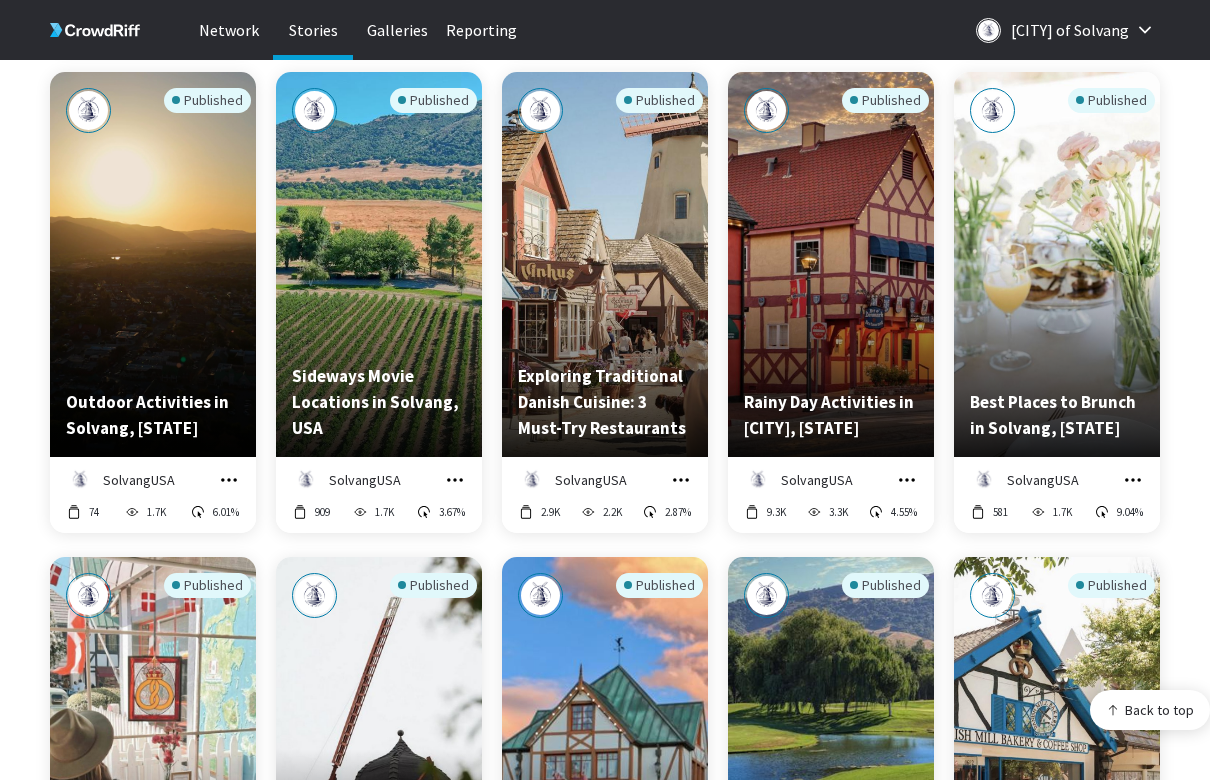 click 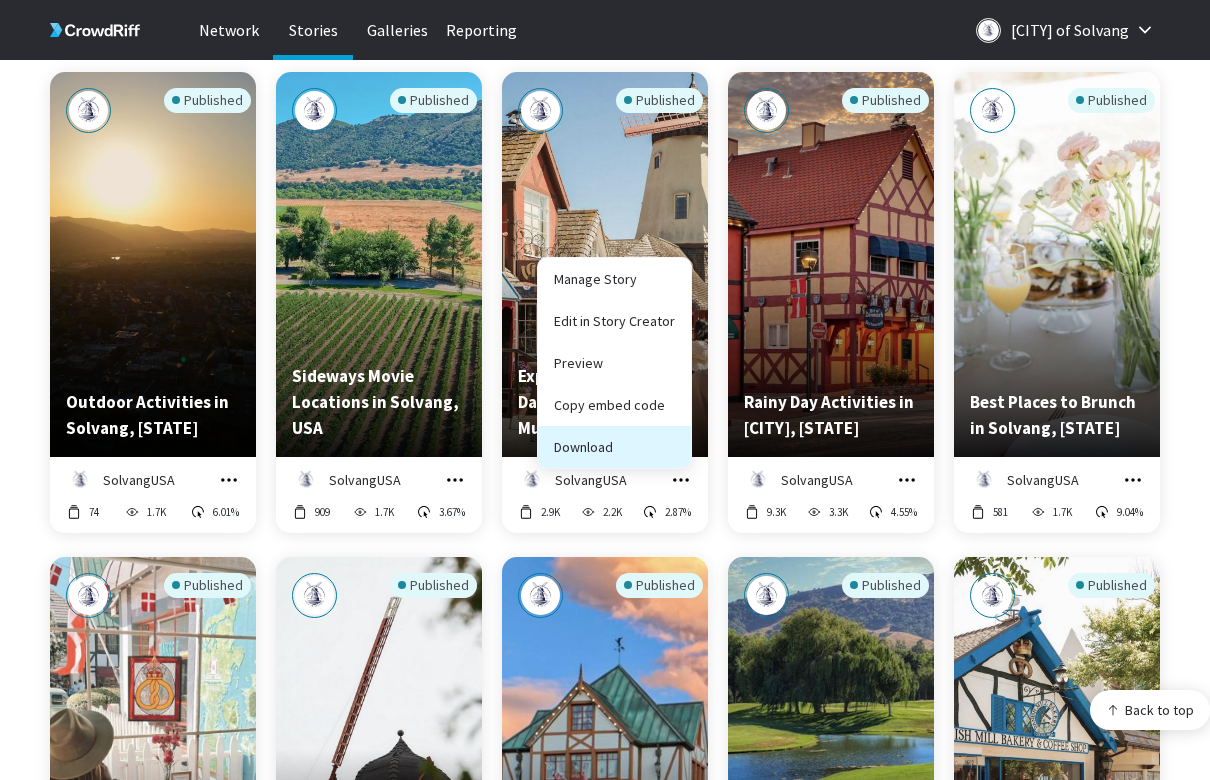 click on "Download" at bounding box center (614, 447) 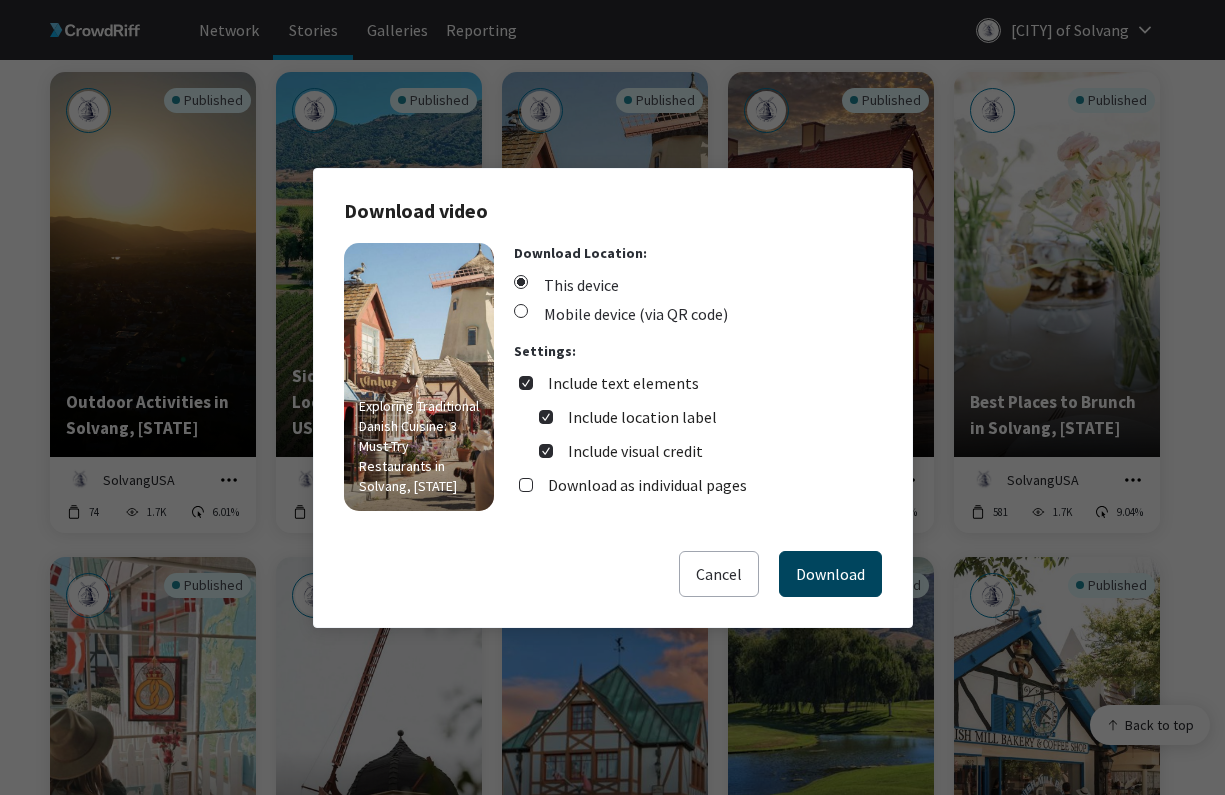 click on "Download" at bounding box center [830, 574] 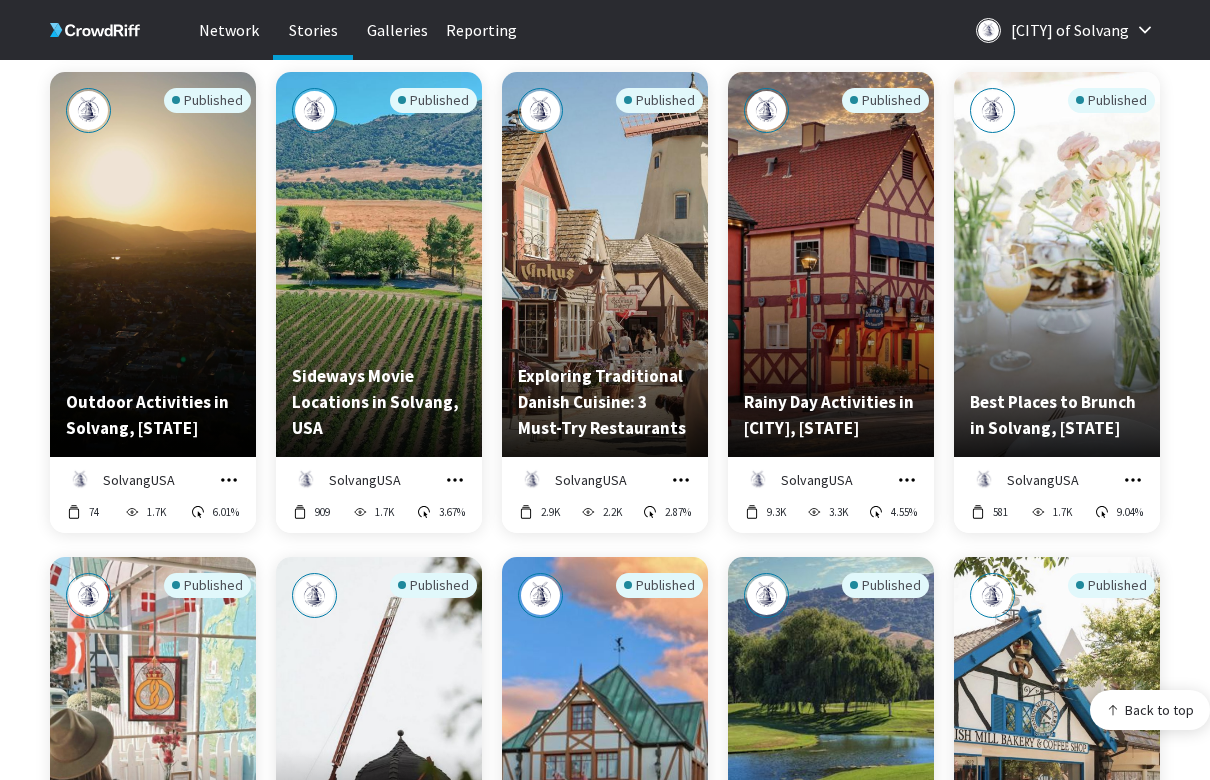 click 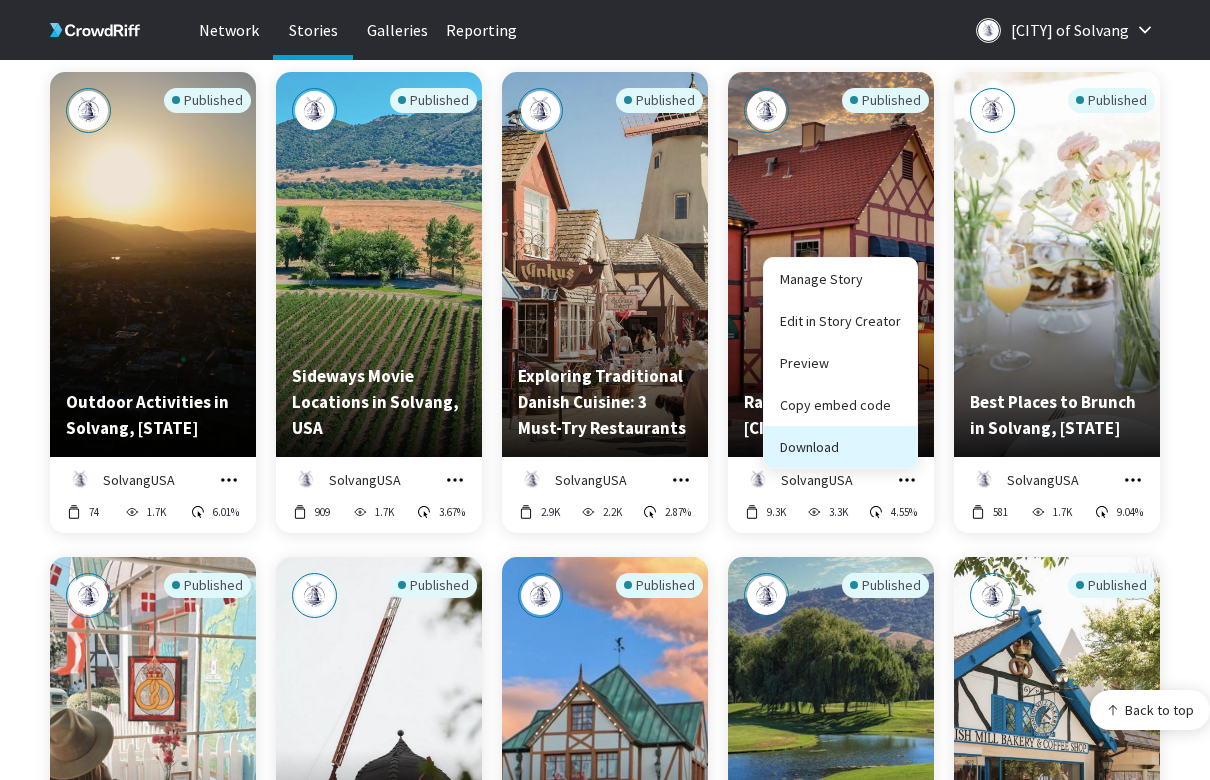 click on "Download" at bounding box center [840, 447] 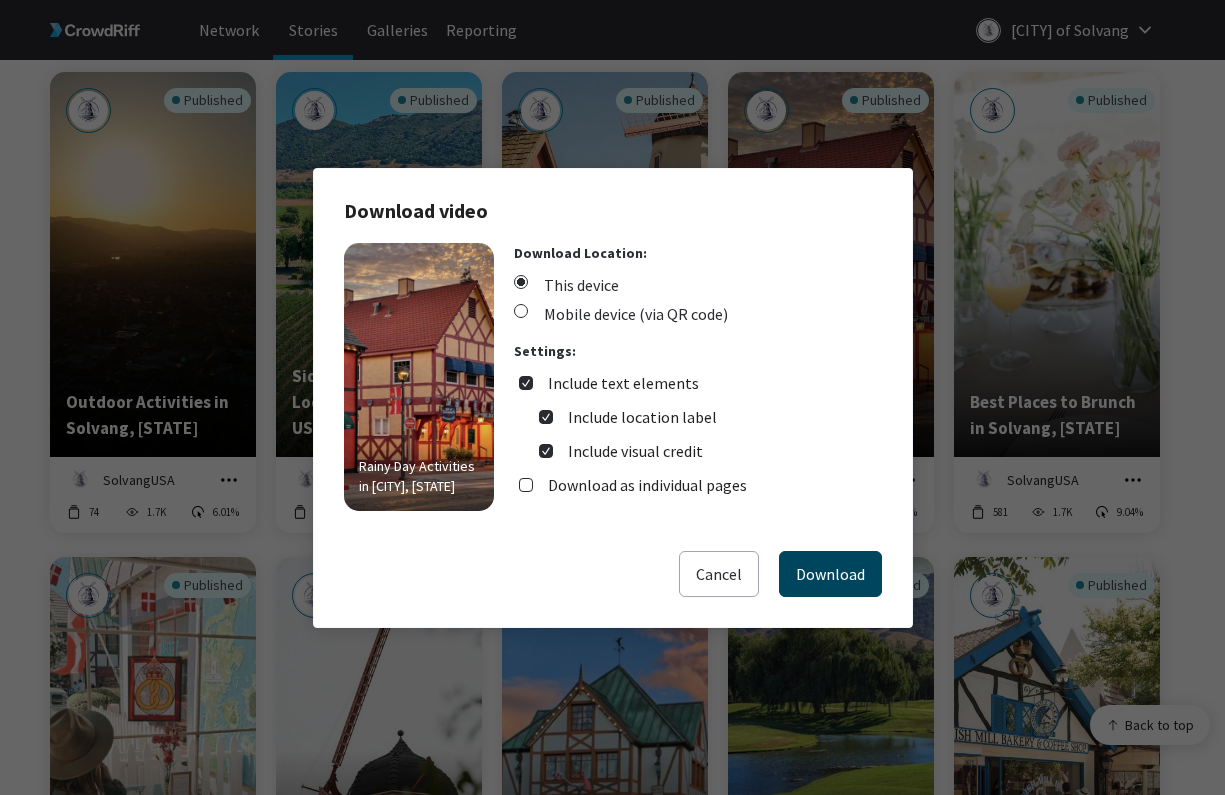 click on "Download" at bounding box center [830, 574] 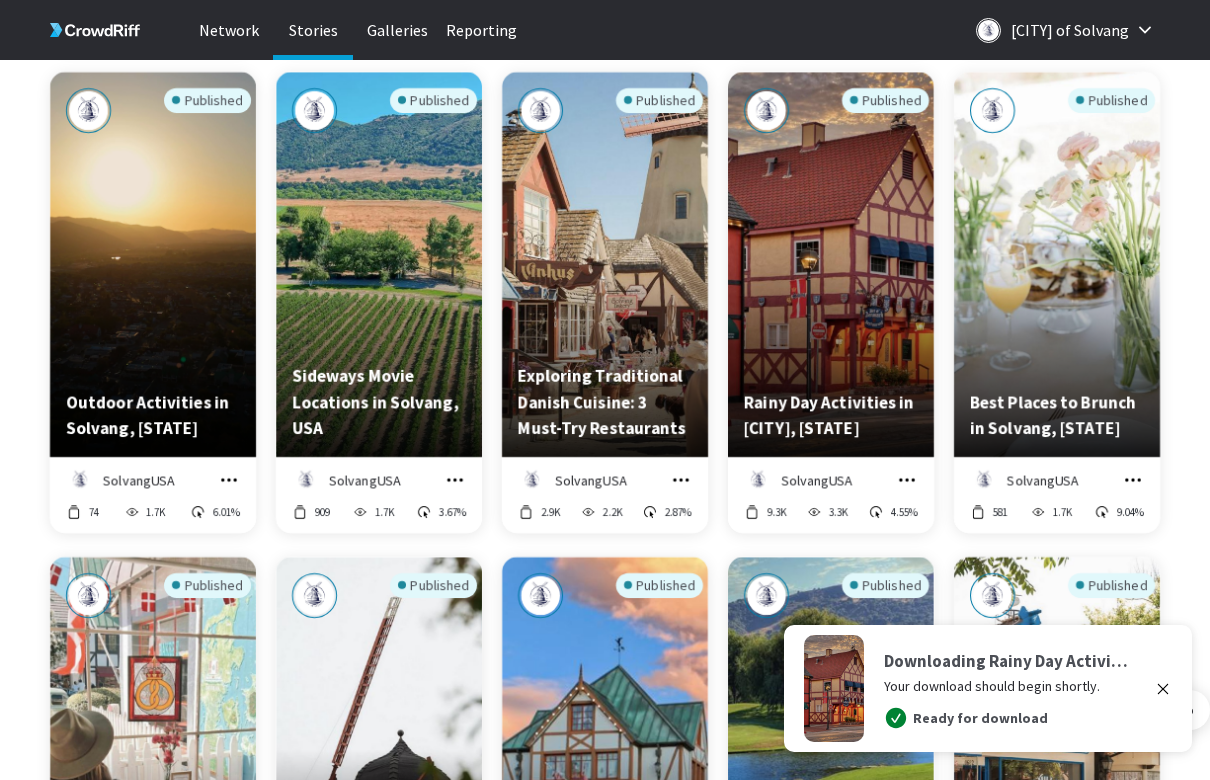 click on "Published Sweet Treats in [CITY], [STATE]   SolvangUSA Manage Story Edit in Story Creator Preview Copy embed code Download -- 154 3.25% Published Sip Outside in [CITY], [STATE]   SolvangUSA Manage Story Edit in Story Creator Preview Copy embed code Download 1 77 -- Published Dive in to the best pools in [CITY], [STATE]   SolvangUSA Manage Story Edit in Story Creator Preview Copy embed code Download 463 2.4K 3.04% Published Nightlife in [CITY], [STATE]   SolvangUSA Manage Story Edit in Story Creator Preview Copy embed code Download 130 272 7.35% Published Spring Break in [CITY], [STATE]   SolvangUSA Manage Story Edit in Story Creator Preview Copy embed code Download -- 546 4.21% Published Experience Julefest in [CITY], [STATE]   SolvangUSA Manage Story Edit in Story Creator Preview Copy embed code Download 107 2.7K 7.77% Published Fall Magic in [CITY], [STATE]   SolvangUSA Manage Story Edit in Story Creator Preview Copy embed code Download -- 696 8.76% Published   SolvangUSA Preview" at bounding box center (630, 339) 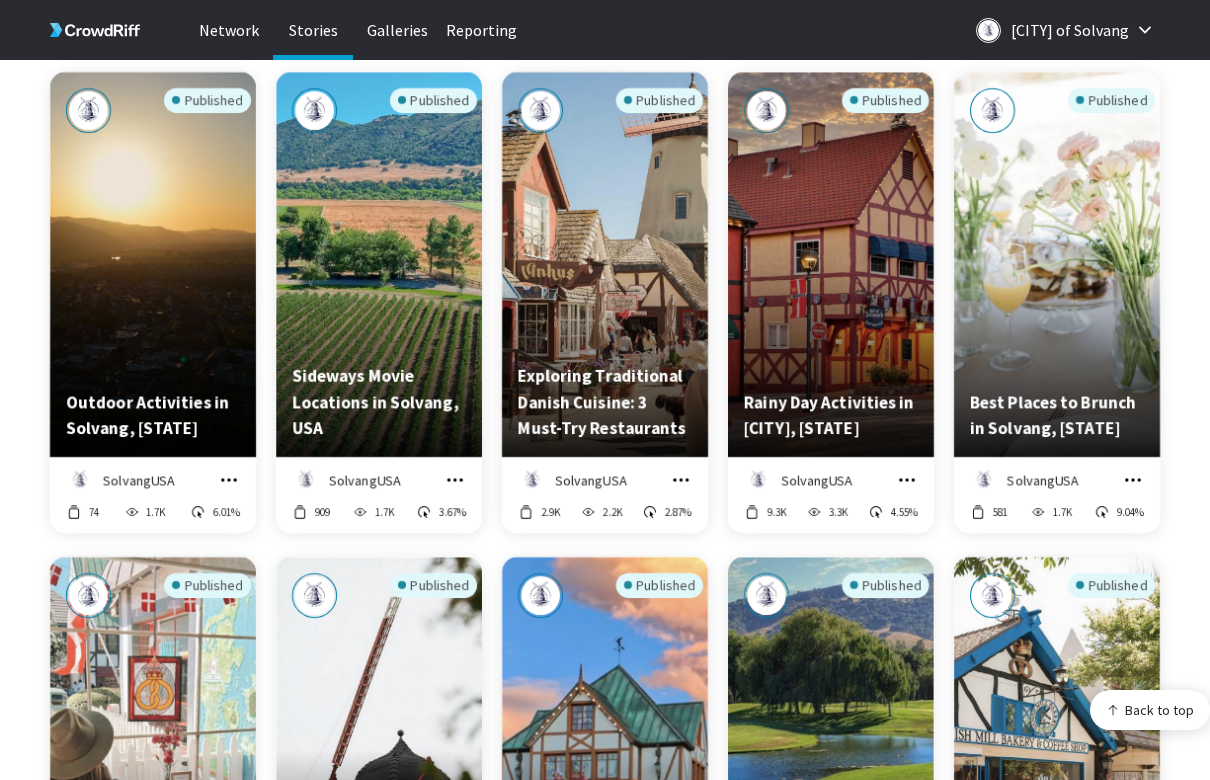 click 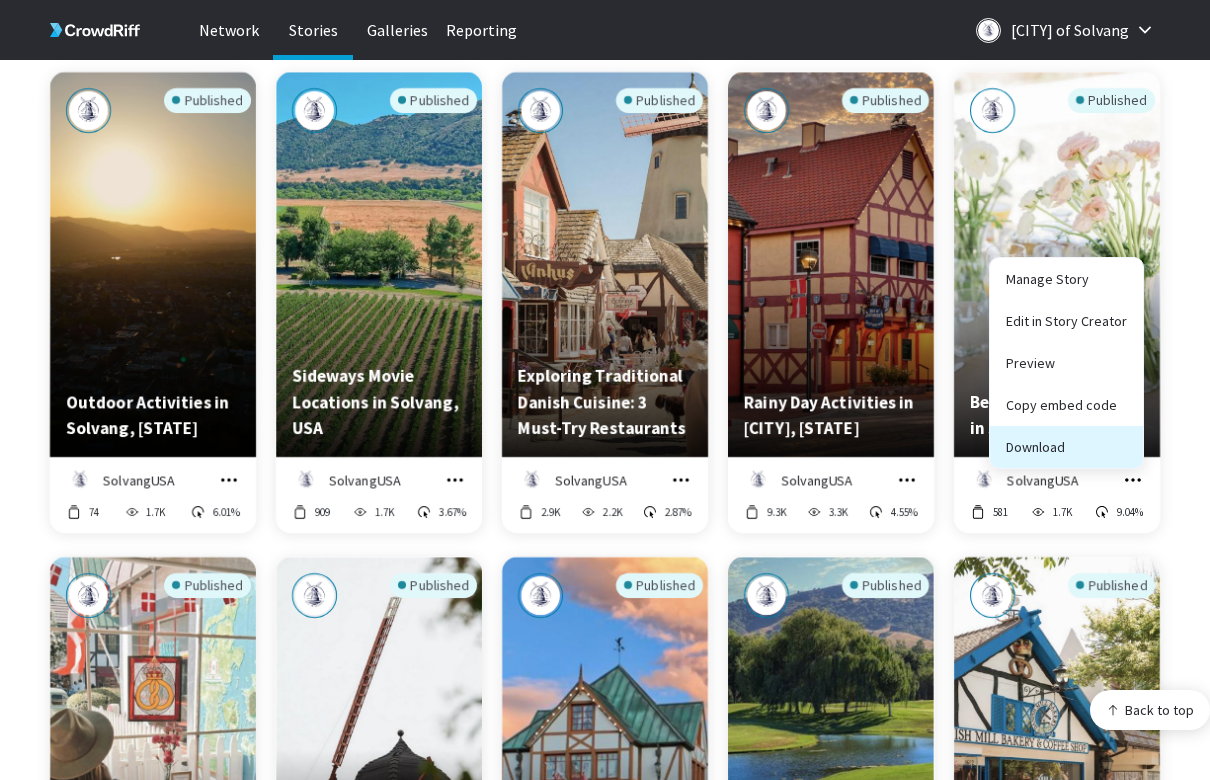 click on "Download" at bounding box center (1066, 447) 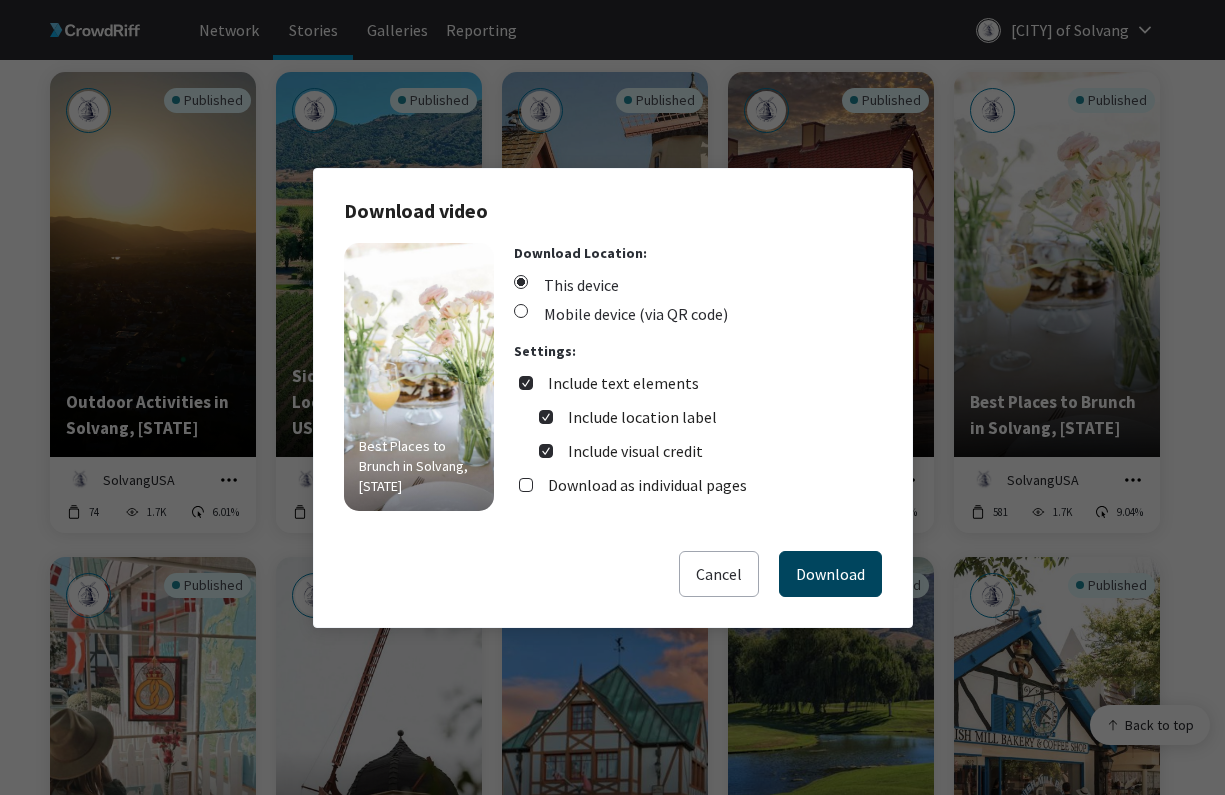 click on "Download" at bounding box center [830, 574] 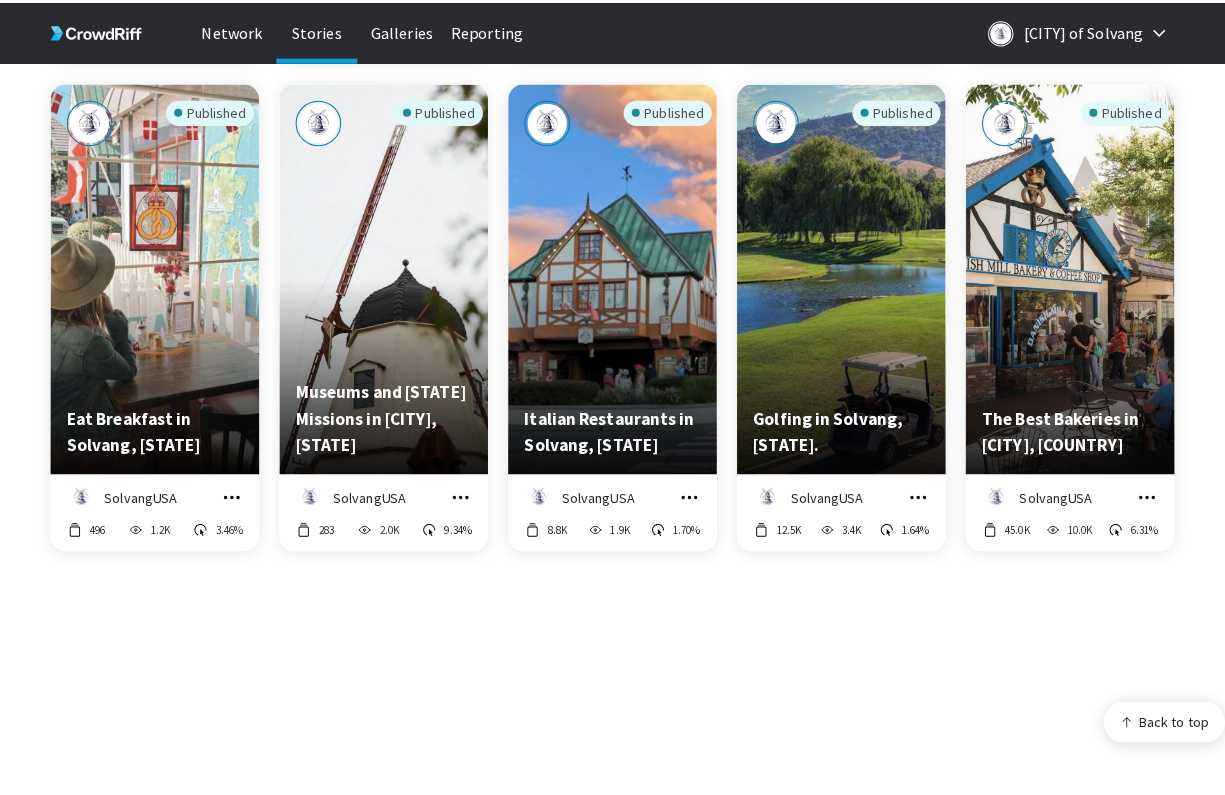 scroll, scrollTop: 1699, scrollLeft: 0, axis: vertical 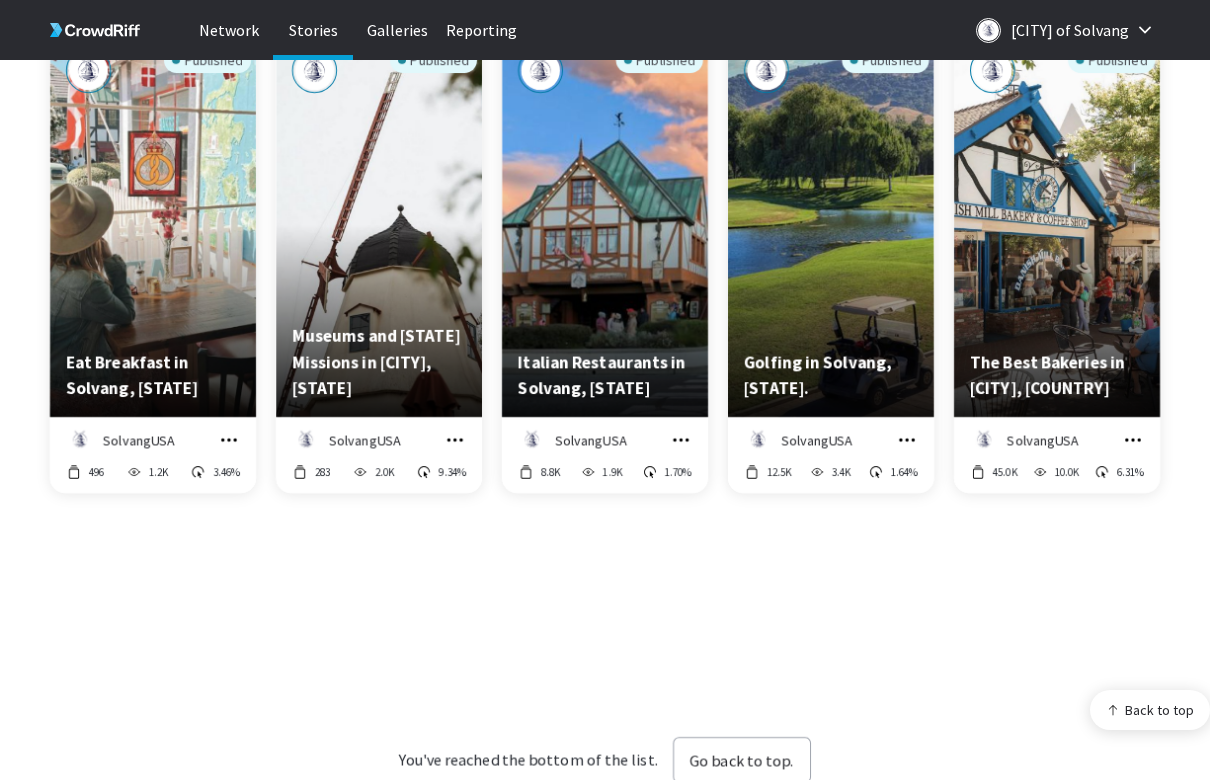 click 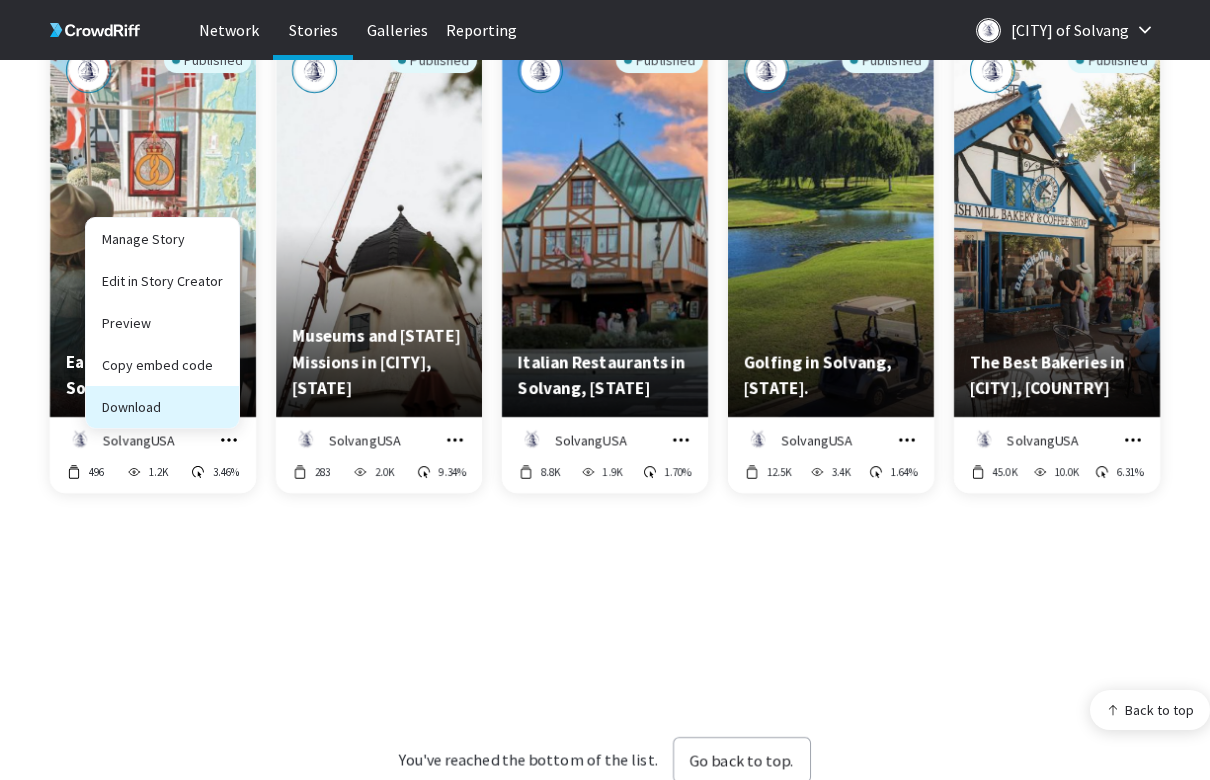click on "Download" at bounding box center [162, 407] 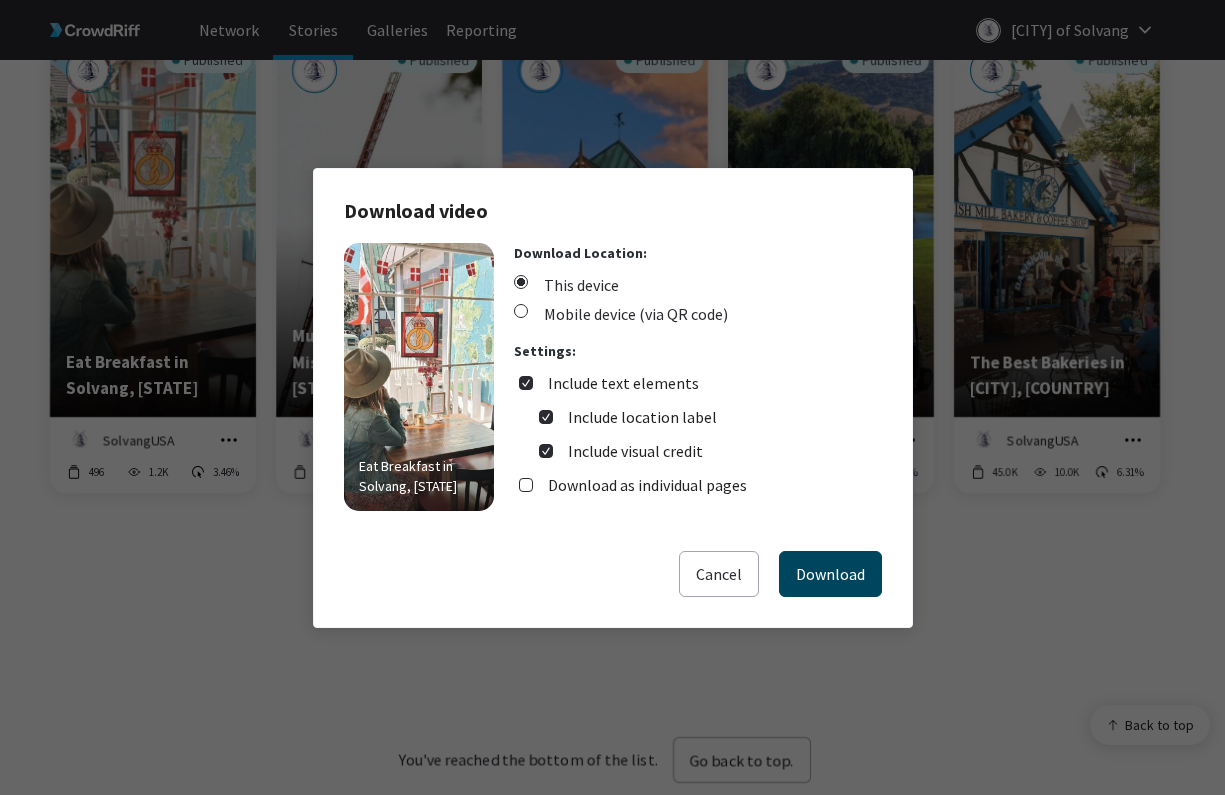 click on "Download" at bounding box center [830, 574] 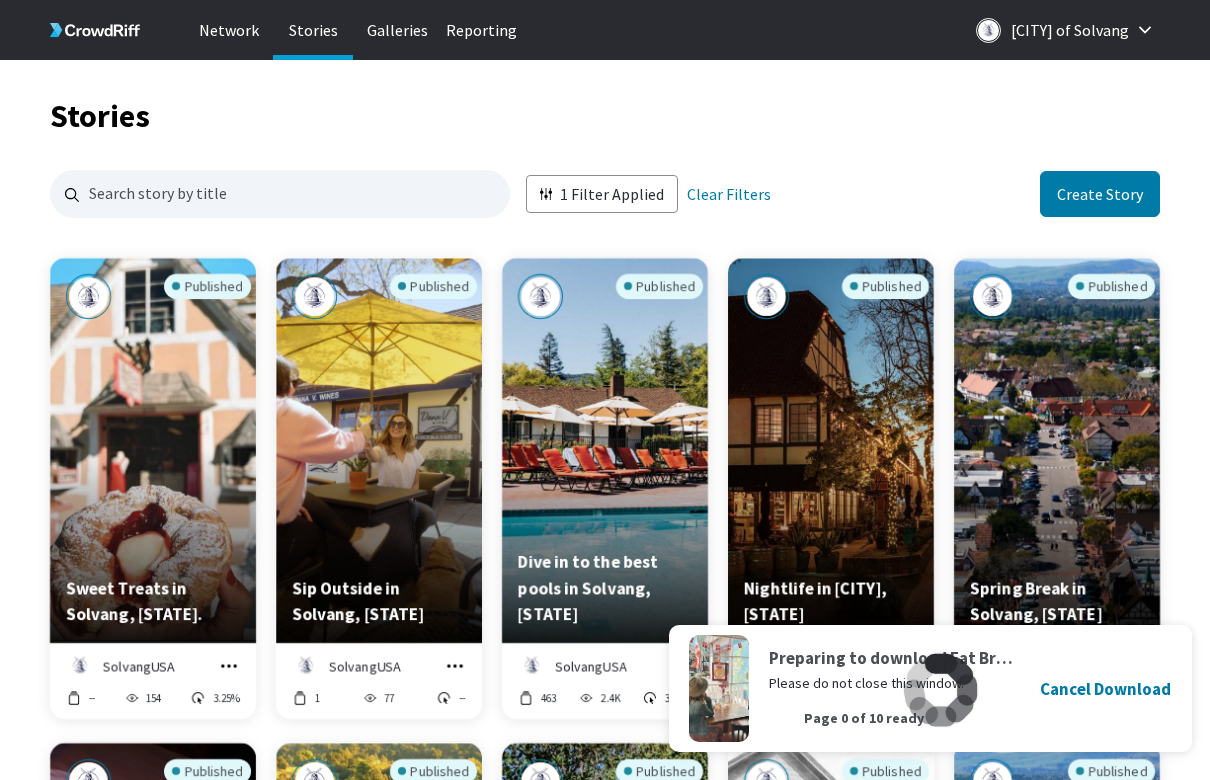 scroll, scrollTop: 0, scrollLeft: 0, axis: both 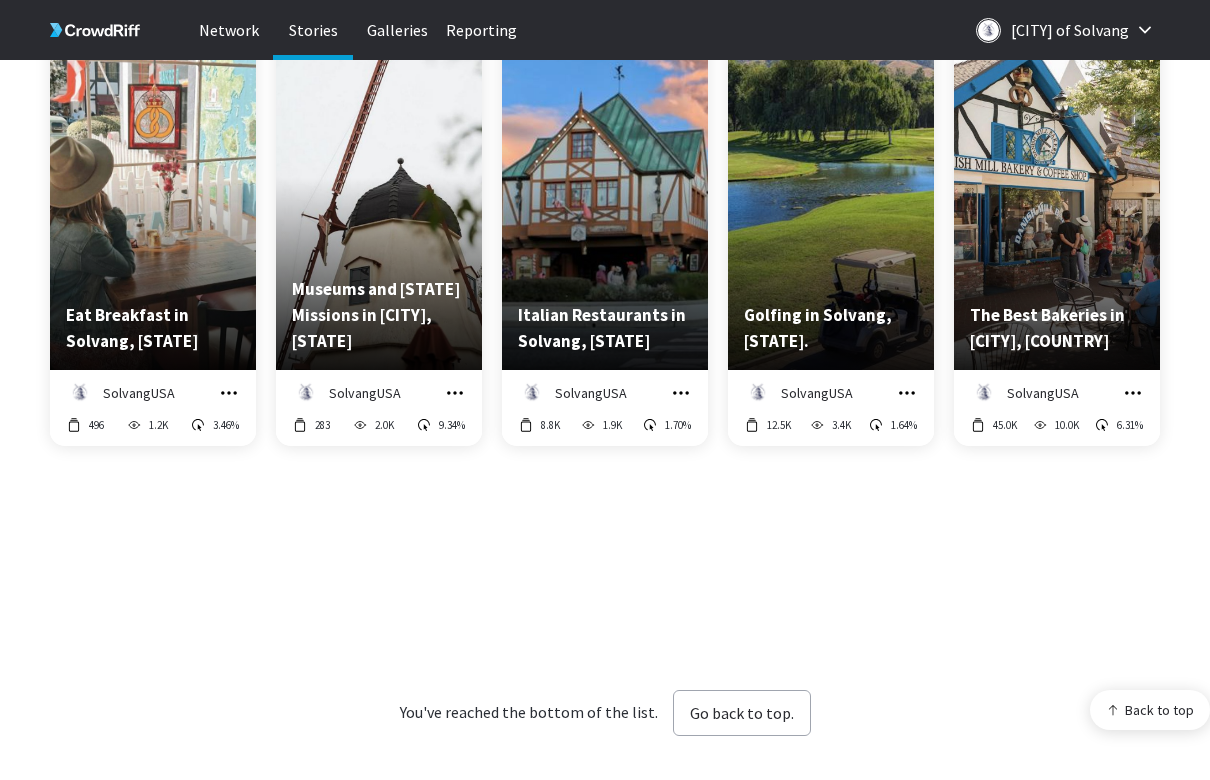 click 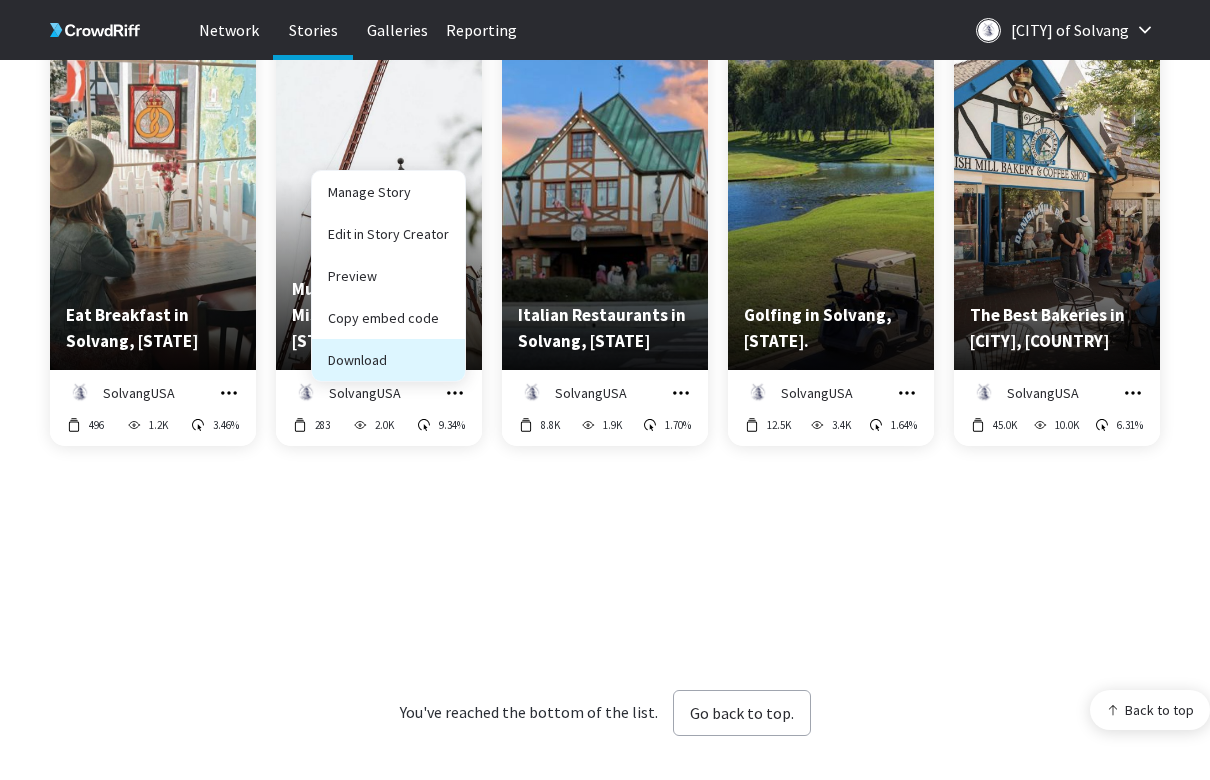 click on "Download" at bounding box center (388, 360) 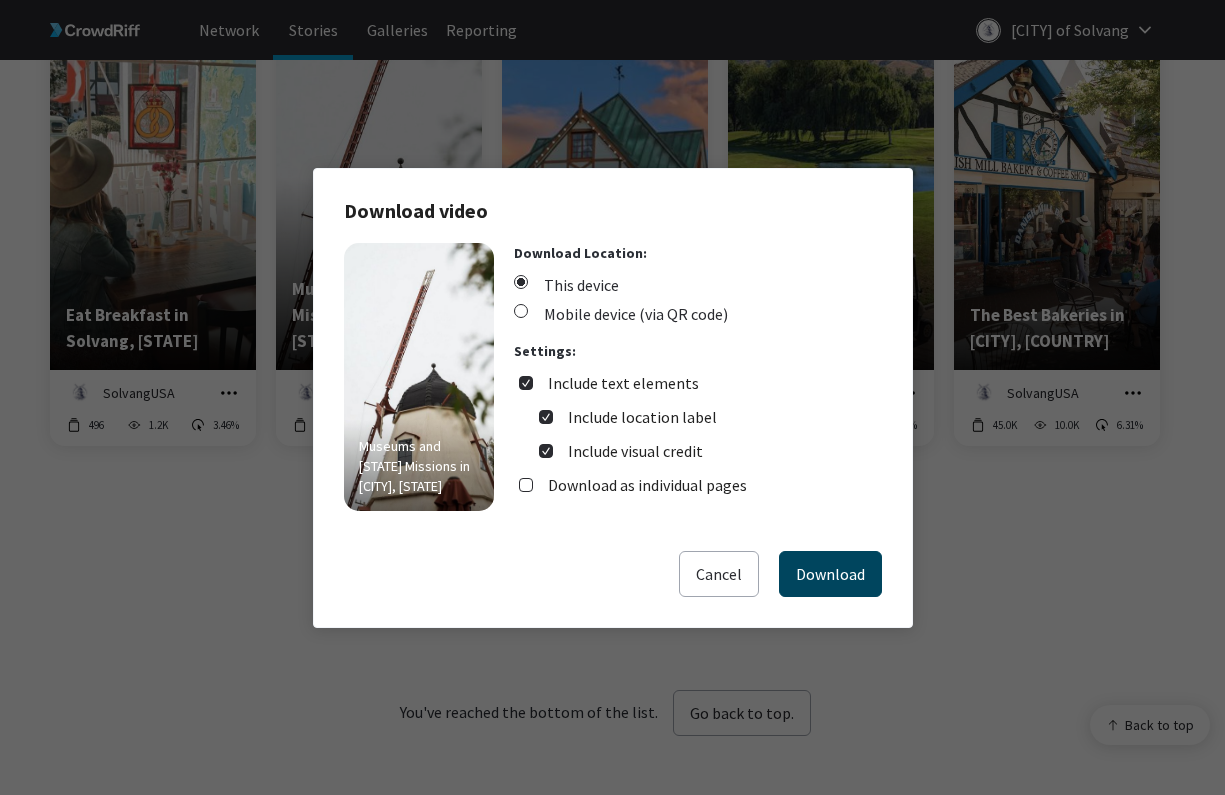 click on "Download" at bounding box center [830, 574] 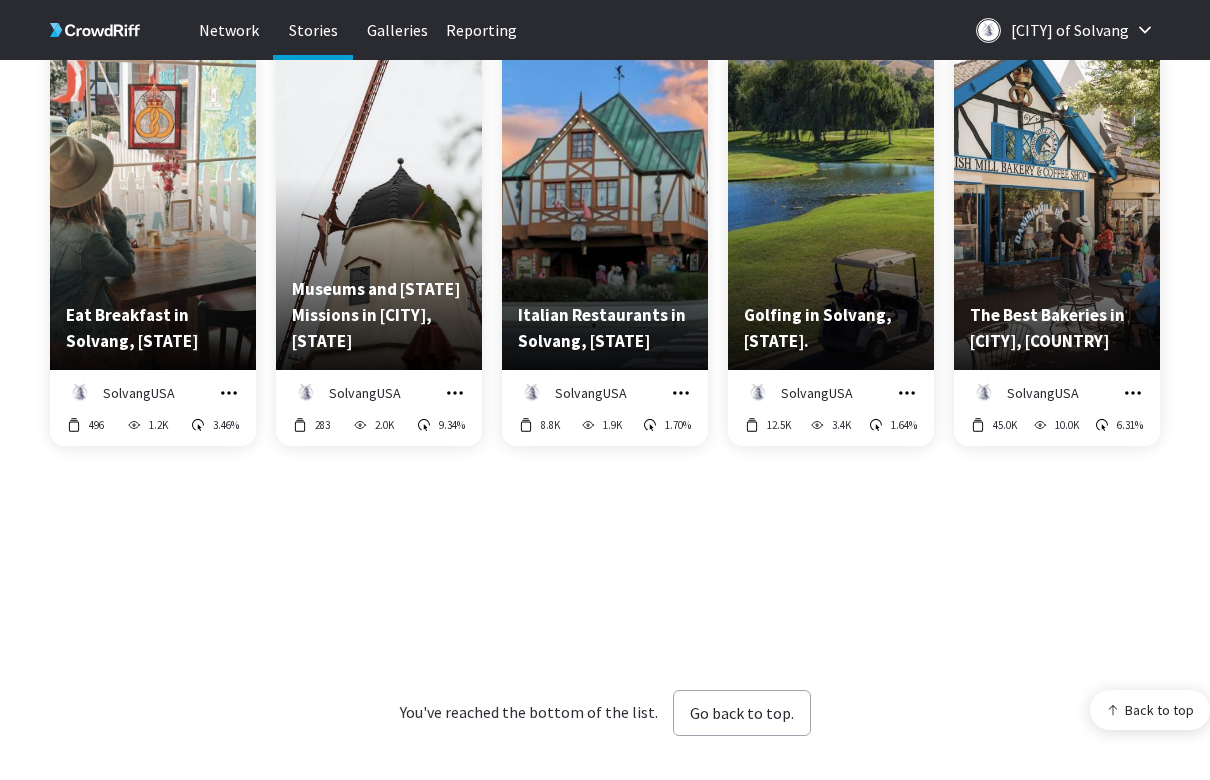 click 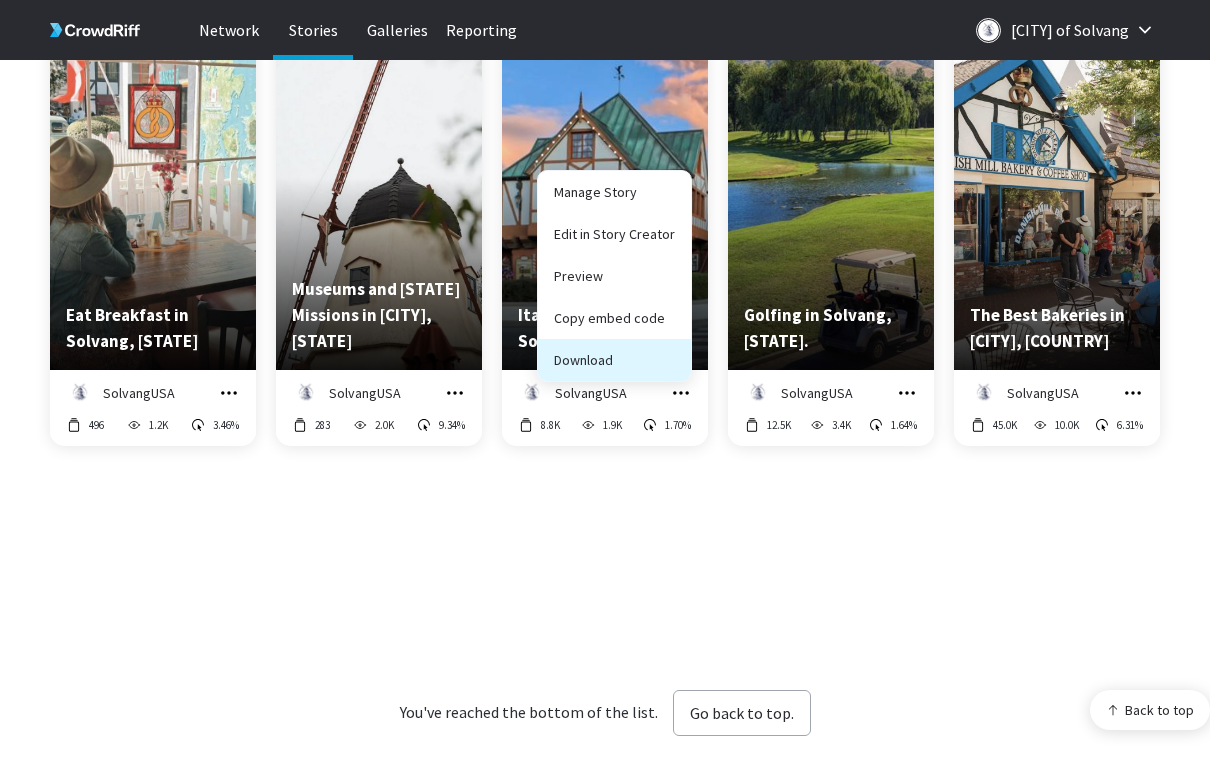 click on "Download" at bounding box center [614, 360] 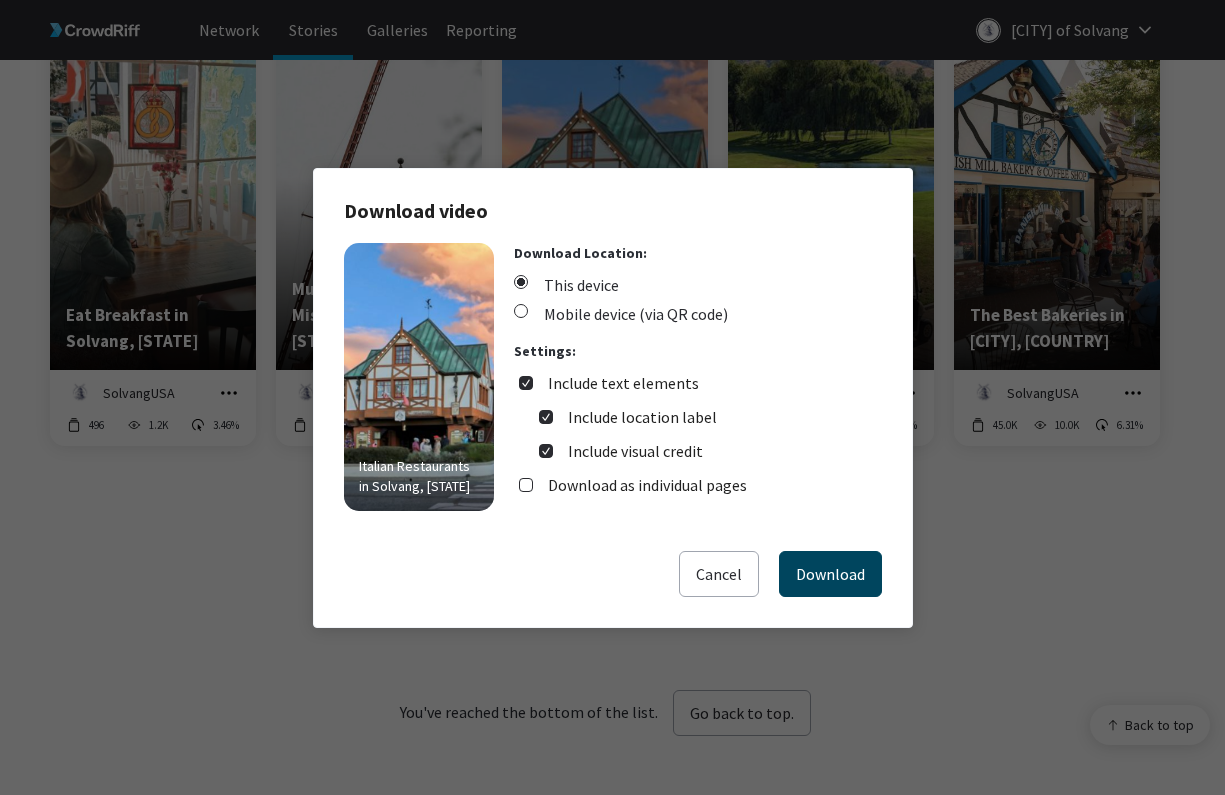 click on "Download" at bounding box center (830, 574) 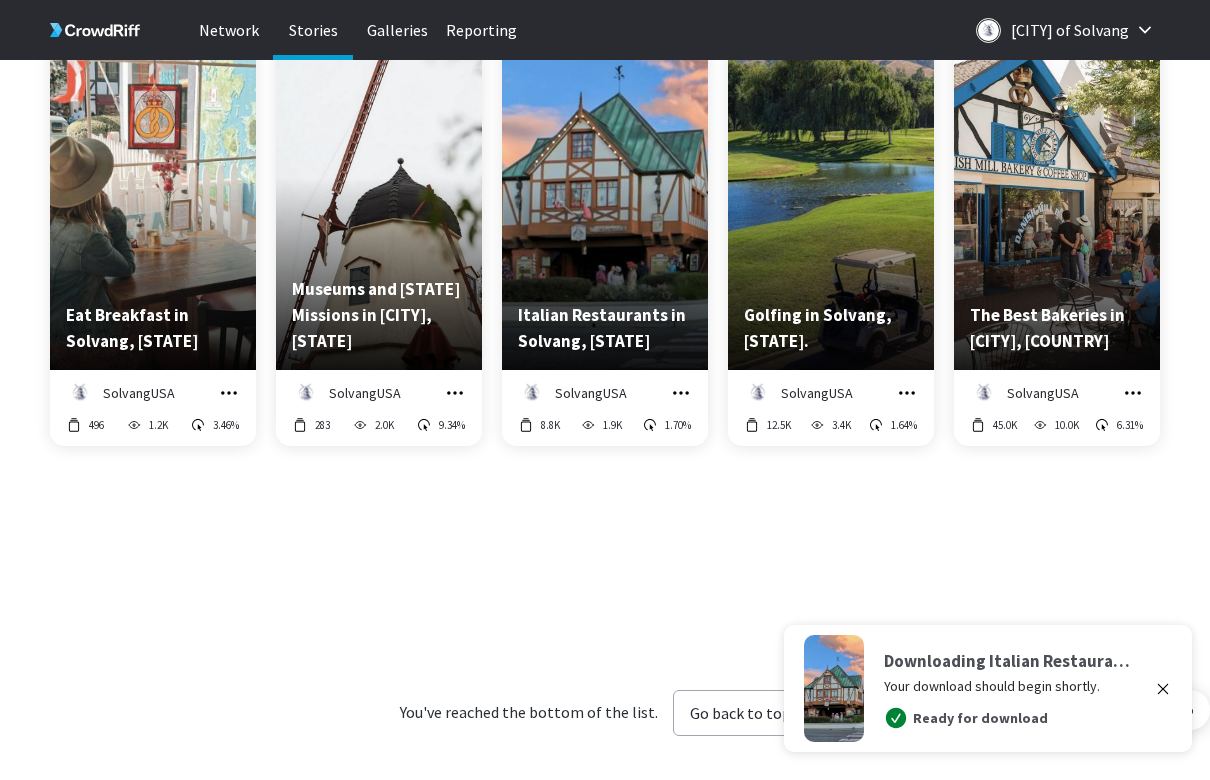 click 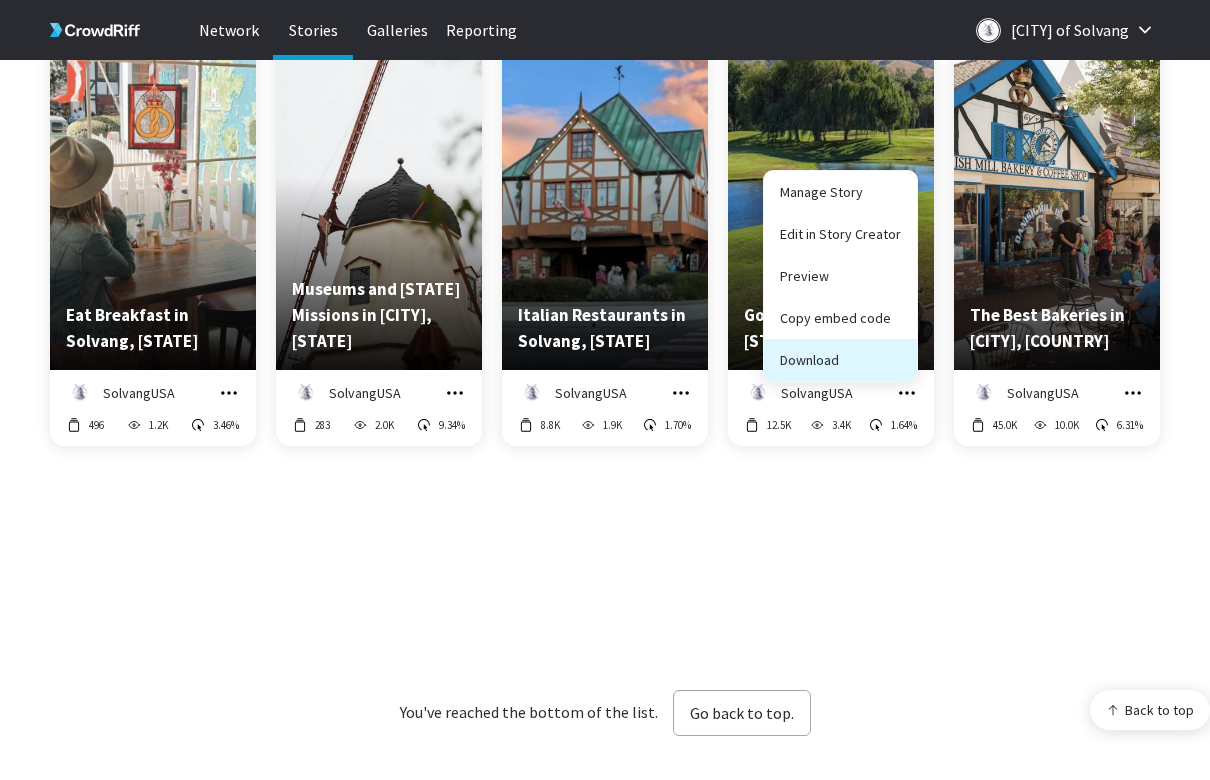 click on "Download" at bounding box center (840, 360) 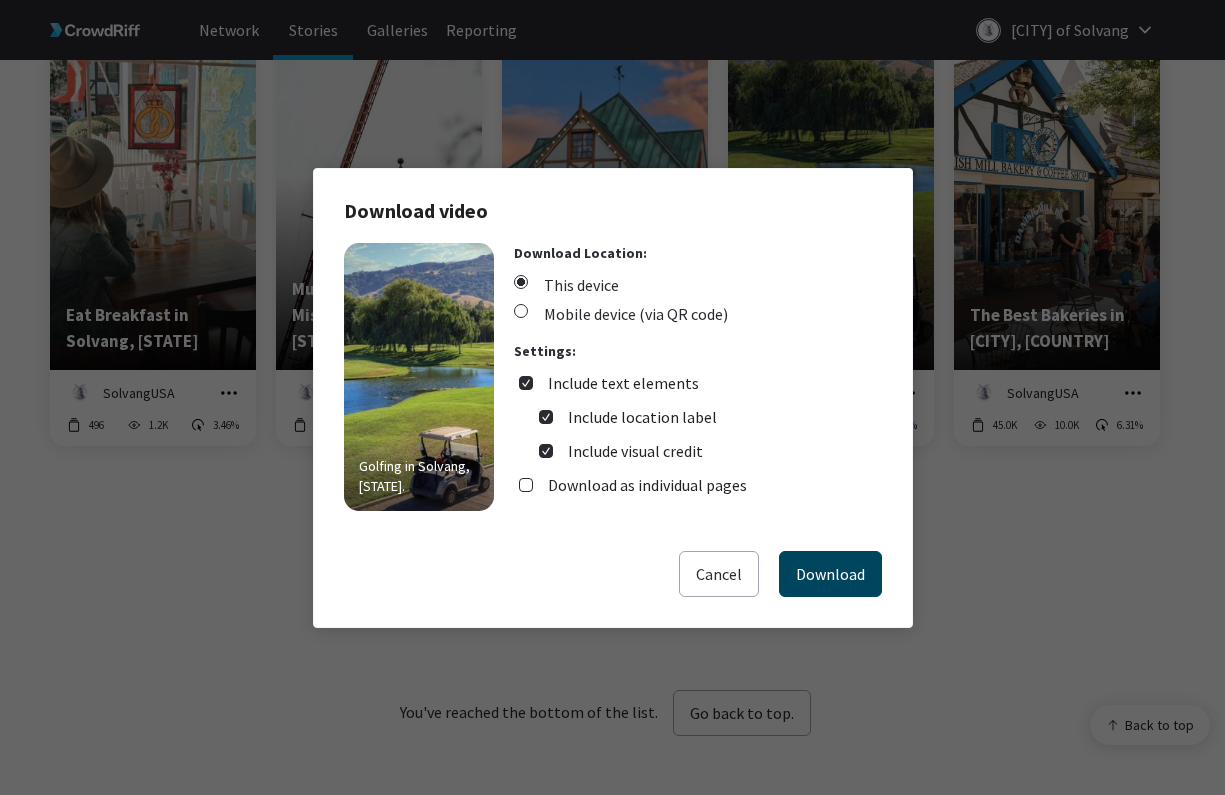 click on "Download" at bounding box center [830, 574] 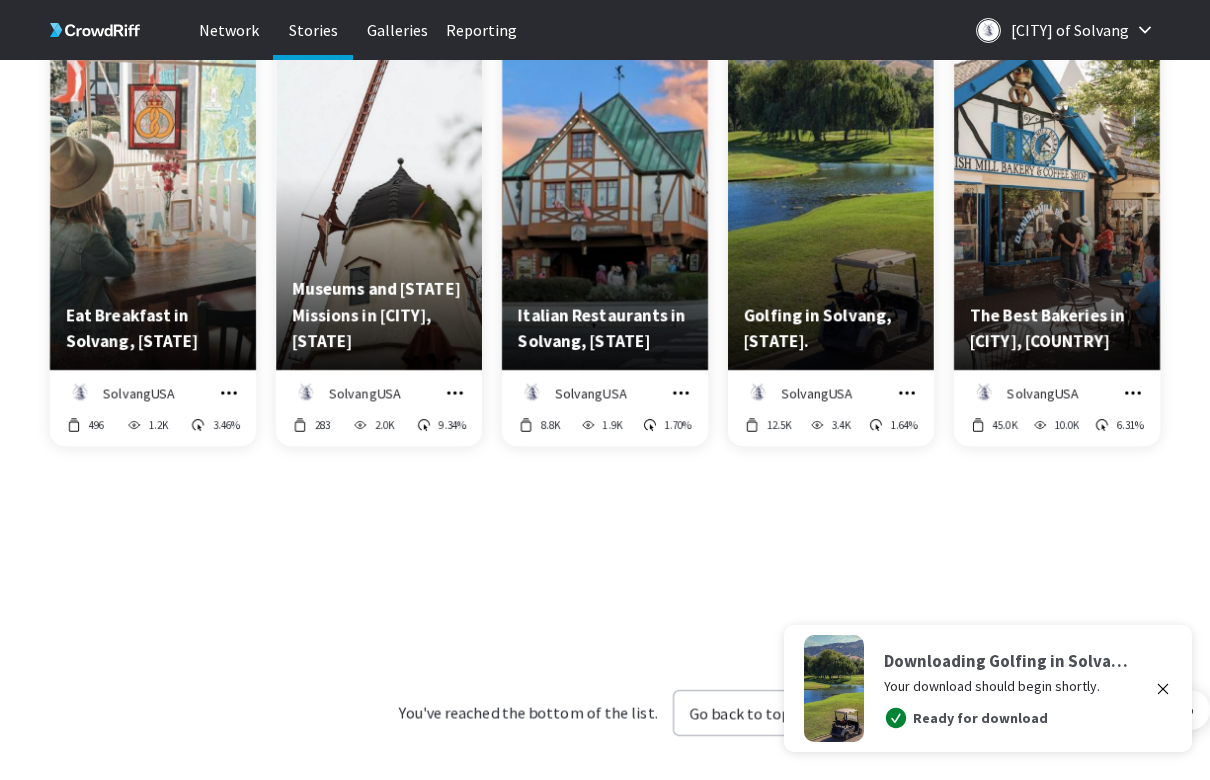 click 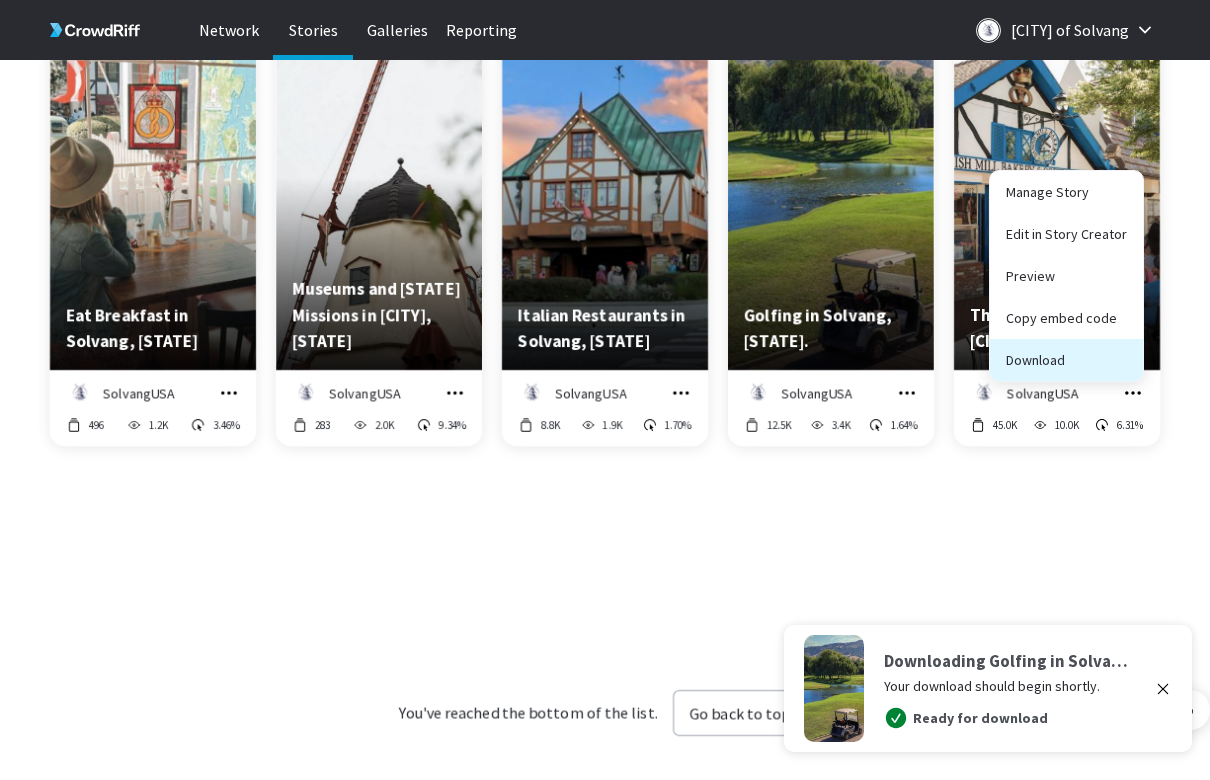 click on "Download" at bounding box center [1066, 360] 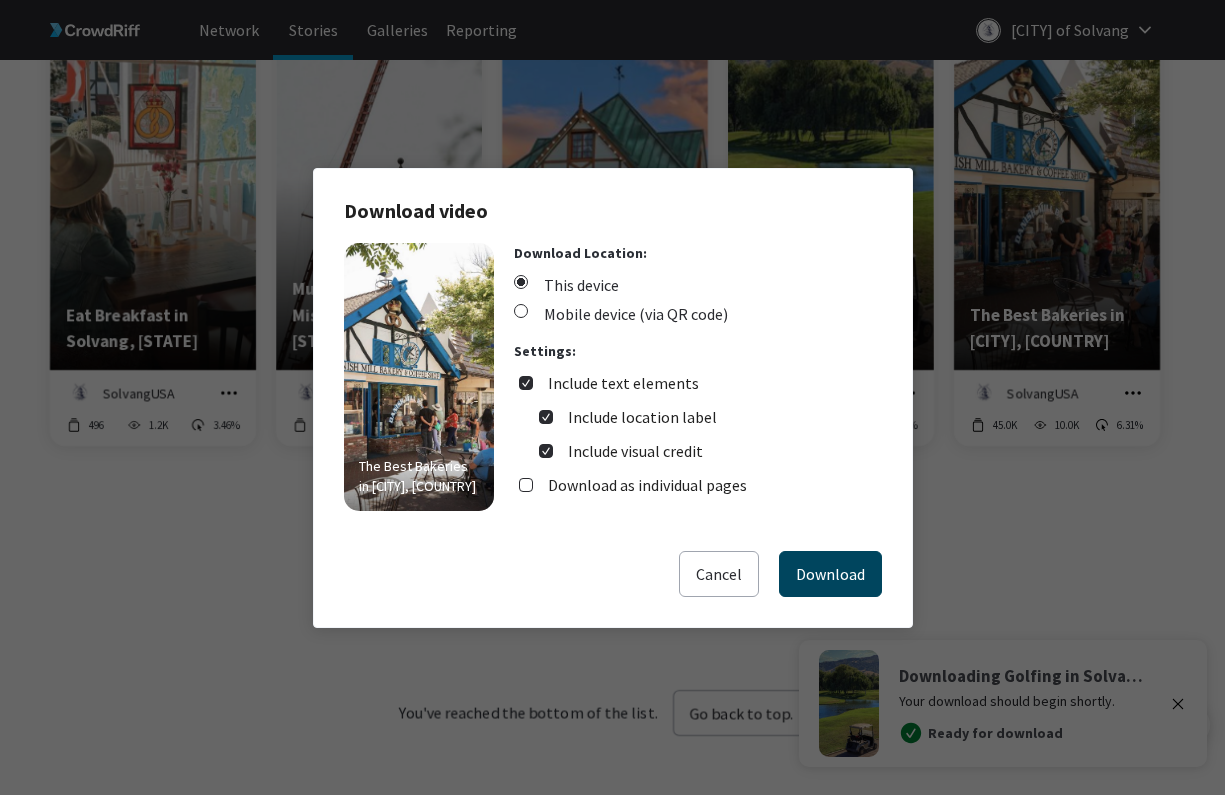 click on "Download" at bounding box center [830, 574] 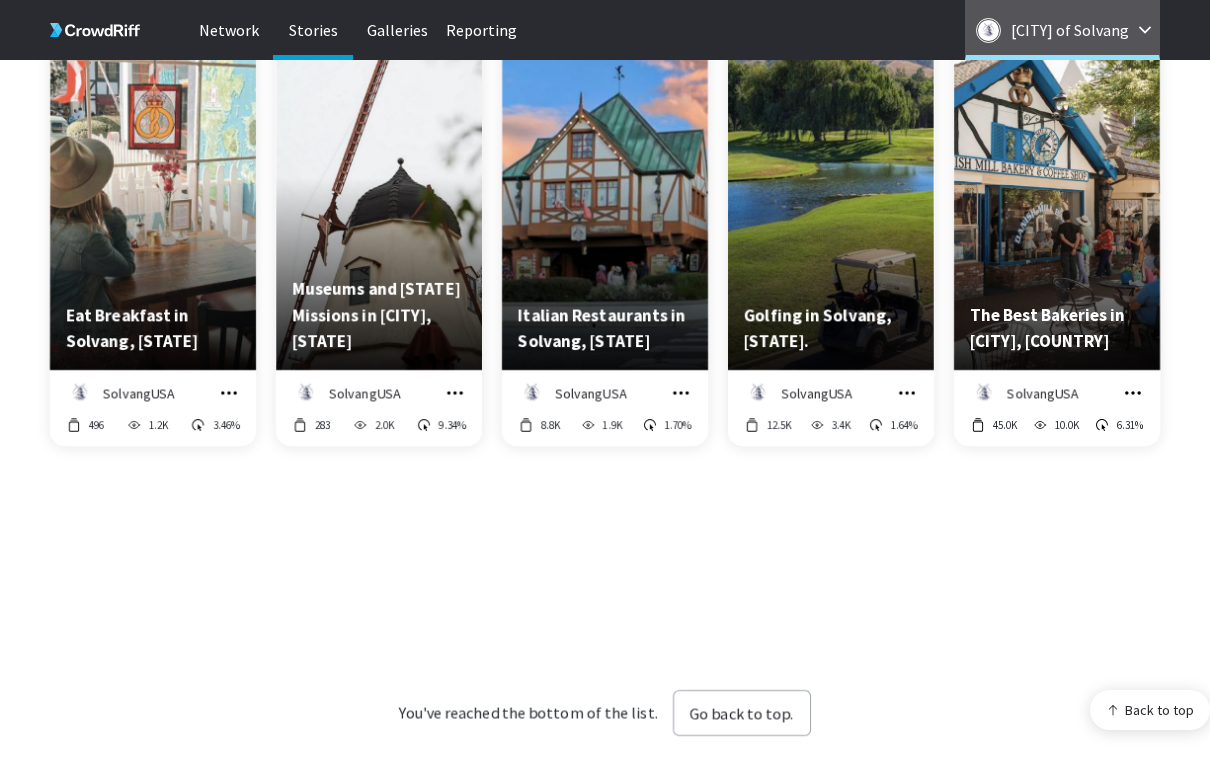 click on "[CITY] of Solvang" at bounding box center [1070, 30] 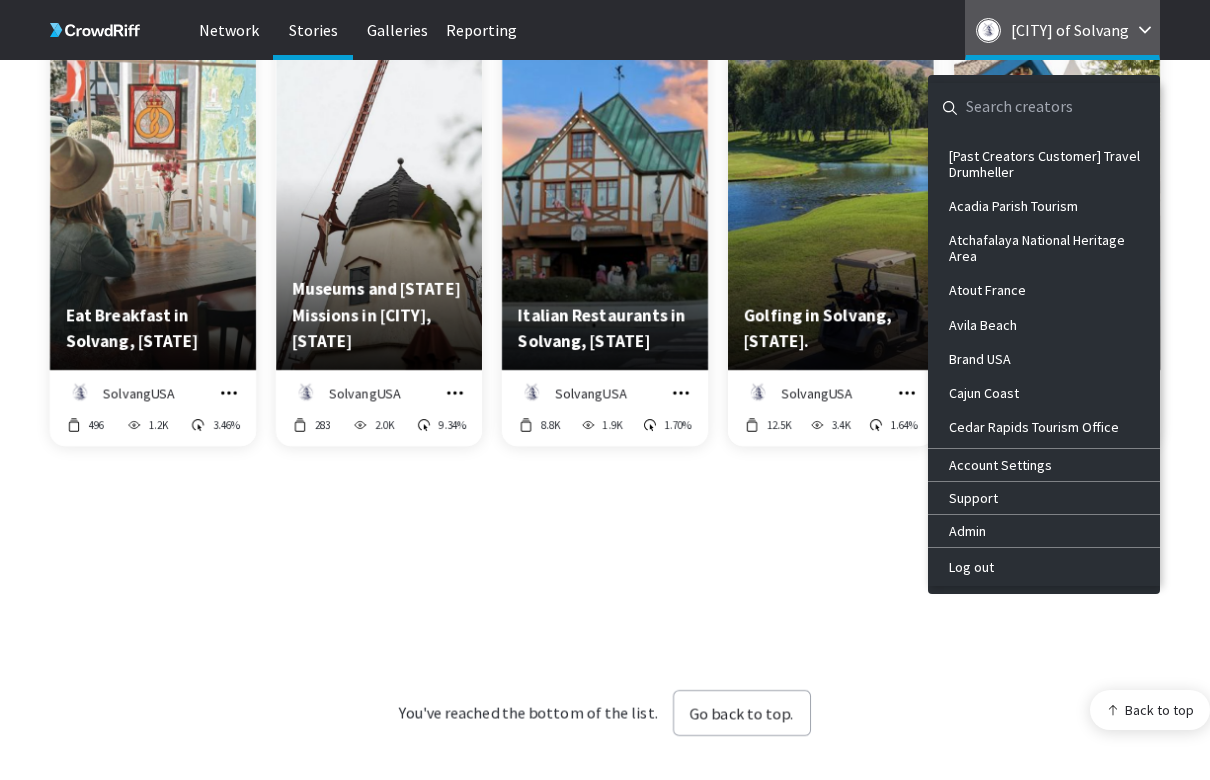 click at bounding box center (1028, 107) 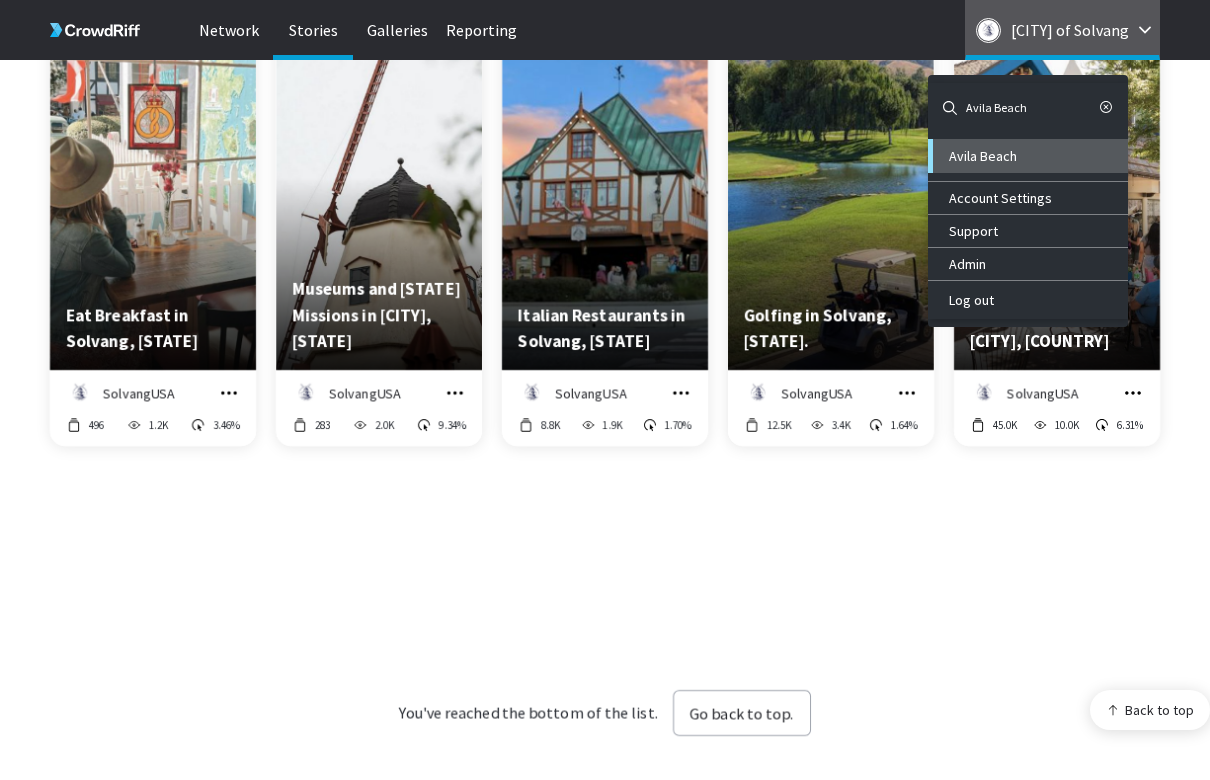 type on "Avila Beach" 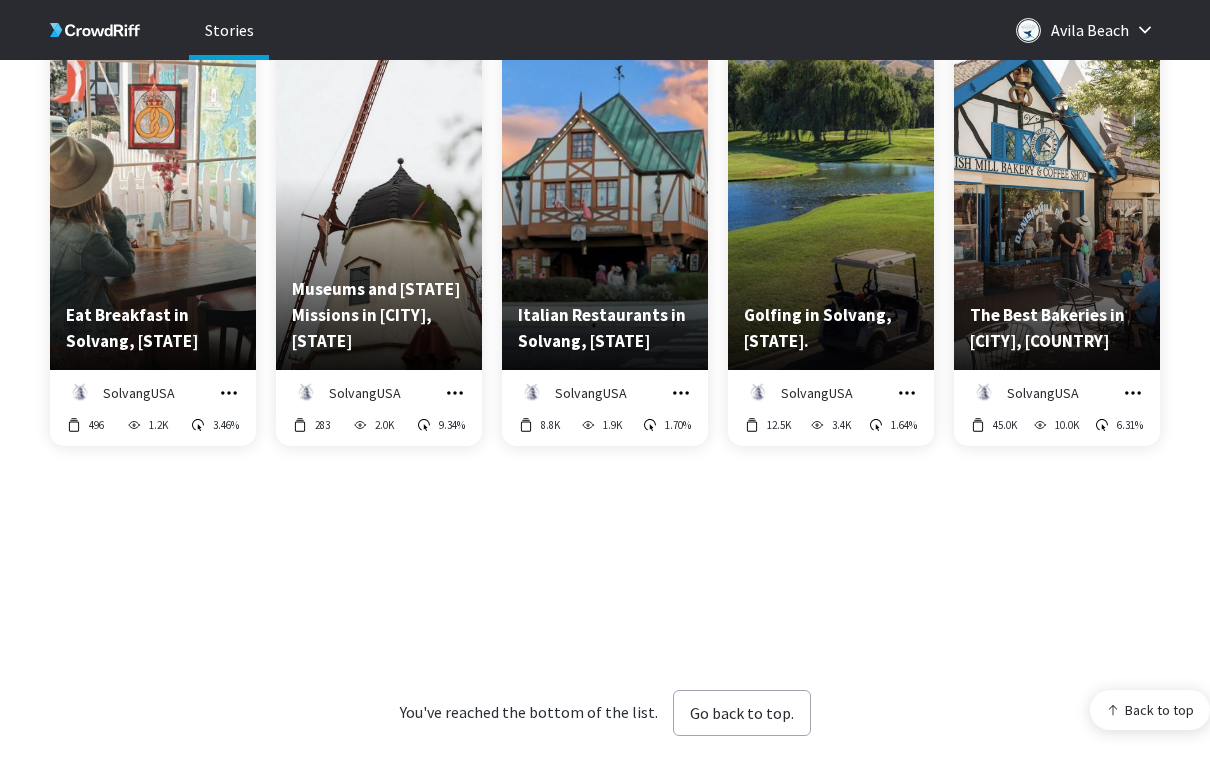 scroll, scrollTop: 0, scrollLeft: 0, axis: both 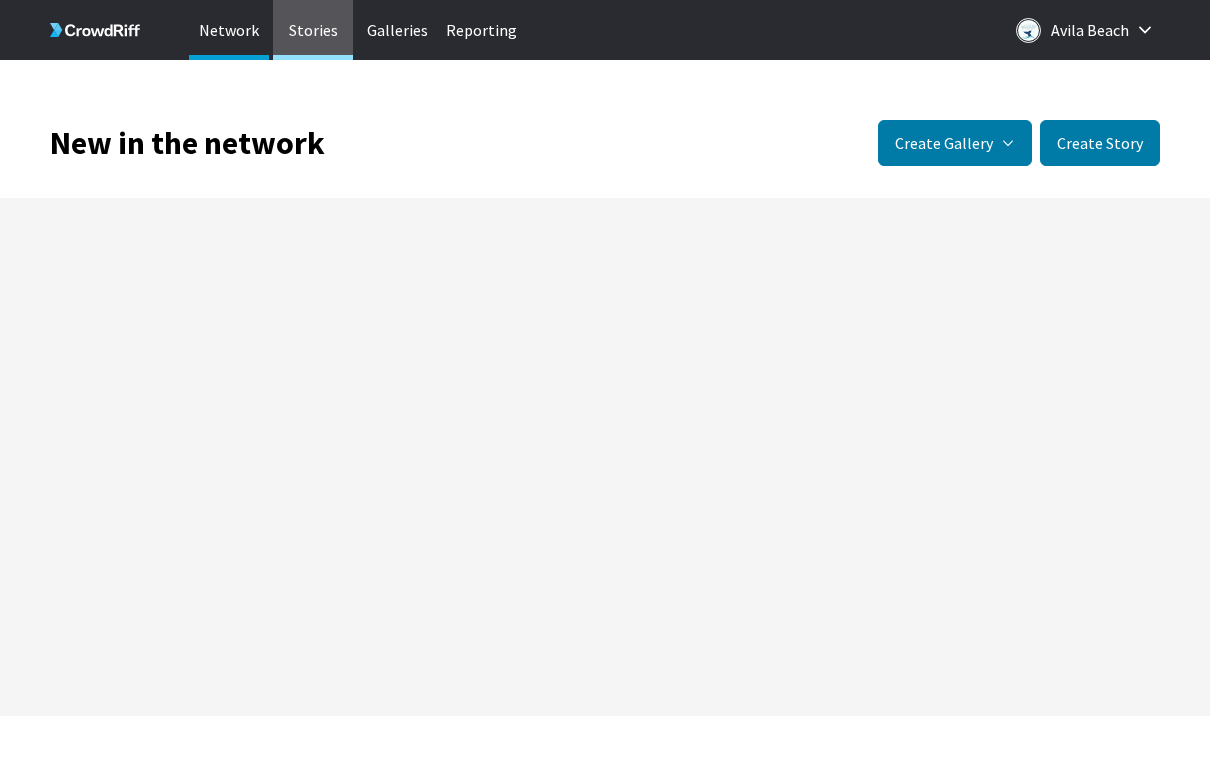 click on "Stories" at bounding box center (313, 30) 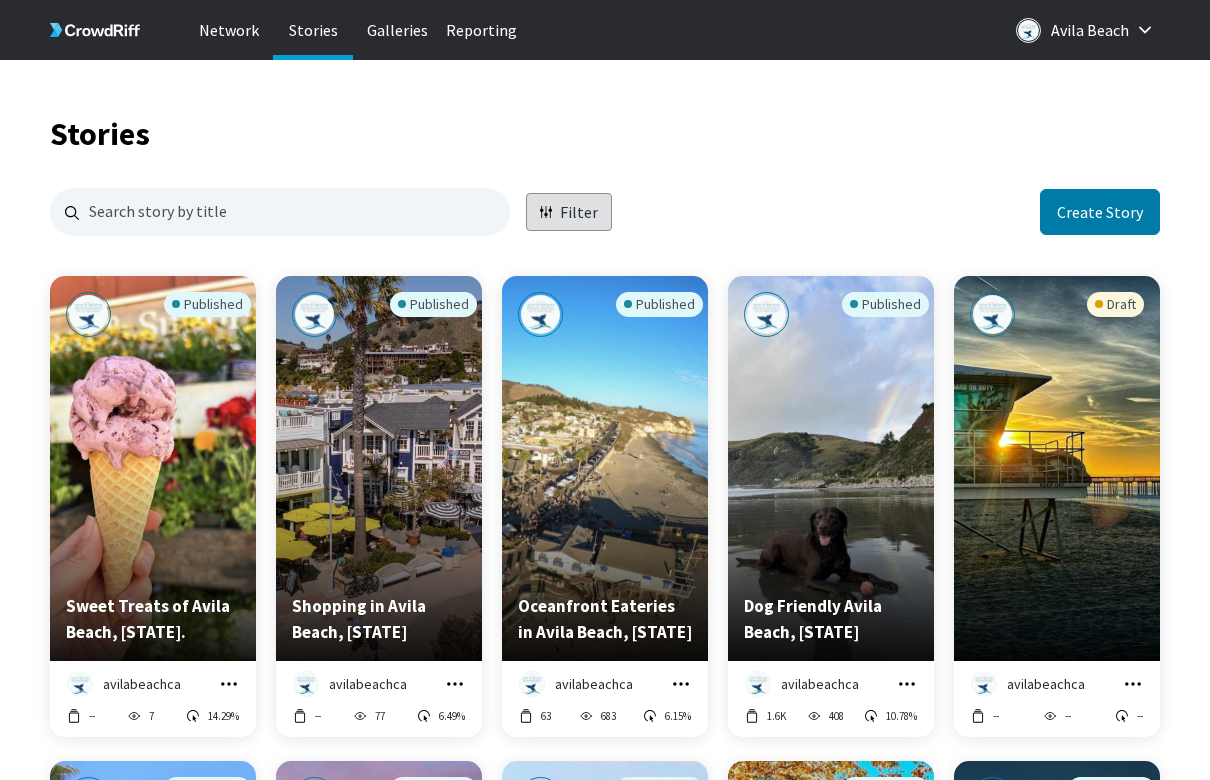 scroll, scrollTop: 16, scrollLeft: 16, axis: both 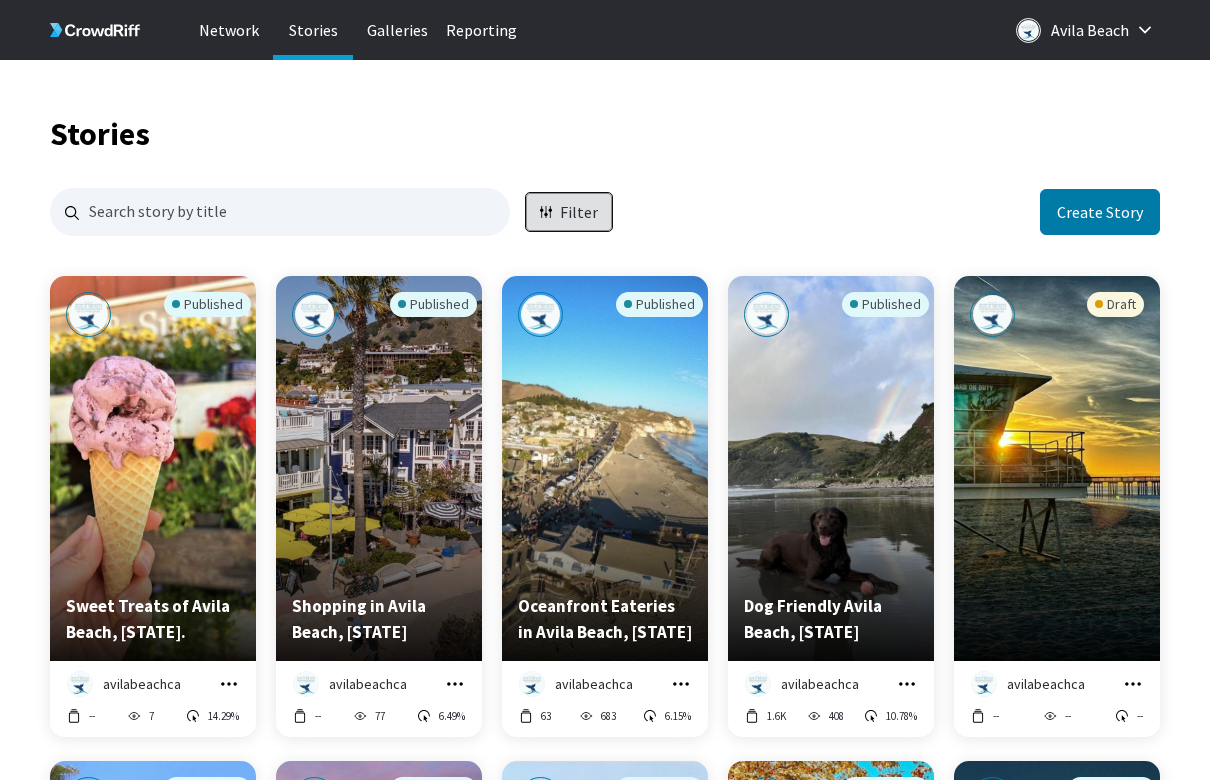 click on "Filter" at bounding box center [579, 212] 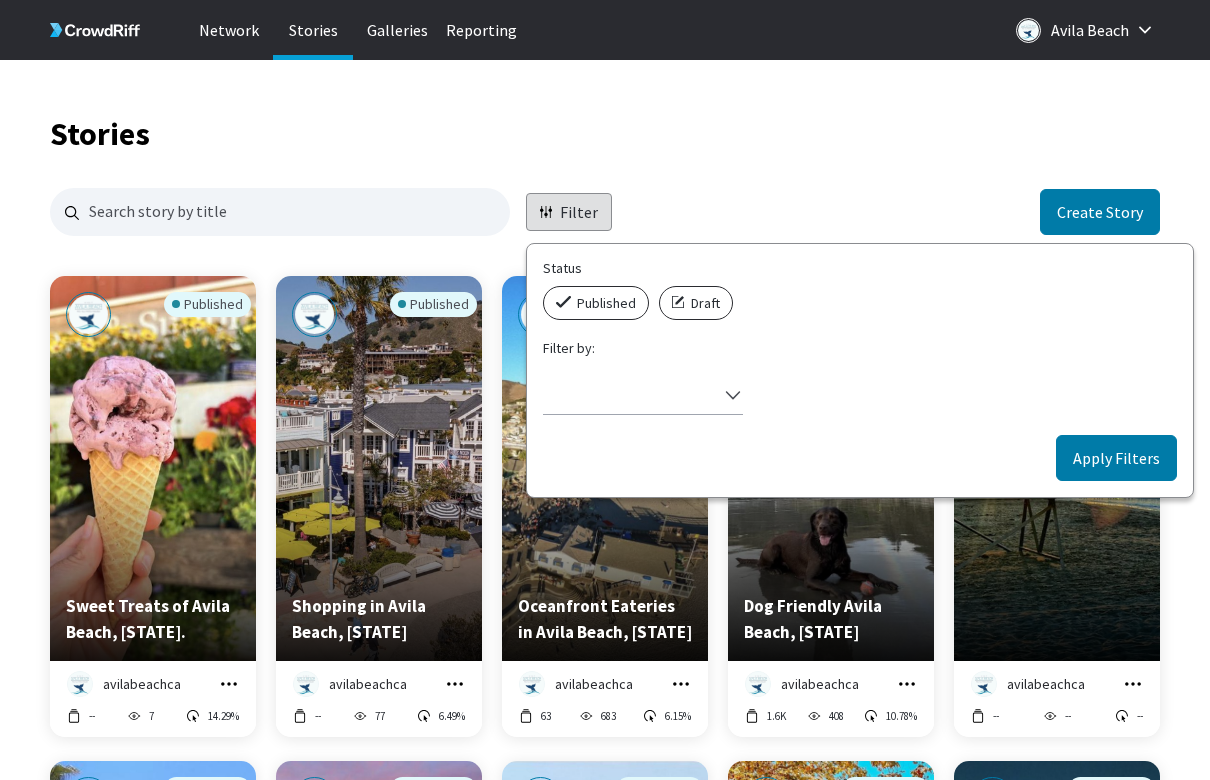 click on "Published" at bounding box center [596, 303] 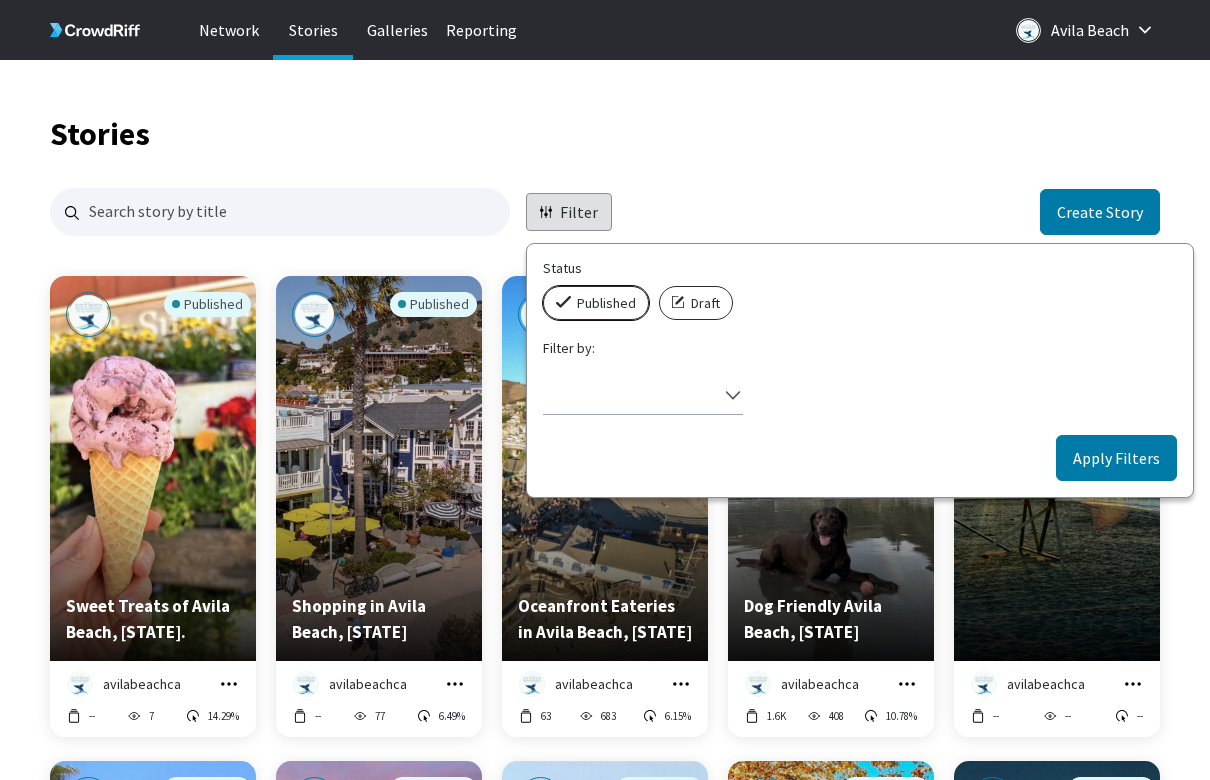 click on "Published" at bounding box center [549, 286] 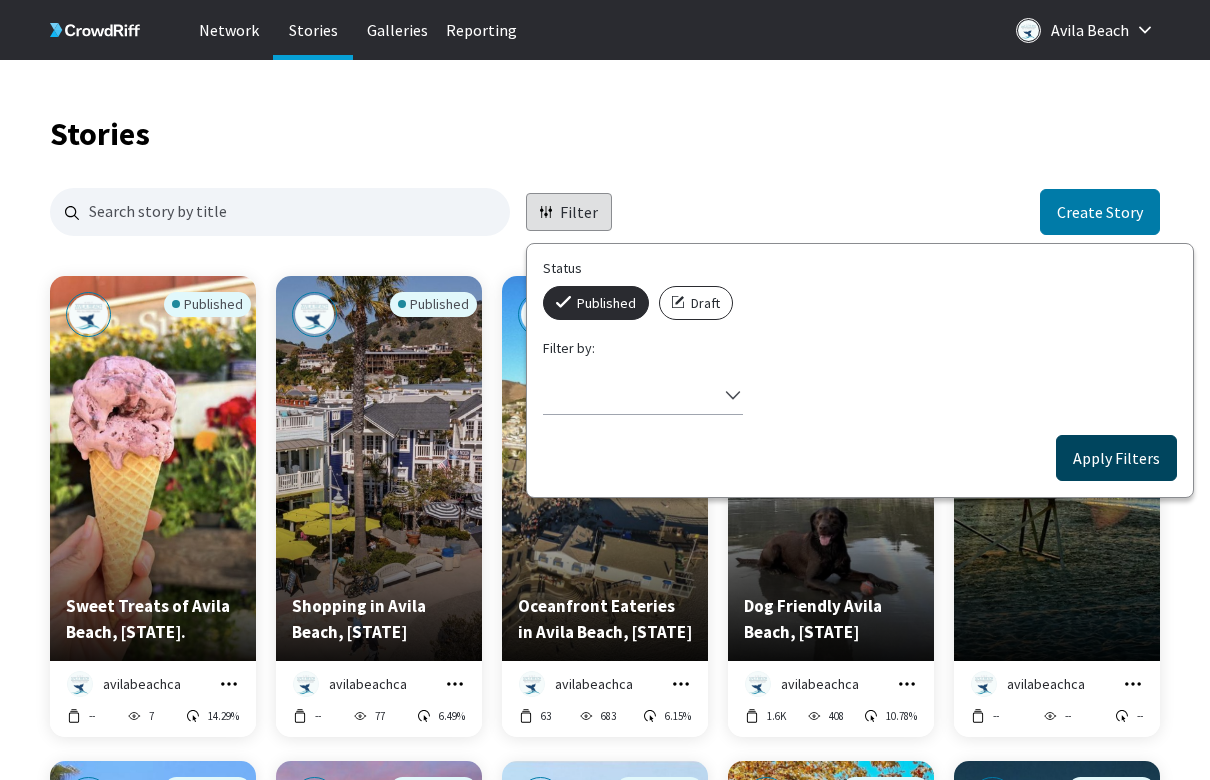 click on "Apply Filters" at bounding box center [1116, 458] 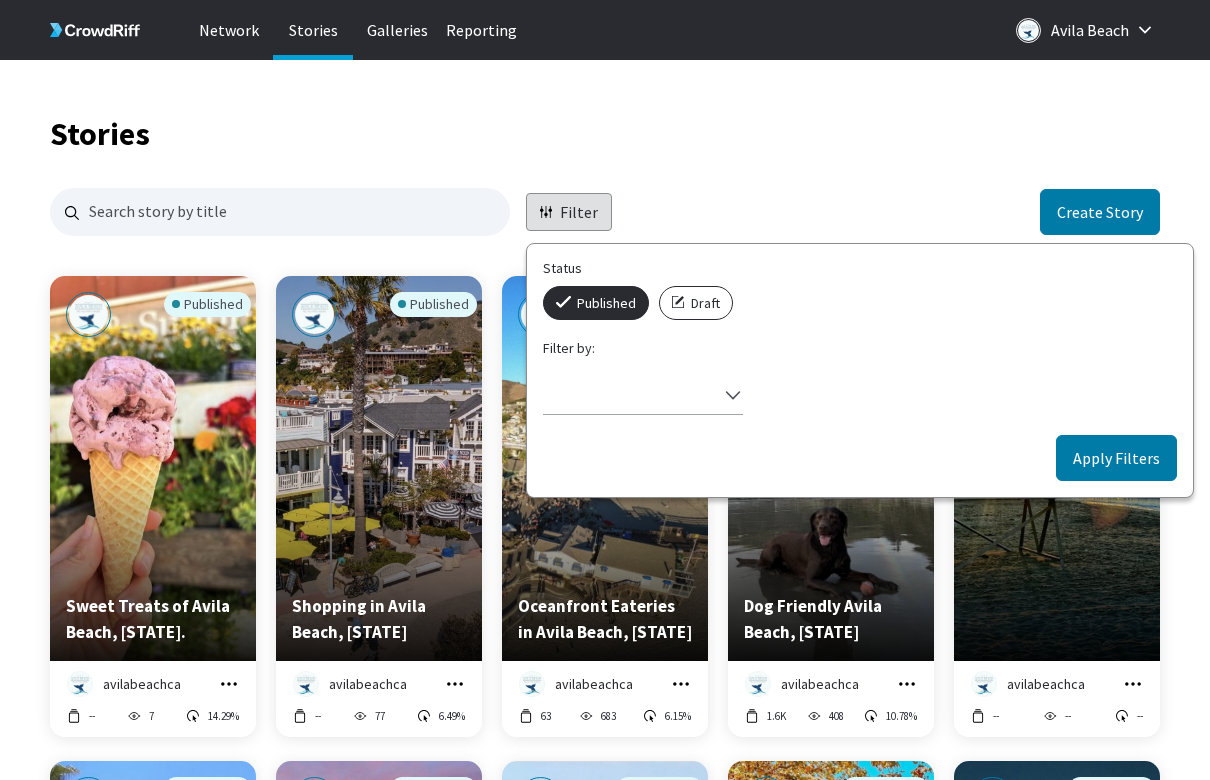 click on "Stories Filter Status Published Draft Filter by: Select filter Apply Filters Create Story Published Sweet Treats of Avila Beach, [STATE]   avilabeachca Manage Story Edit in Story Creator Preview Copy embed code Download -- 7 14.29% Published Shopping in Avila Beach, [STATE]    avilabeachca Manage Story Edit in Story Creator Preview Copy embed code Download -- 77 6.49% Published Oceanfront Eateries in Avila Beach, [STATE]   avilabeachca Manage Story Edit in Story Creator Preview Copy embed code Download 63 683 6.15% Published Dog Friendly Avila Beach, [STATE]    avilabeachca Manage Story Edit in Story Creator Preview Copy embed code Download 1.6K 408 10.78% Draft   avilabeachca Manage Story Edit in Story Creator Preview Download -- -- -- Published Best Restaurants in Avila Beach, [STATE]    avilabeachca Manage Story Edit in Story Creator Preview Copy embed code Download 15.9K 954 8.49% Published Best Attractions in Avila Beach, [STATE]   avilabeachca Manage Story Edit in Story Creator Preview" at bounding box center (605, 1138) 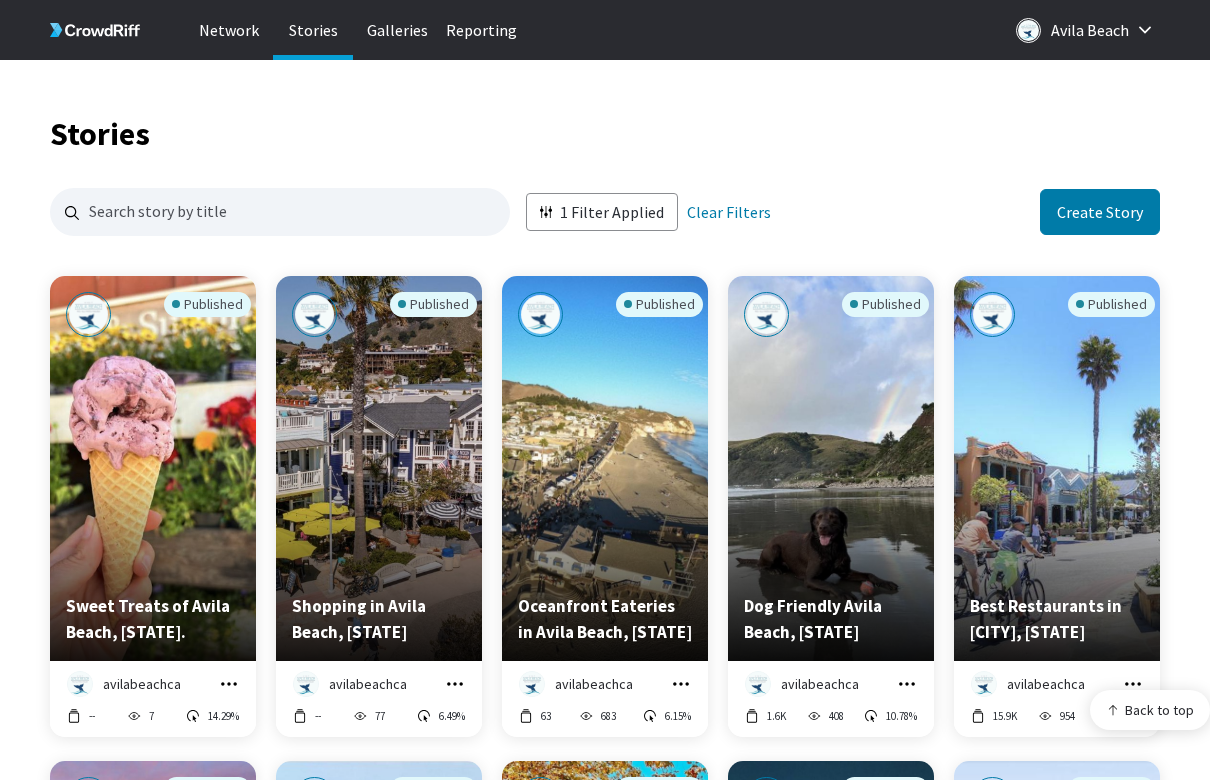 scroll, scrollTop: 71, scrollLeft: 0, axis: vertical 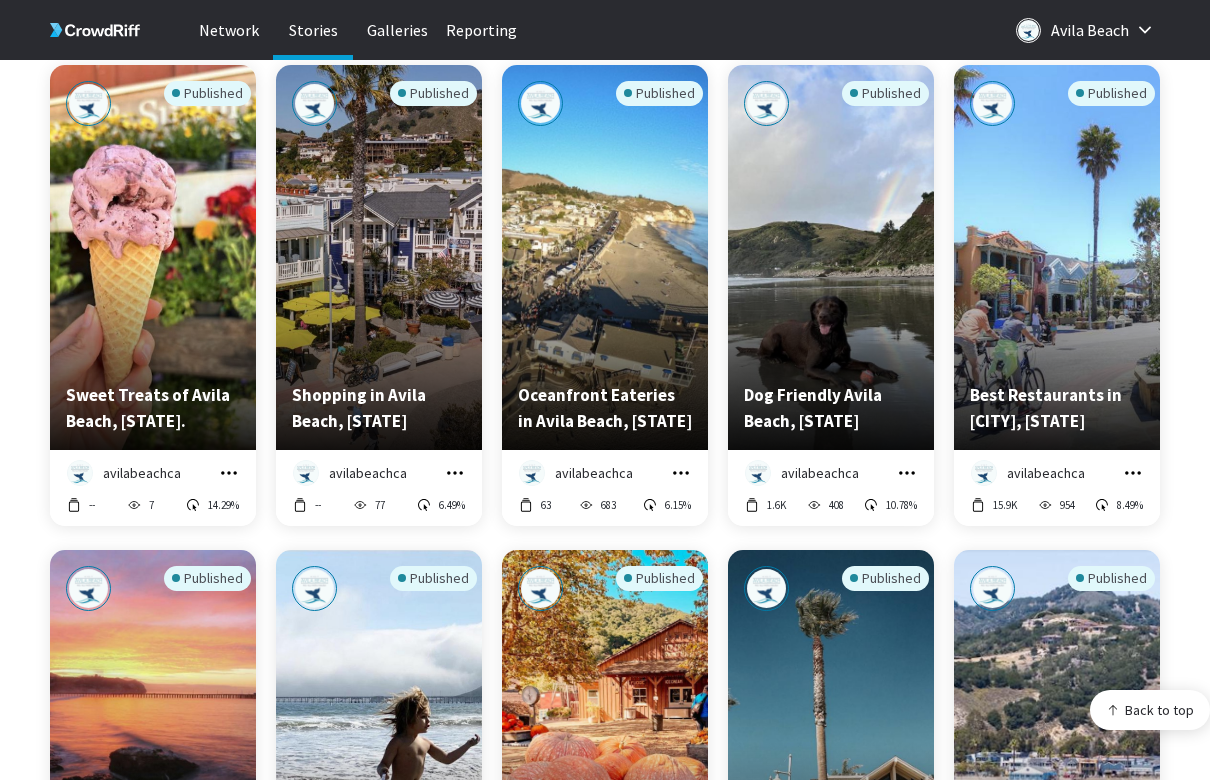 click 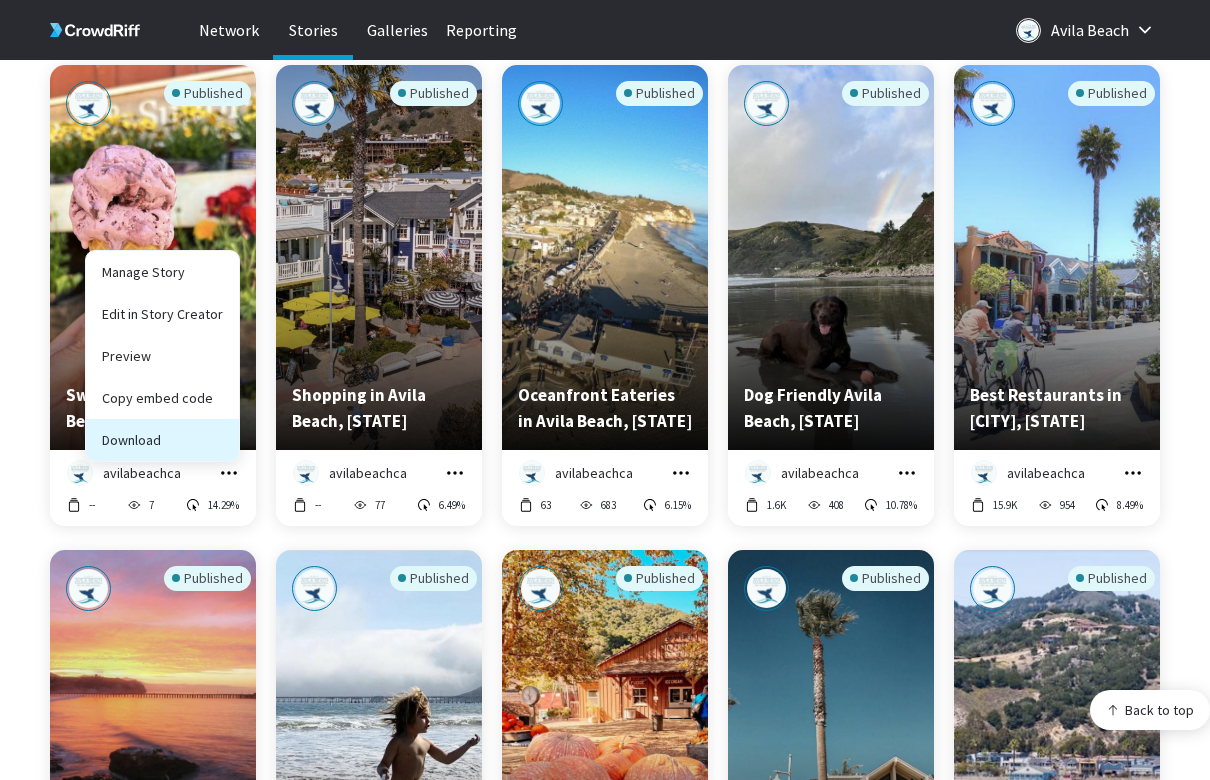 click on "Download" at bounding box center [162, 440] 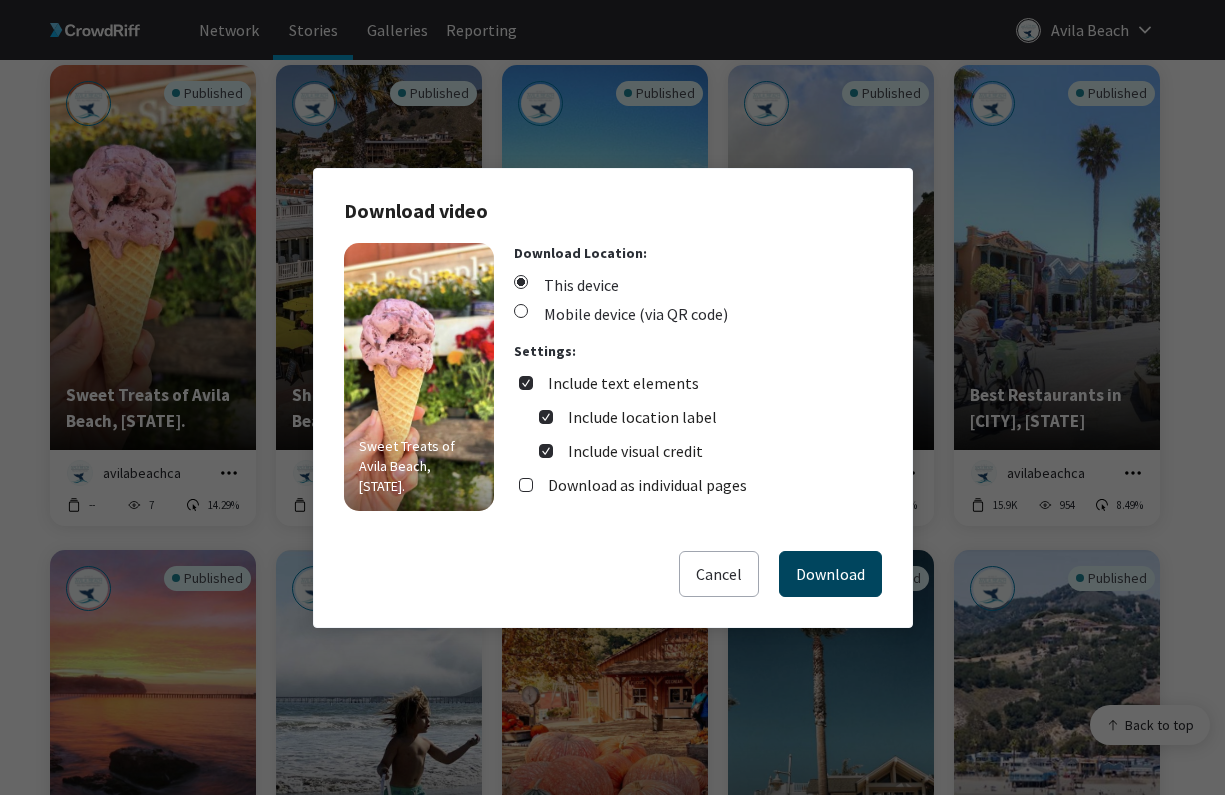 click on "Download" at bounding box center [830, 574] 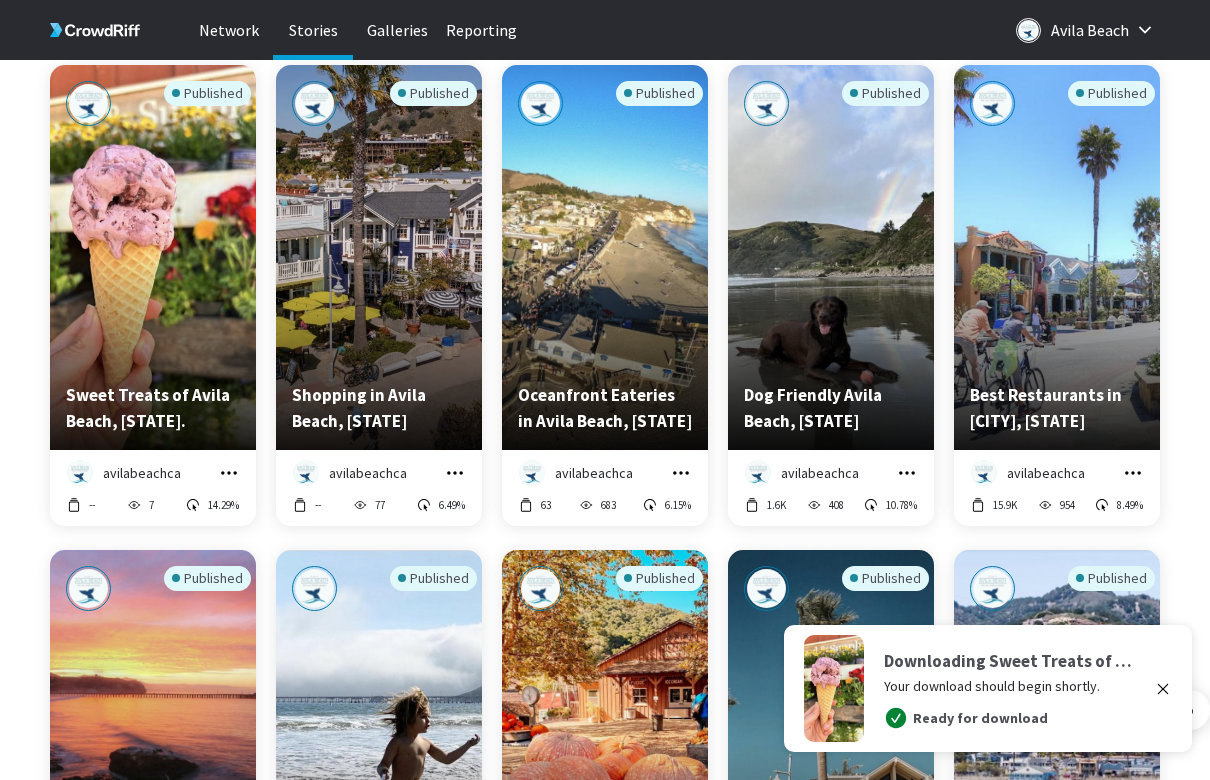 click 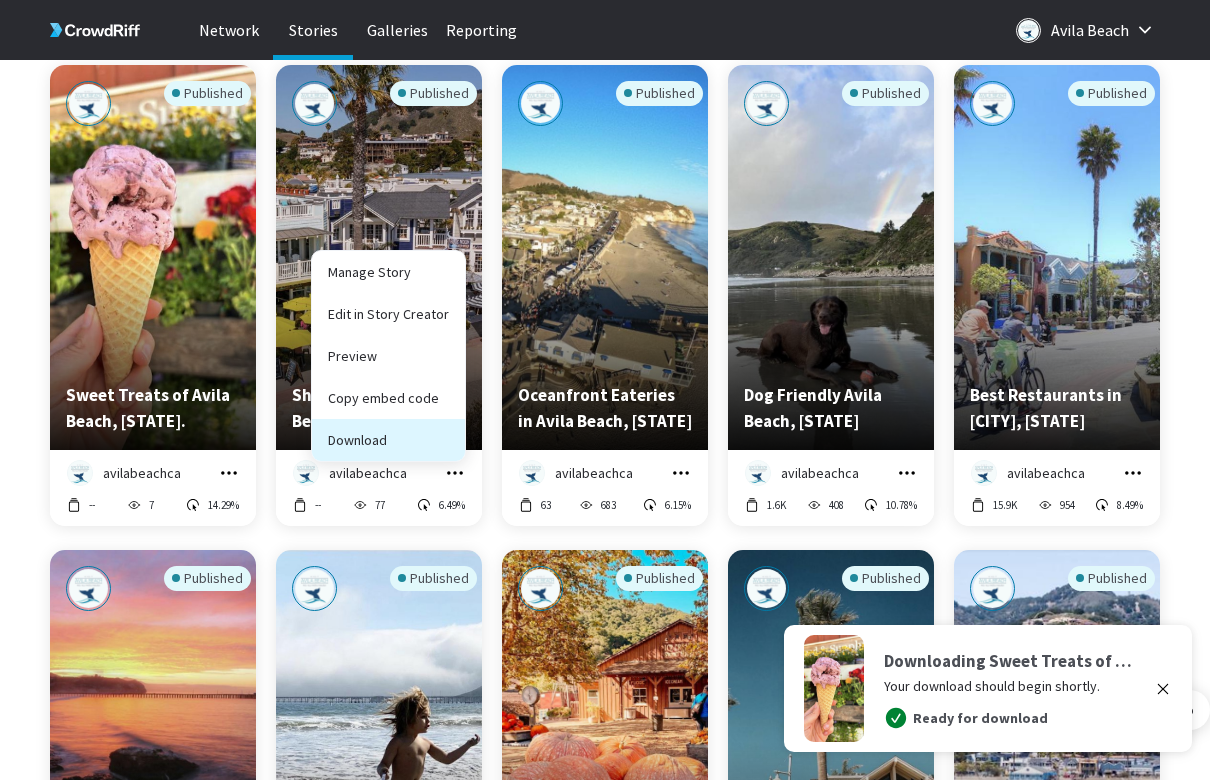 click on "Download" at bounding box center [388, 440] 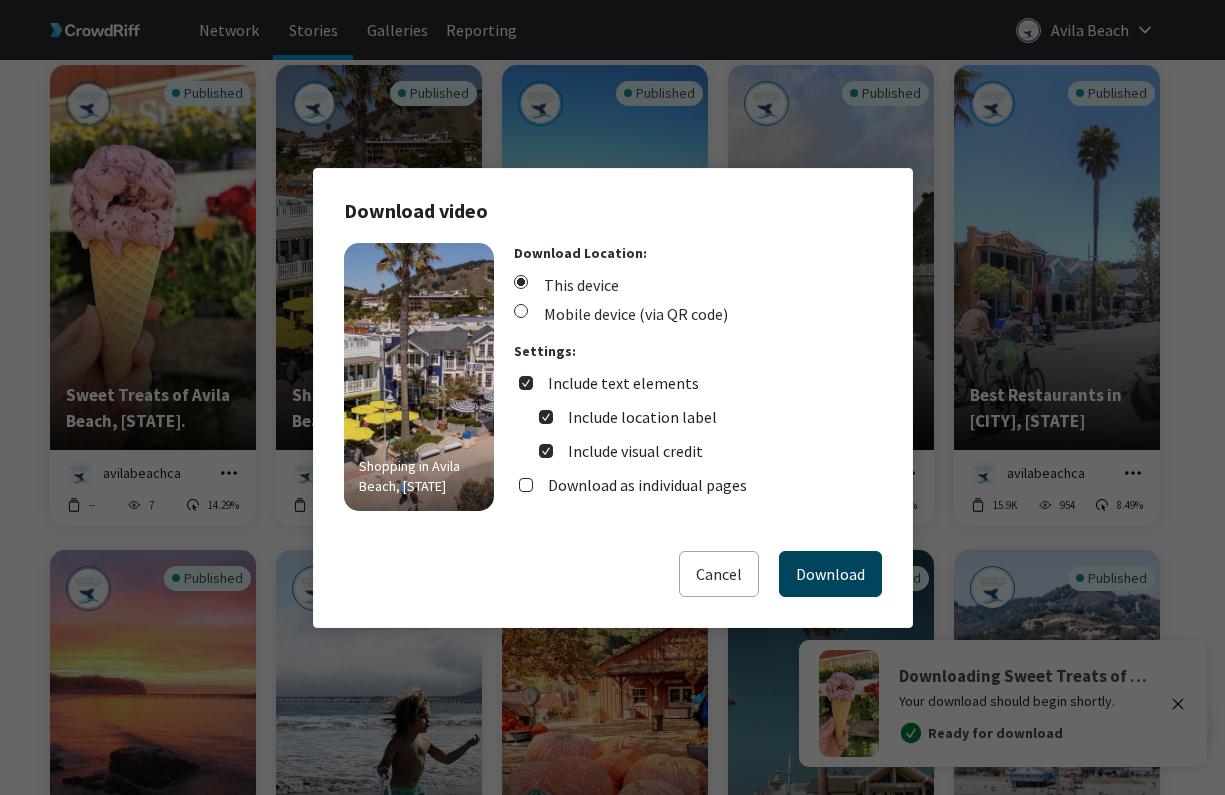 click on "Download" at bounding box center (830, 574) 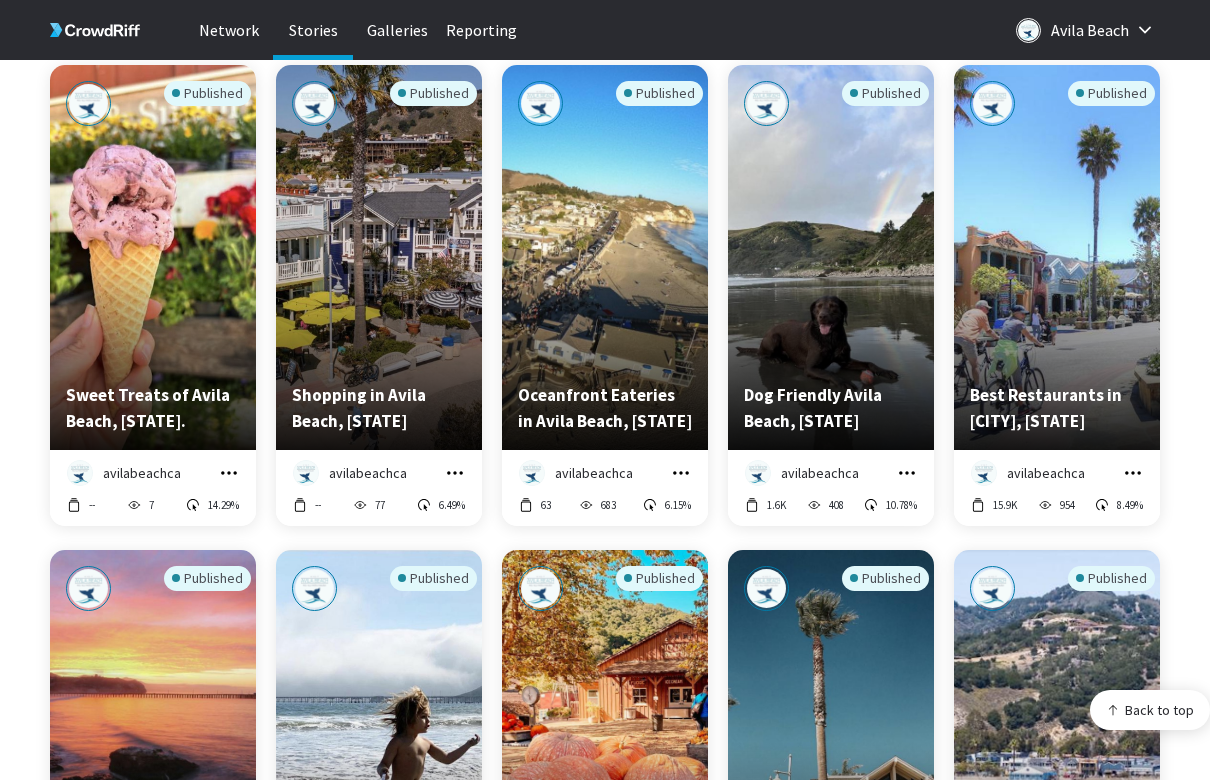 click 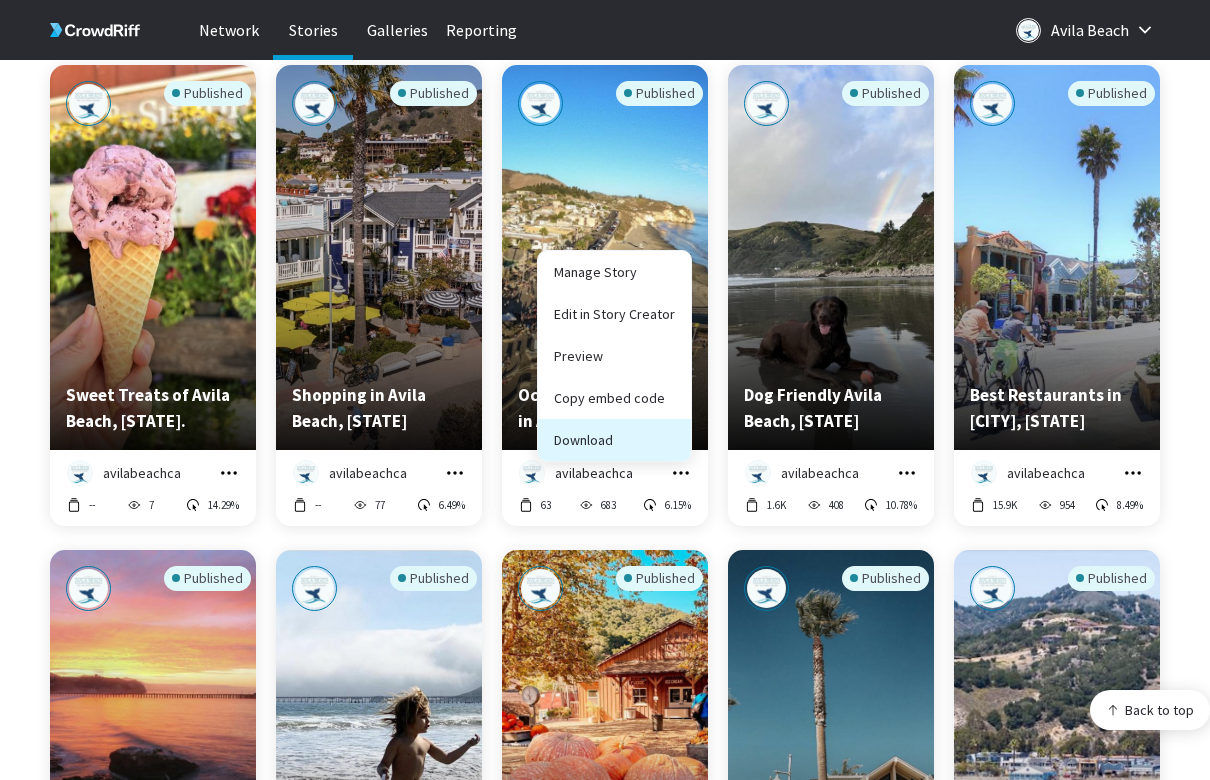 click on "Download" at bounding box center (614, 440) 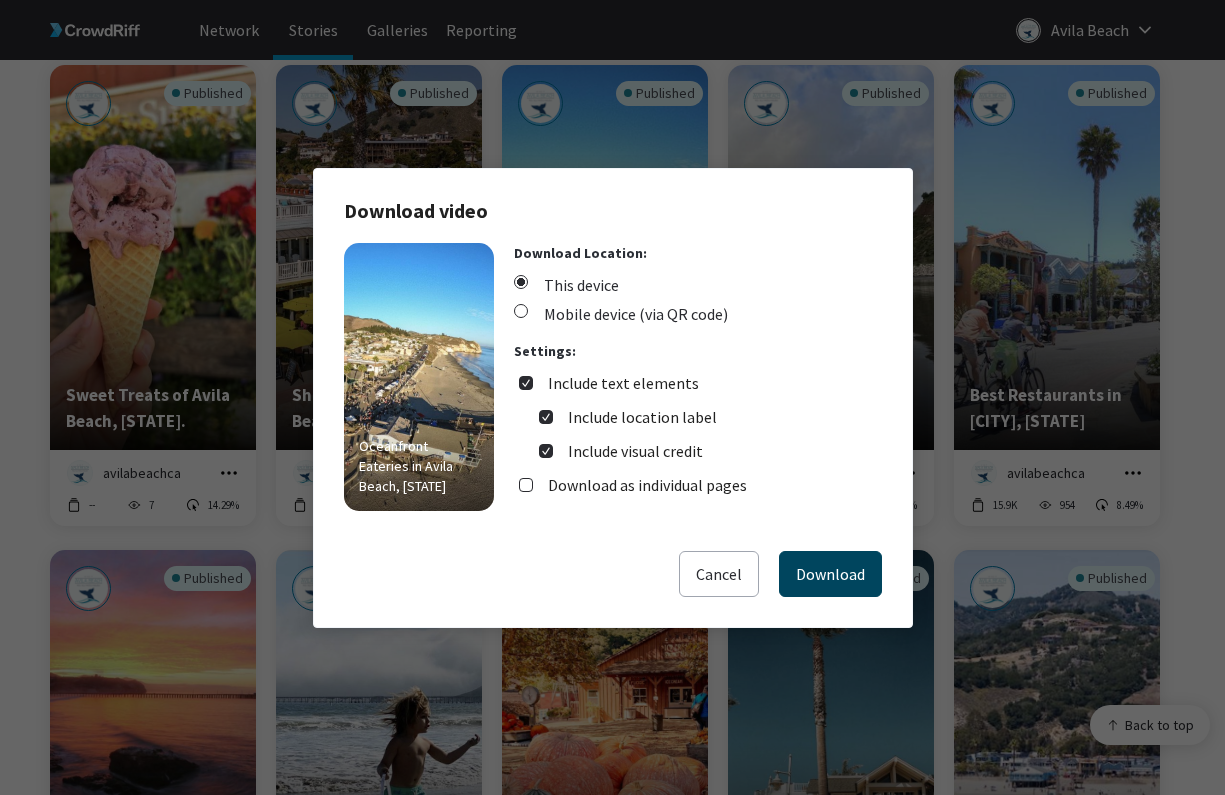click on "Download" at bounding box center [830, 574] 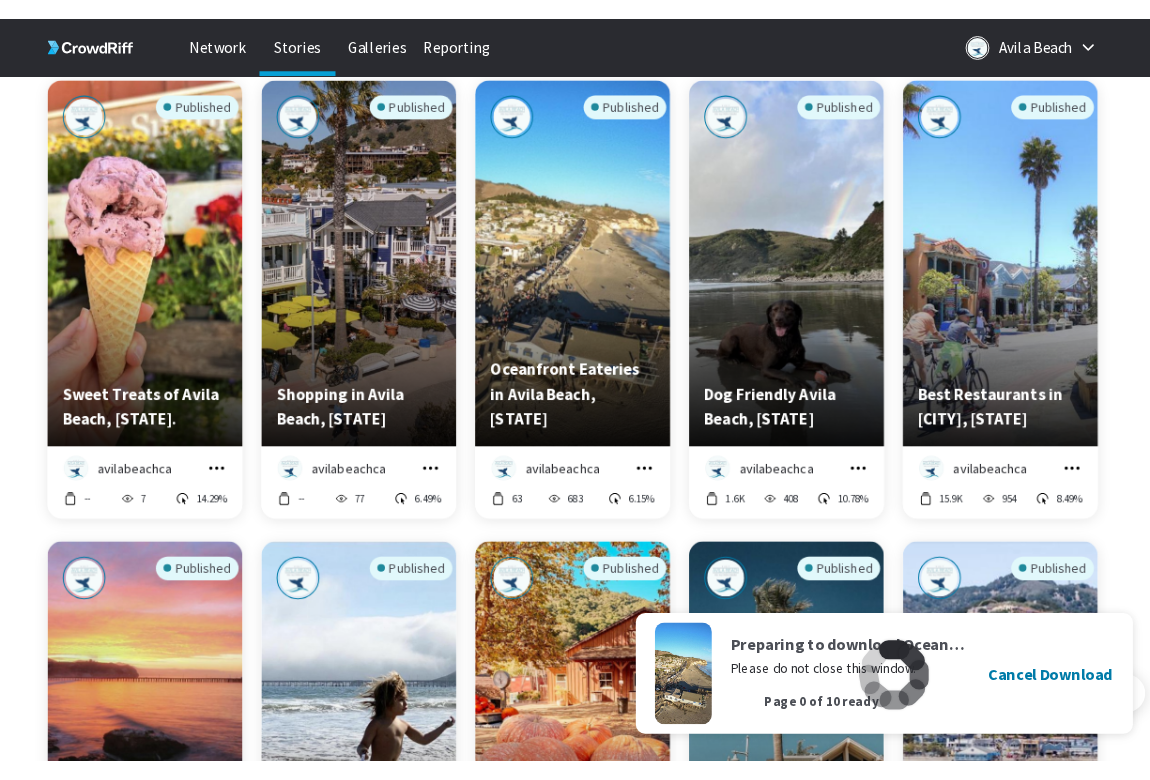 scroll, scrollTop: 227, scrollLeft: 0, axis: vertical 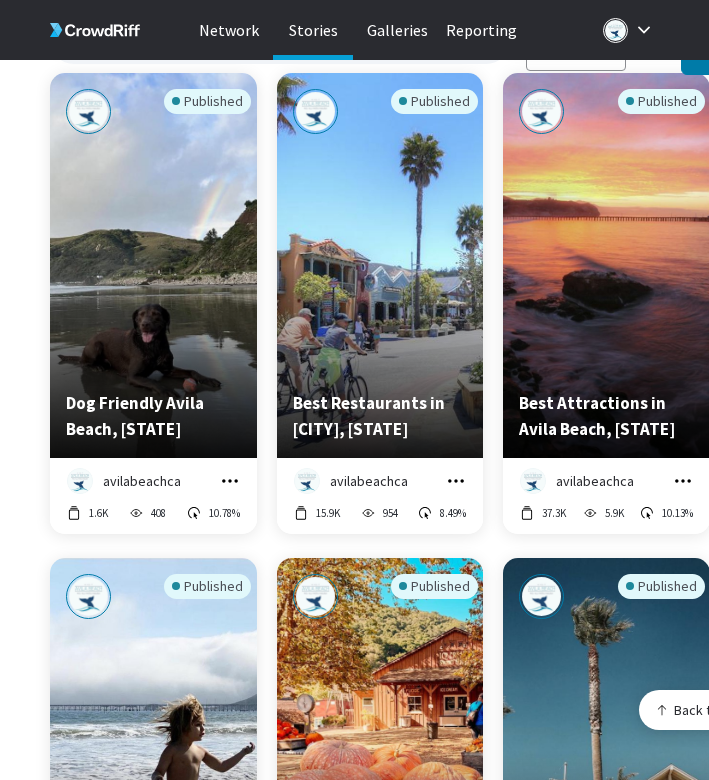 click 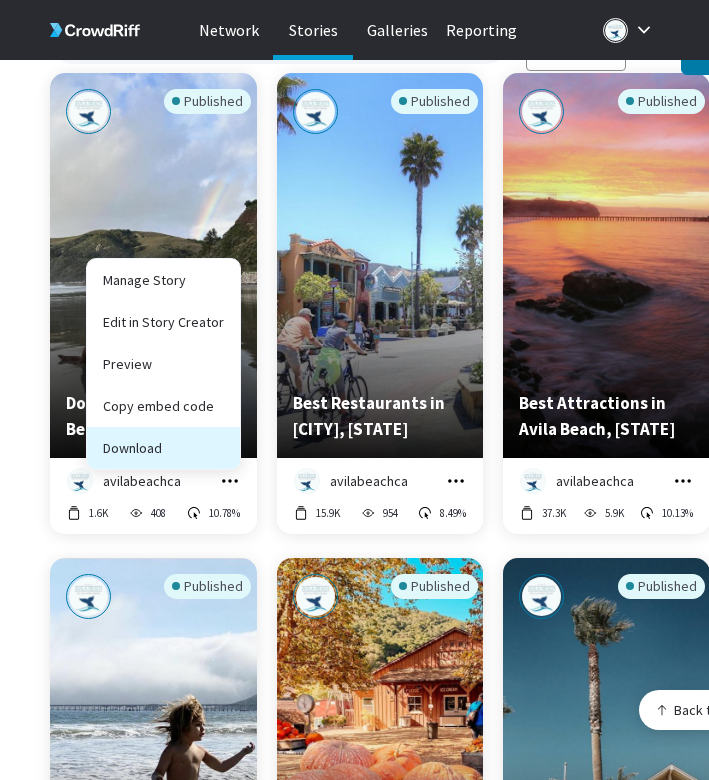 click on "Download" at bounding box center [163, 448] 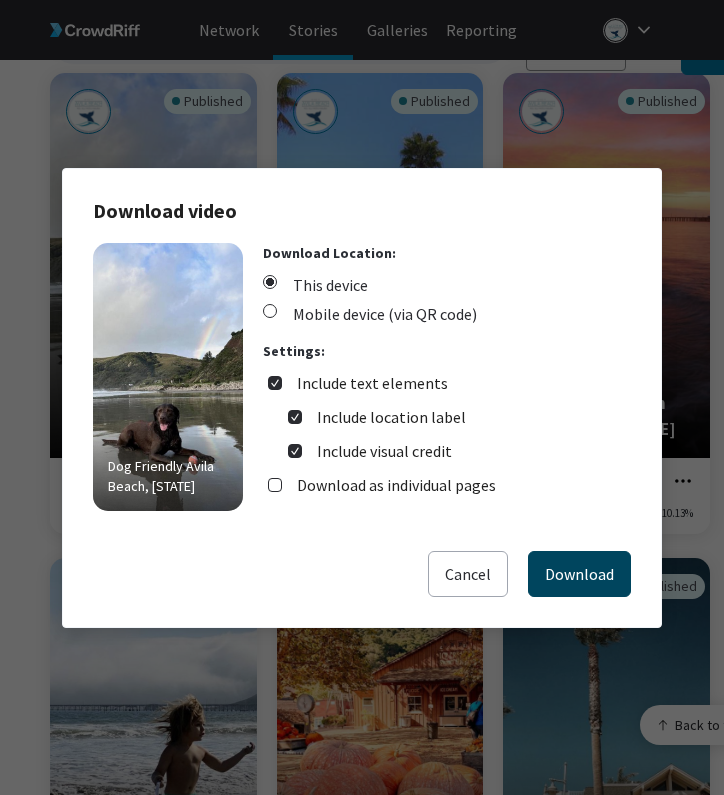 click on "Download" at bounding box center (579, 574) 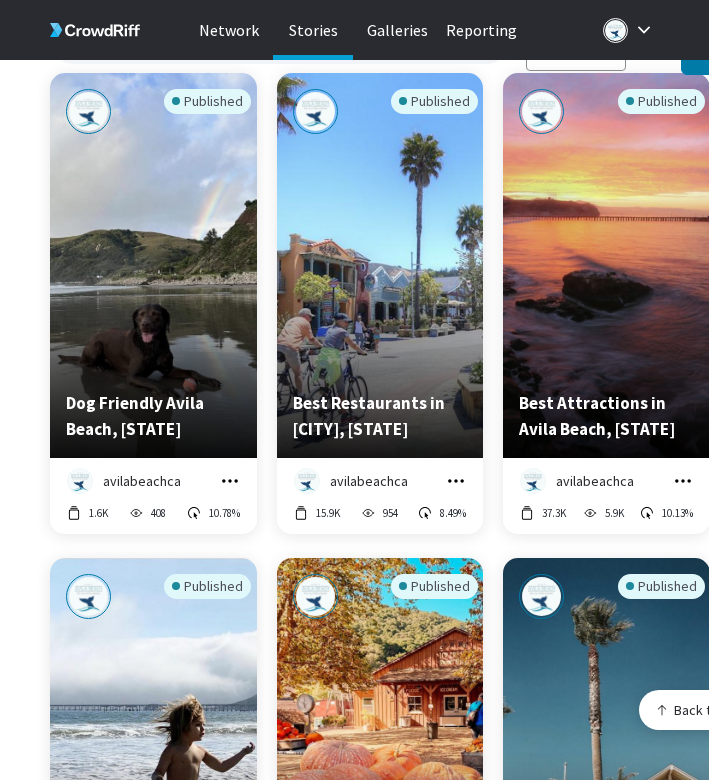 click 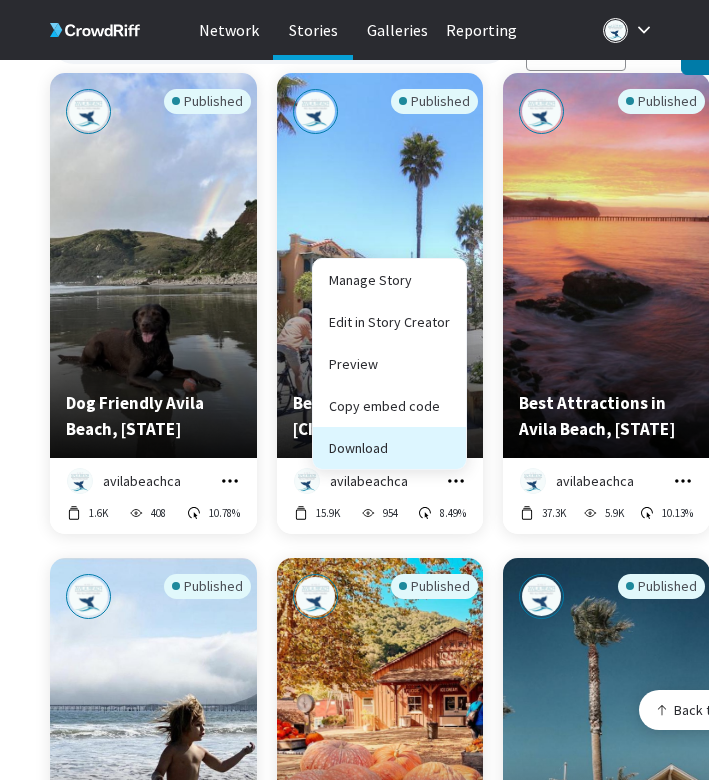click on "Download" at bounding box center (389, 448) 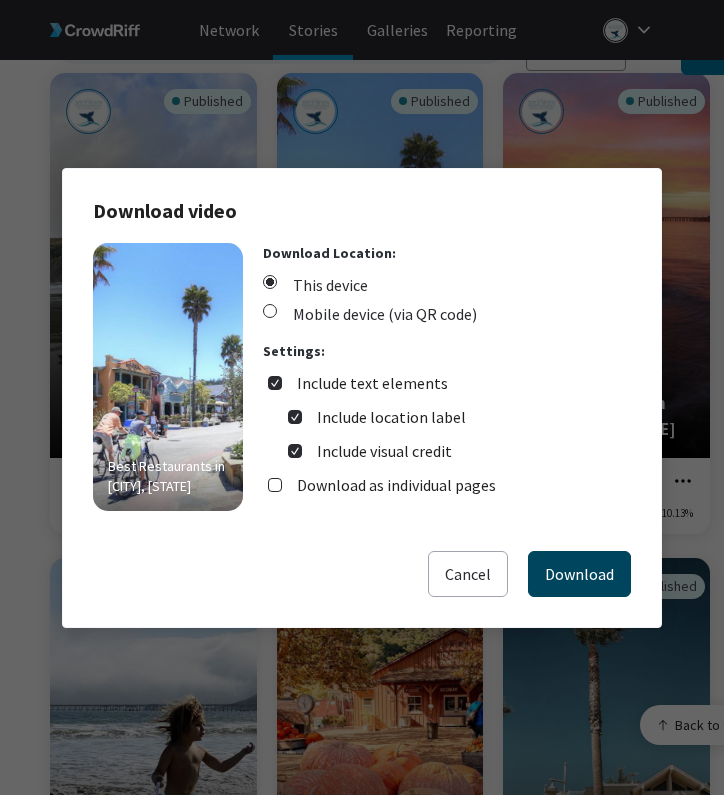 click on "Download" at bounding box center [579, 574] 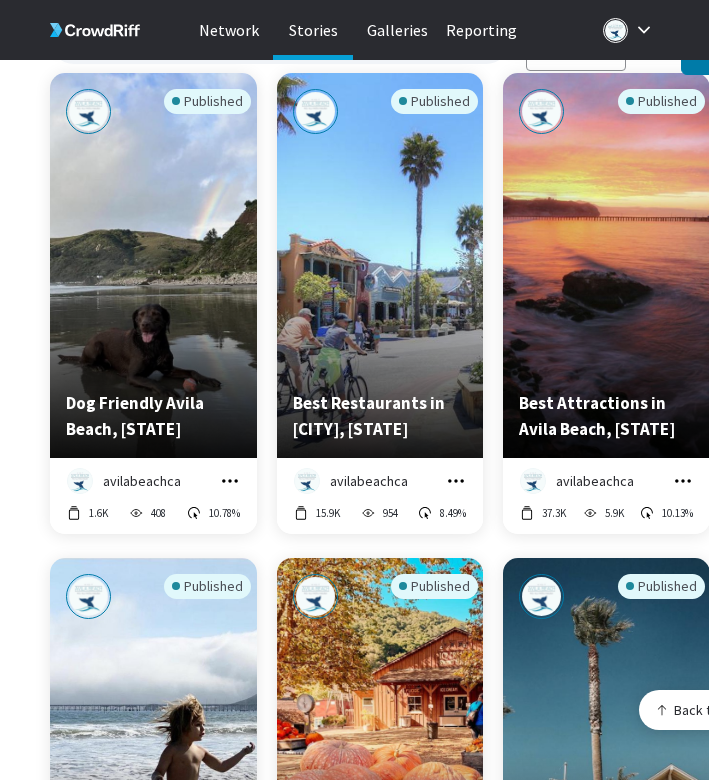 click 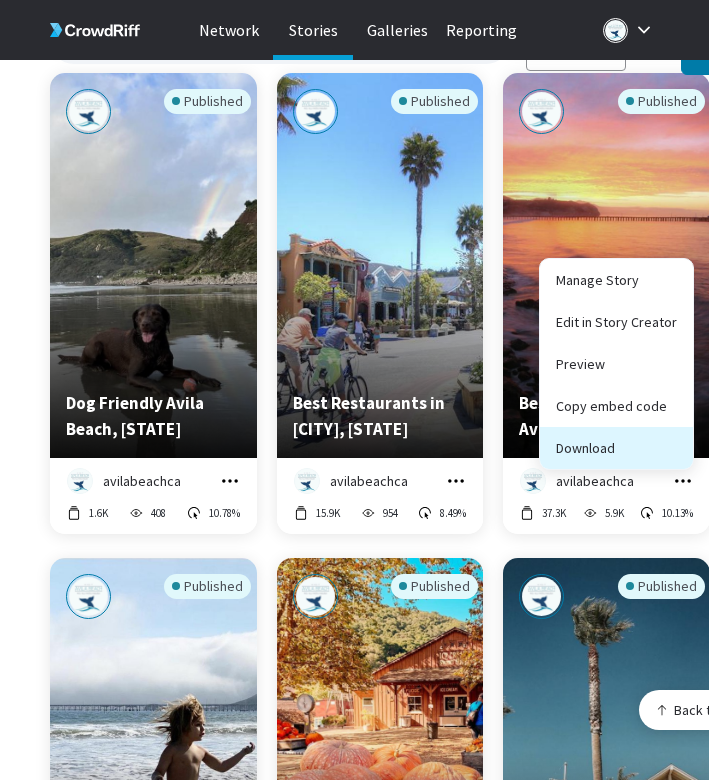 click on "Download" at bounding box center [616, 448] 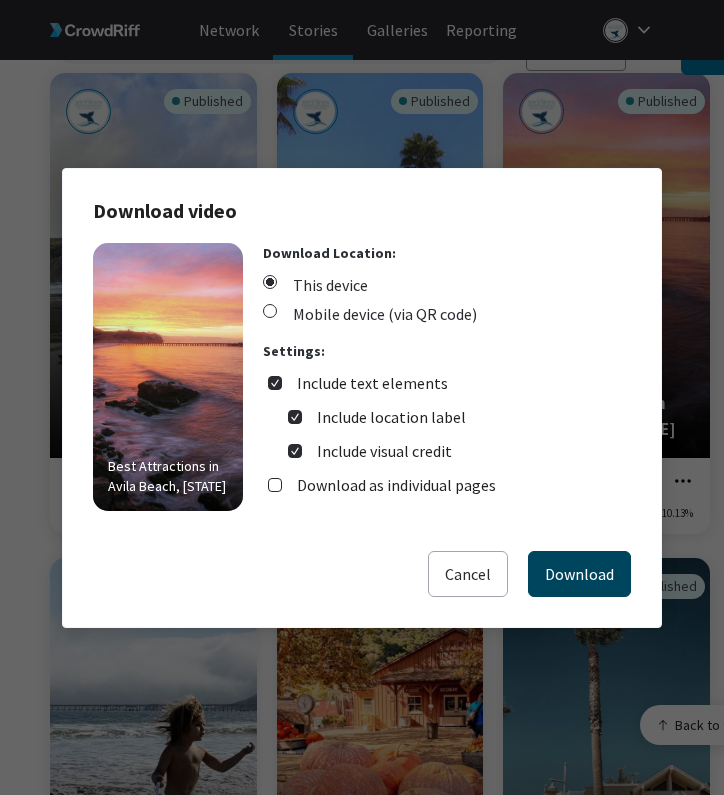 click on "Download" at bounding box center [579, 574] 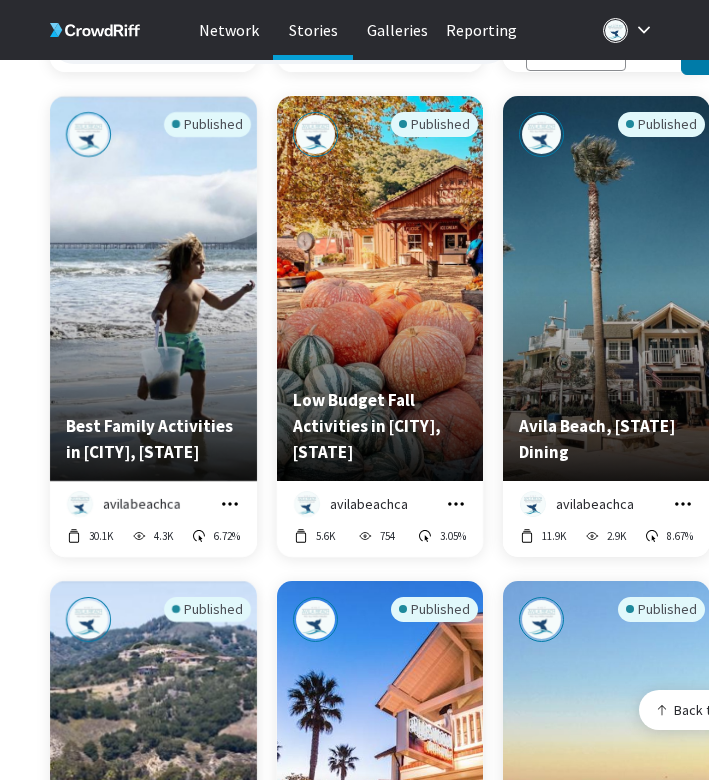 scroll, scrollTop: 1178, scrollLeft: 0, axis: vertical 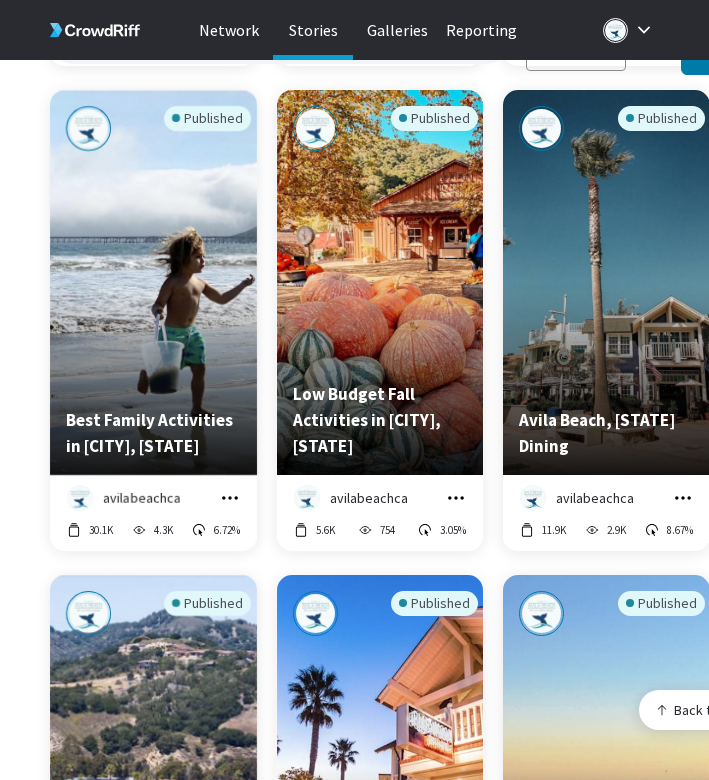 click 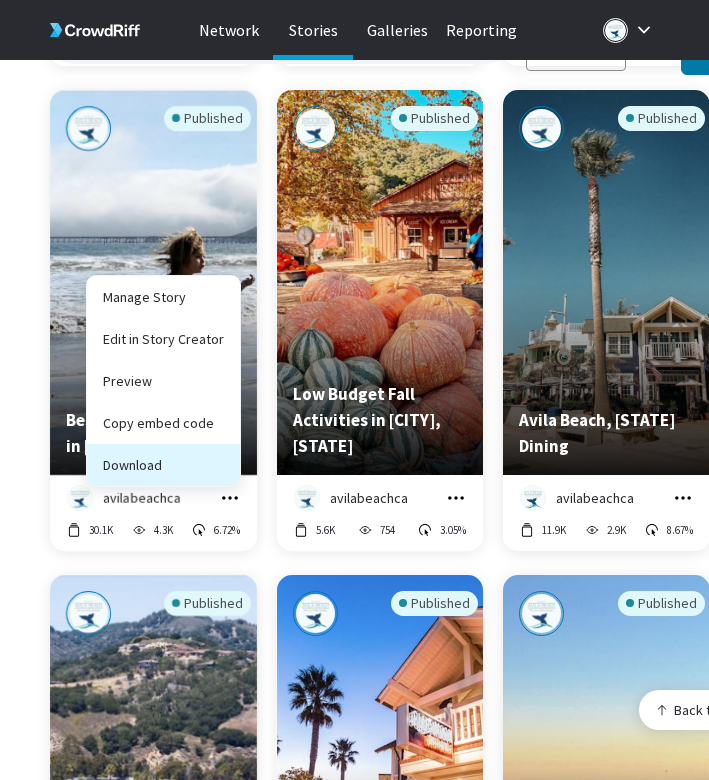 click on "Download" at bounding box center (163, 465) 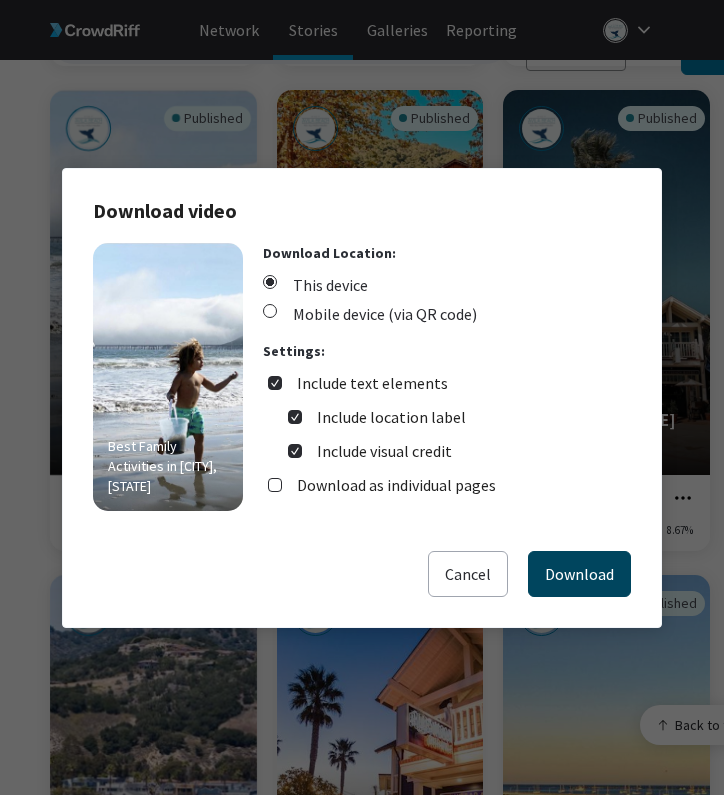 click on "Download" at bounding box center [579, 574] 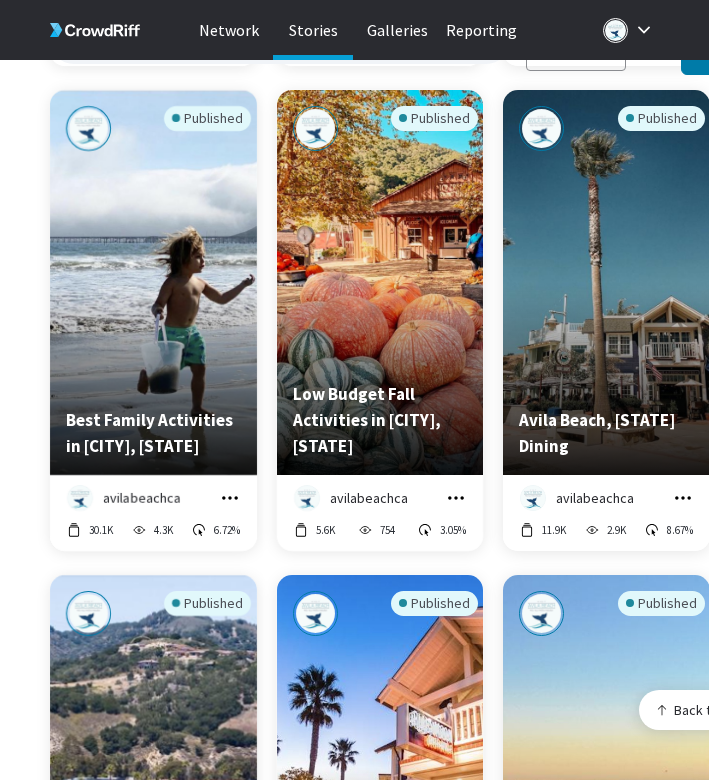 click 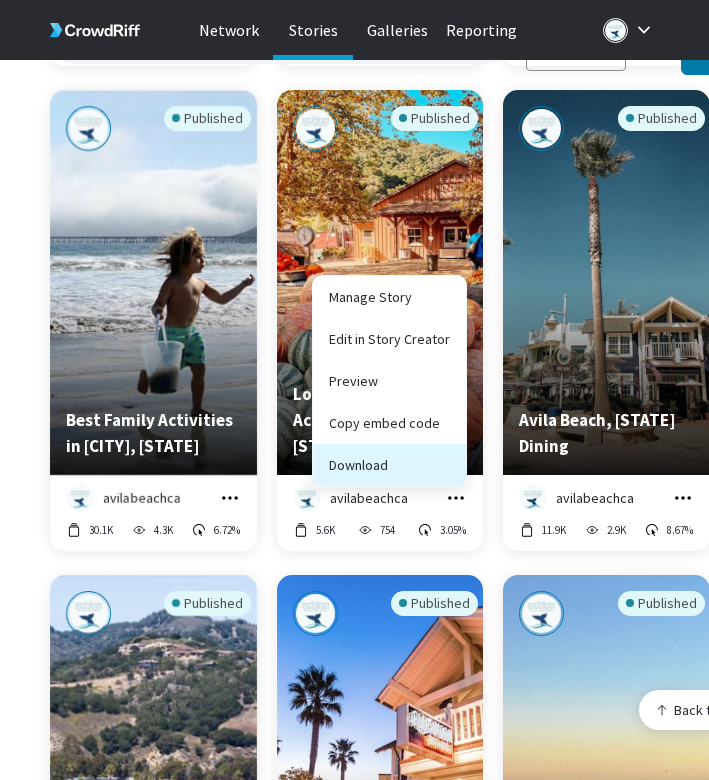 click on "Download" at bounding box center [389, 465] 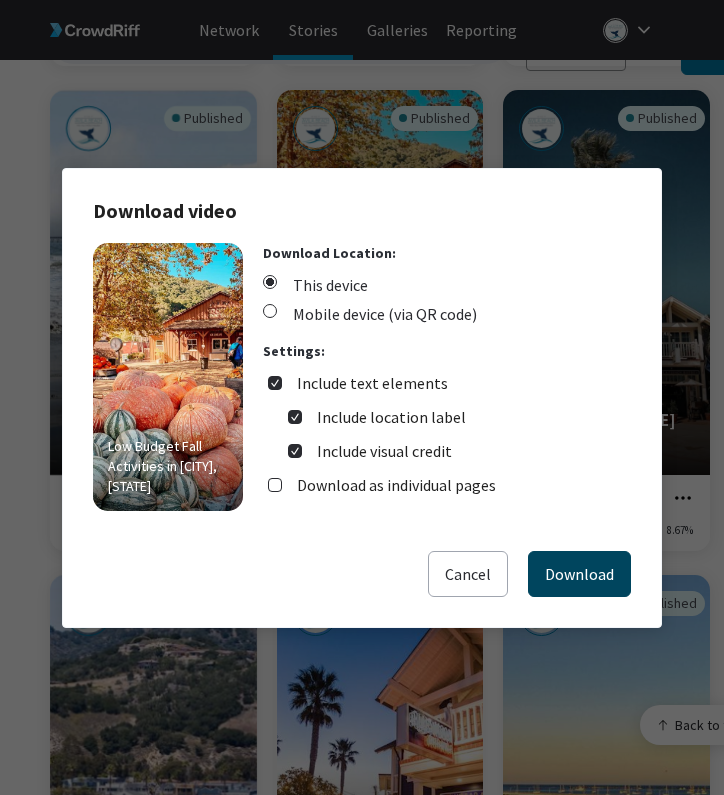 click on "Download" at bounding box center [579, 574] 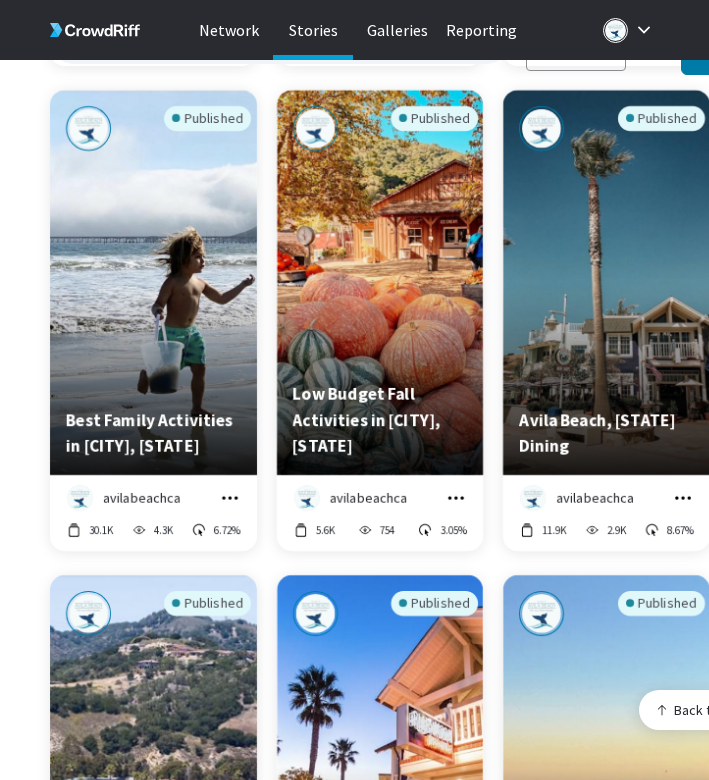click 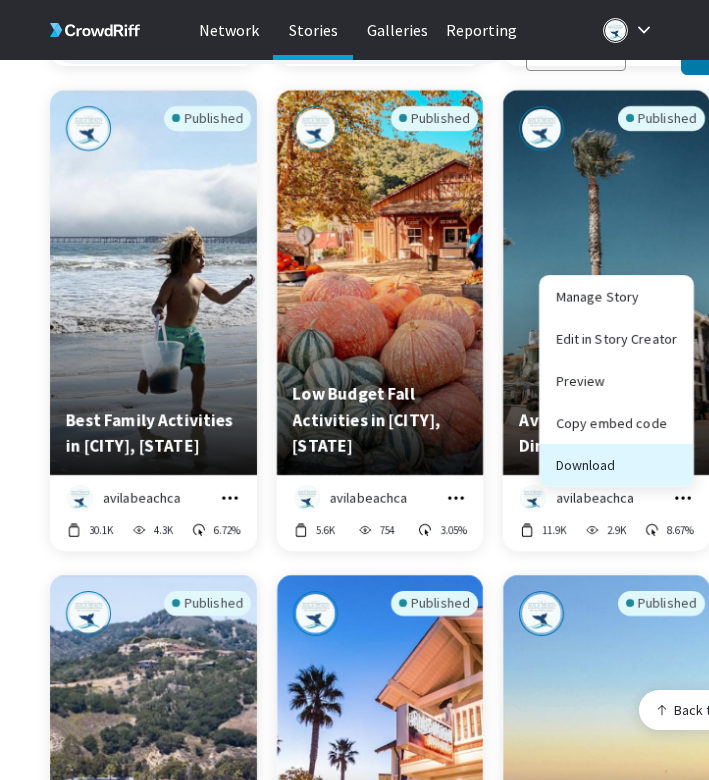 click on "Download" at bounding box center [616, 465] 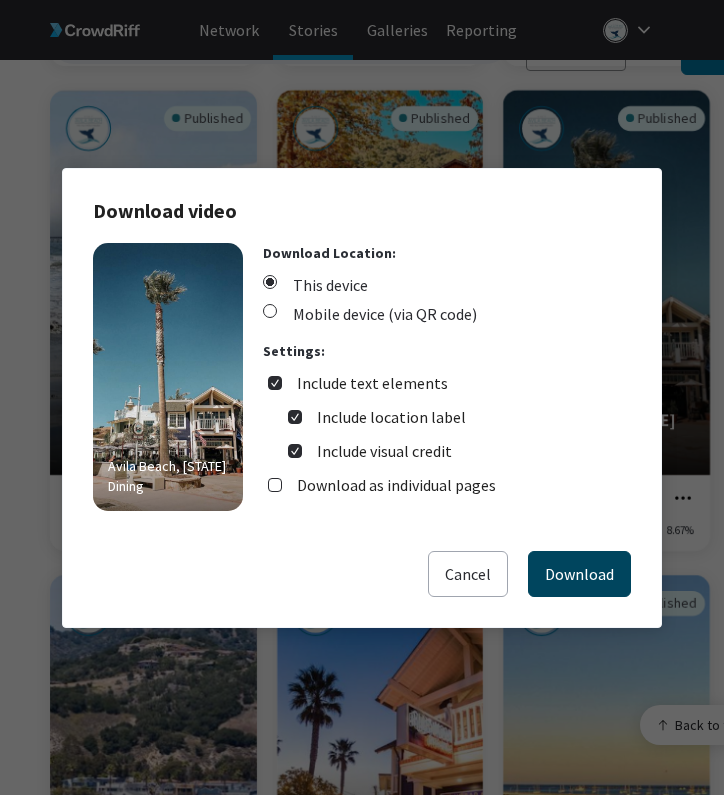 click on "Download" at bounding box center (579, 574) 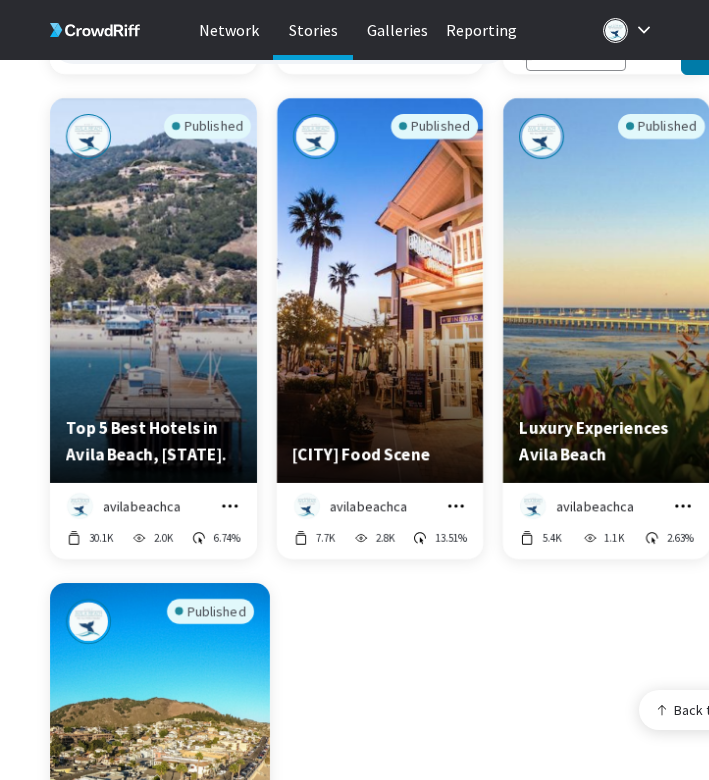 scroll, scrollTop: 1685, scrollLeft: 0, axis: vertical 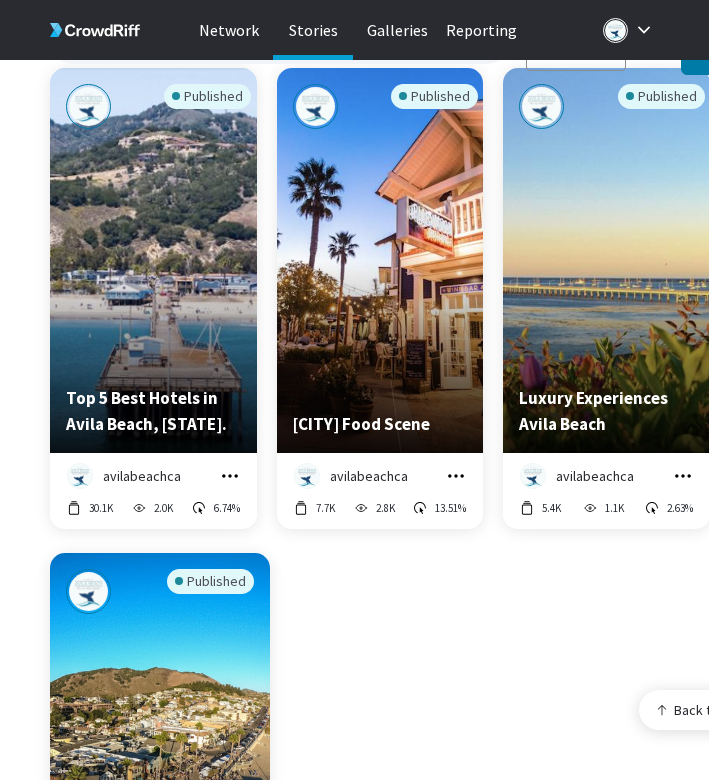 click 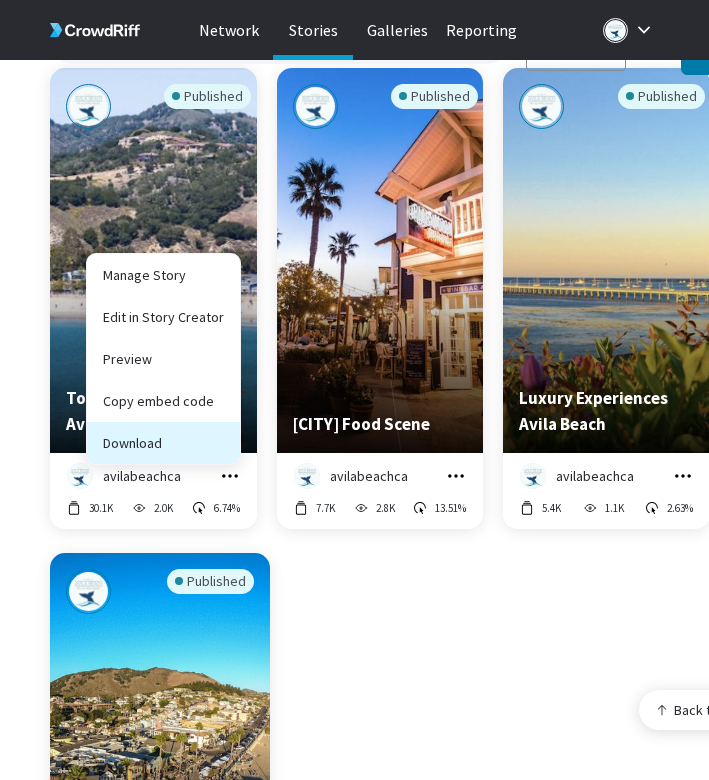 click on "Download" at bounding box center [163, 443] 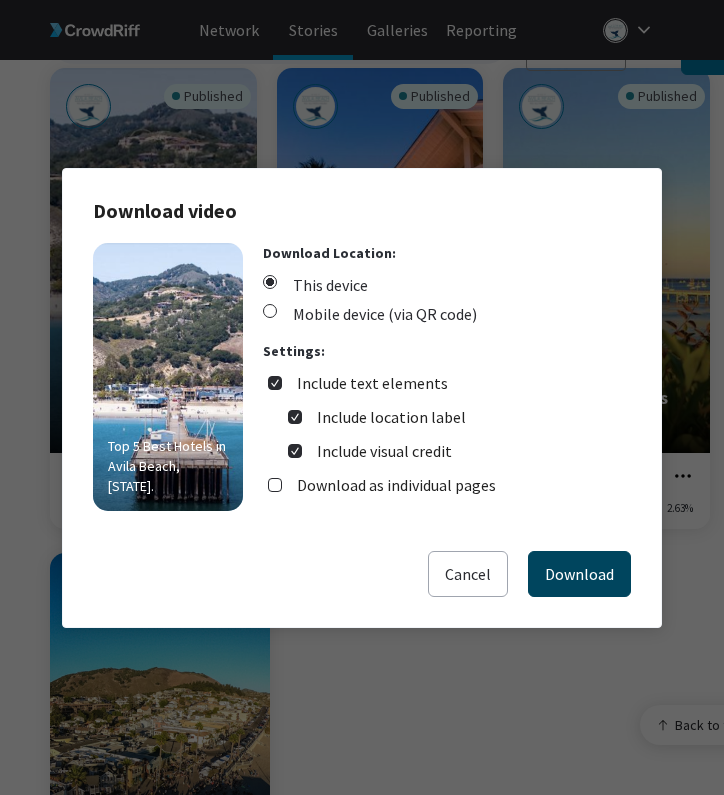 click on "Download" at bounding box center [579, 574] 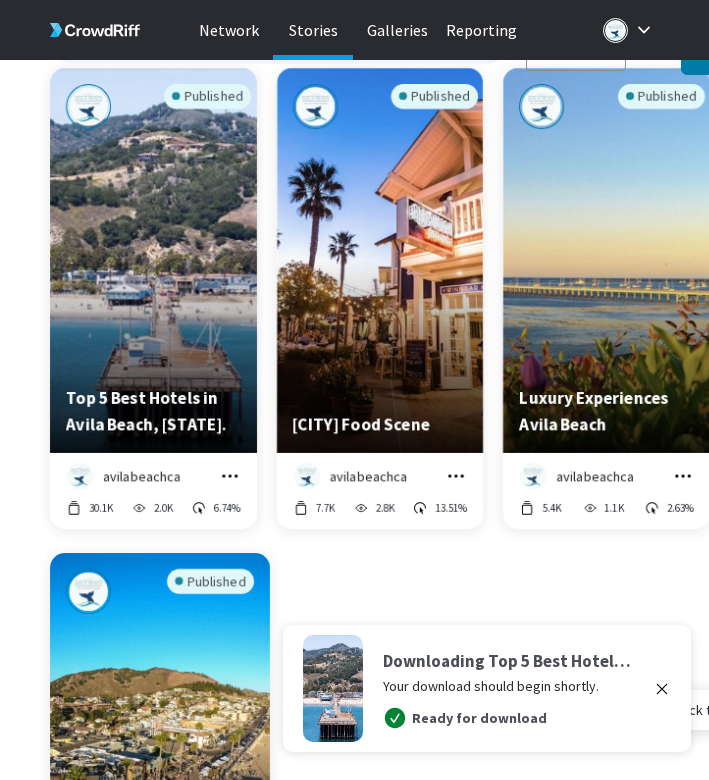 click 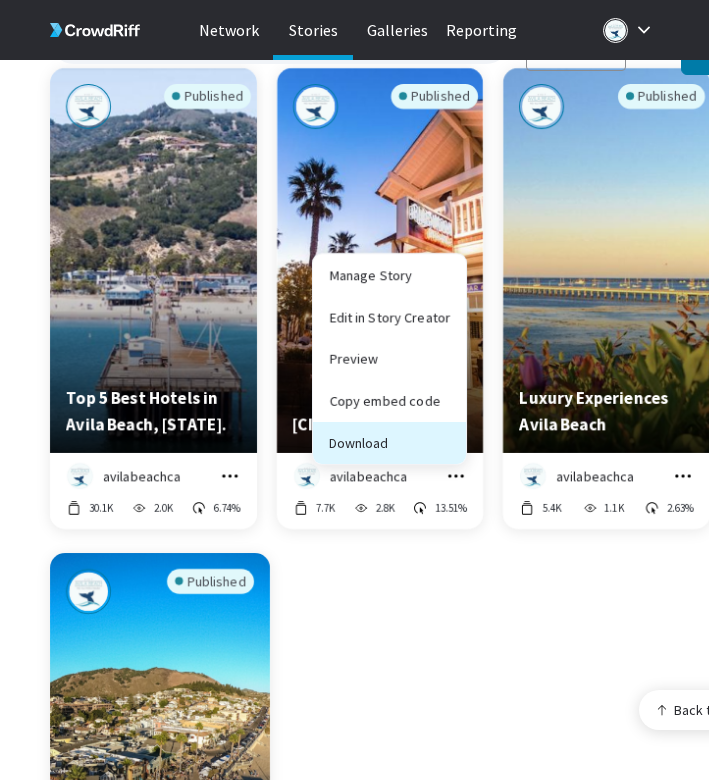 click on "Download" at bounding box center [389, 443] 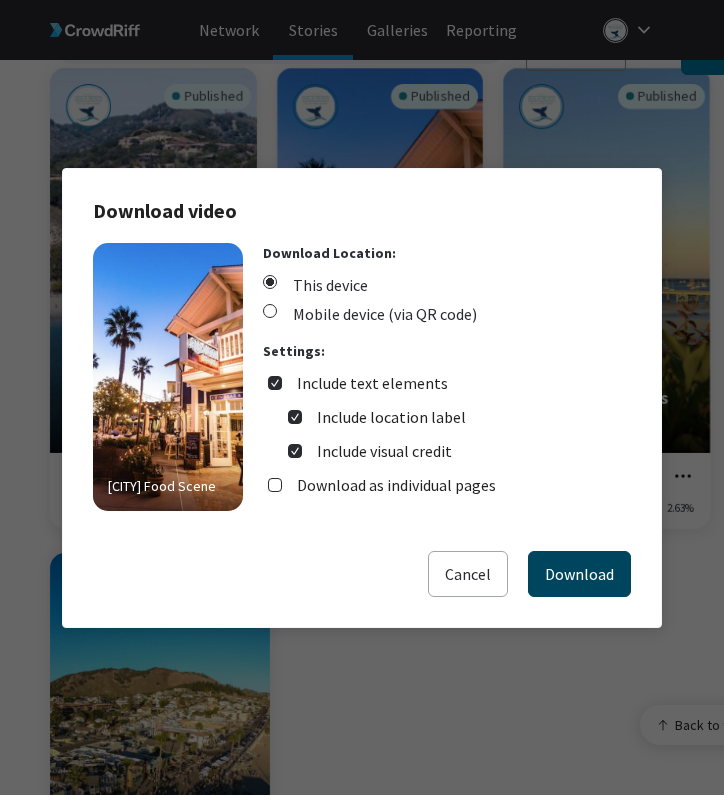 click on "Download" at bounding box center (579, 574) 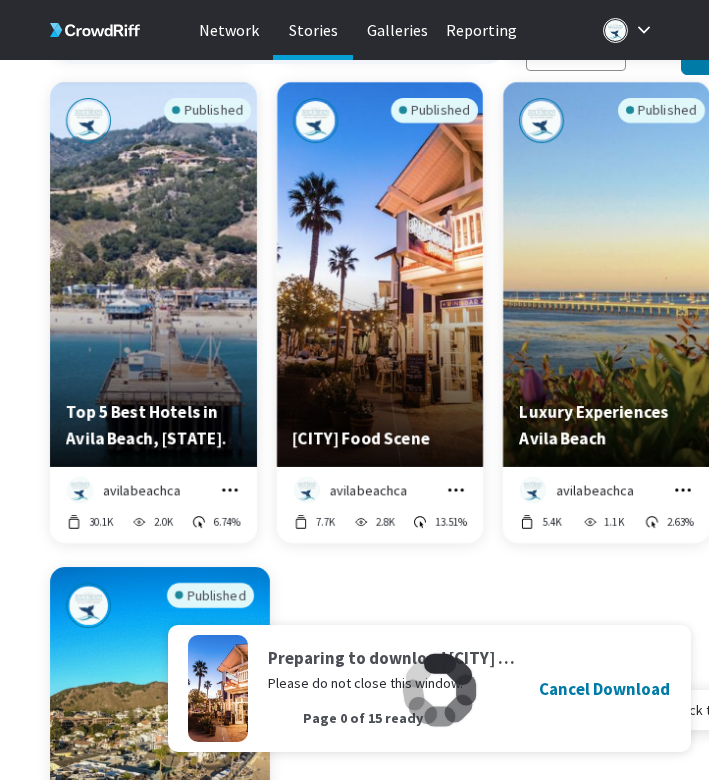 scroll, scrollTop: 1665, scrollLeft: 0, axis: vertical 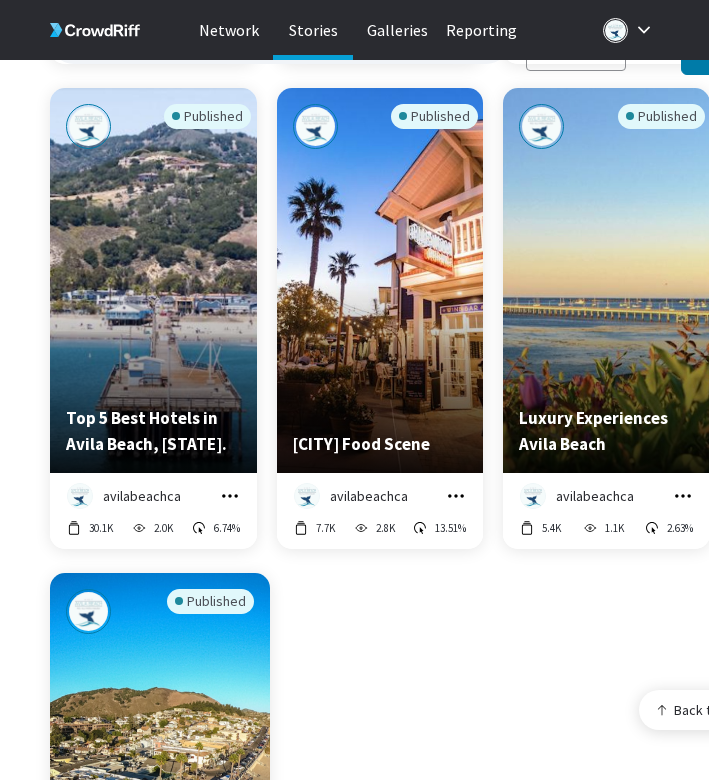 click 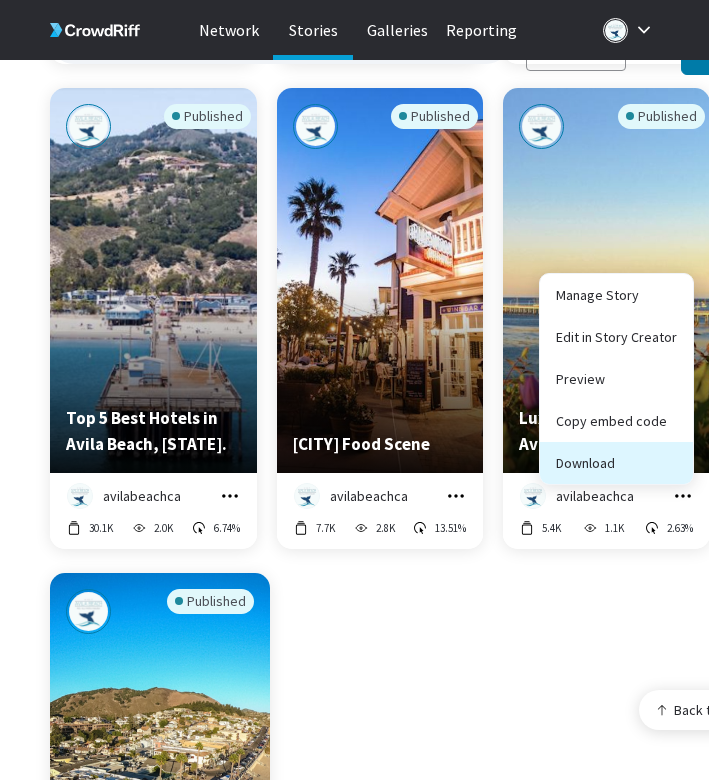 click on "Download" at bounding box center (616, 463) 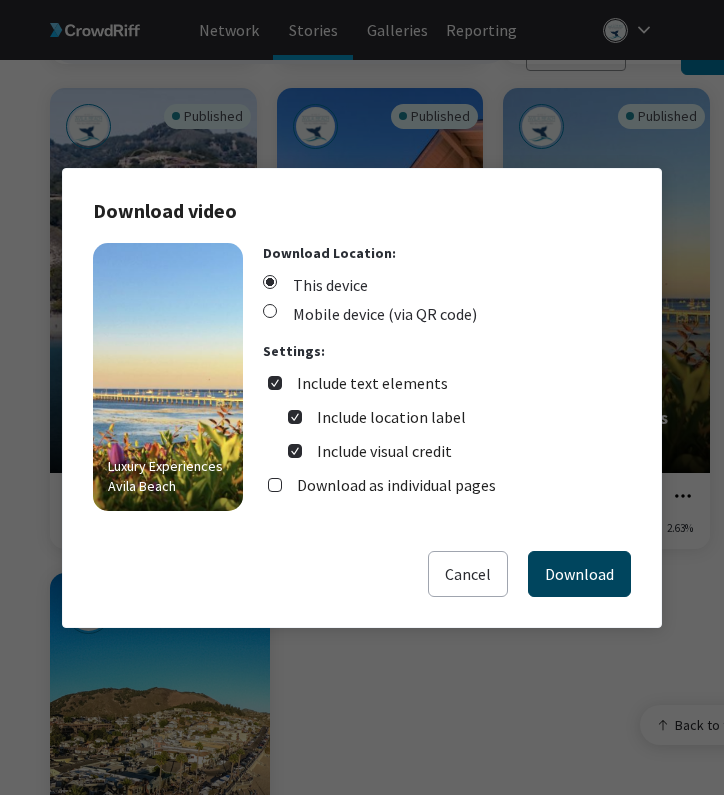 drag, startPoint x: 553, startPoint y: 593, endPoint x: 559, endPoint y: 584, distance: 10.816654 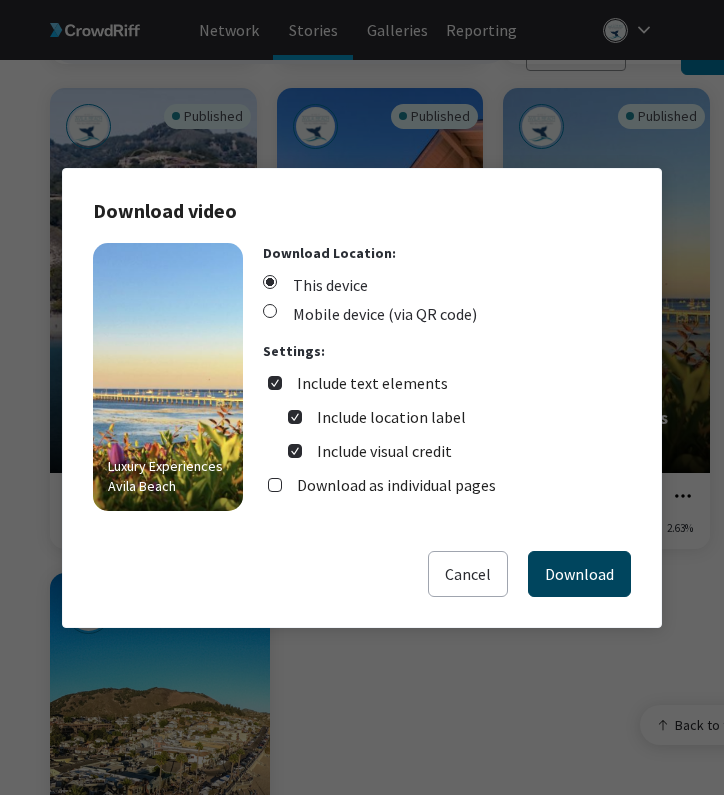 click on "Download" at bounding box center (579, 574) 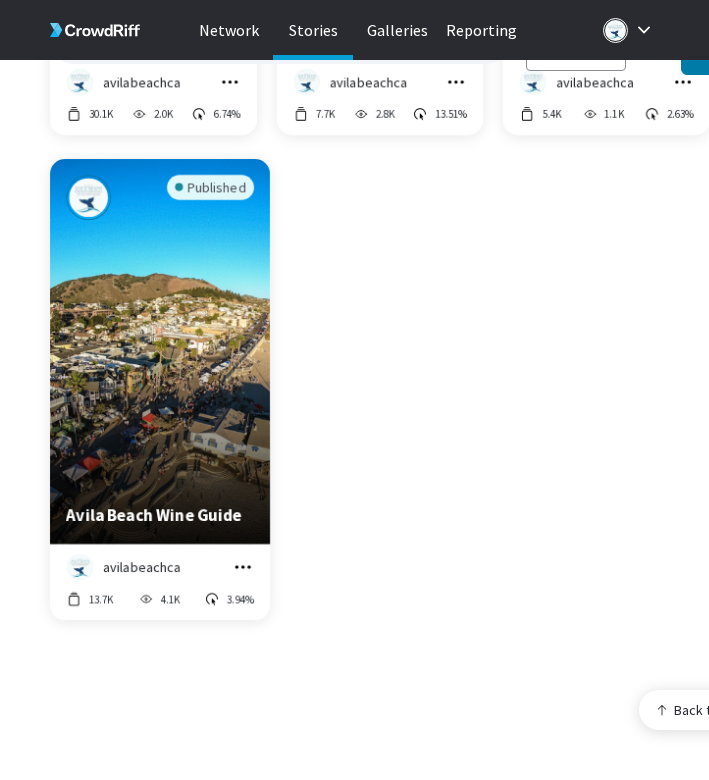 scroll, scrollTop: 2116, scrollLeft: 0, axis: vertical 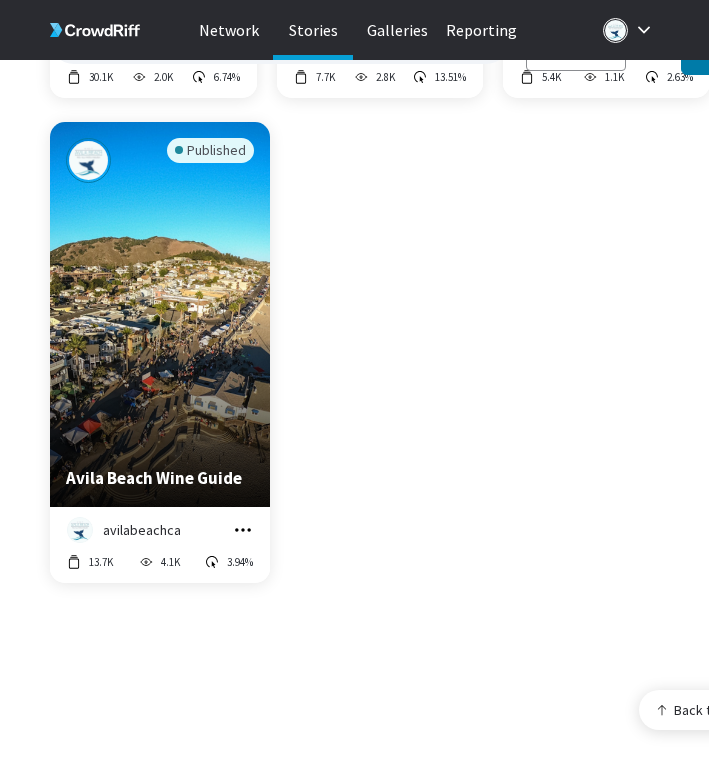 click 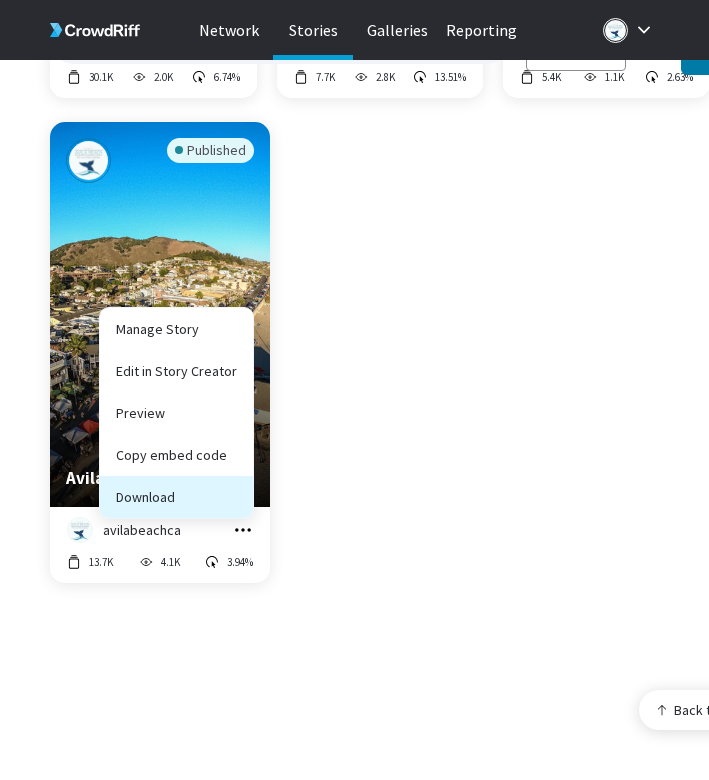click on "Download" at bounding box center (176, 497) 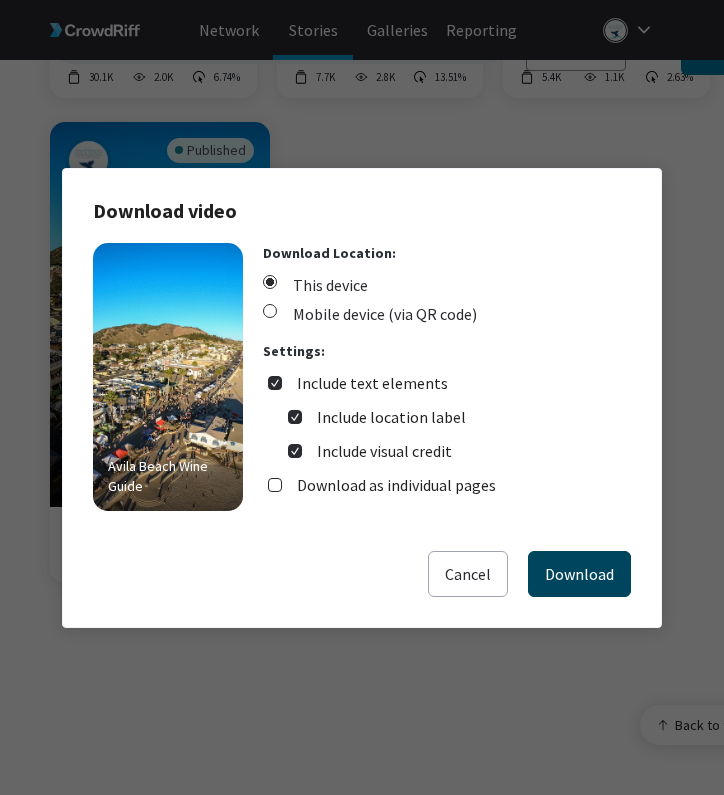 click on "Download" at bounding box center (579, 574) 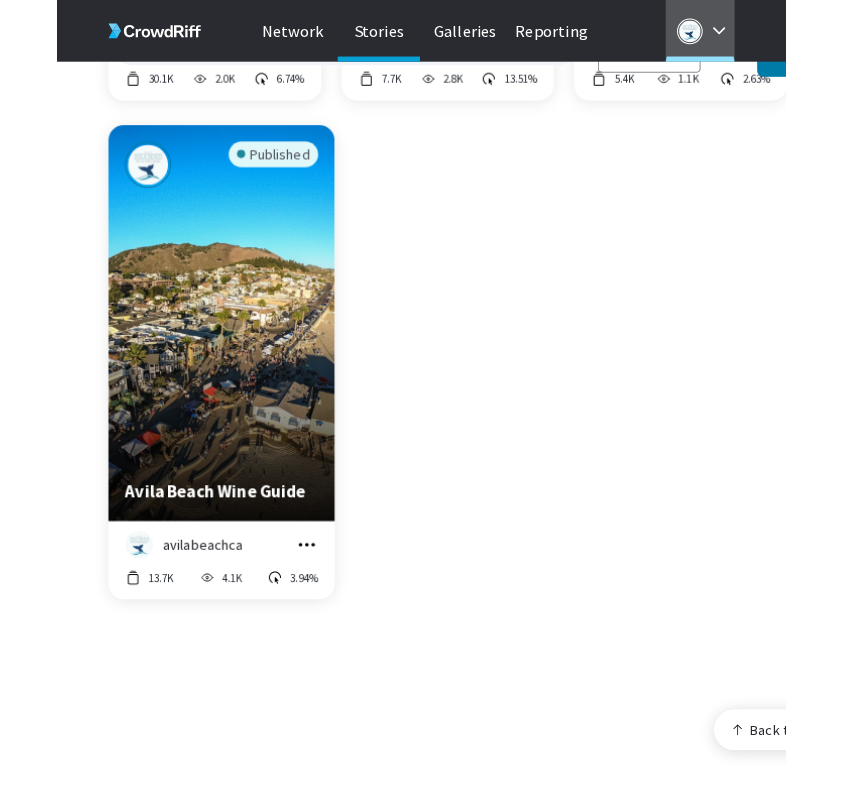 scroll, scrollTop: 2166, scrollLeft: 0, axis: vertical 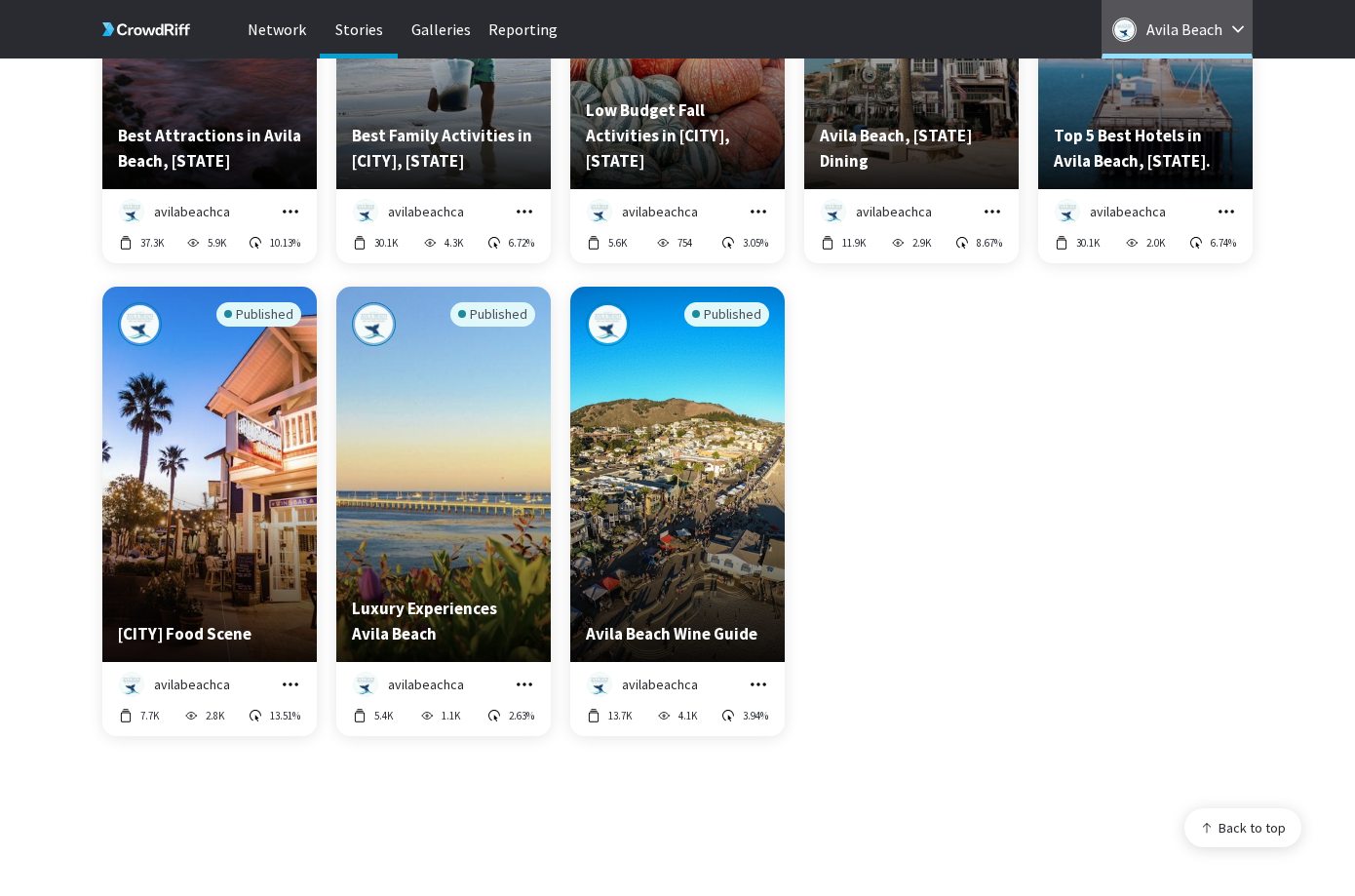 click on "Avila Beach" at bounding box center [1177, 29] 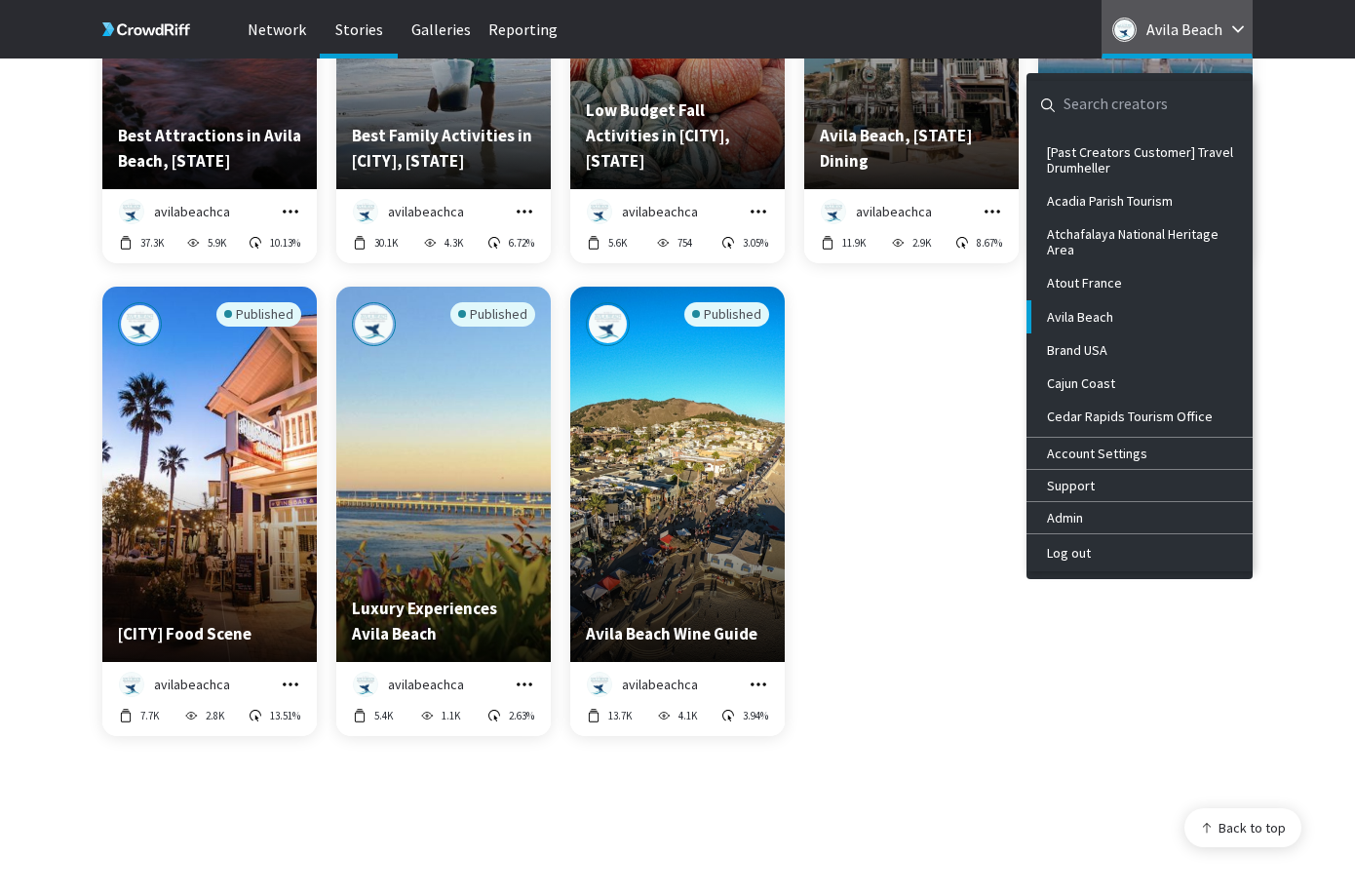 click at bounding box center [1124, 104] 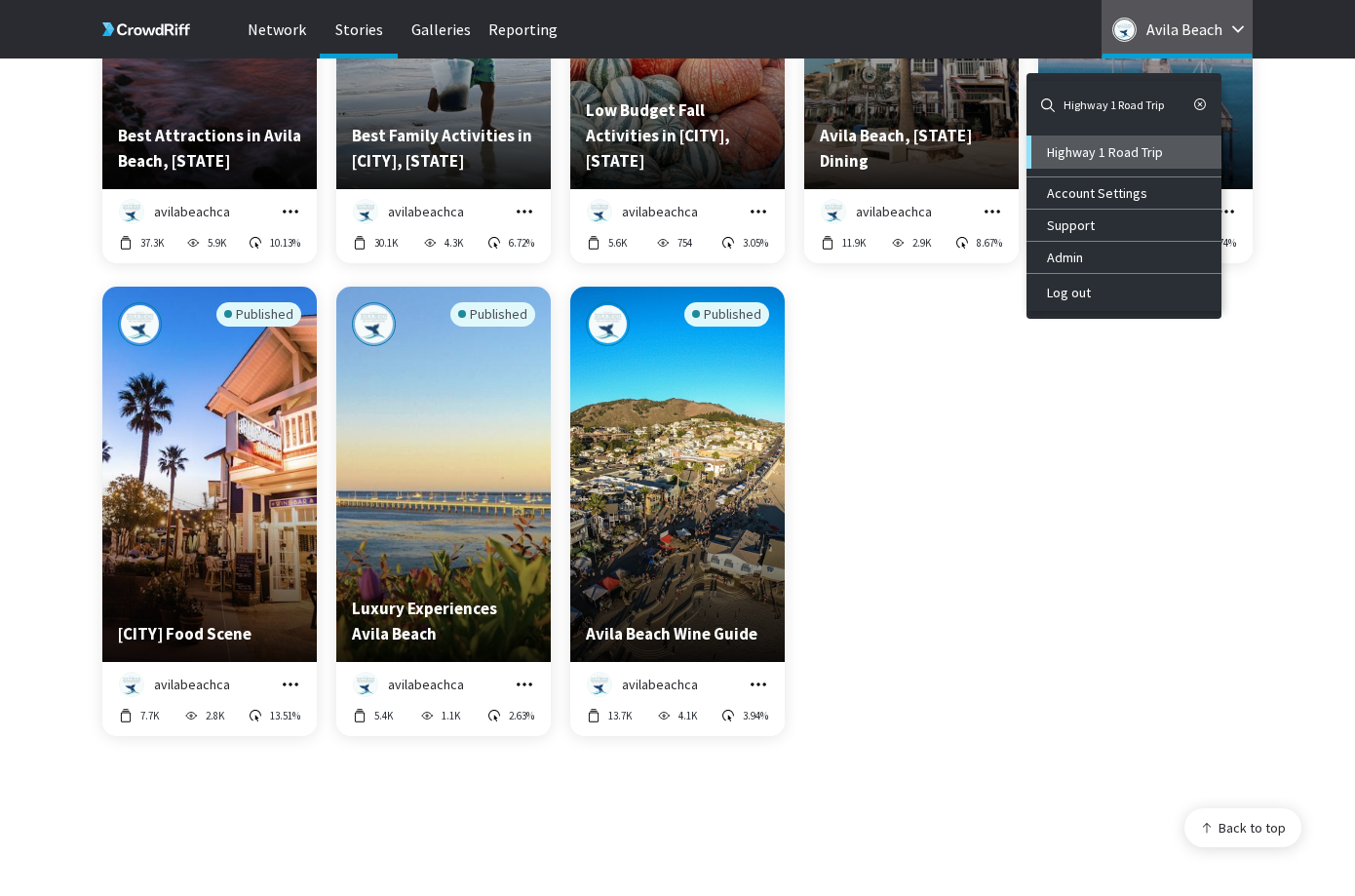 type on "Highway 1 Road Trip" 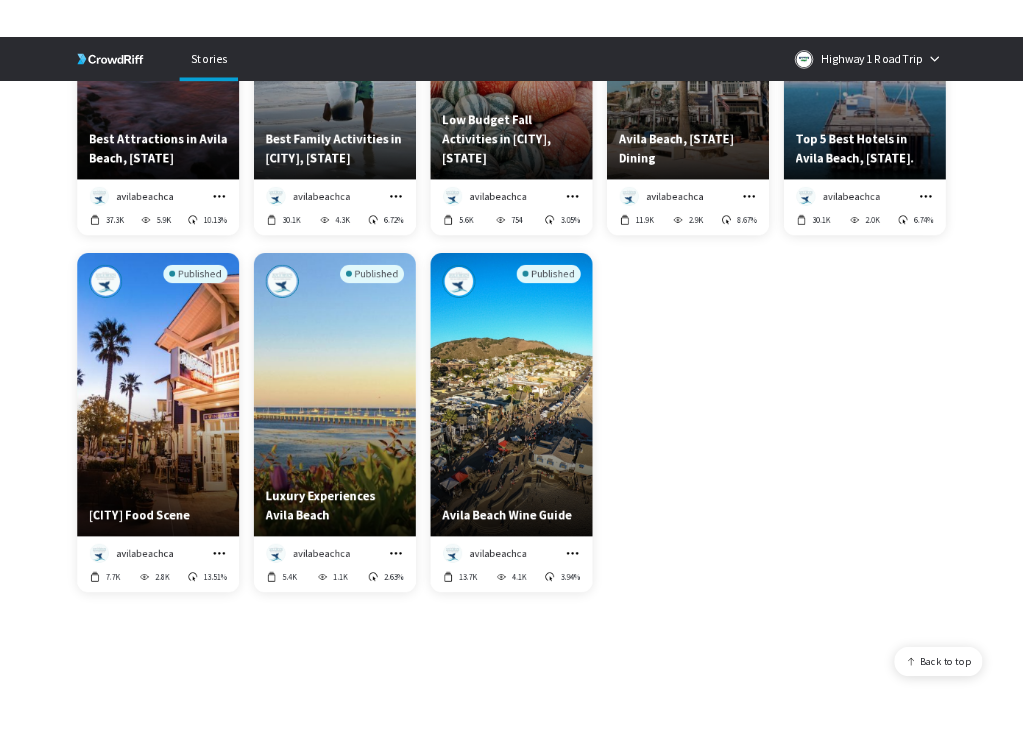 scroll, scrollTop: 0, scrollLeft: 0, axis: both 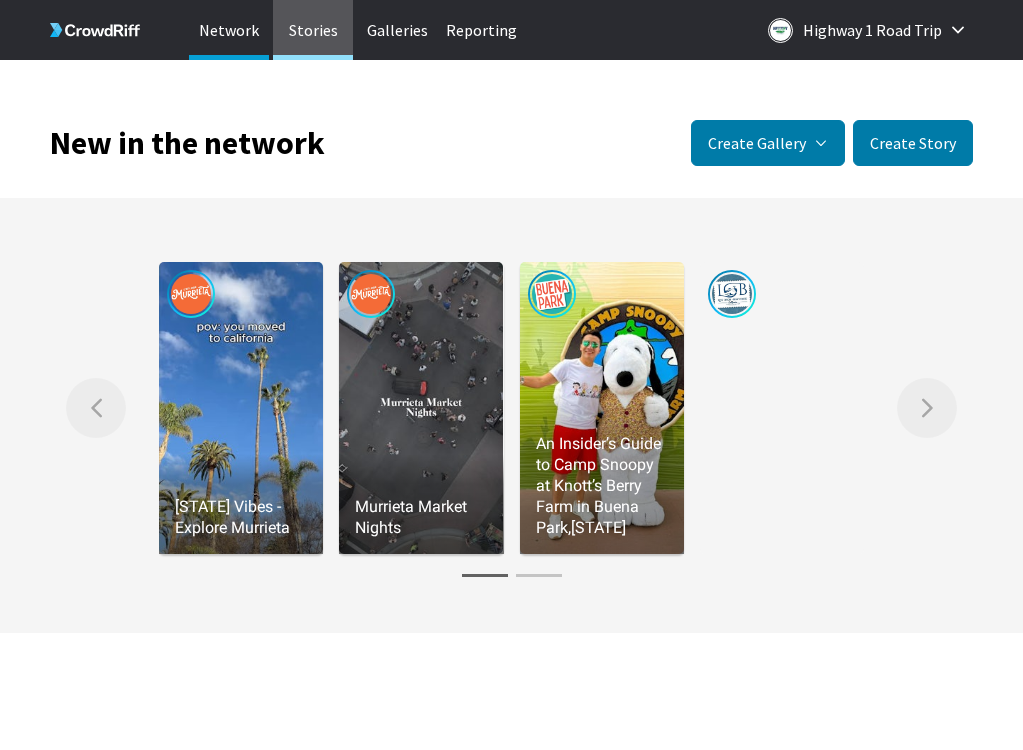 click on "Stories" at bounding box center (313, 30) 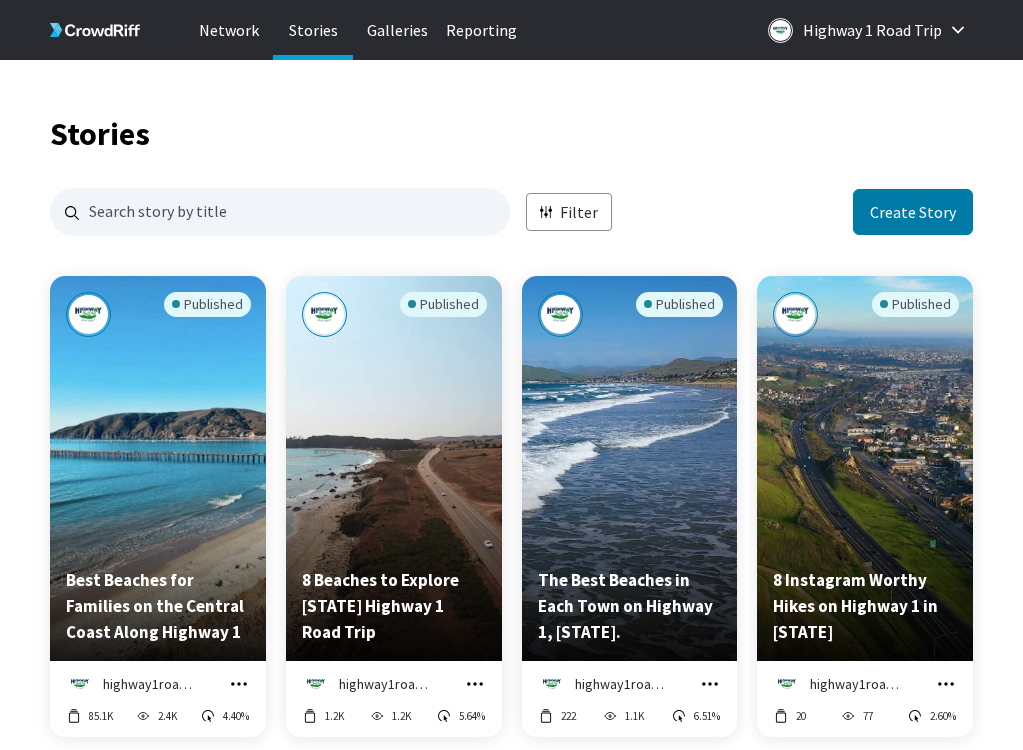scroll, scrollTop: 16, scrollLeft: 16, axis: both 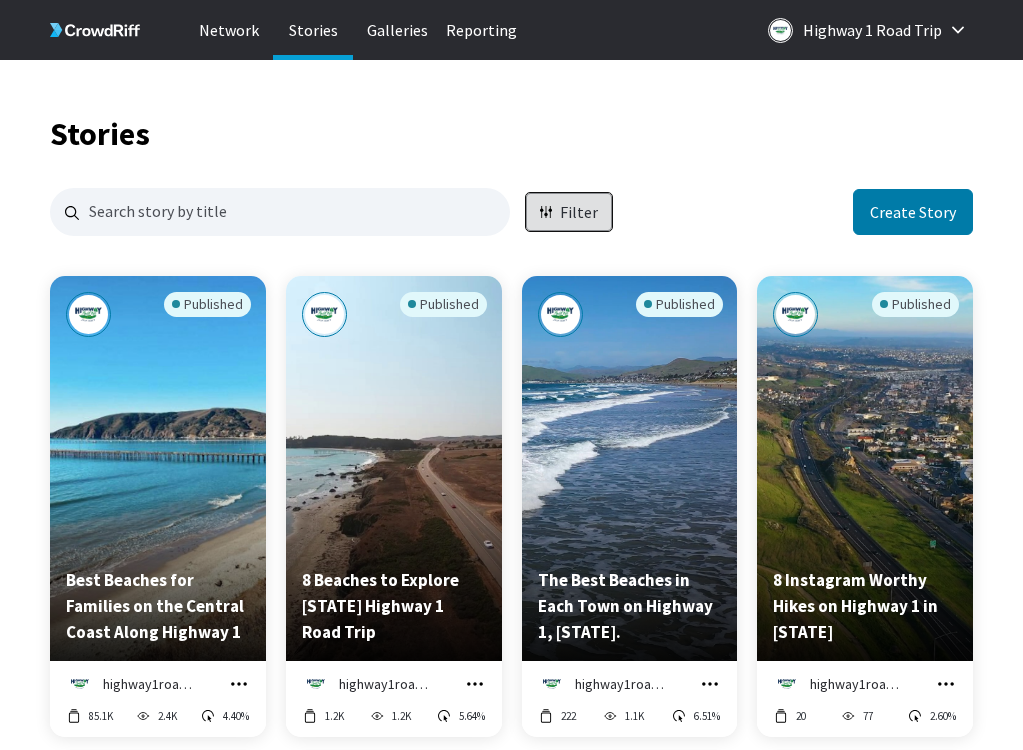 click on "Filter" at bounding box center [579, 212] 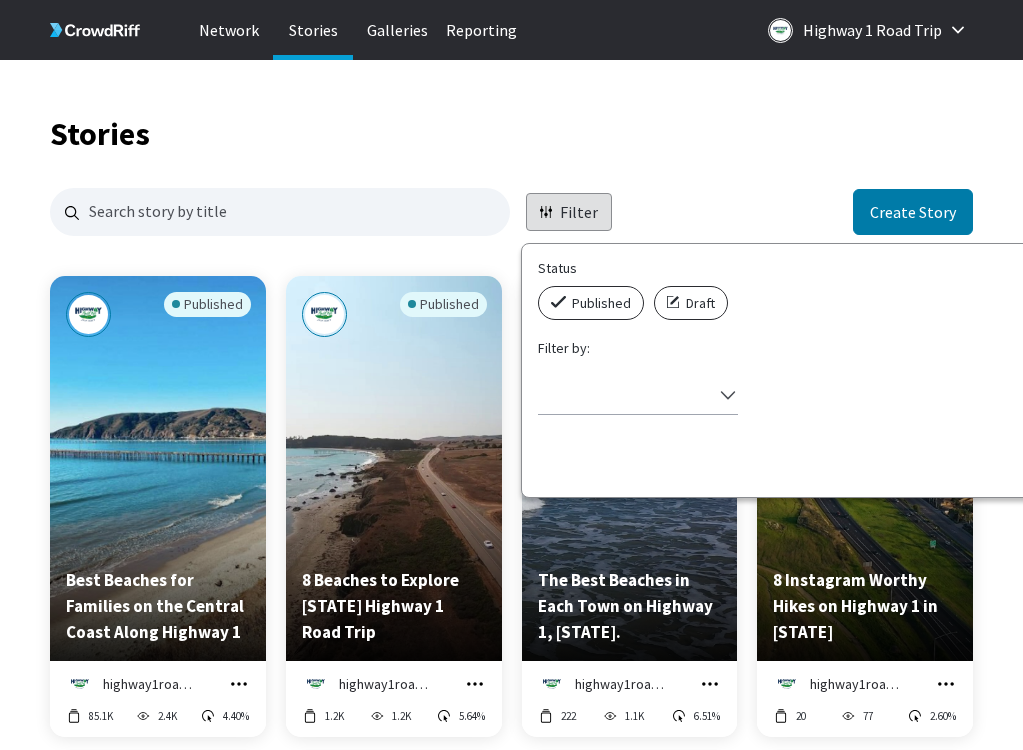click on "Published" at bounding box center (591, 303) 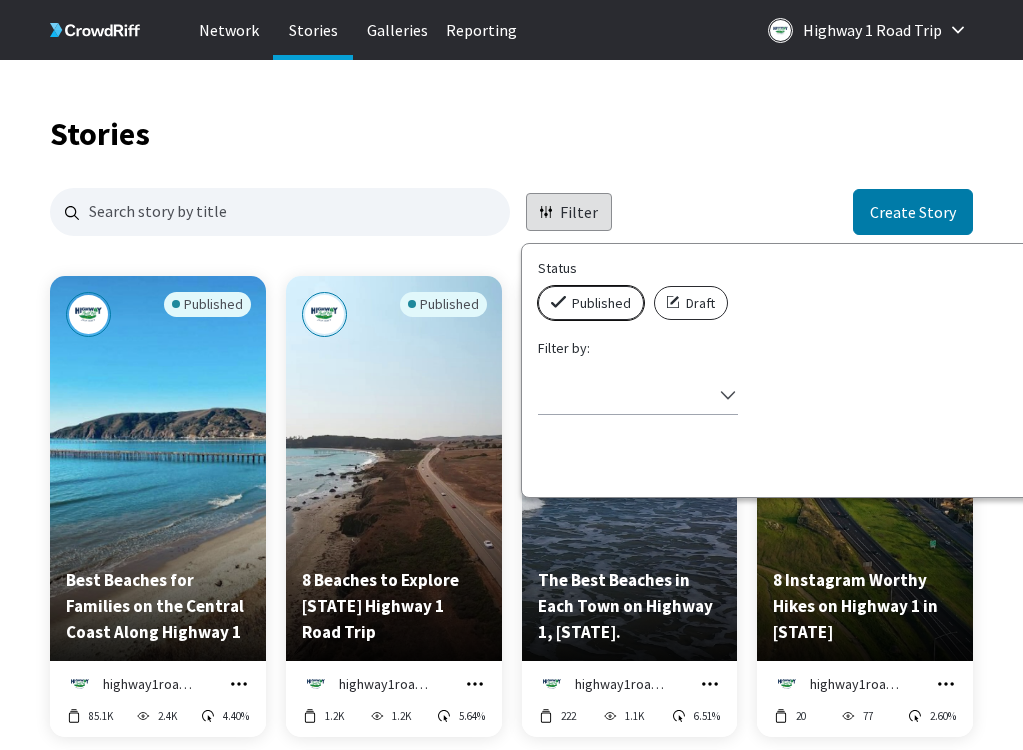 click on "Published" at bounding box center [544, 286] 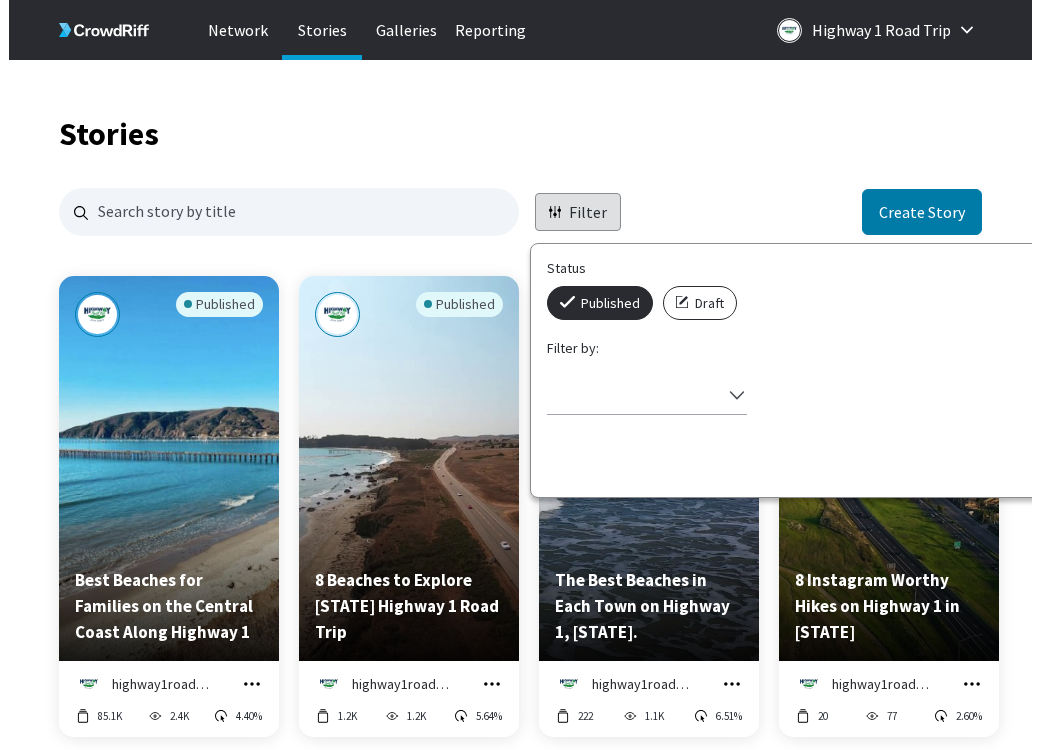 scroll, scrollTop: 16, scrollLeft: 16, axis: both 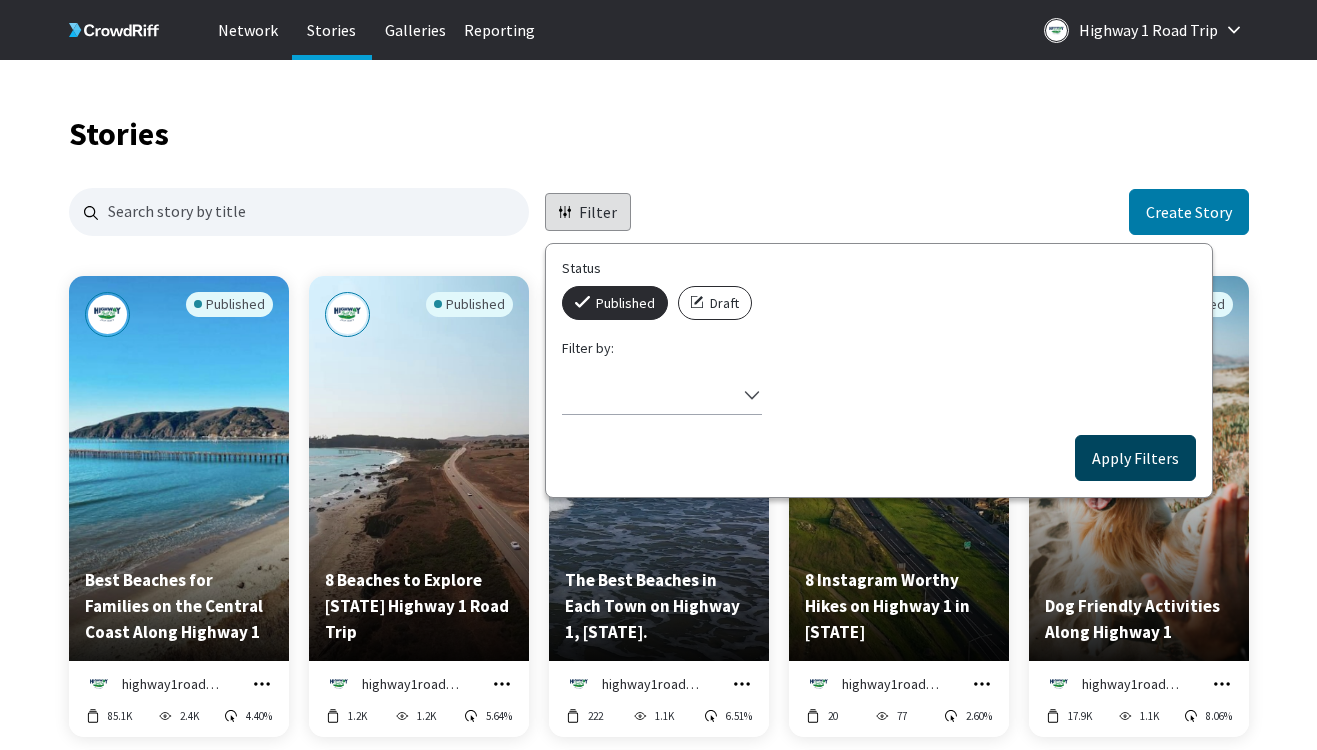 click on "Apply Filters" at bounding box center (1135, 458) 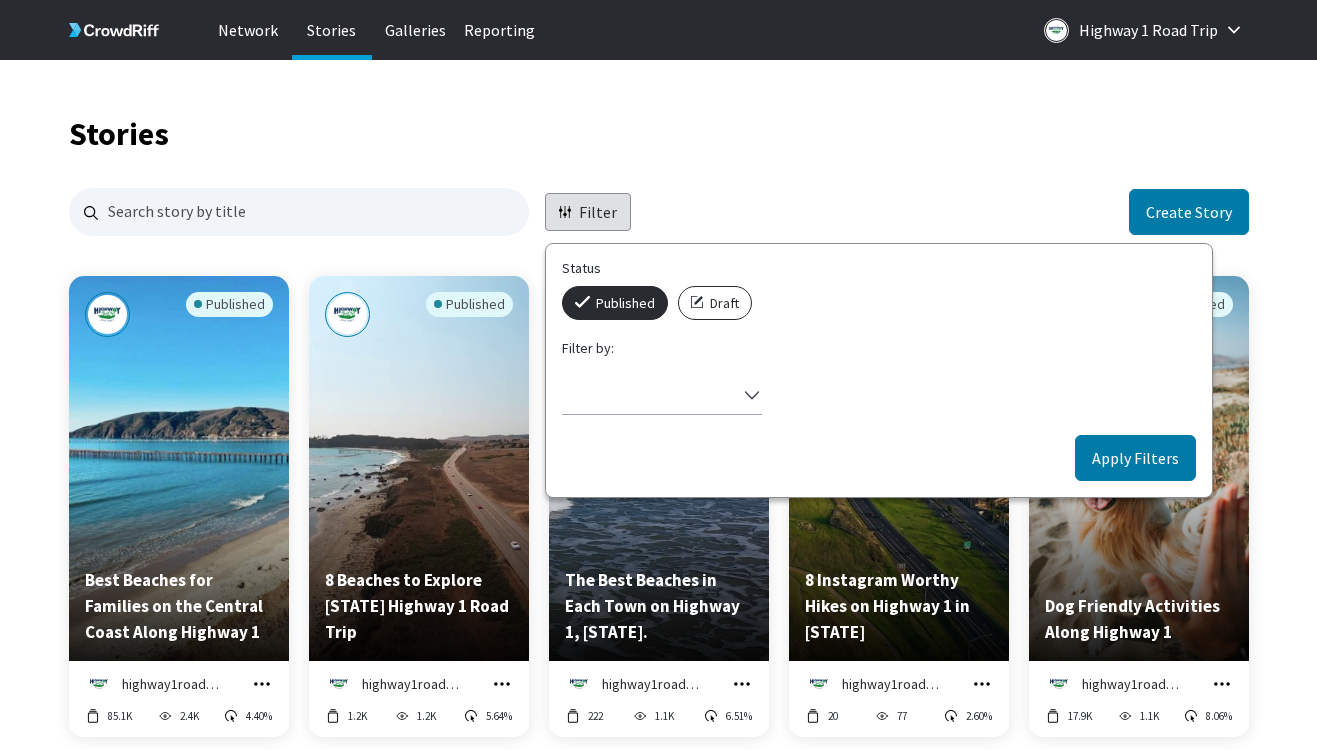 click on "Apply Filters" at bounding box center [1135, 458] 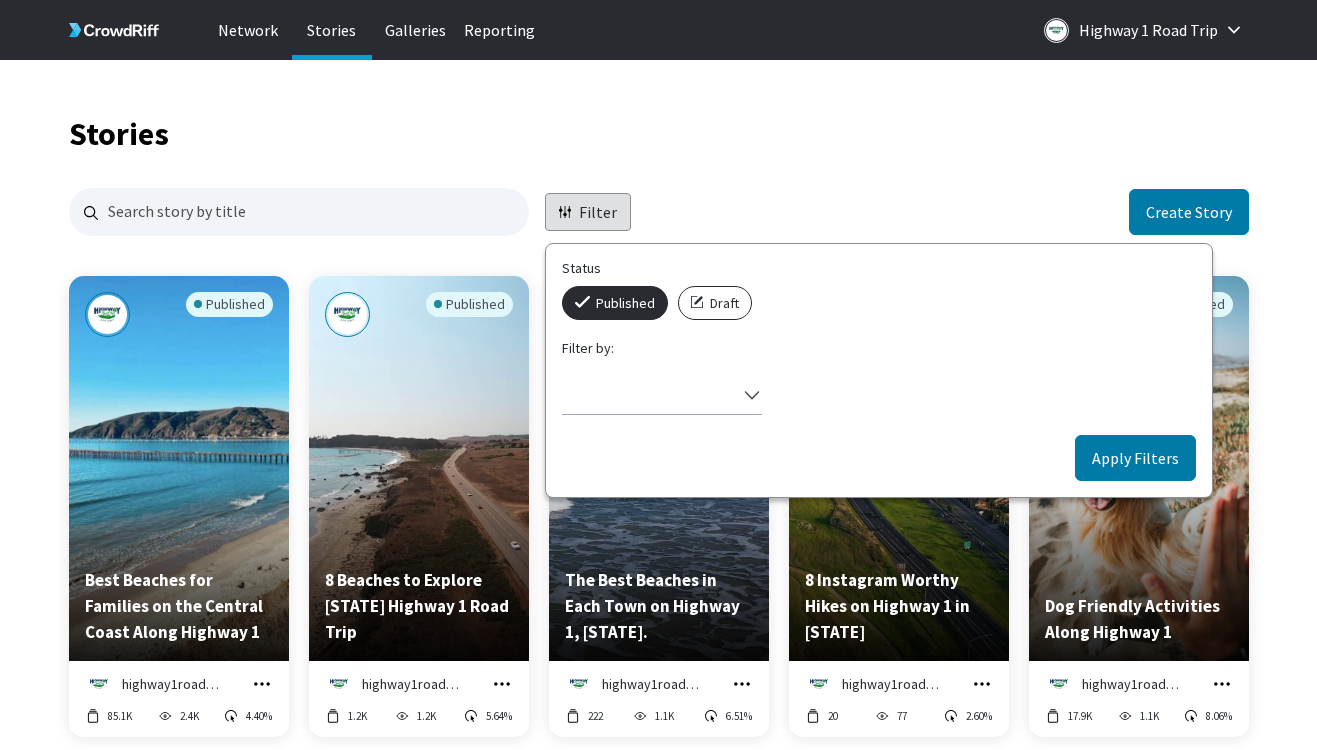 drag, startPoint x: 1110, startPoint y: 429, endPoint x: 1126, endPoint y: 419, distance: 18.867962 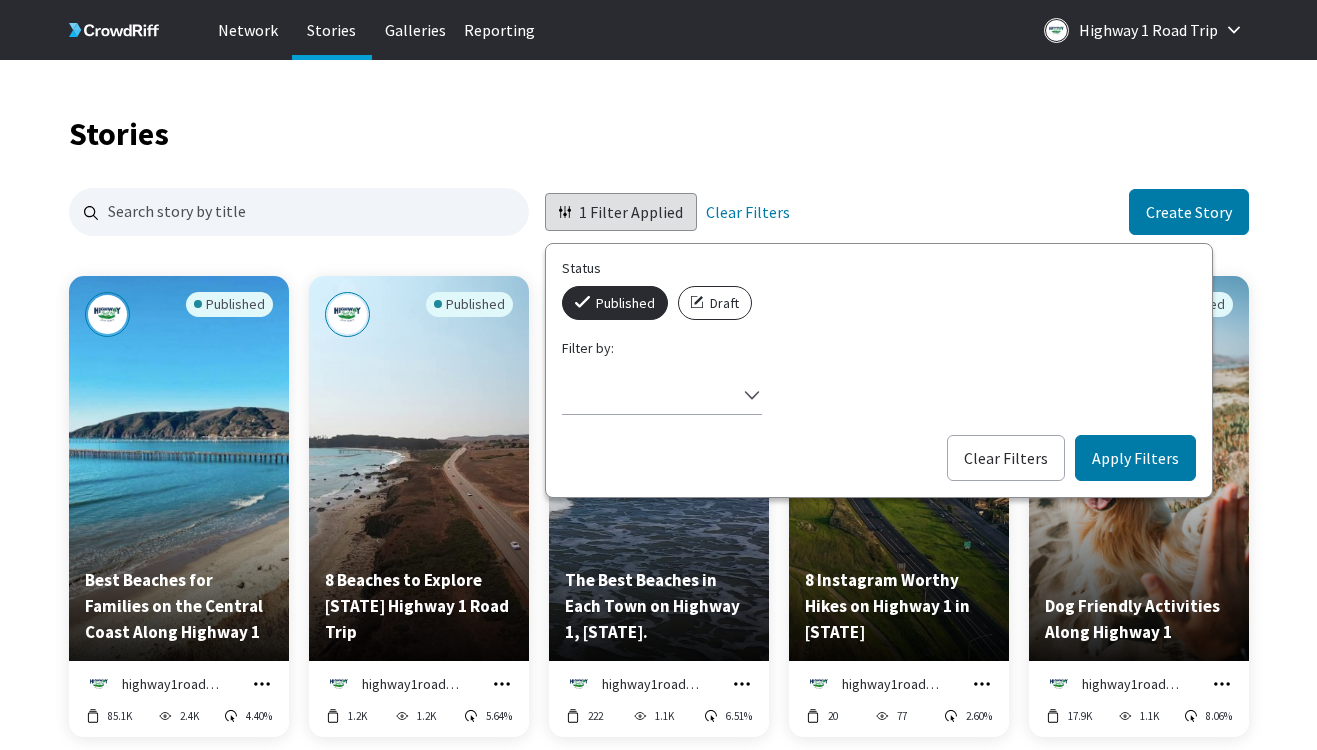 click on "1 Filter Applied Status Published Draft Filter by: Select filter Clear Filters Apply Filters Clear Filters Create Story" at bounding box center (659, 212) 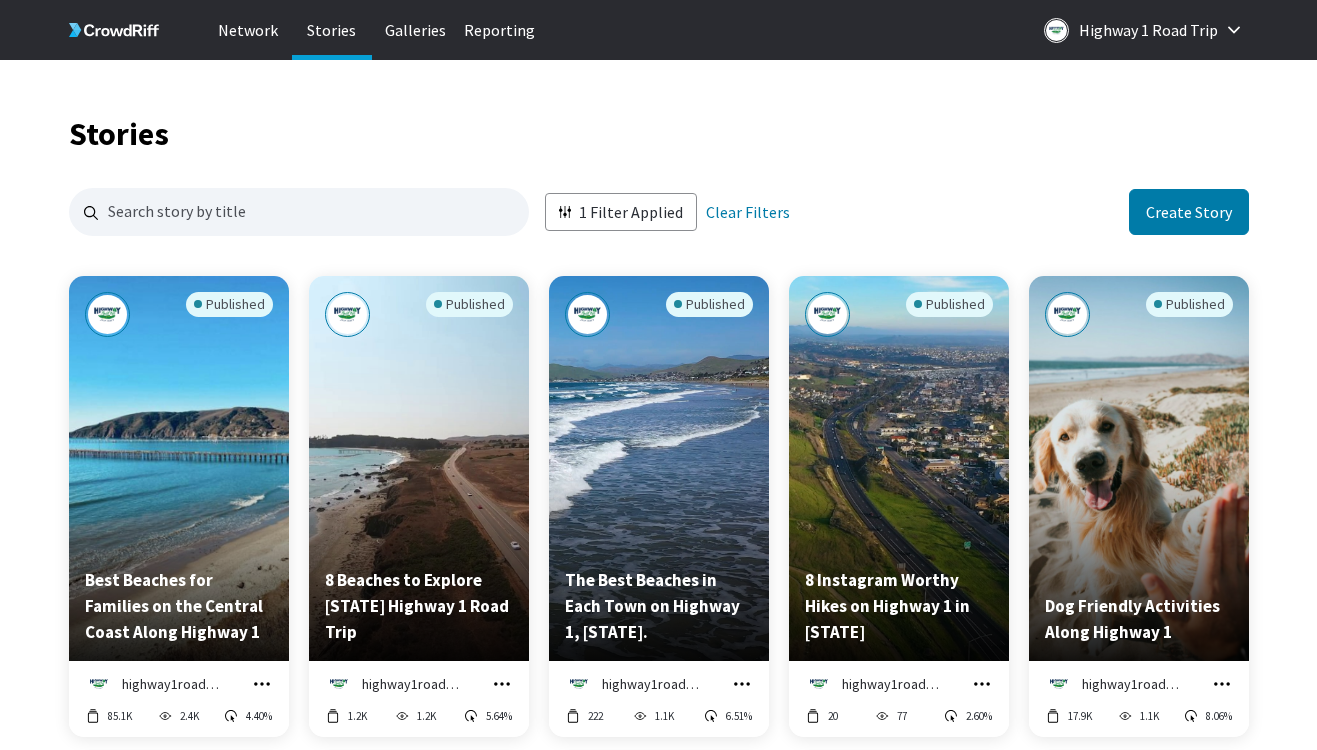 scroll, scrollTop: 87, scrollLeft: 0, axis: vertical 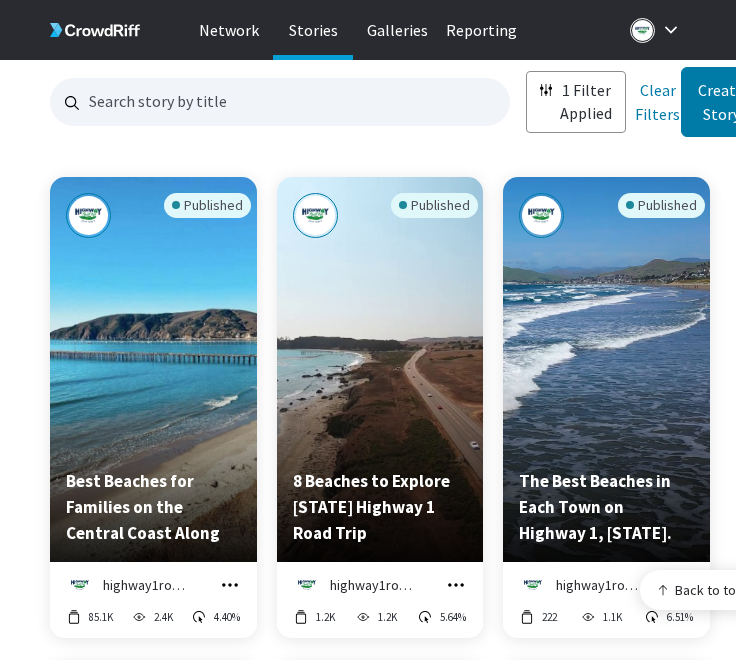 click 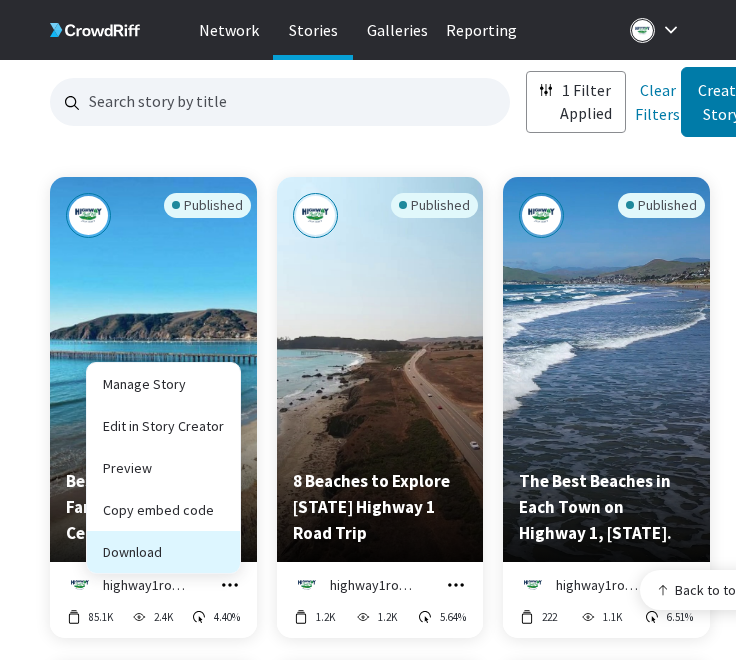 click on "Download" at bounding box center (163, 552) 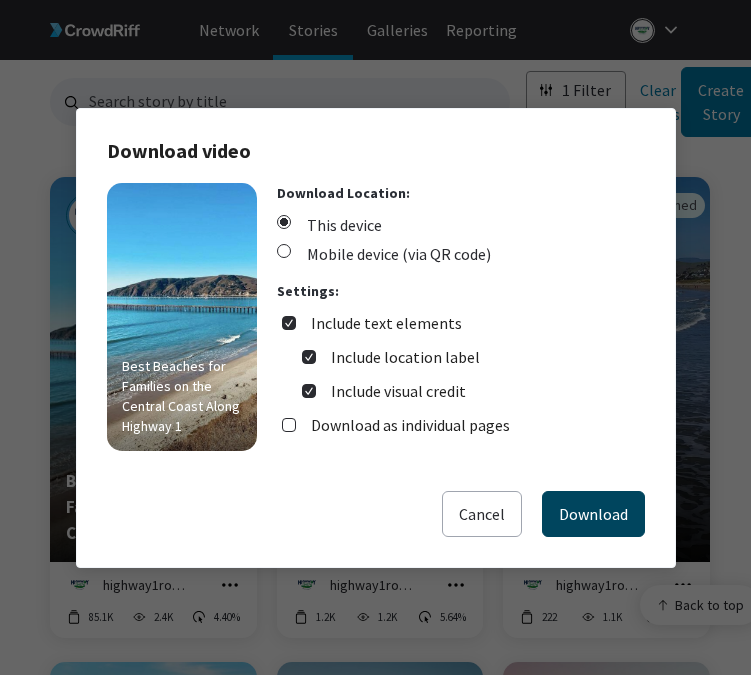click on "Download" at bounding box center [593, 514] 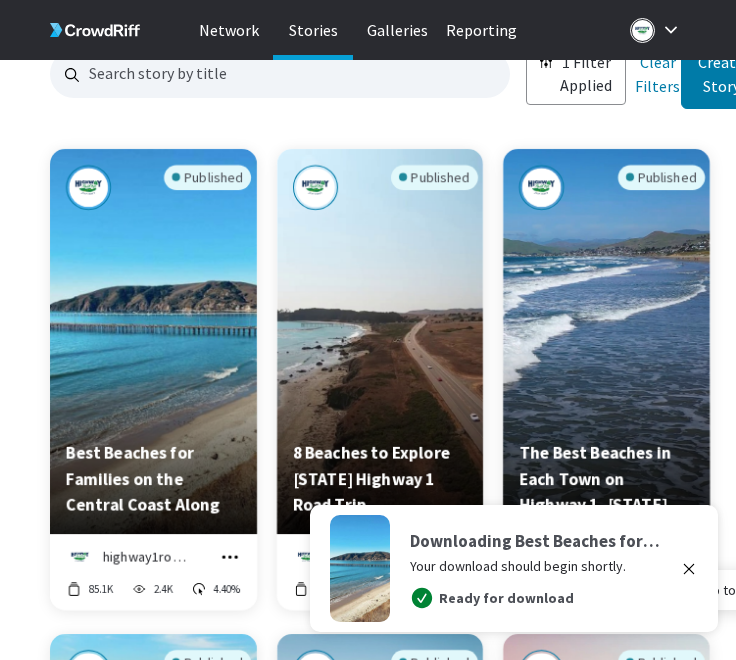 scroll, scrollTop: 255, scrollLeft: 0, axis: vertical 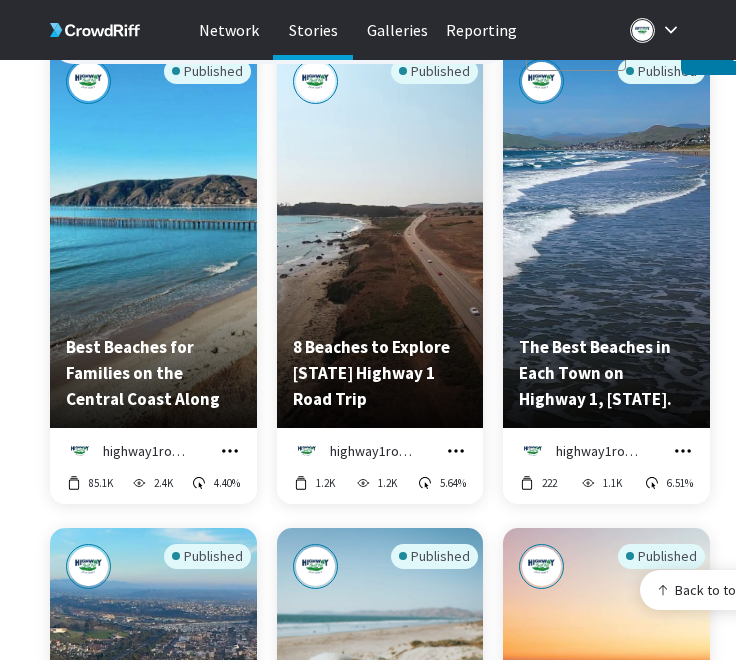 click 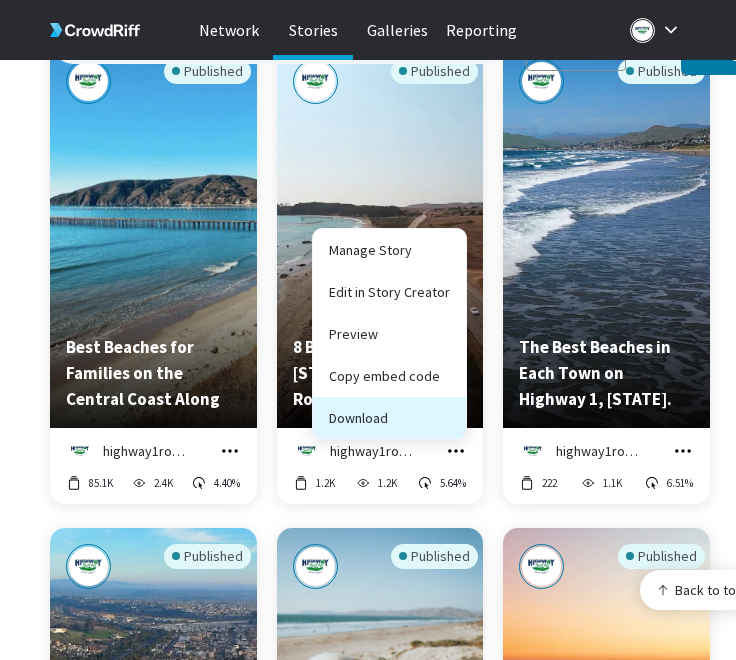 click on "Download" at bounding box center (389, 418) 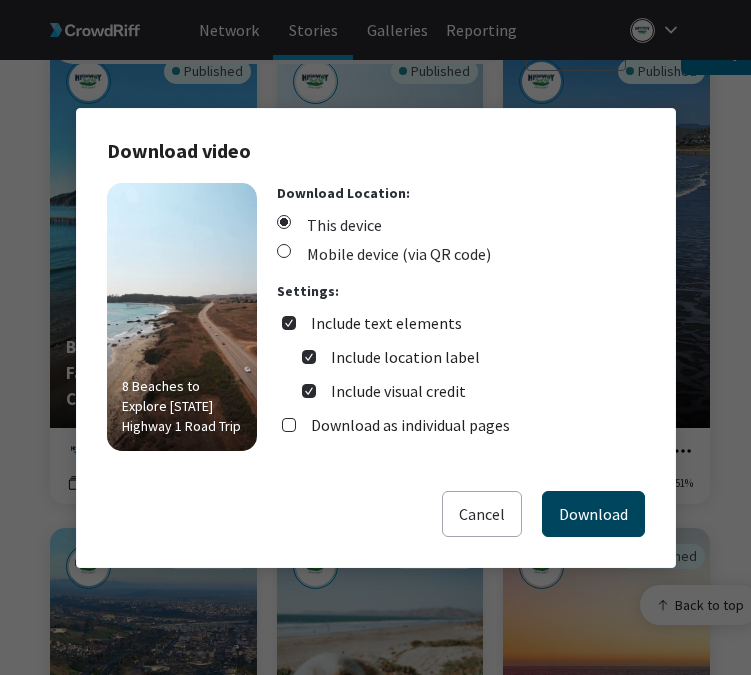 click on "Download" at bounding box center [593, 514] 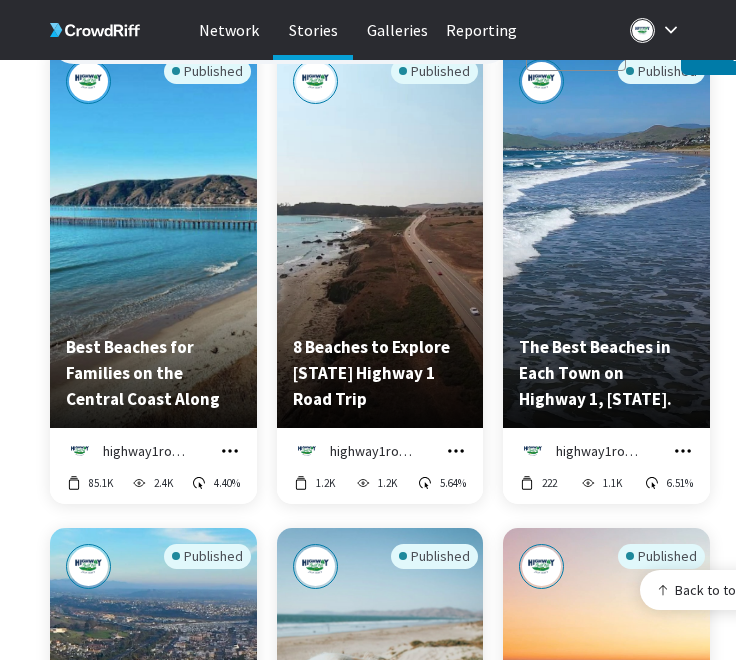 click at bounding box center [683, 451] 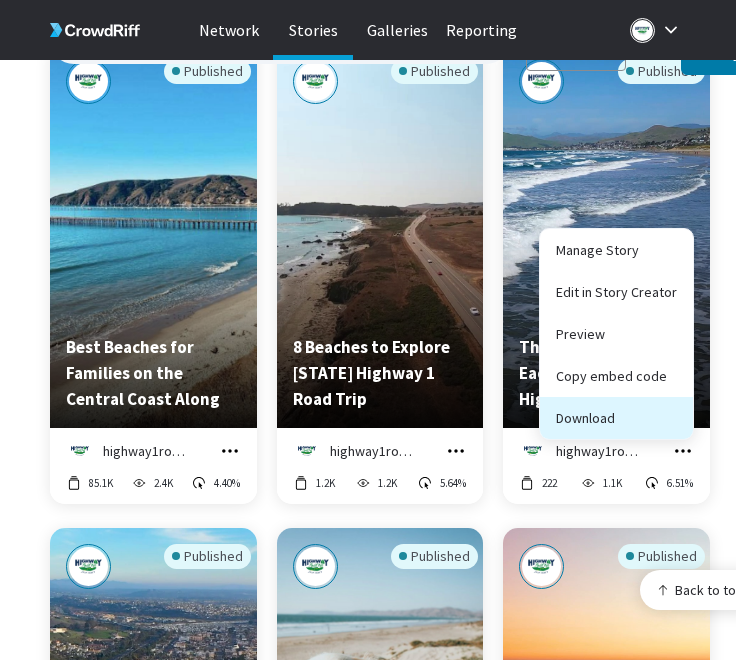 click on "Download" at bounding box center [616, 418] 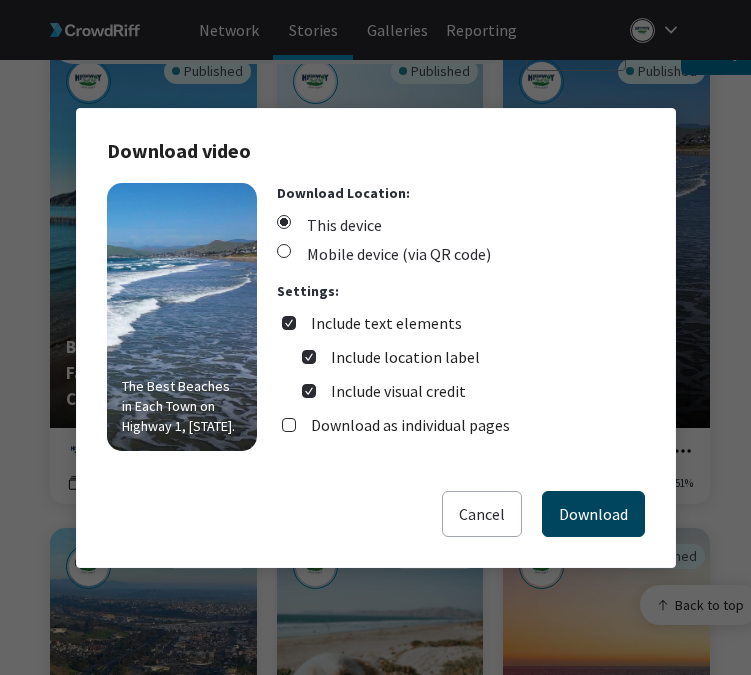 click on "Download" at bounding box center [593, 514] 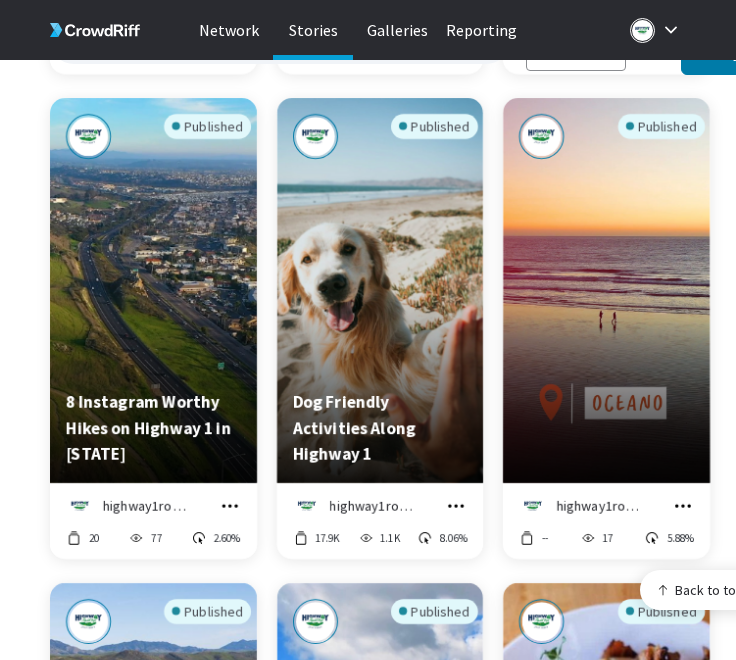 scroll, scrollTop: 687, scrollLeft: 0, axis: vertical 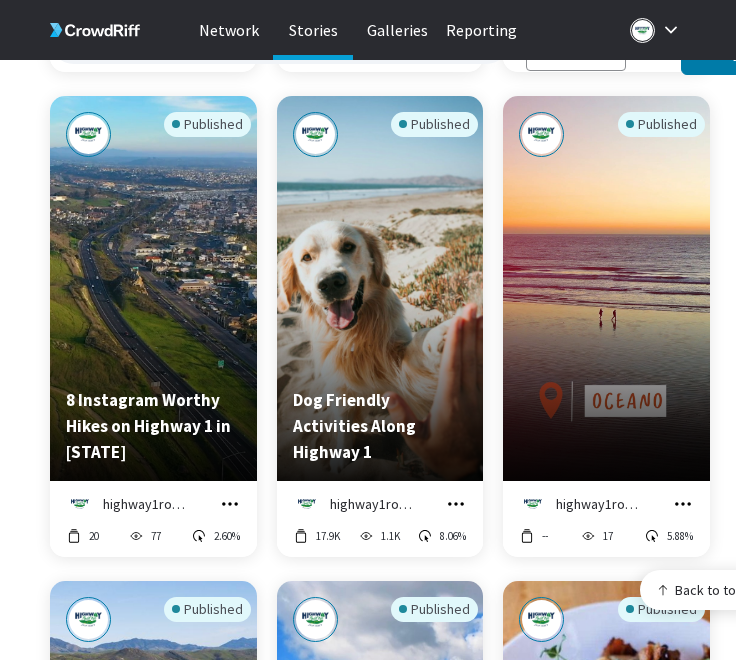click 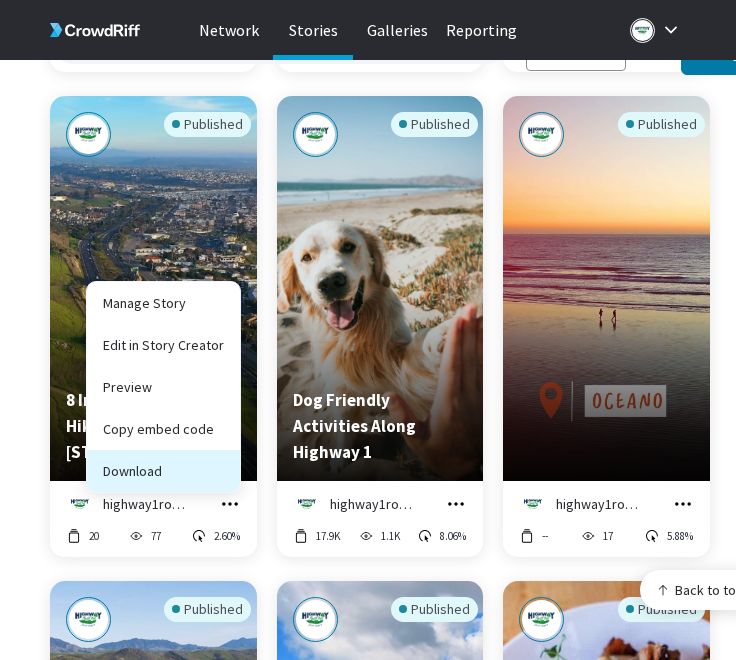 click on "Download" at bounding box center [163, 471] 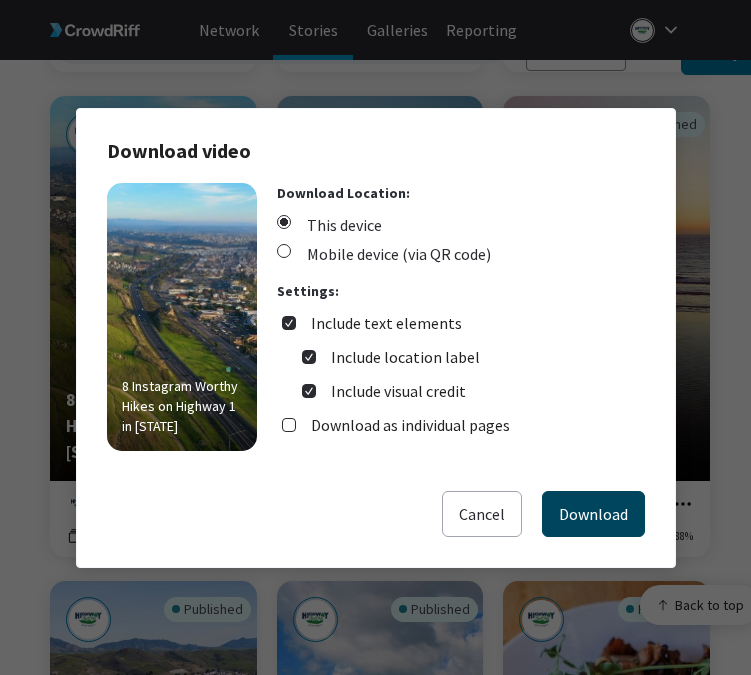click on "Download" at bounding box center (593, 514) 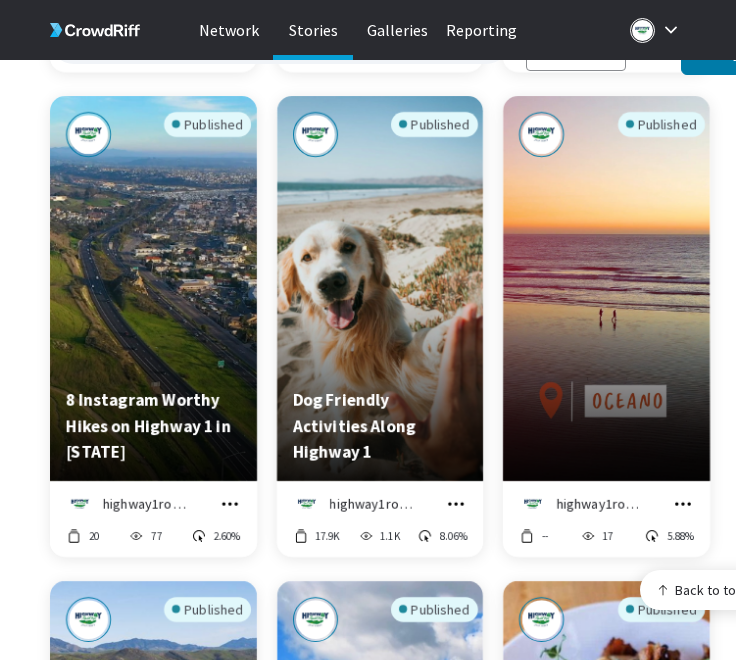 click 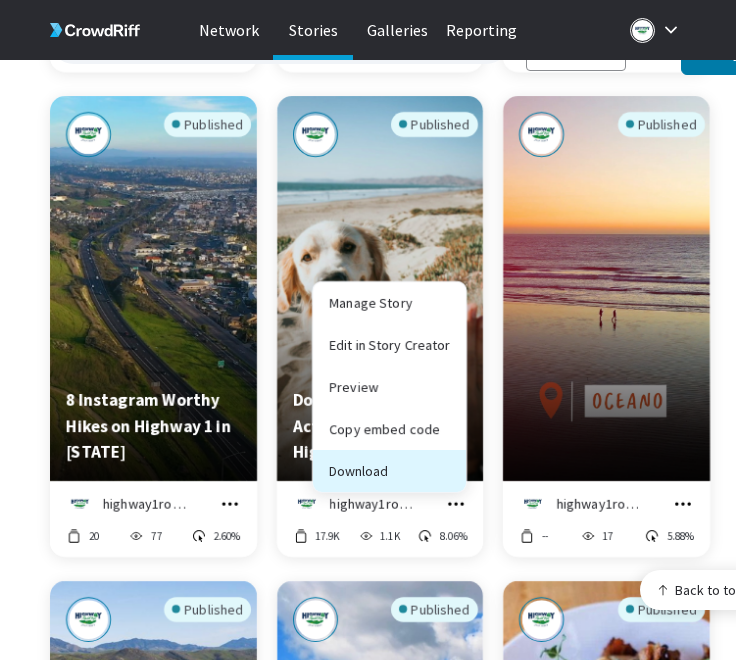 click on "Download" at bounding box center (389, 471) 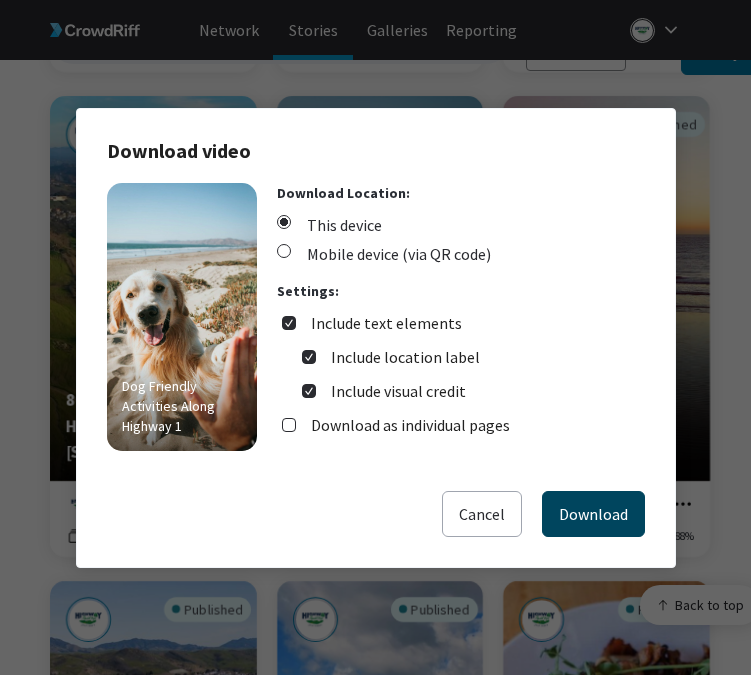 click on "Download" at bounding box center (593, 514) 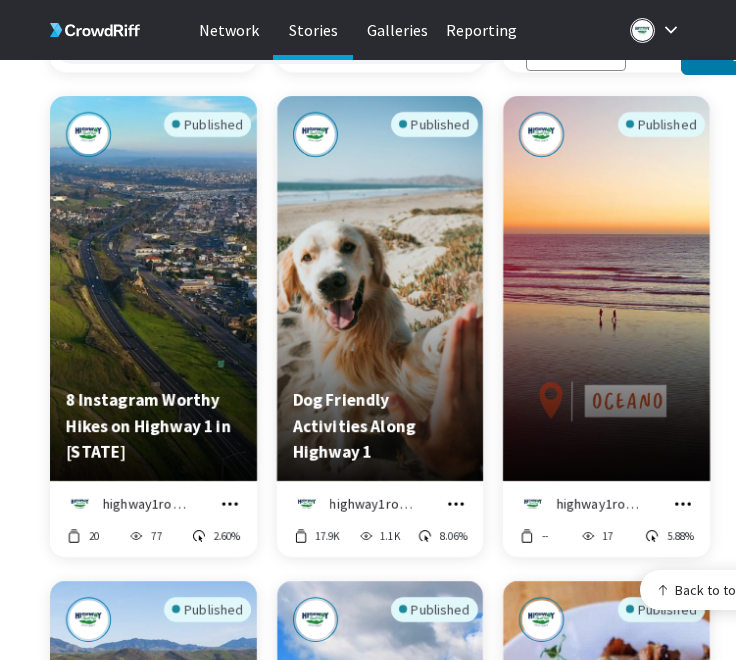click 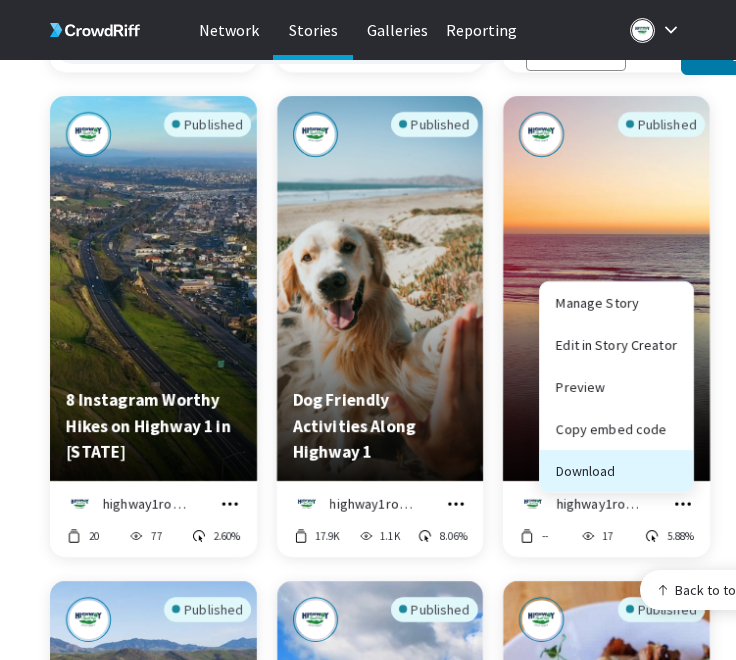 click on "Download" at bounding box center [616, 471] 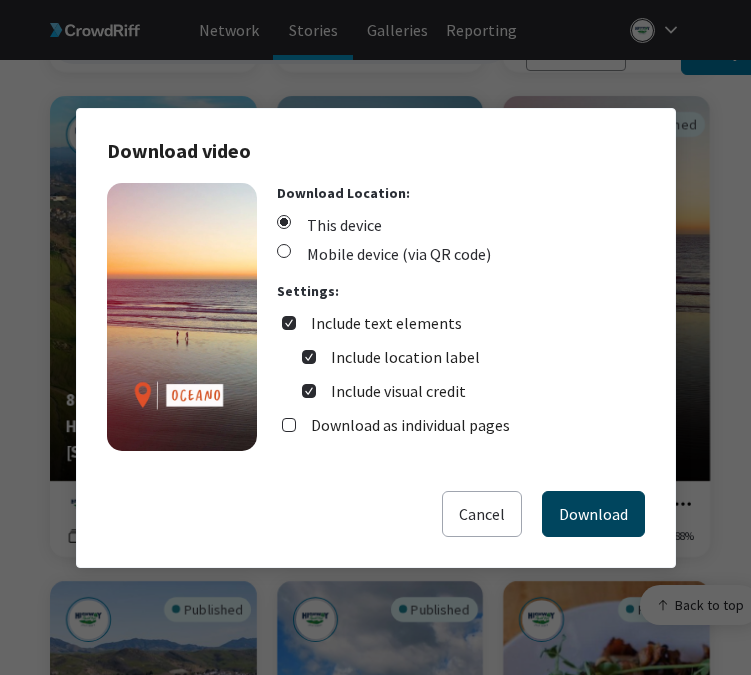 click on "Download" at bounding box center [593, 514] 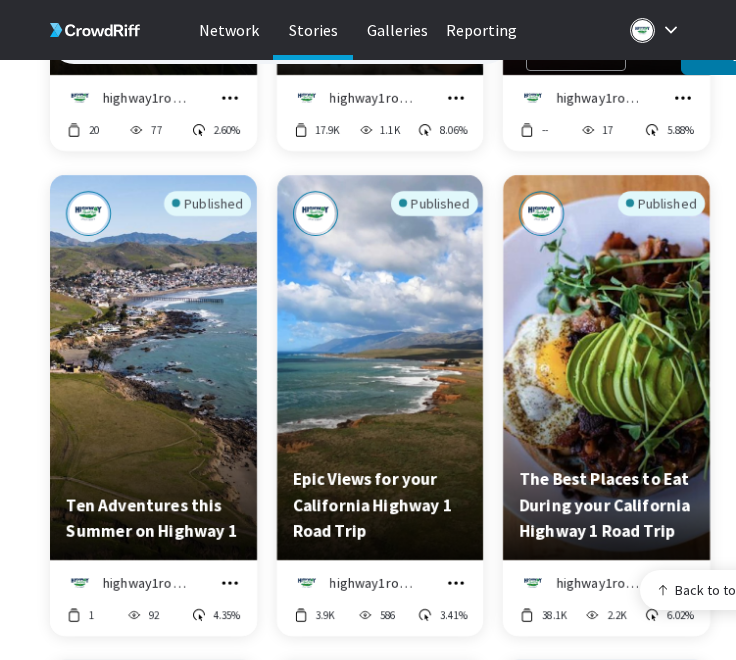 scroll, scrollTop: 1098, scrollLeft: 0, axis: vertical 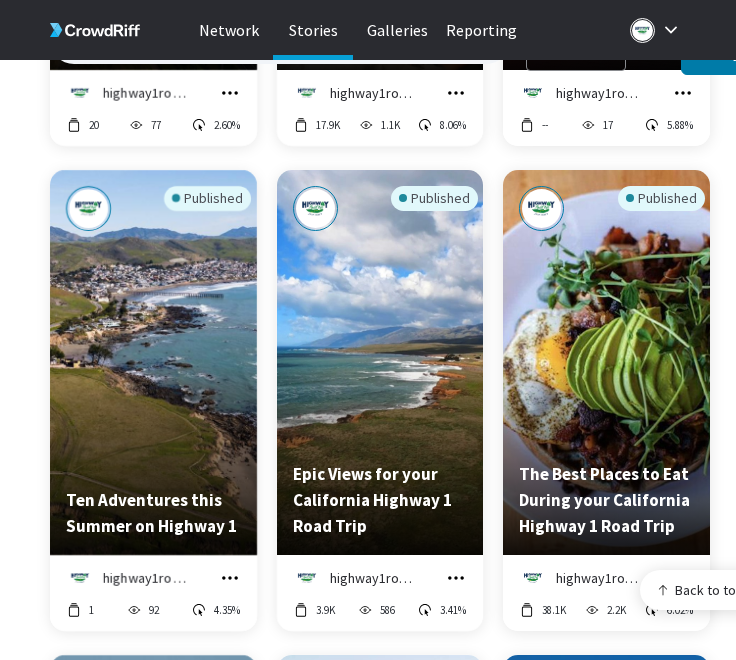 click 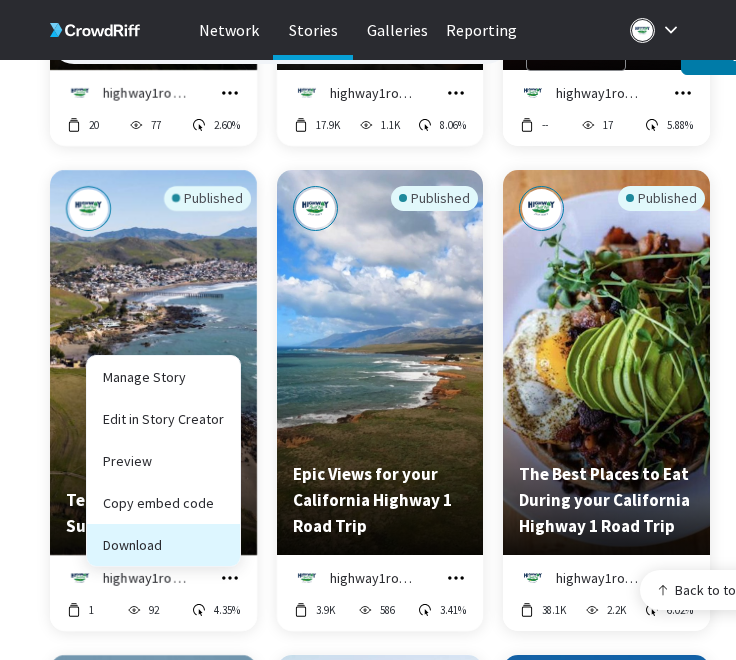 click on "Download" at bounding box center (163, 545) 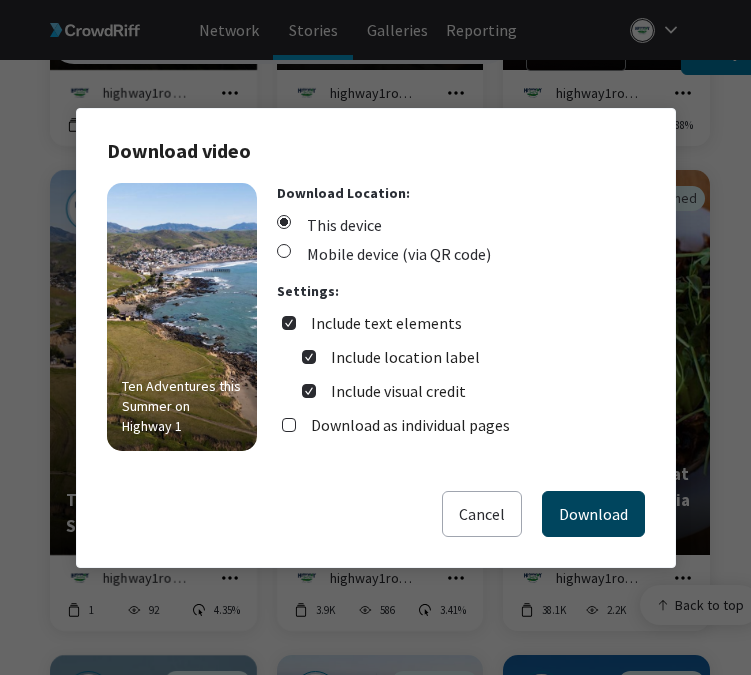 click on "Download" at bounding box center [593, 514] 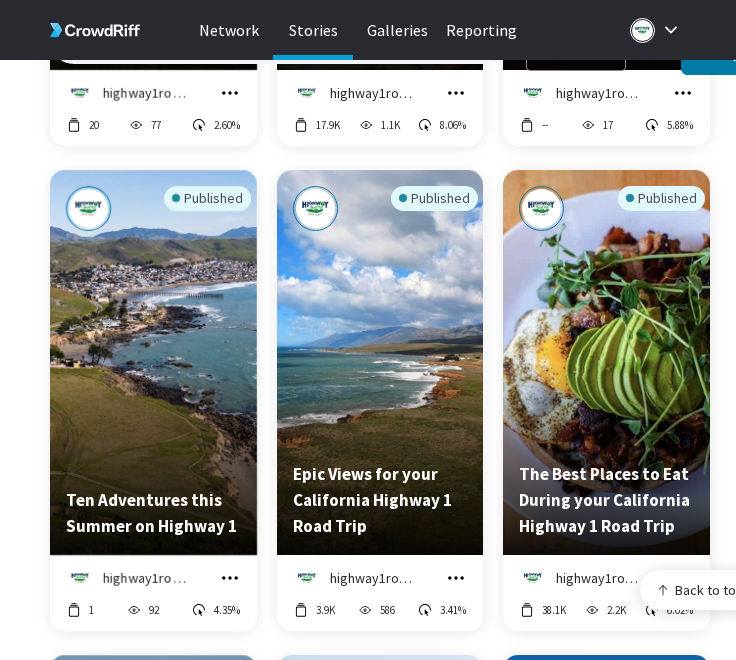 click 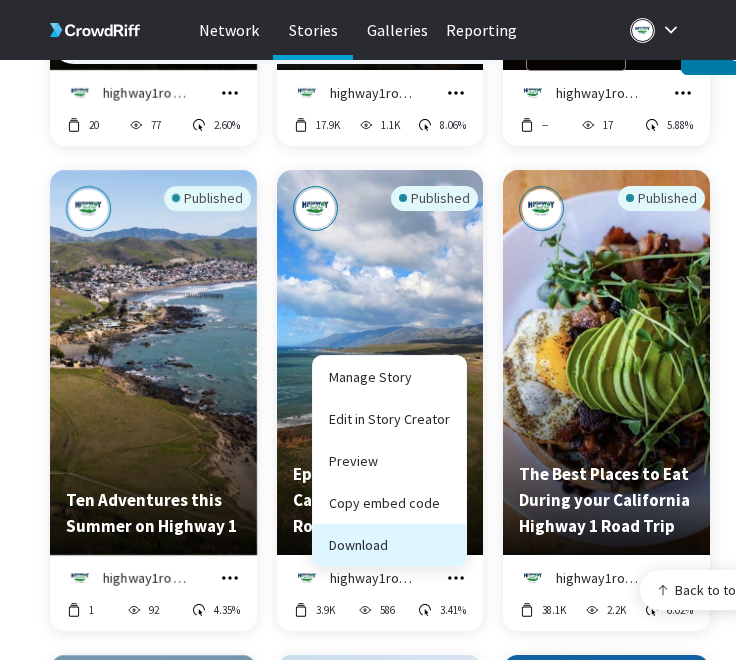 click on "Download" at bounding box center (389, 545) 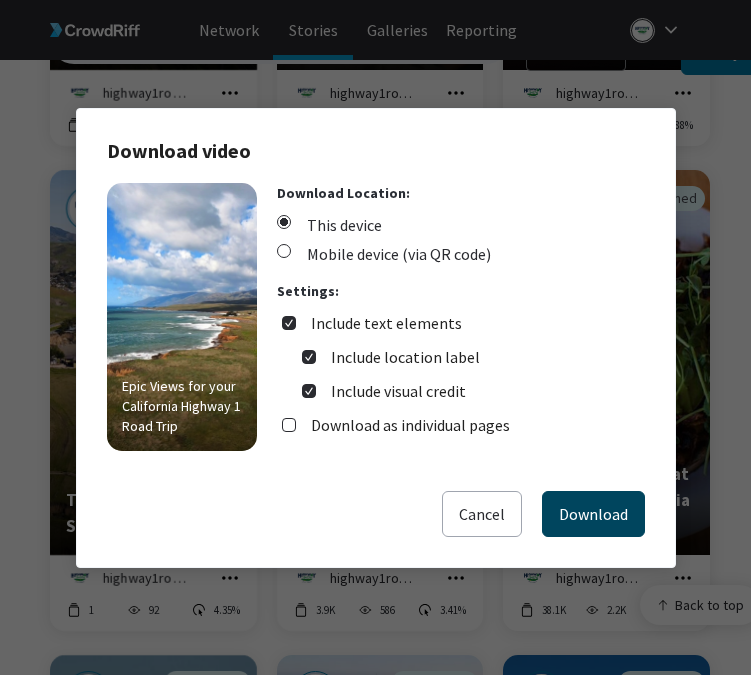 click on "Download" at bounding box center (593, 514) 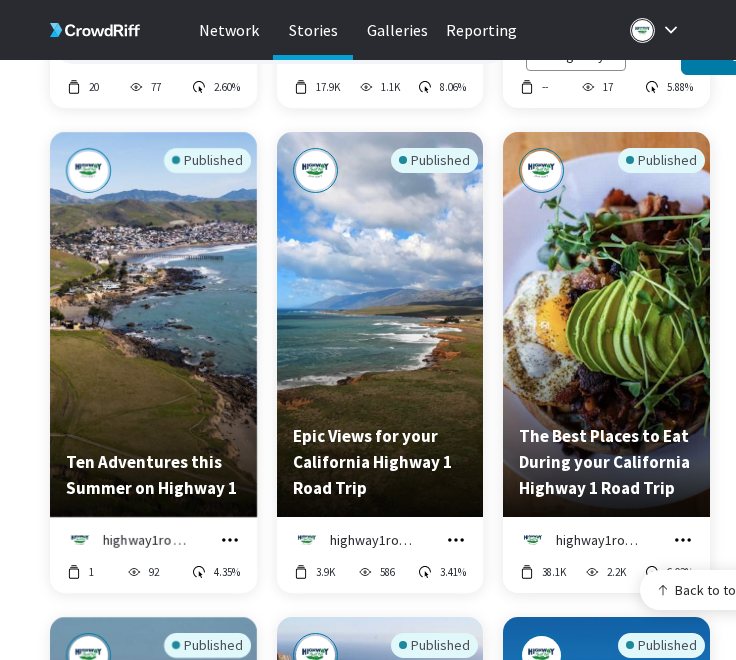 scroll, scrollTop: 1241, scrollLeft: 0, axis: vertical 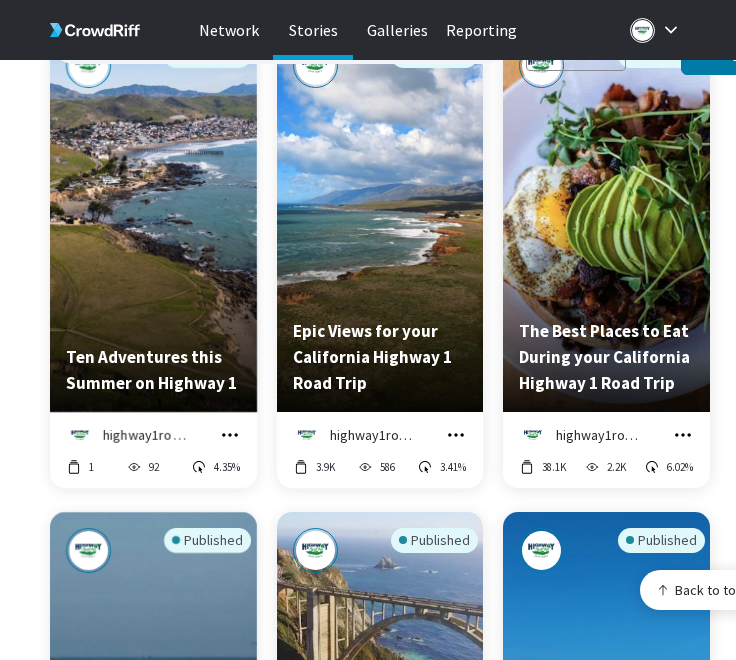 click 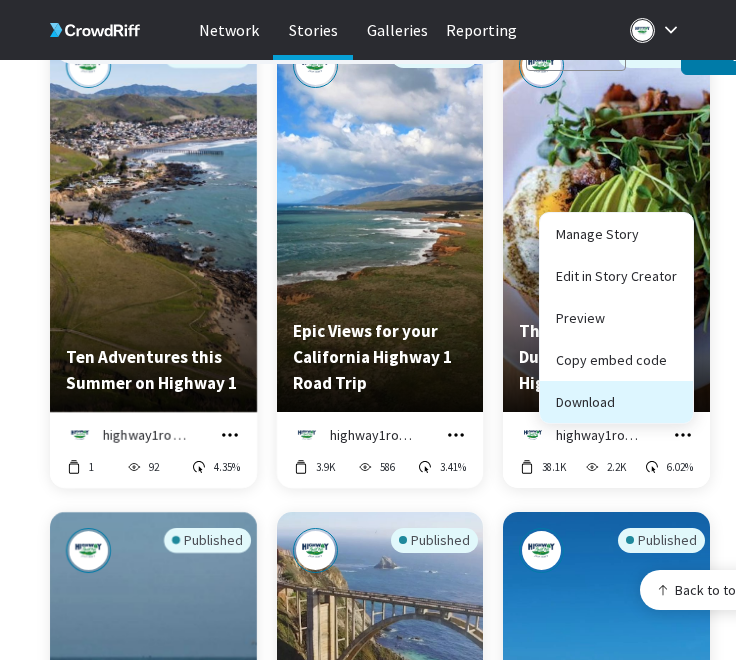 click on "Download" at bounding box center (616, 402) 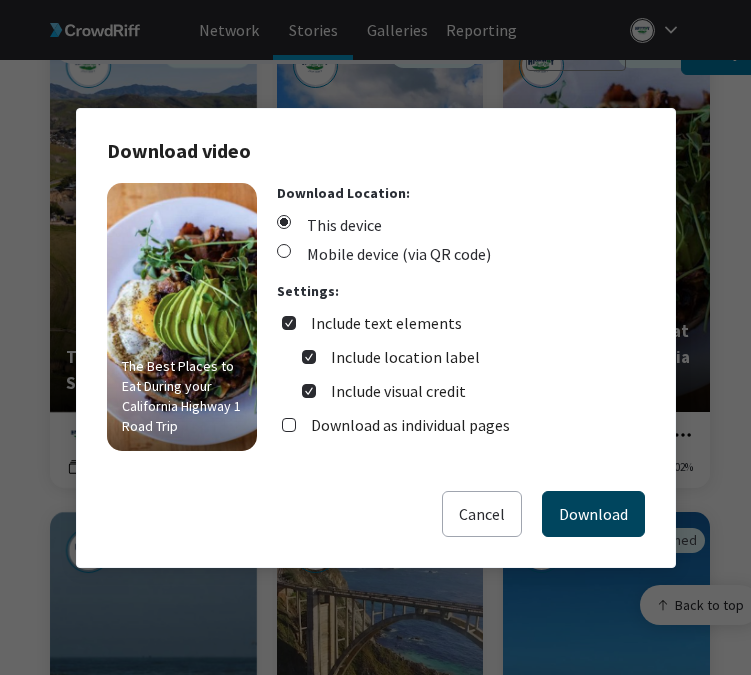 click on "Download" at bounding box center (593, 514) 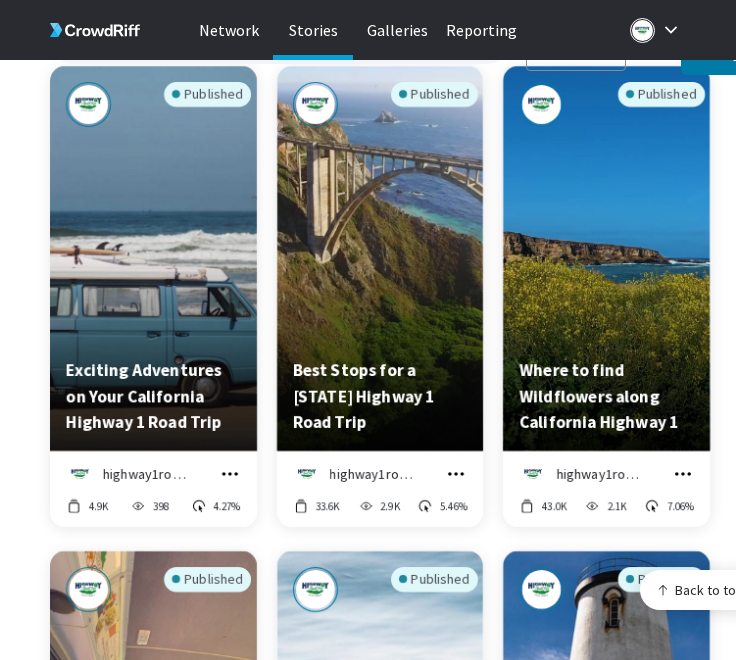 scroll, scrollTop: 1718, scrollLeft: 0, axis: vertical 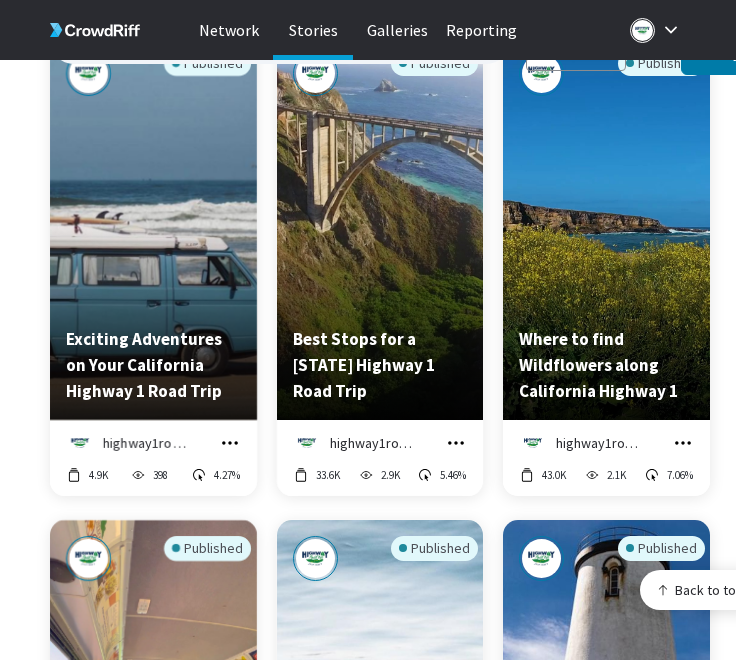 click at bounding box center [230, 443] 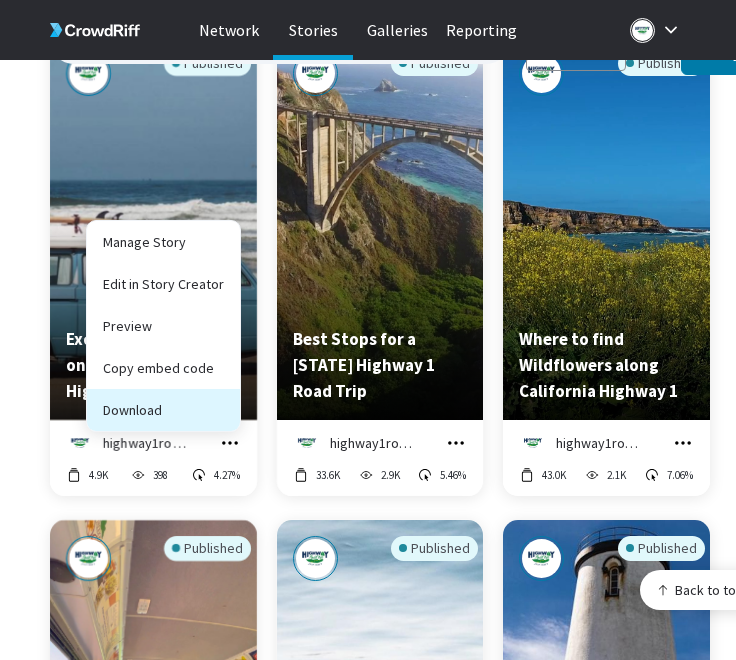 click on "Download" at bounding box center [163, 410] 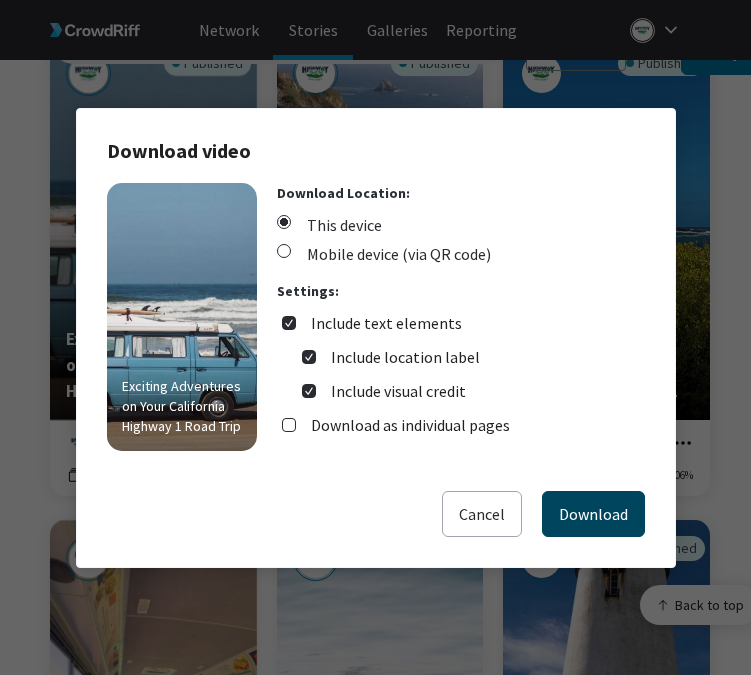 click on "Download" at bounding box center (593, 514) 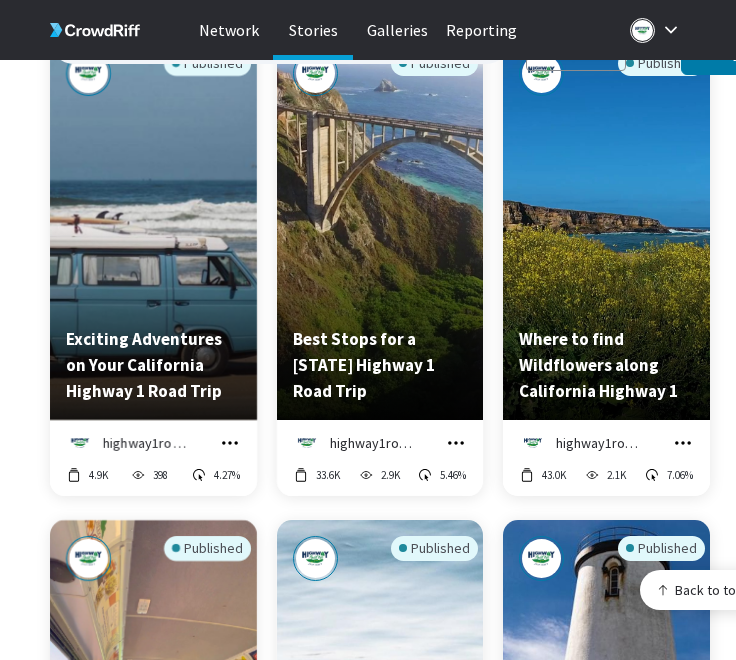 click 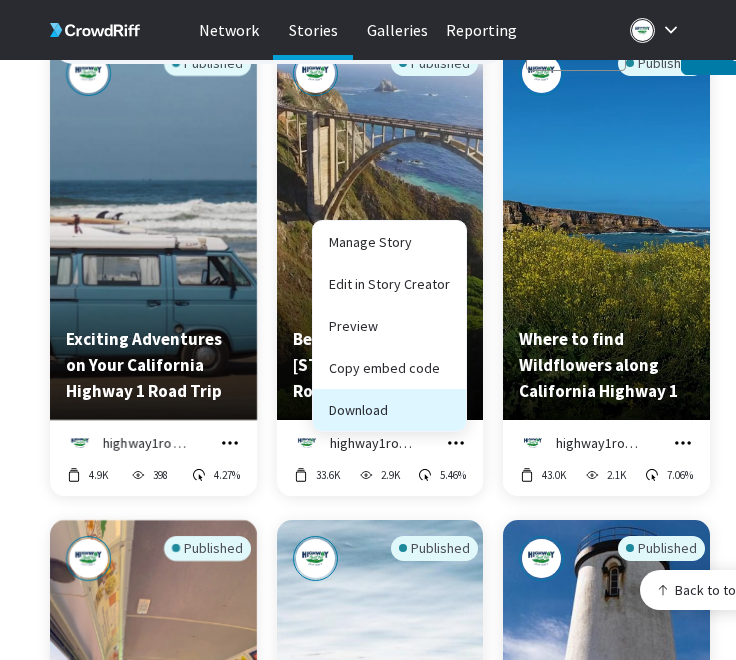 click on "Download" at bounding box center [389, 410] 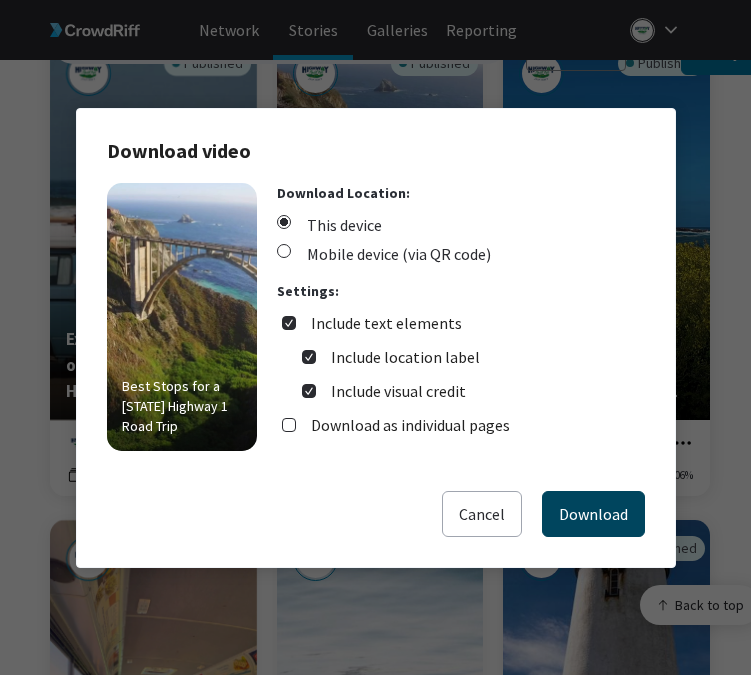 drag, startPoint x: 556, startPoint y: 499, endPoint x: 571, endPoint y: 490, distance: 17.492855 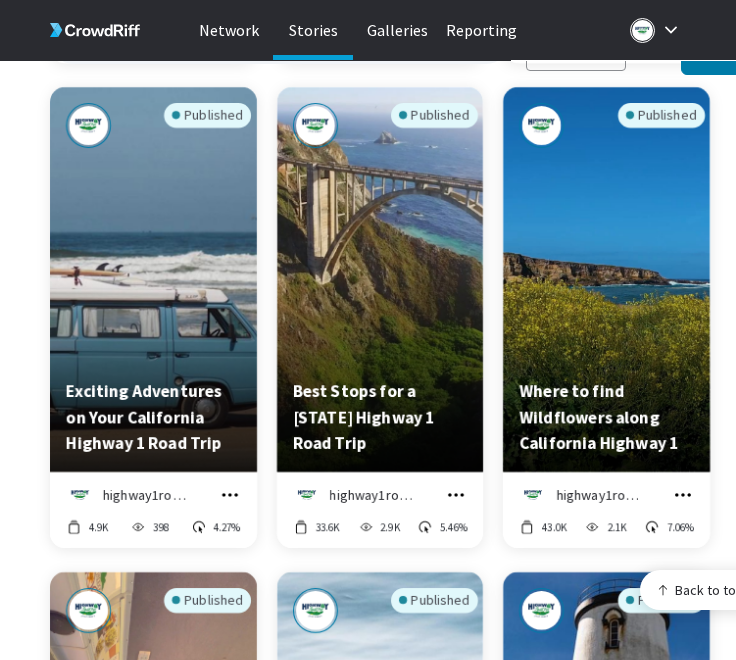scroll, scrollTop: 1689, scrollLeft: 0, axis: vertical 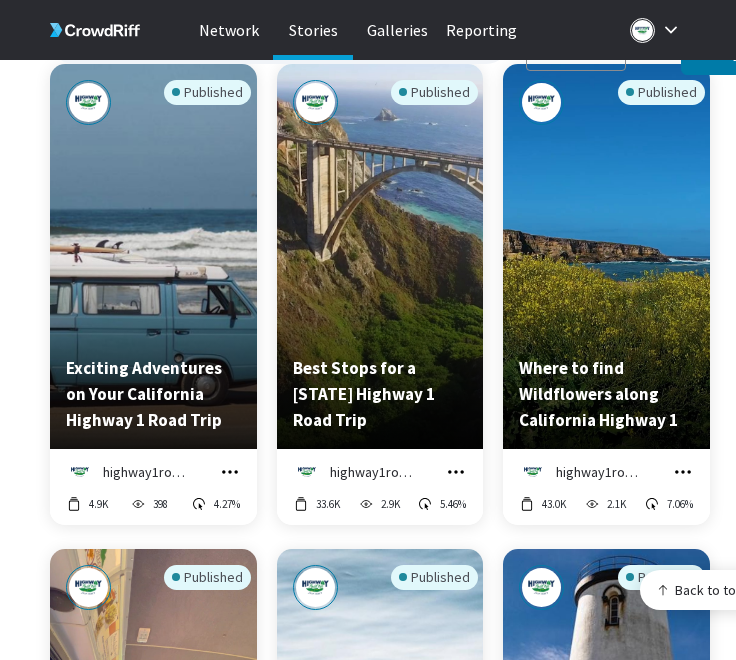 click 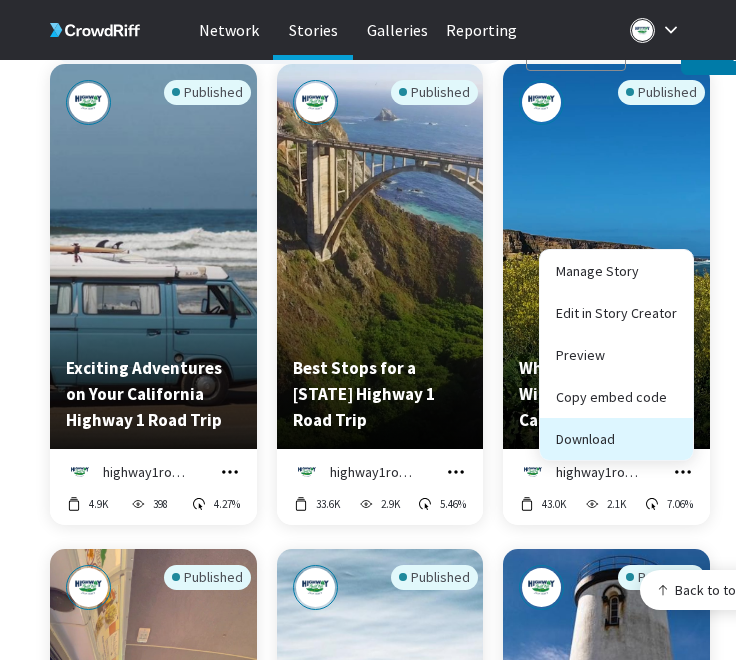 click on "Download" at bounding box center (616, 439) 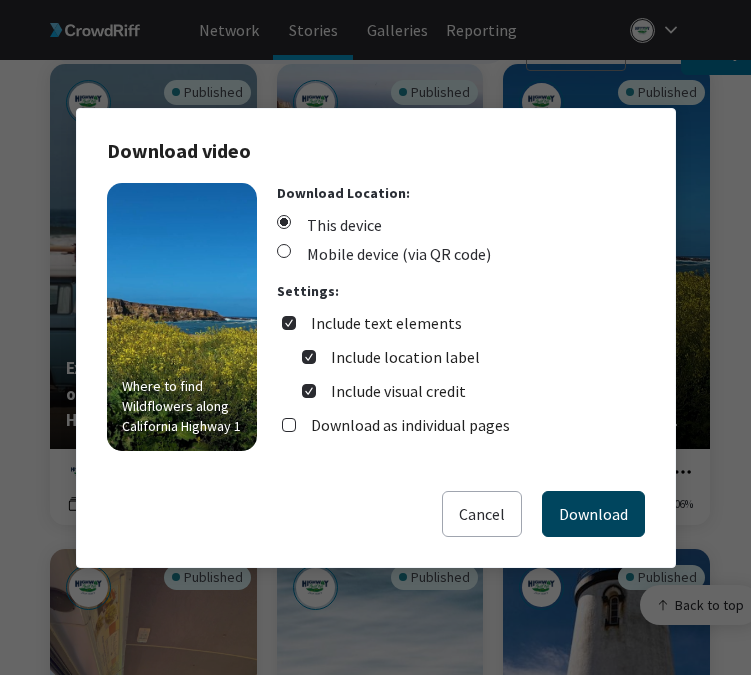 click on "Download" at bounding box center [593, 514] 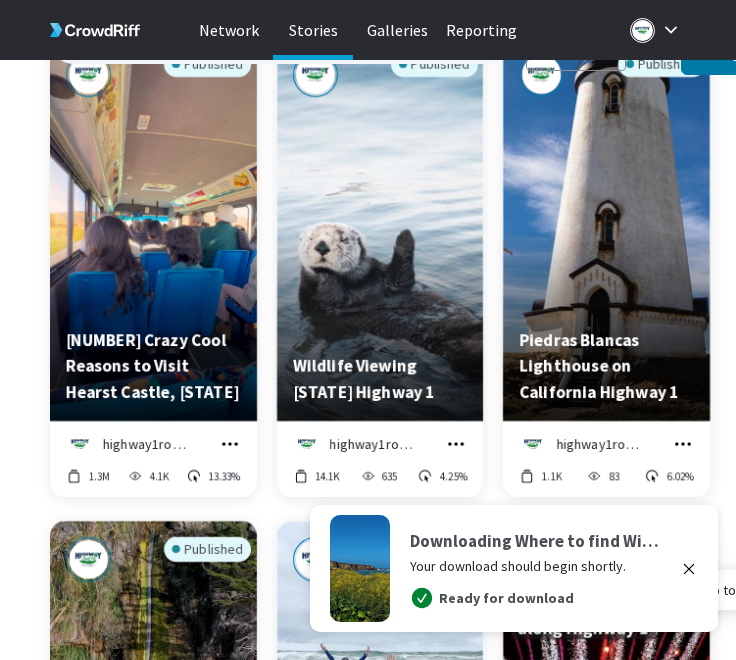 scroll, scrollTop: 2236, scrollLeft: 0, axis: vertical 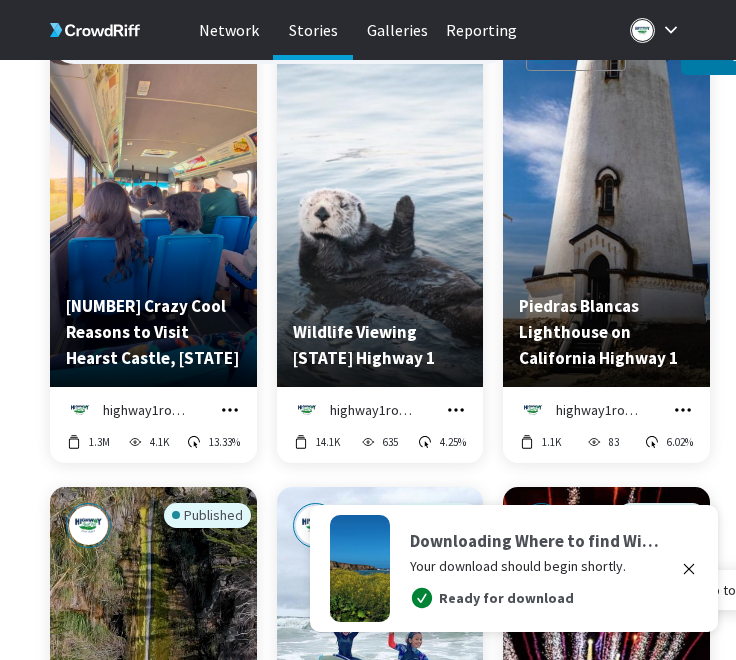 click 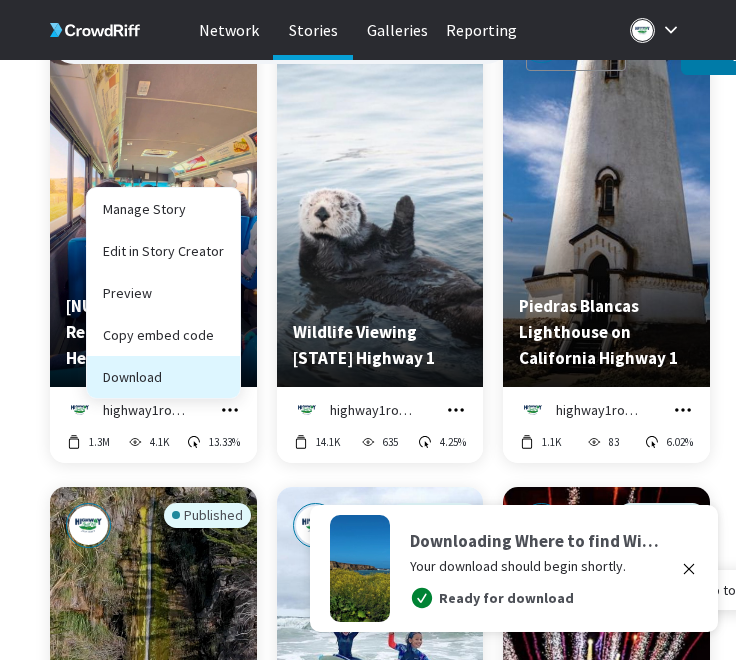 click on "Download" at bounding box center [163, 377] 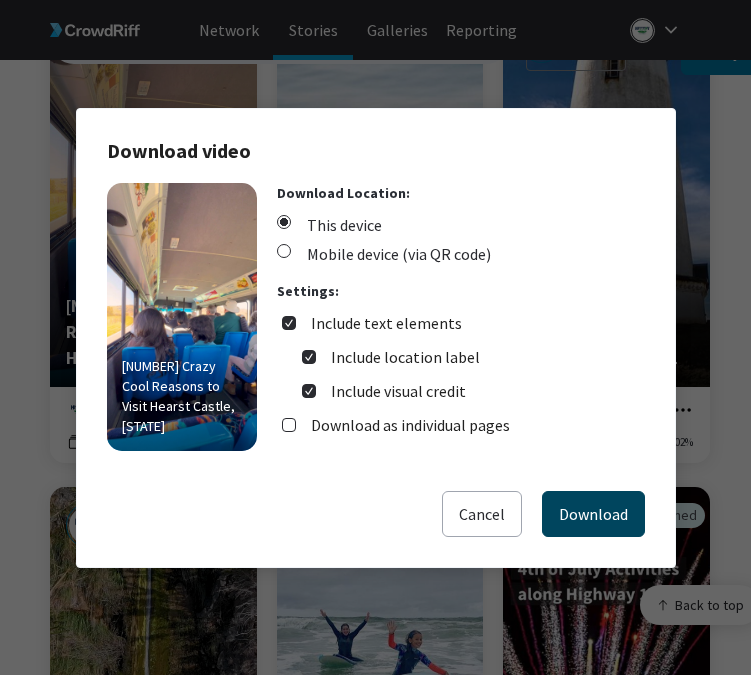 click on "Download" at bounding box center (593, 514) 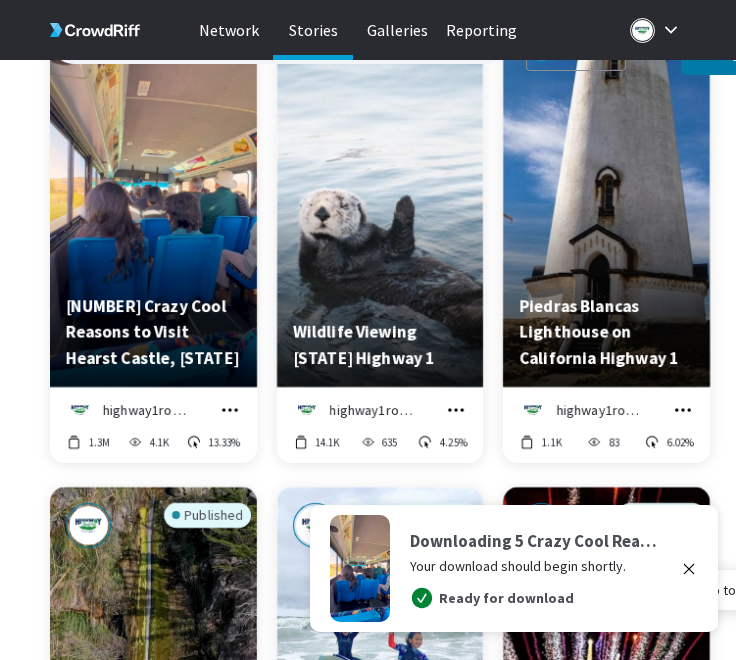 click 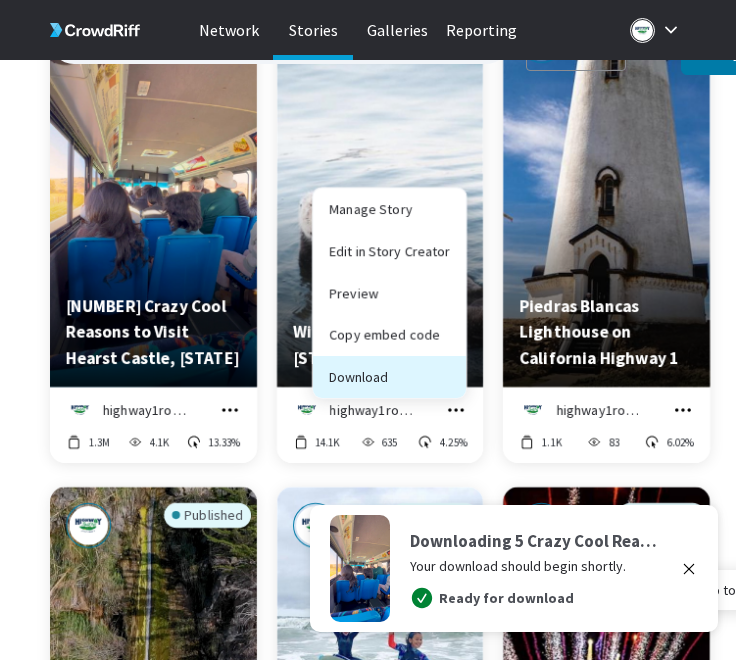 click on "Download" at bounding box center (389, 377) 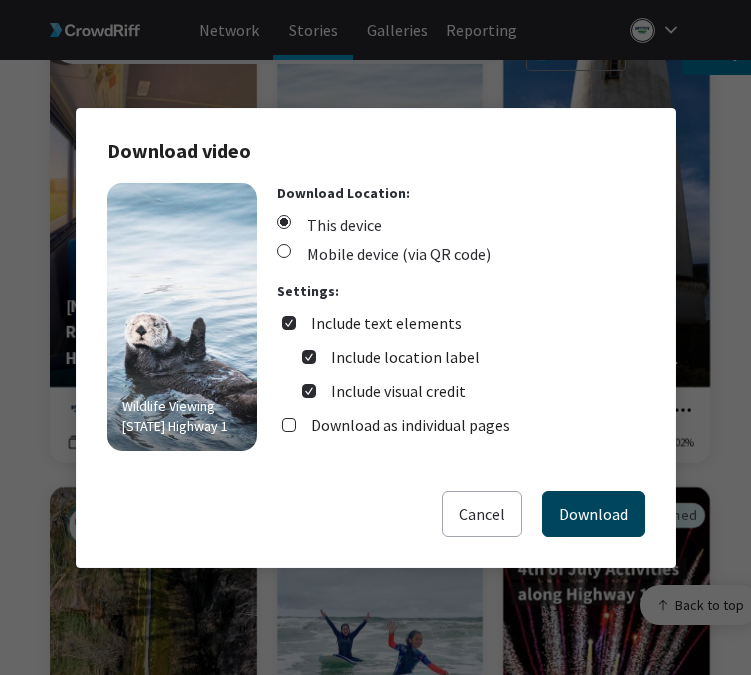 click on "Download" at bounding box center (593, 514) 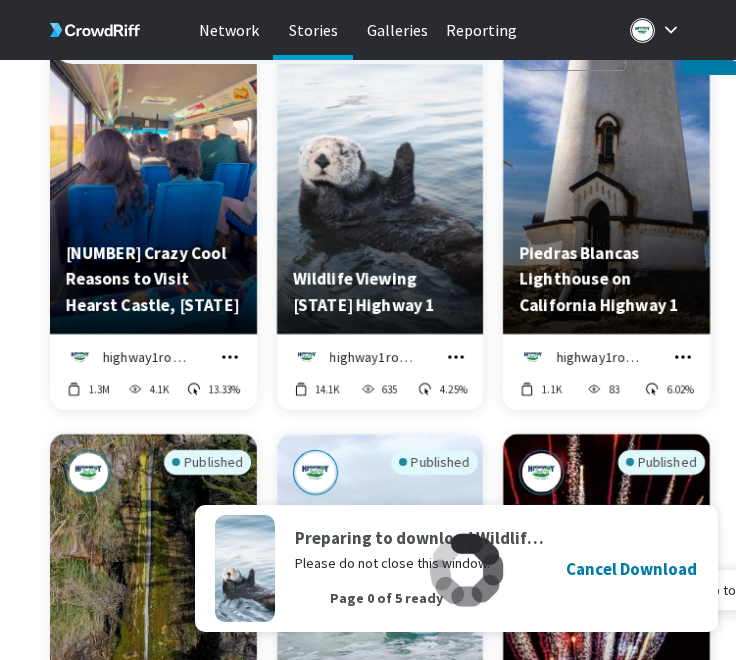 scroll, scrollTop: 2306, scrollLeft: 0, axis: vertical 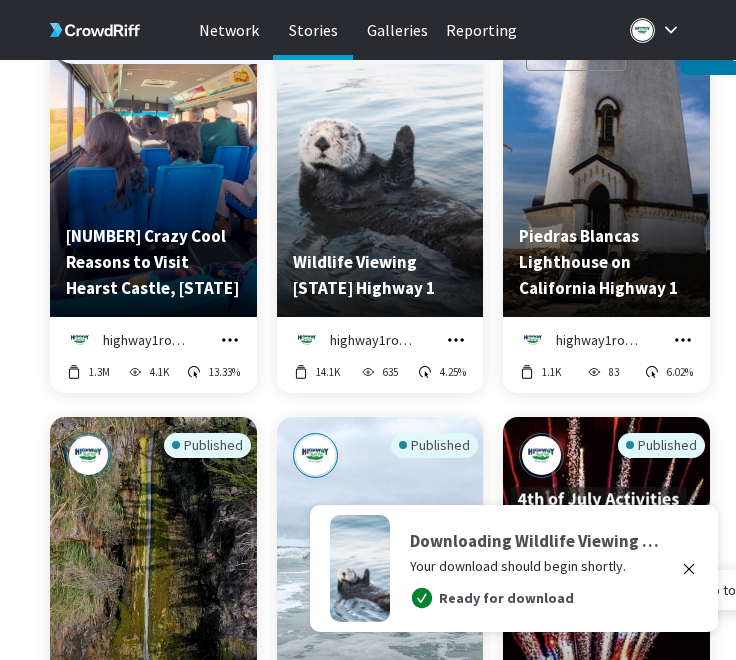 click 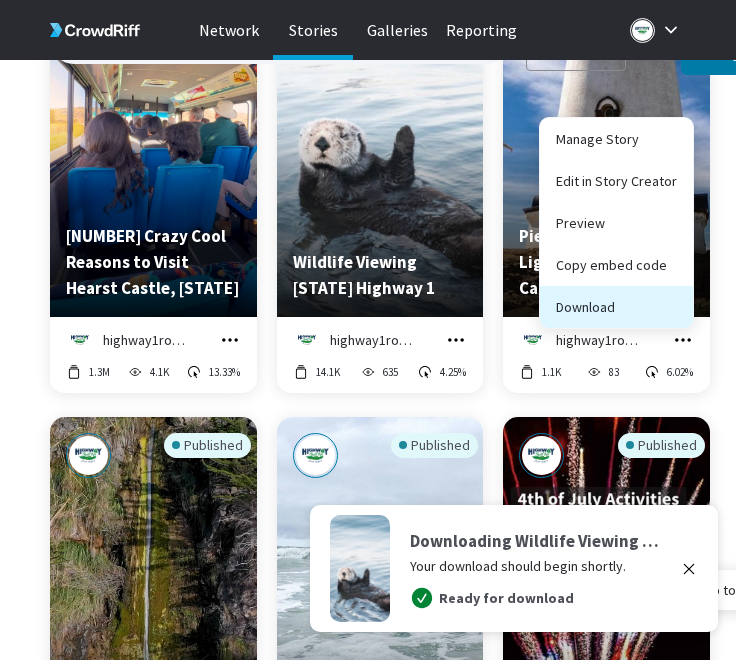 click on "Download" at bounding box center (616, 307) 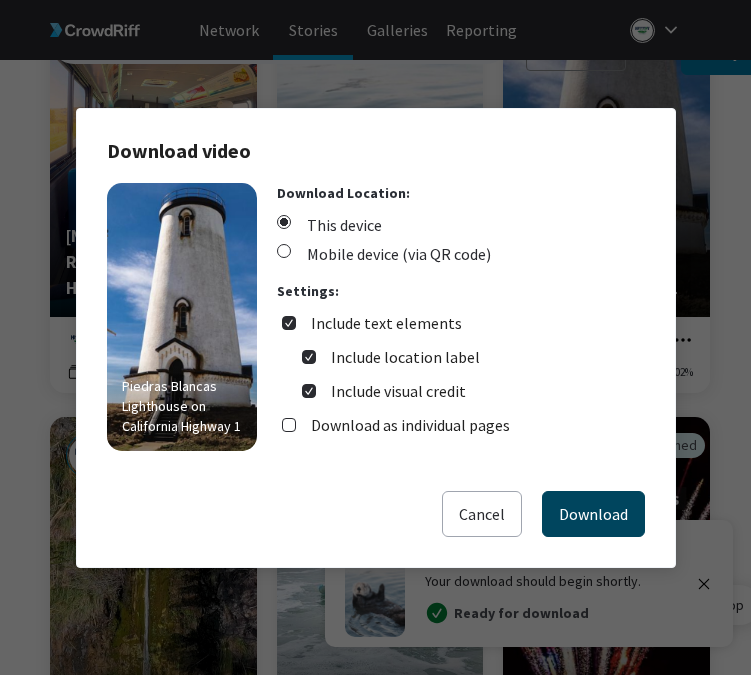 click on "Download" at bounding box center [593, 514] 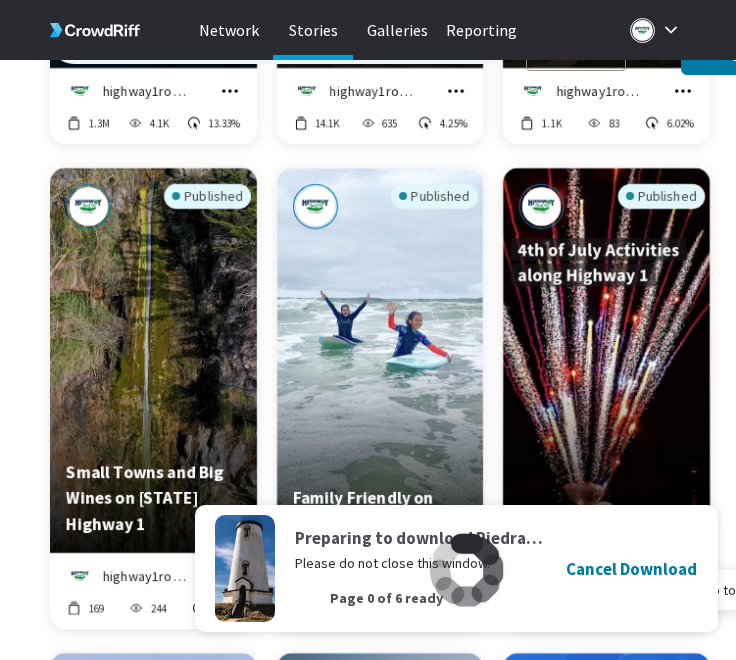 scroll, scrollTop: 2693, scrollLeft: 0, axis: vertical 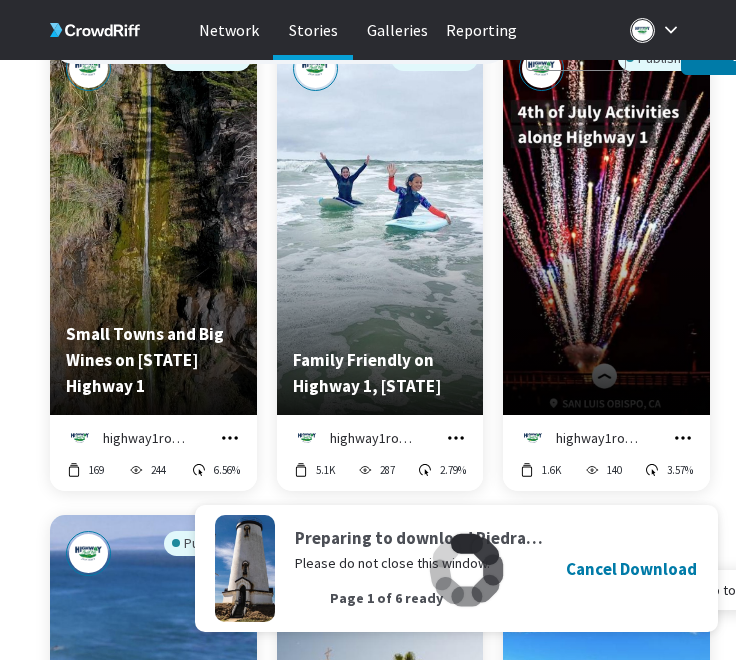 click 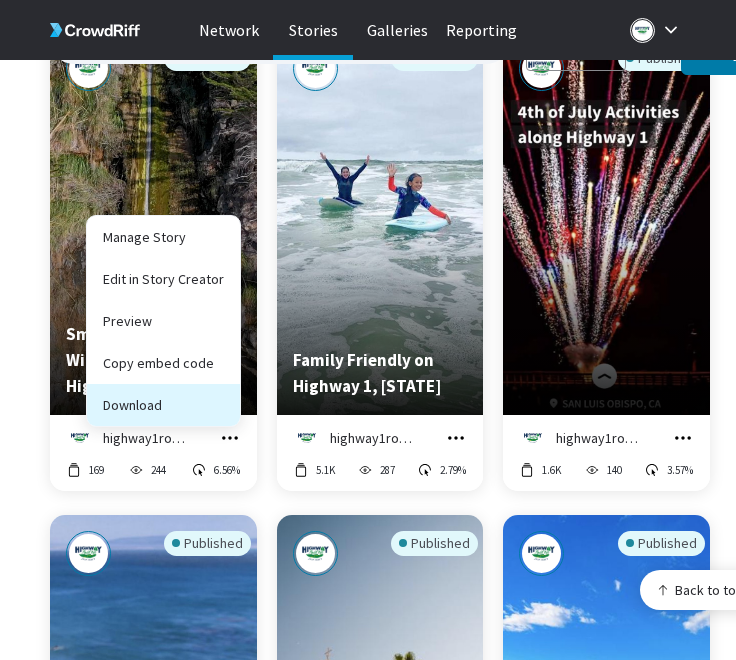 click on "Download" at bounding box center (163, 405) 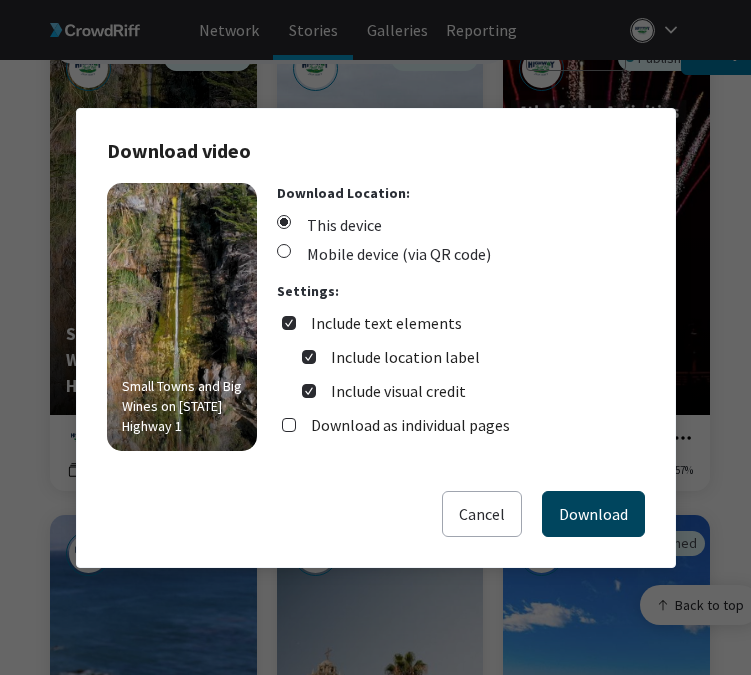 click on "Download" at bounding box center [593, 514] 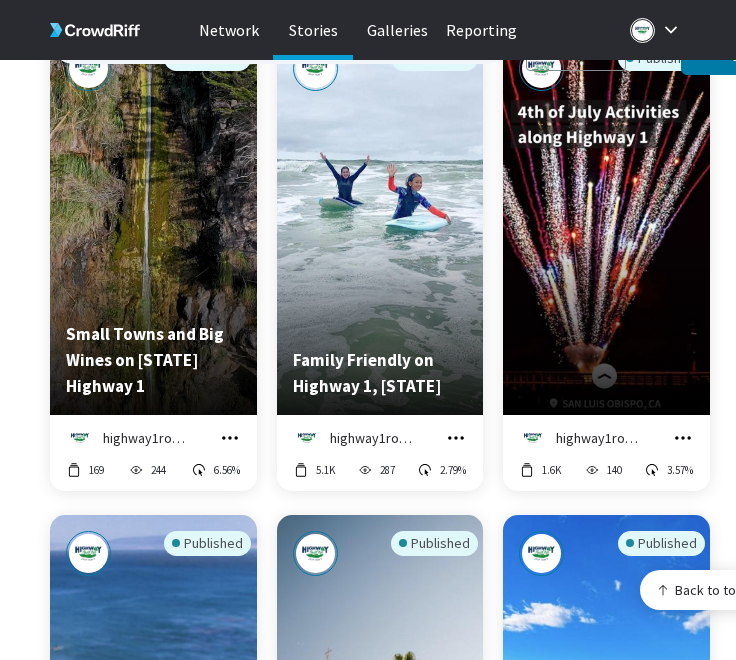 click 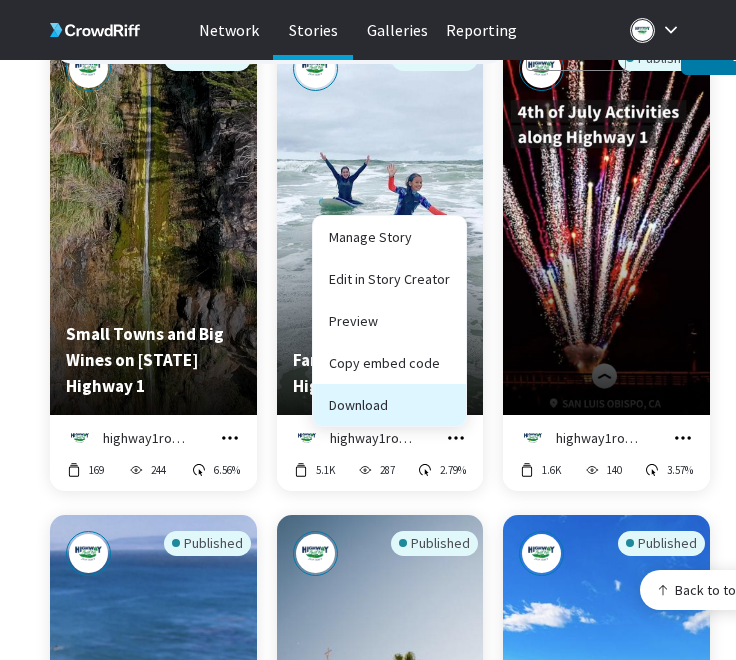 click on "Download" at bounding box center [389, 405] 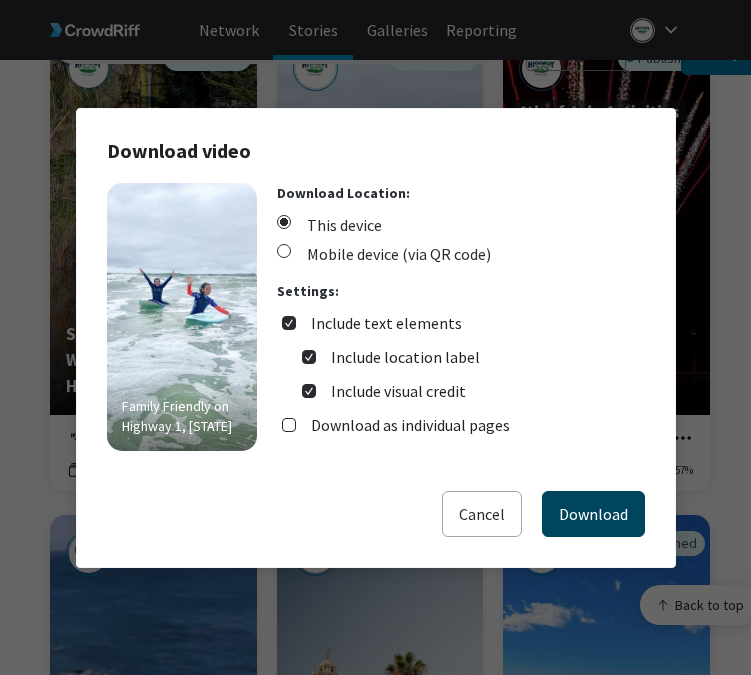 click on "Download" at bounding box center [593, 514] 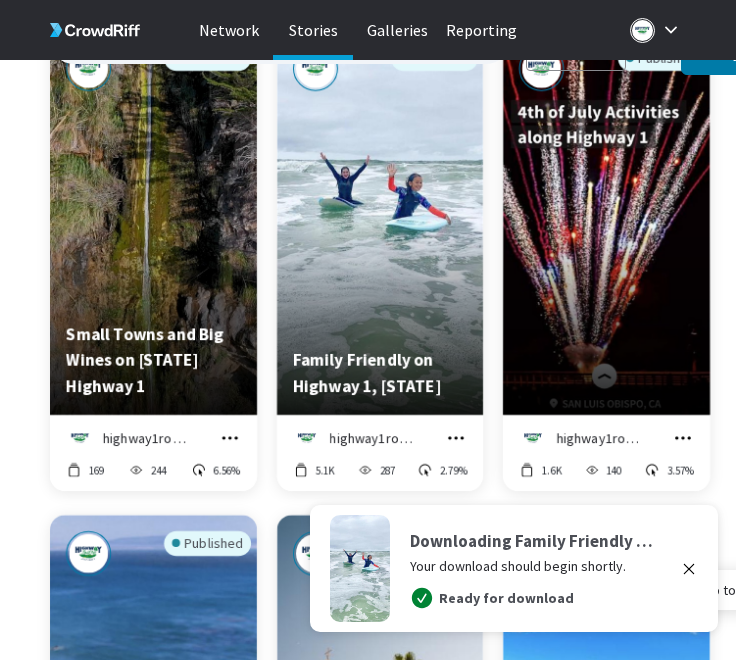 click 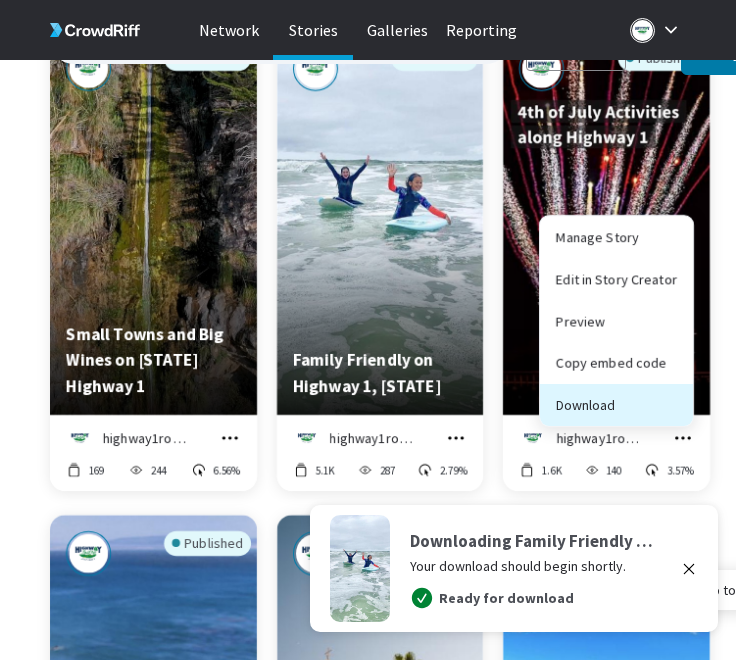 click on "Download" at bounding box center (616, 405) 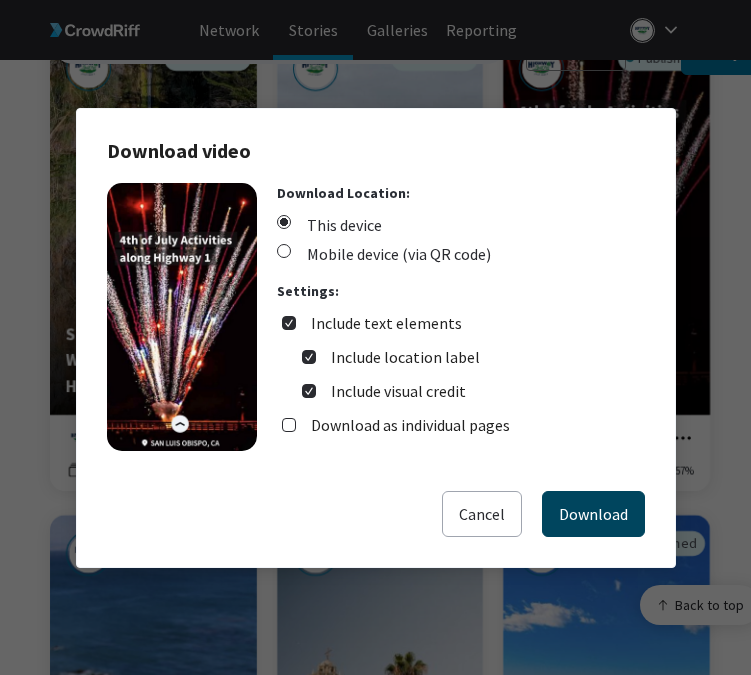 click on "Download" at bounding box center [593, 514] 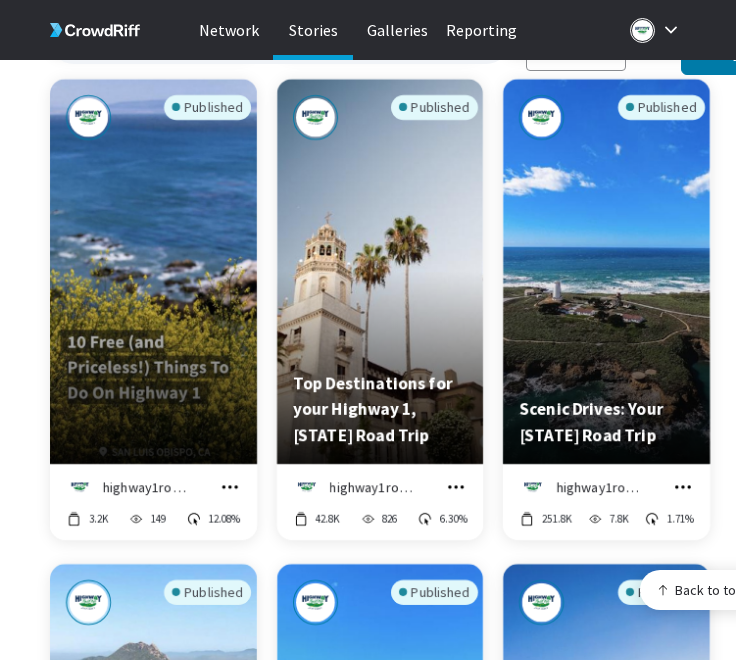 scroll, scrollTop: 3141, scrollLeft: 0, axis: vertical 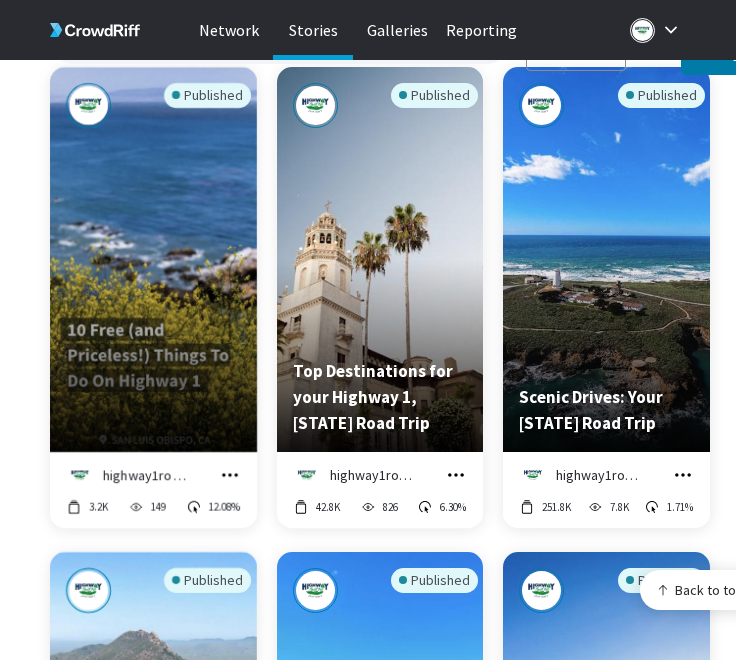 click 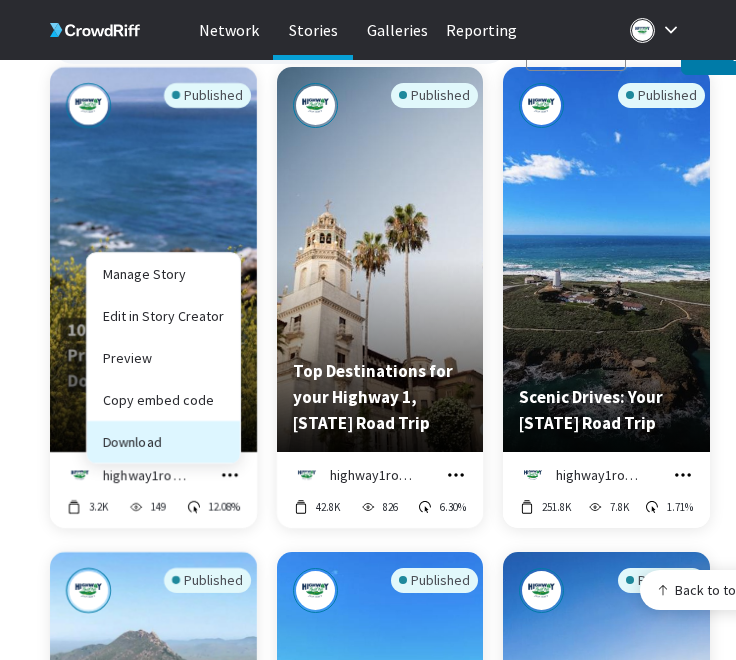 click on "Download" at bounding box center [163, 442] 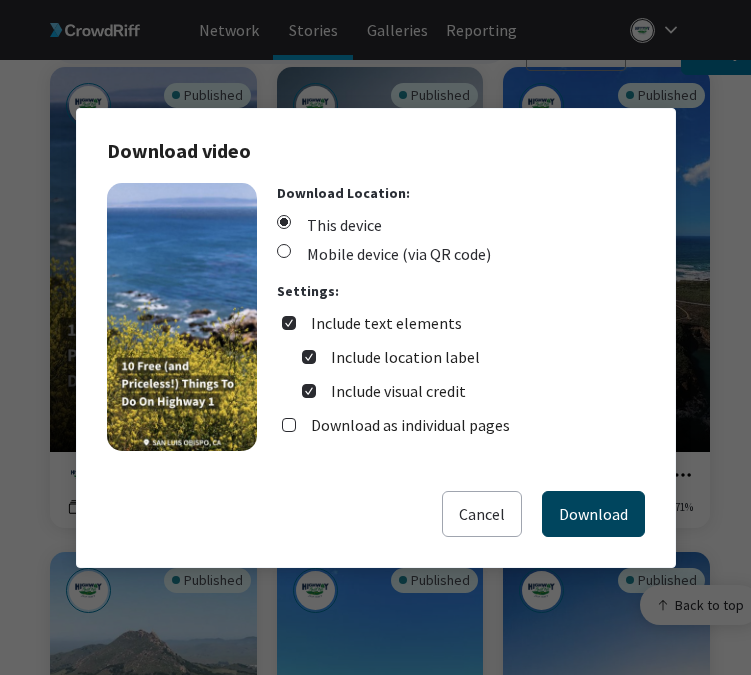 click on "Download" at bounding box center (593, 514) 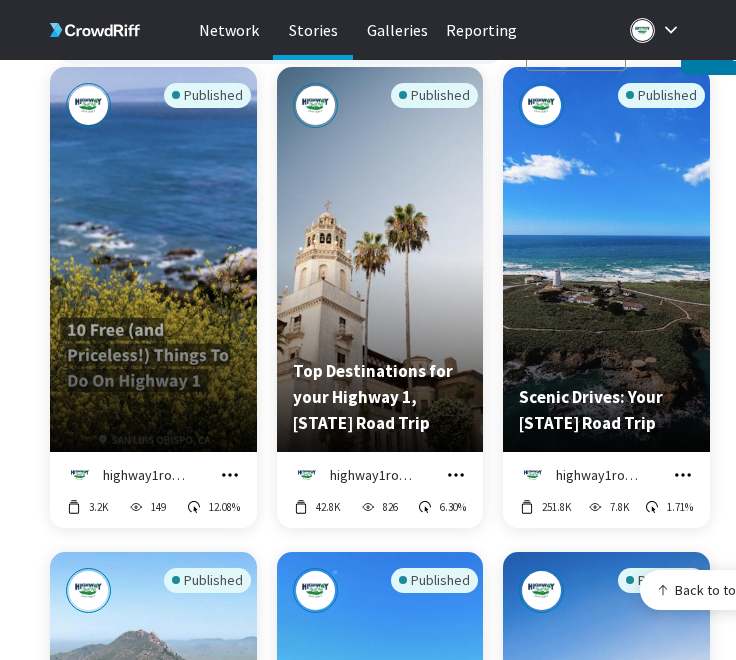 click 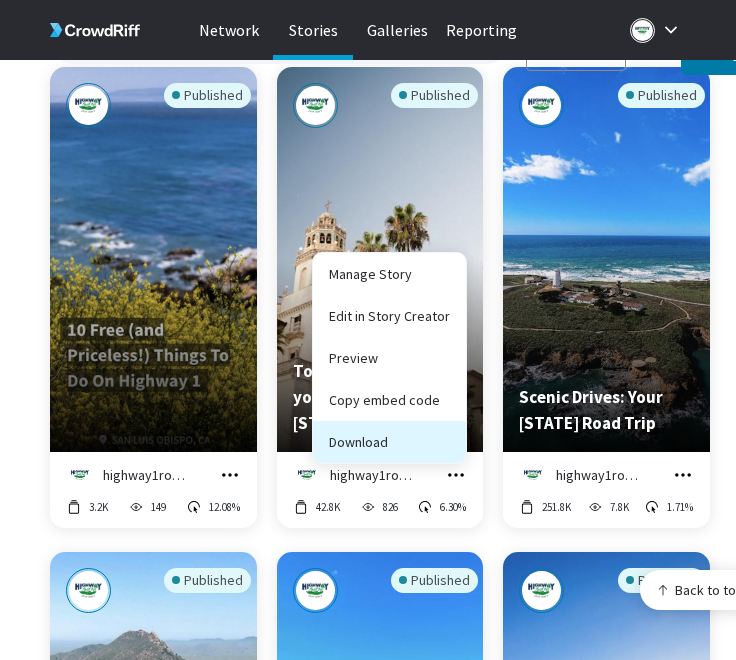 click on "Download" at bounding box center (389, 442) 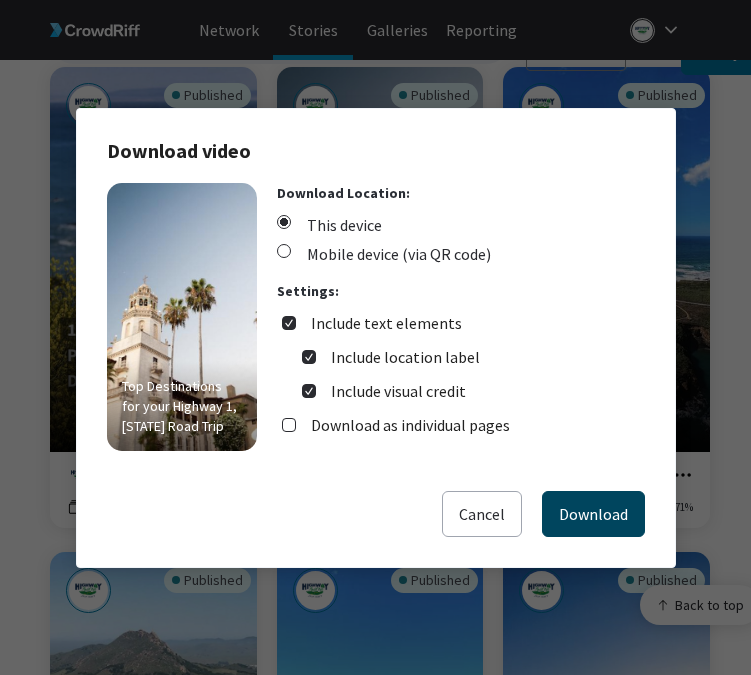 click on "Download" at bounding box center [593, 514] 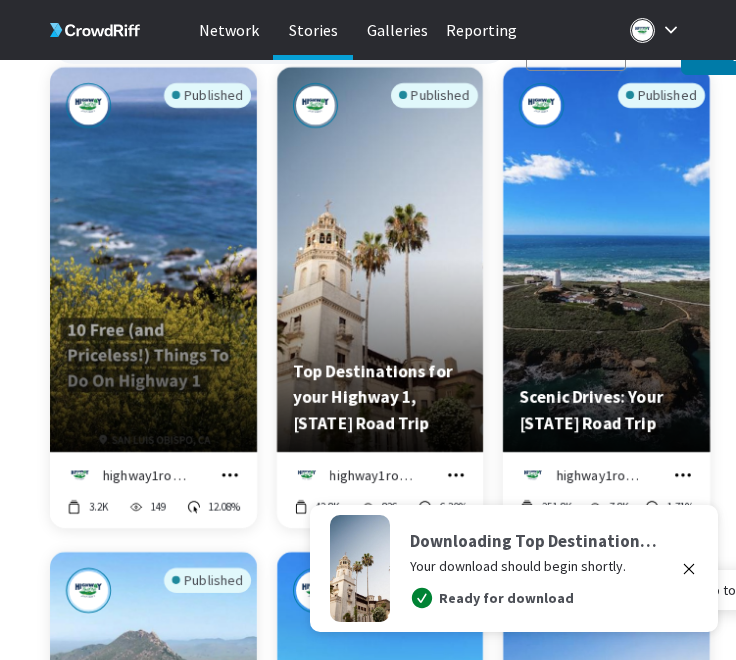 click 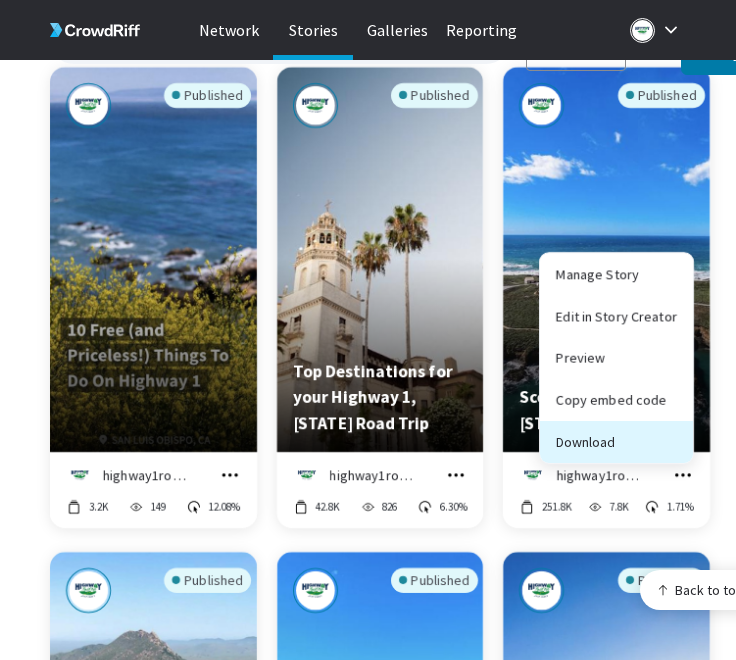 click on "Download" at bounding box center (616, 442) 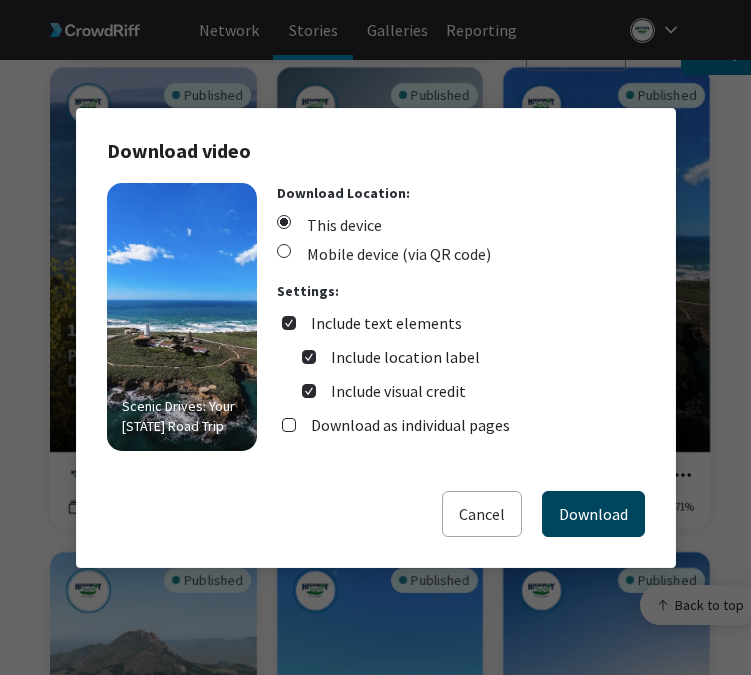 click on "Download" at bounding box center [593, 514] 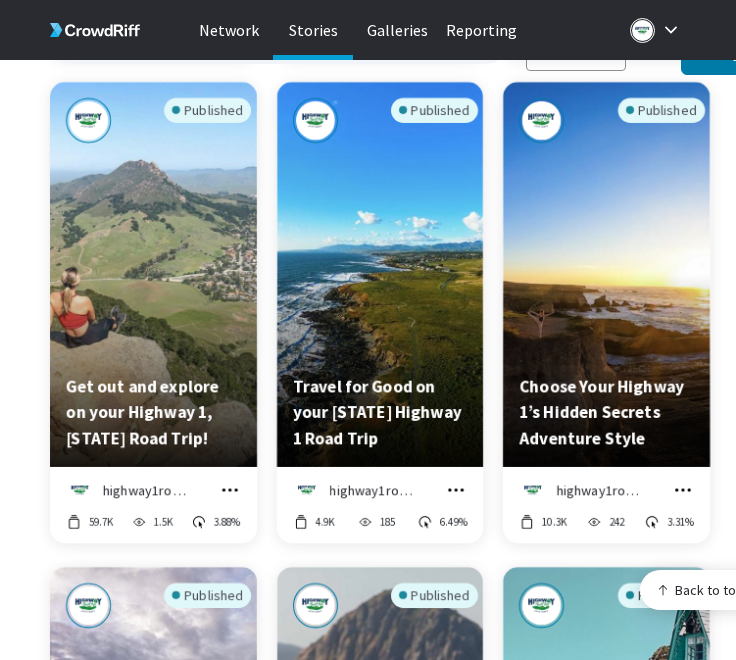 scroll, scrollTop: 3629, scrollLeft: 0, axis: vertical 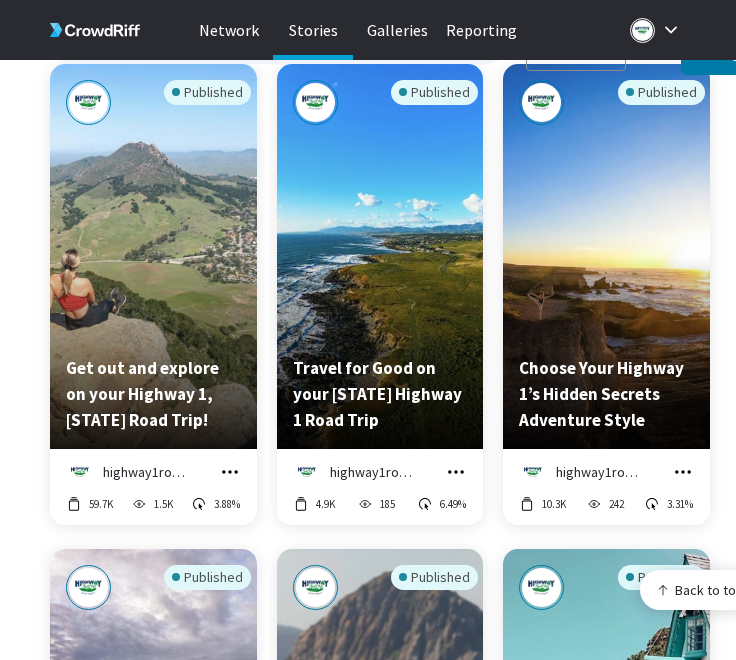 click 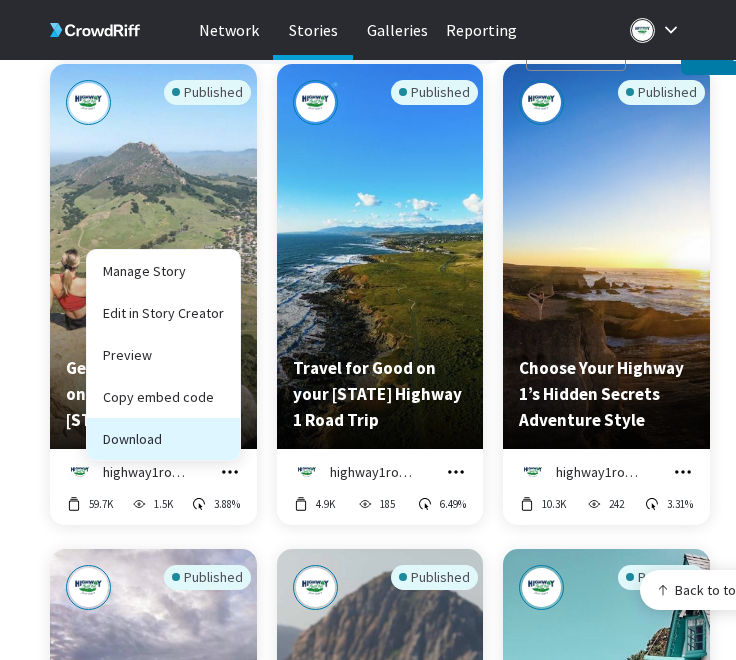 click on "Download" at bounding box center (163, 439) 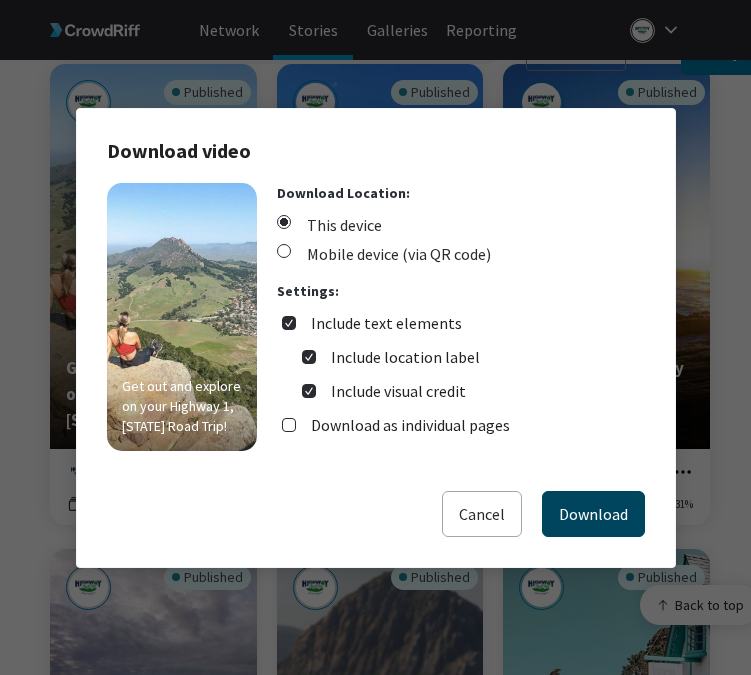click on "Download" at bounding box center [593, 514] 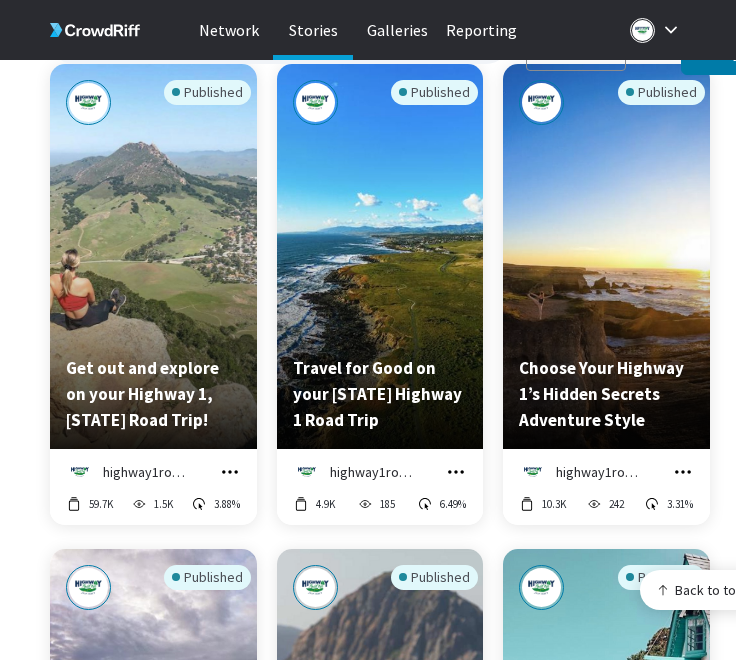 click 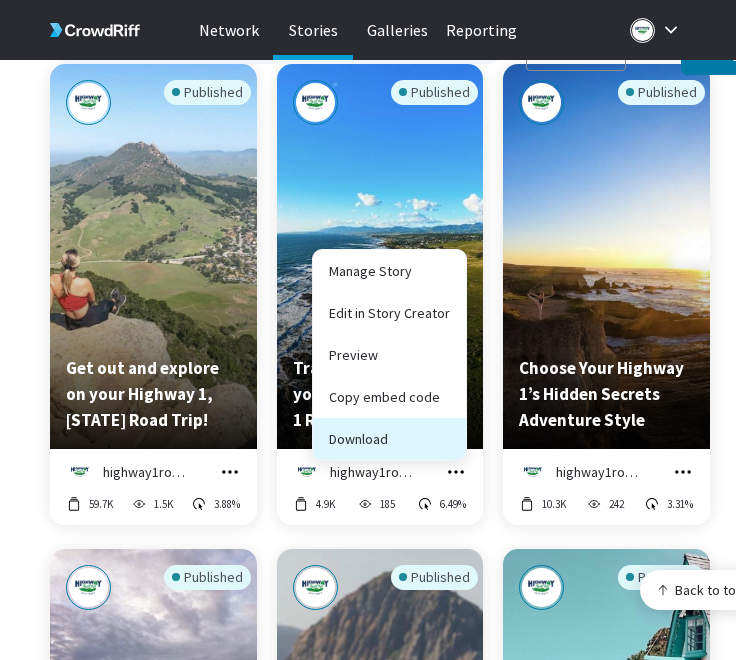 click on "Download" at bounding box center (389, 439) 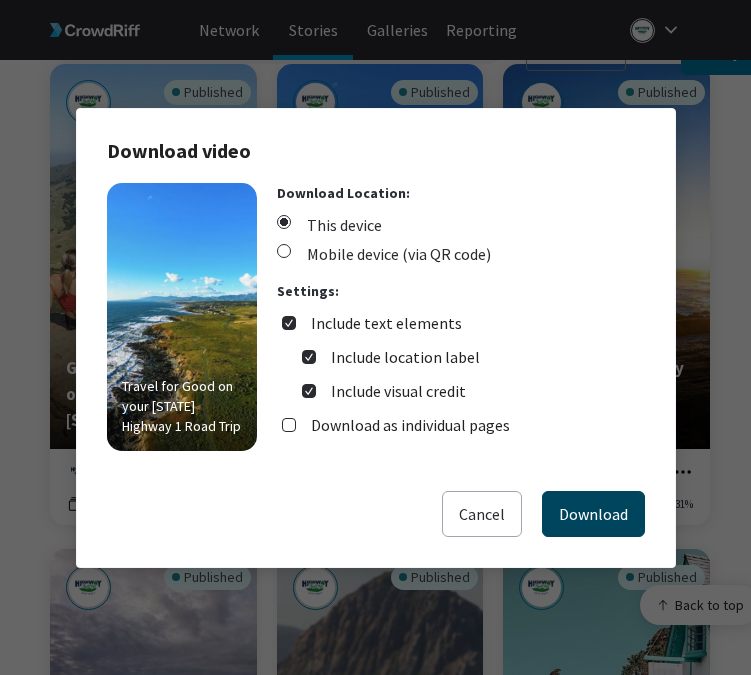 click on "Download" at bounding box center [593, 514] 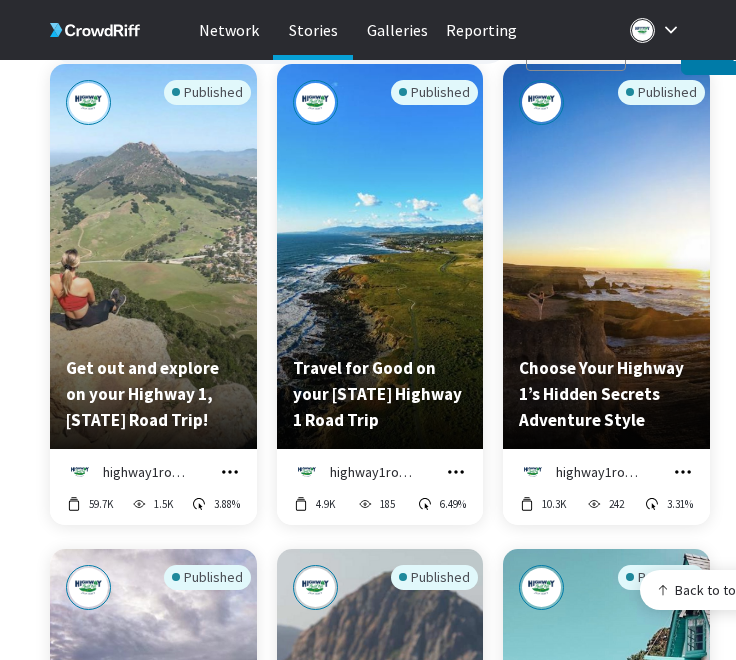 click 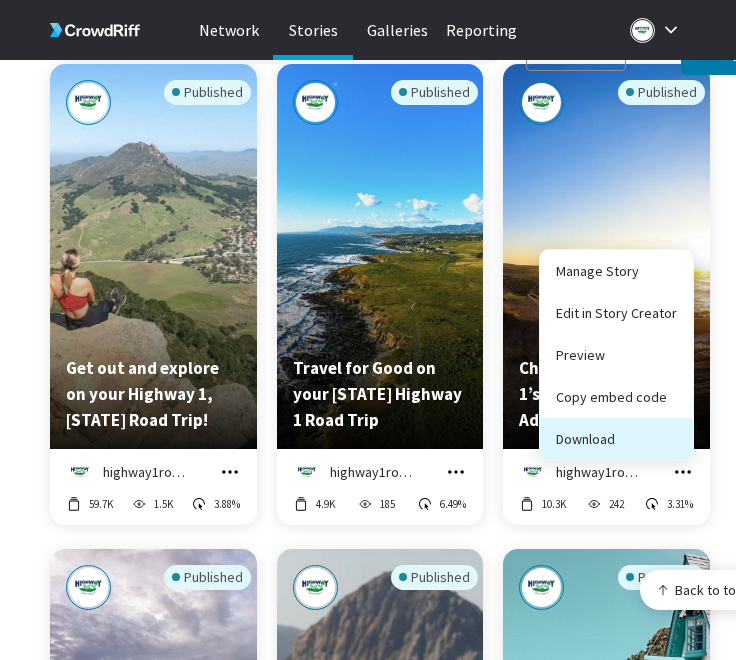 click on "Download" at bounding box center [616, 439] 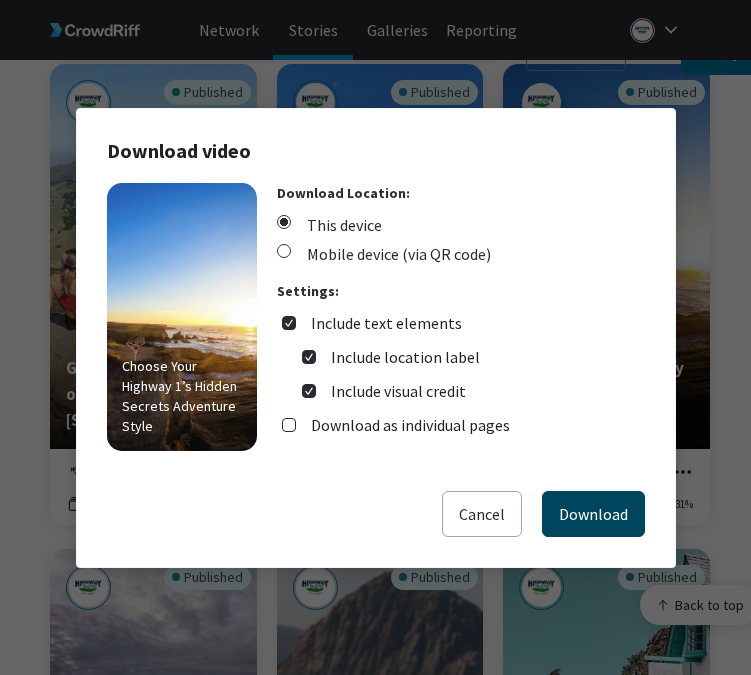 click on "Download" at bounding box center [593, 514] 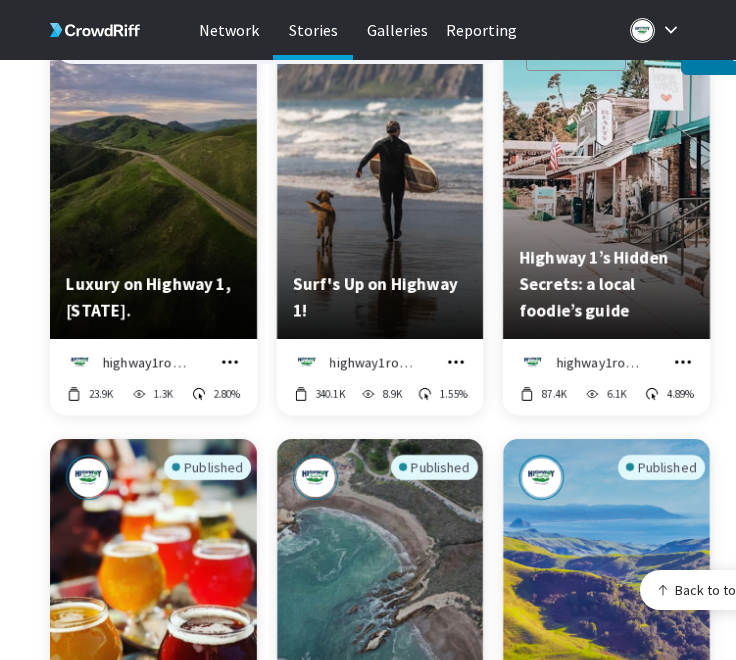 scroll, scrollTop: 4225, scrollLeft: 0, axis: vertical 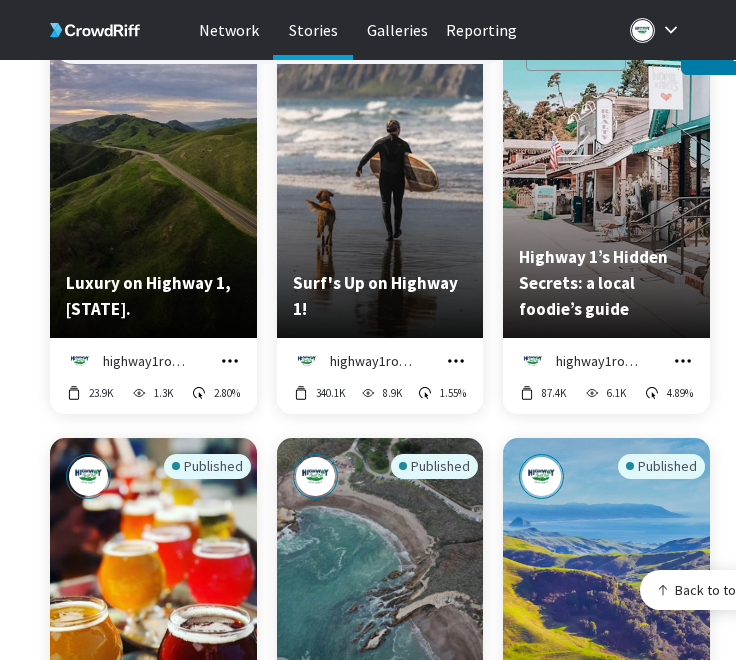 click 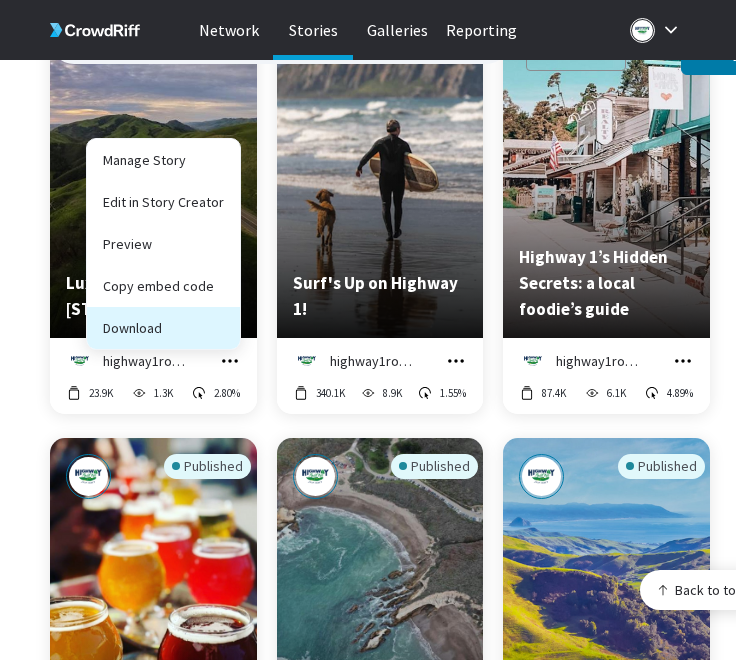 click on "Download" at bounding box center [163, 328] 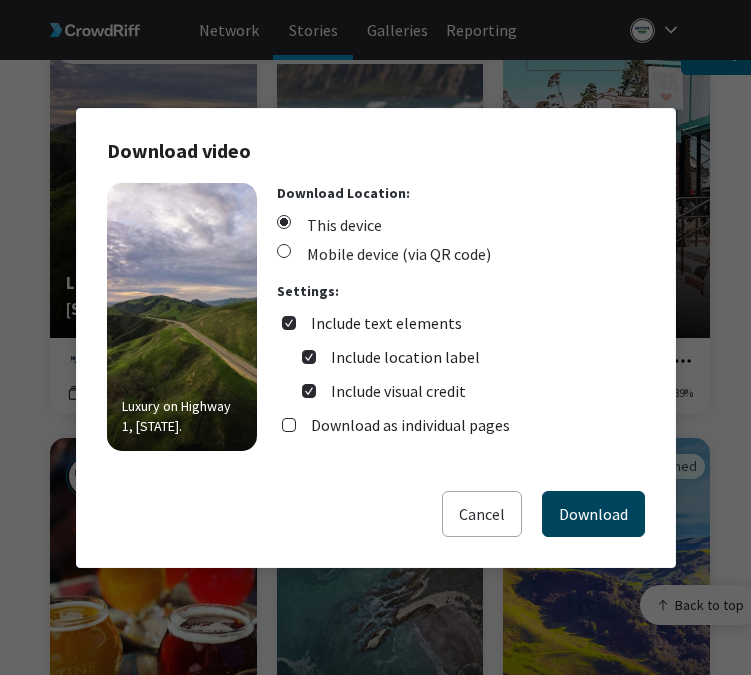 click on "Download" at bounding box center (593, 514) 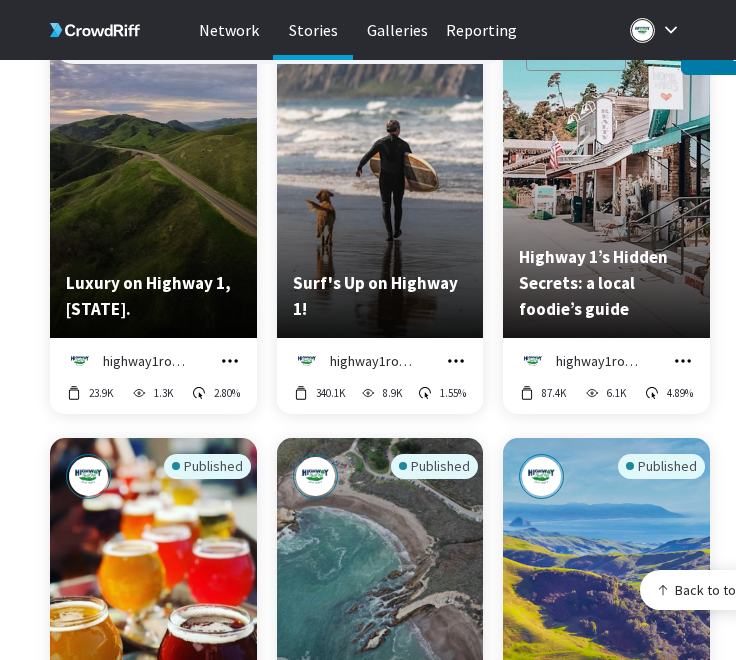 click 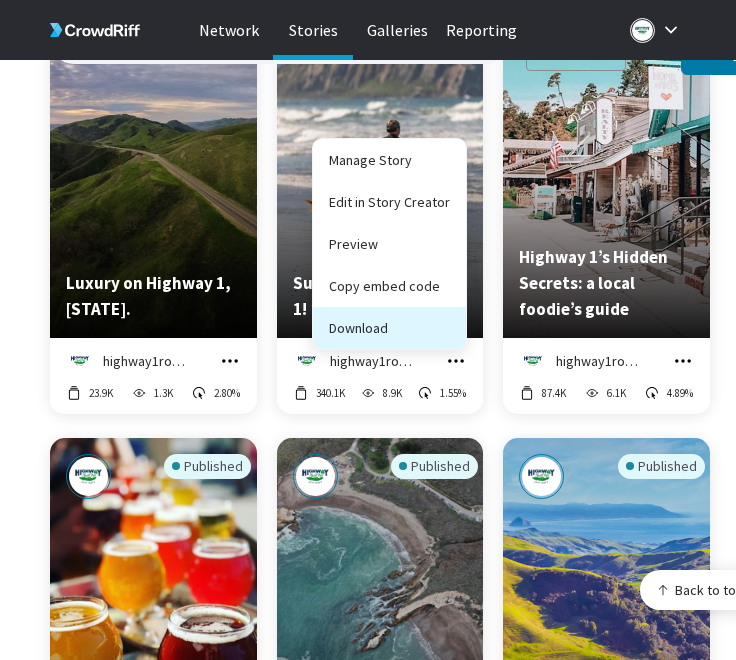 click on "Download" at bounding box center (389, 328) 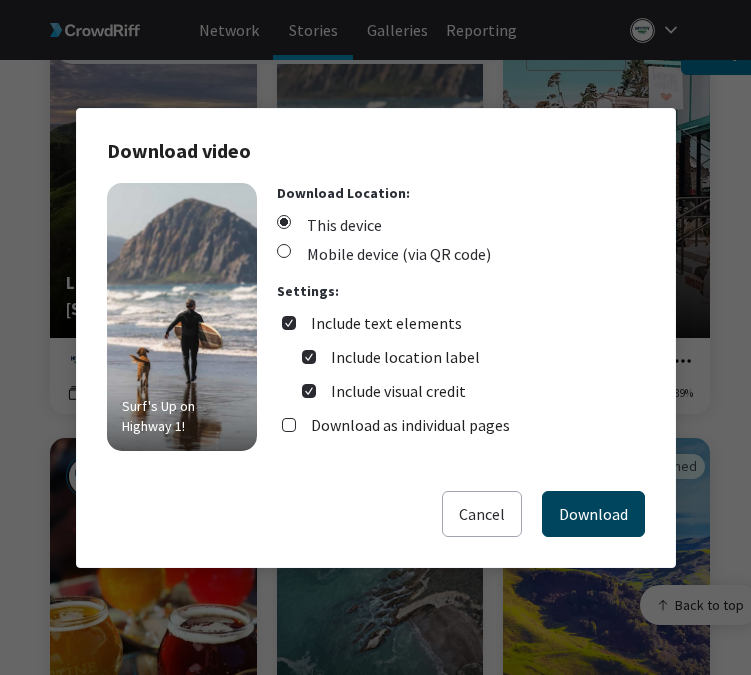 click on "Download" at bounding box center [593, 514] 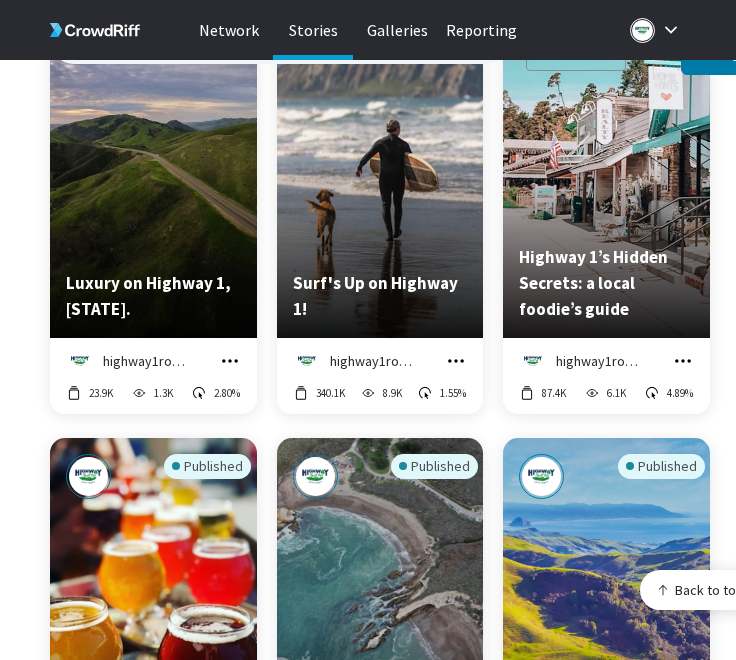 click 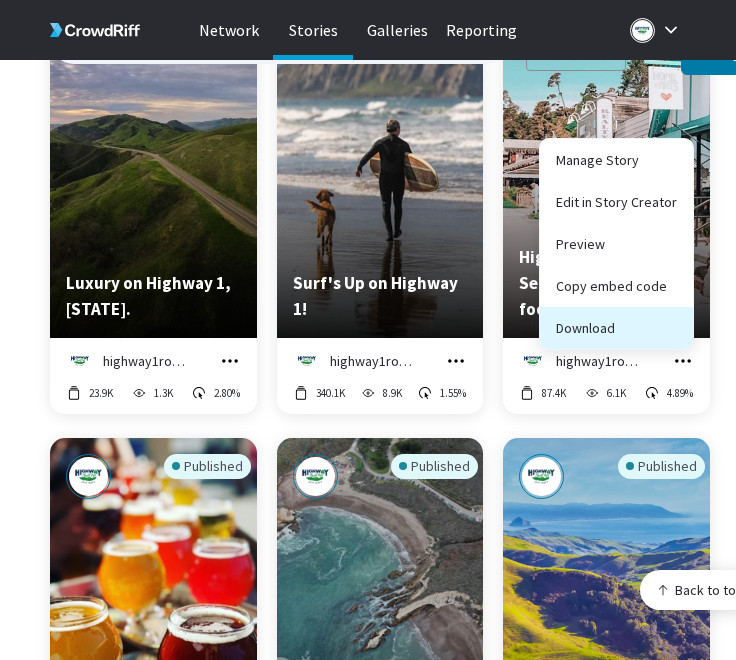 click on "Download" at bounding box center [616, 328] 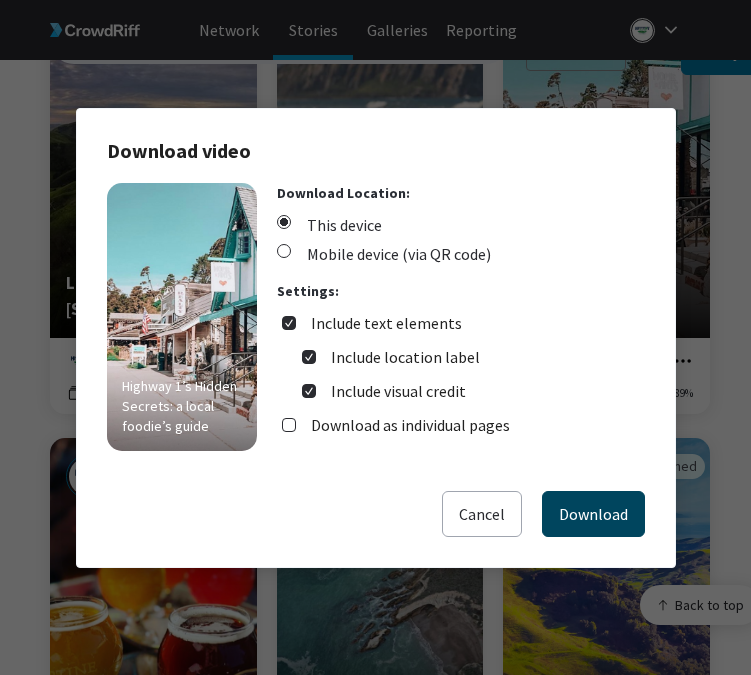 click on "Download" at bounding box center [593, 514] 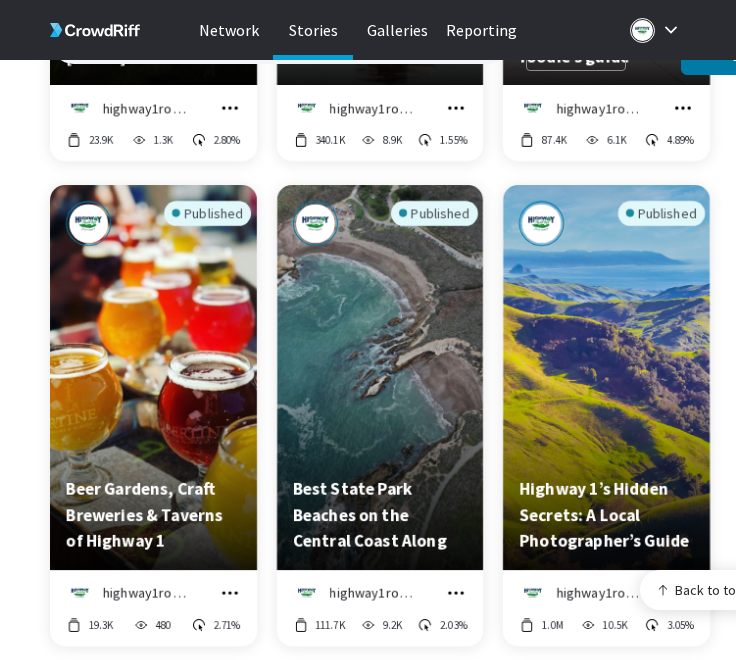 scroll, scrollTop: 4487, scrollLeft: 0, axis: vertical 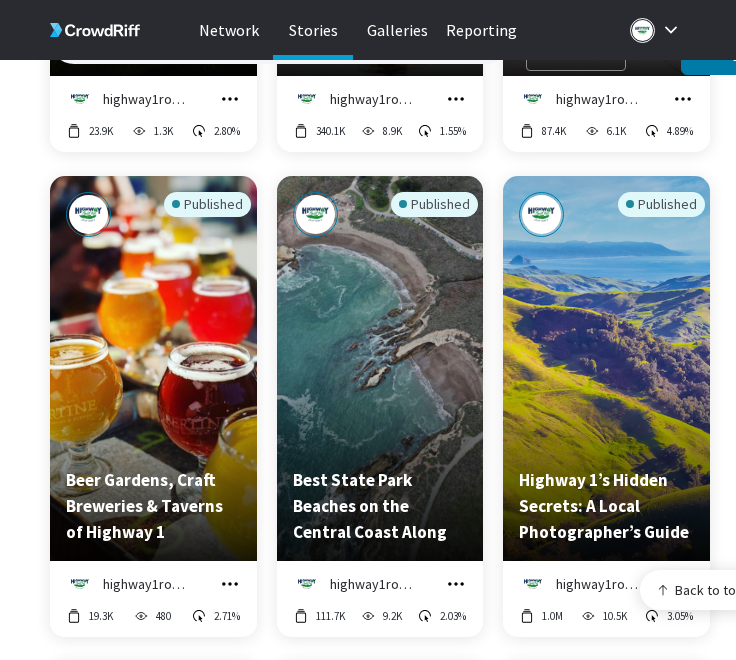 click 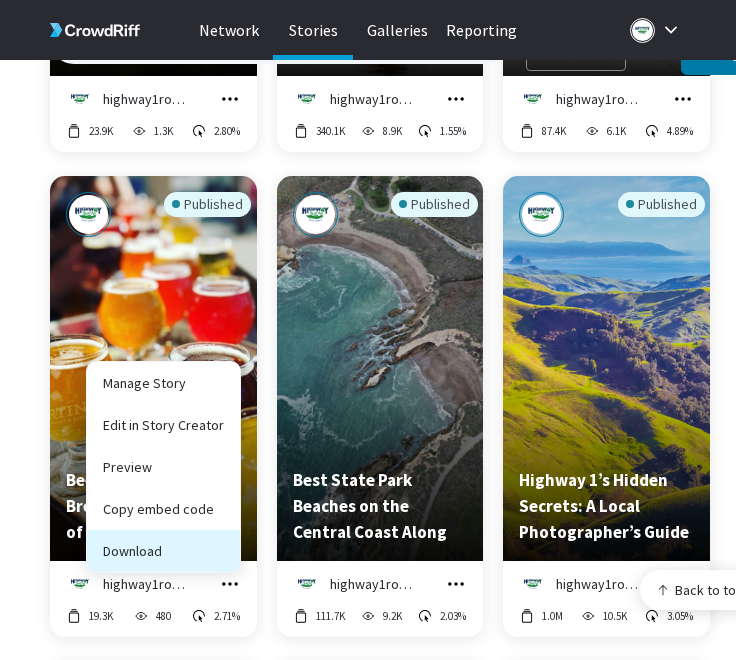click on "Download" at bounding box center (163, 551) 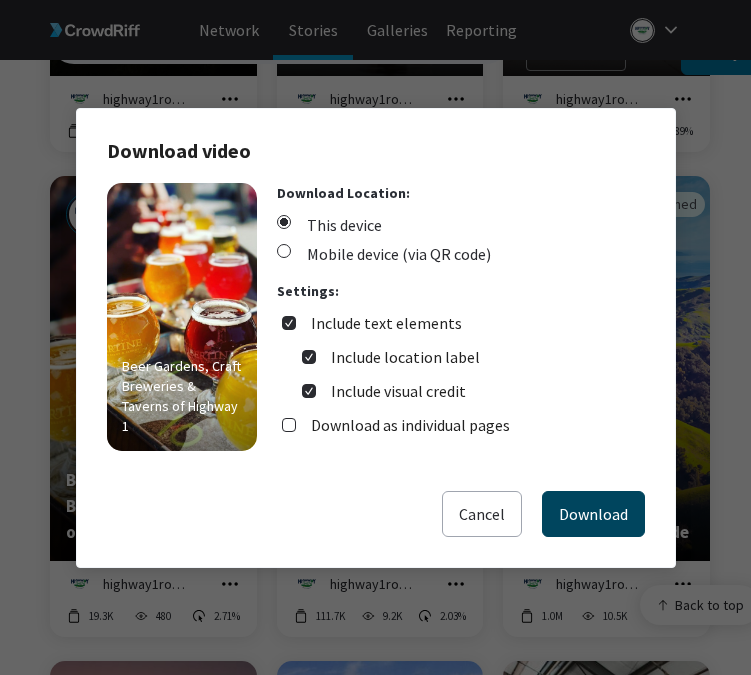 click on "Download" at bounding box center (593, 514) 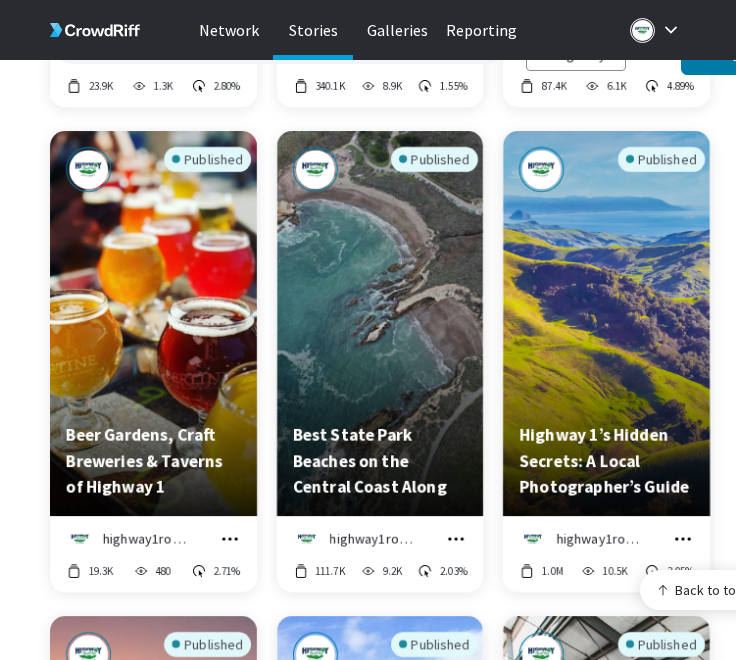 scroll, scrollTop: 4619, scrollLeft: 0, axis: vertical 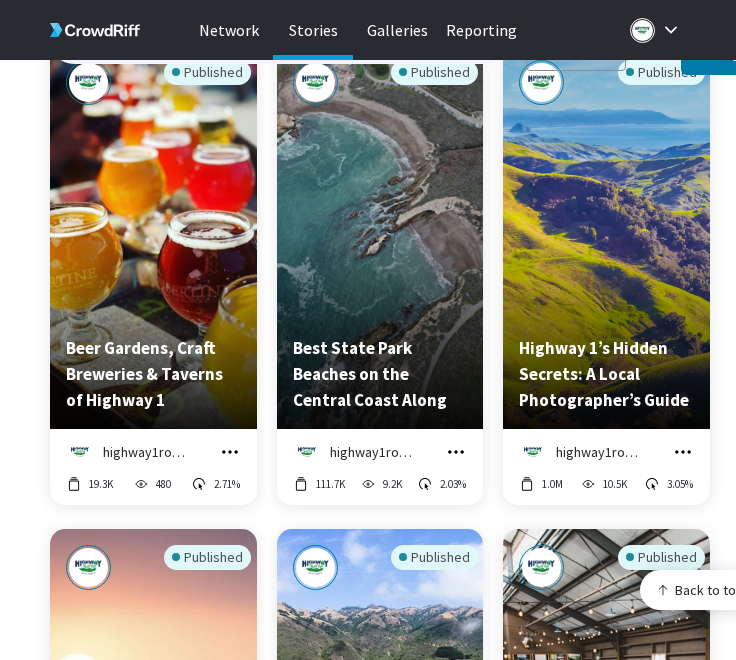 click 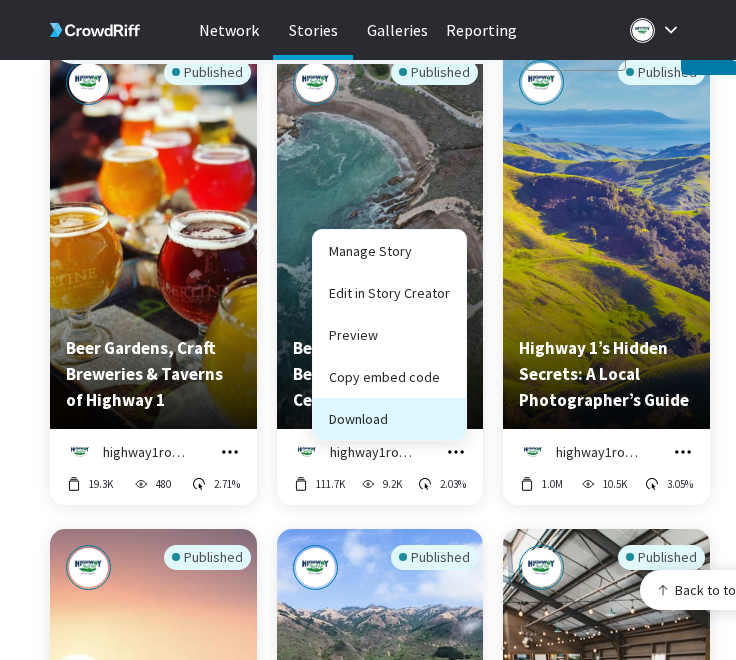 click on "Download" at bounding box center [389, 419] 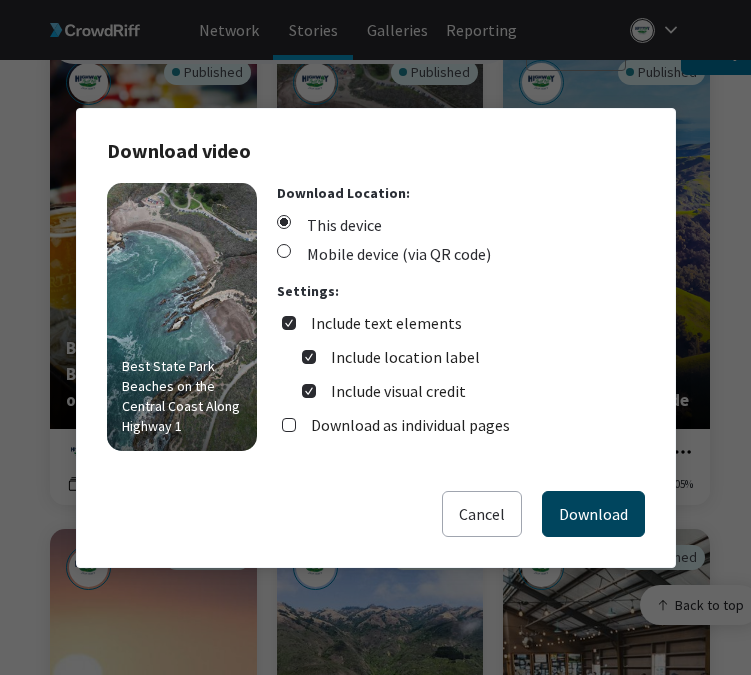 click on "Download" at bounding box center [593, 514] 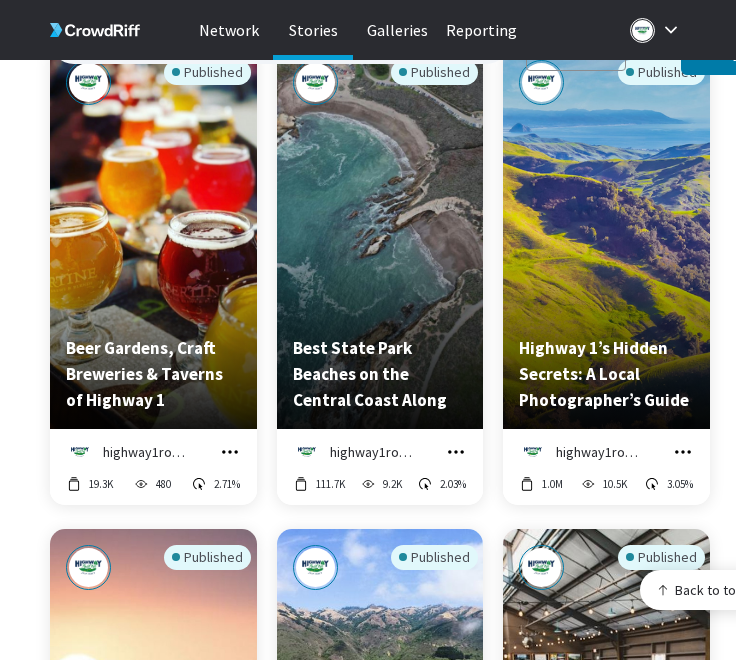 click 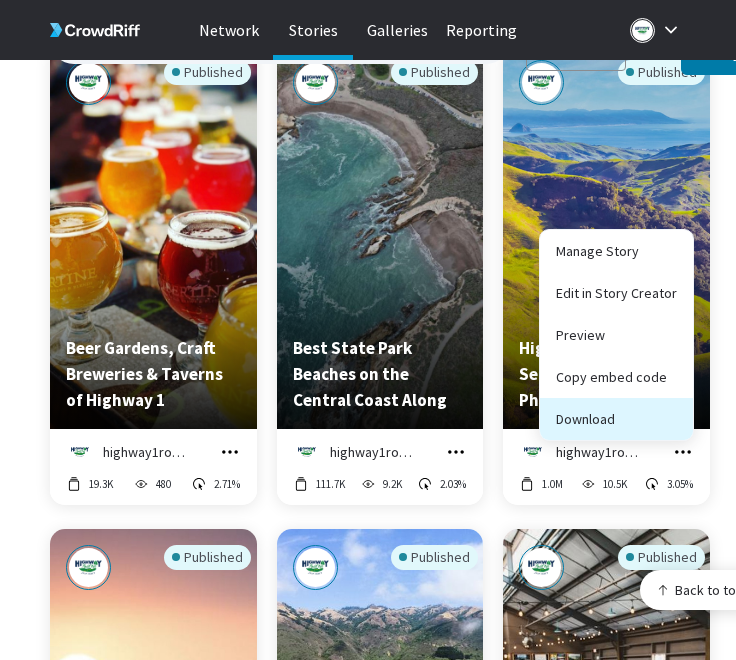 click on "Download" at bounding box center (616, 419) 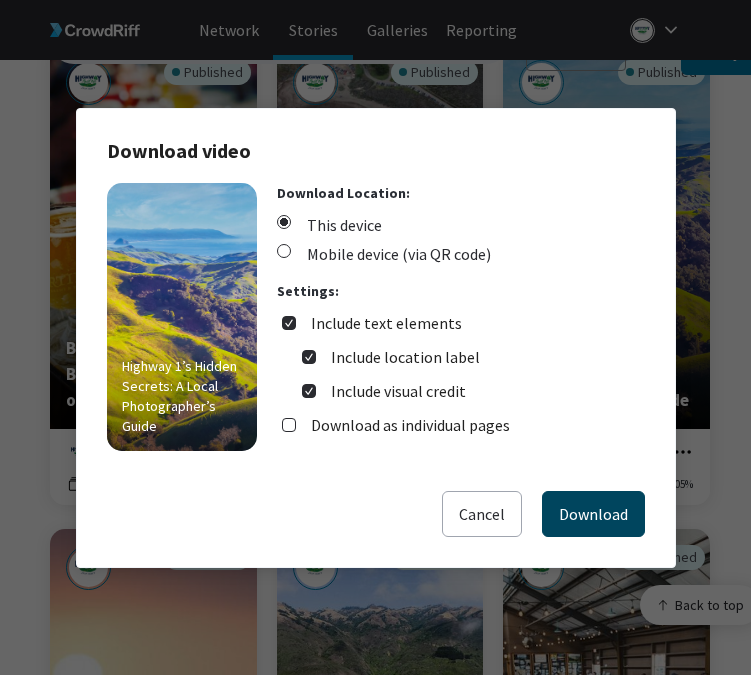 click on "Download" at bounding box center [593, 514] 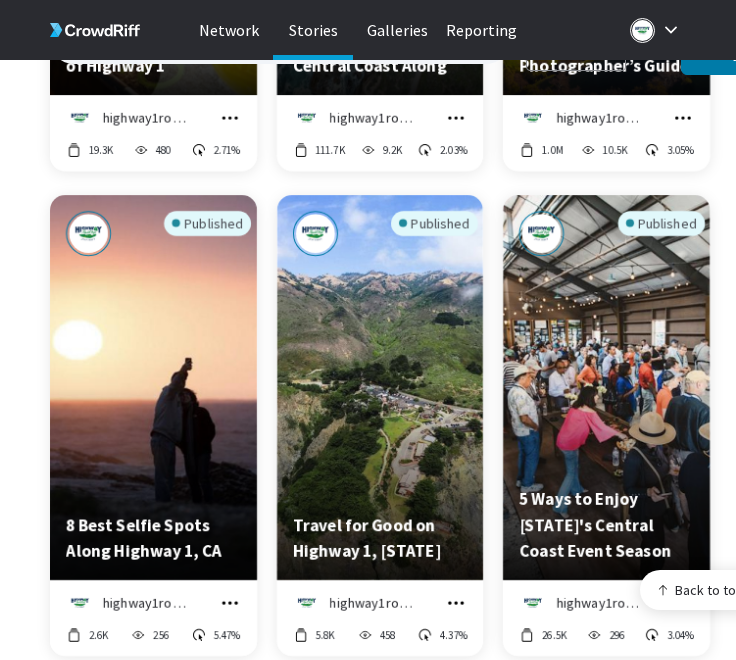 scroll, scrollTop: 5124, scrollLeft: 0, axis: vertical 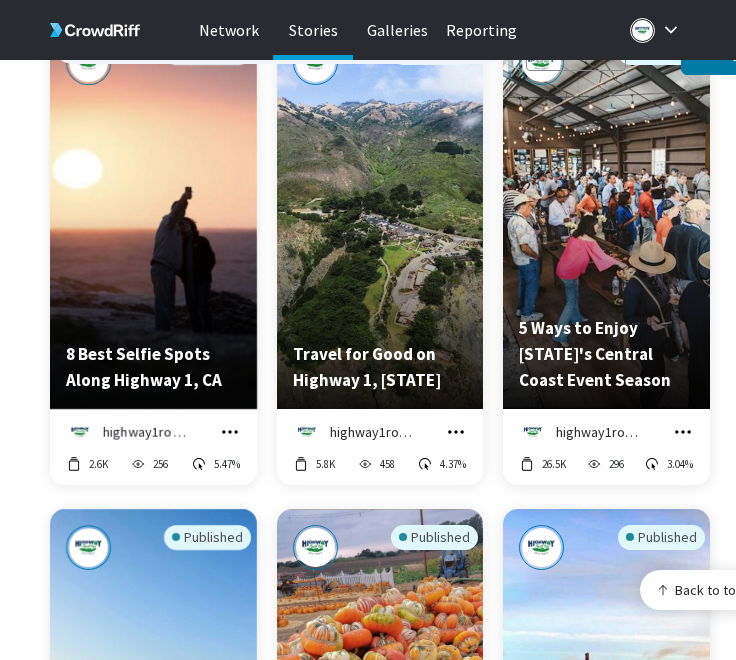 click 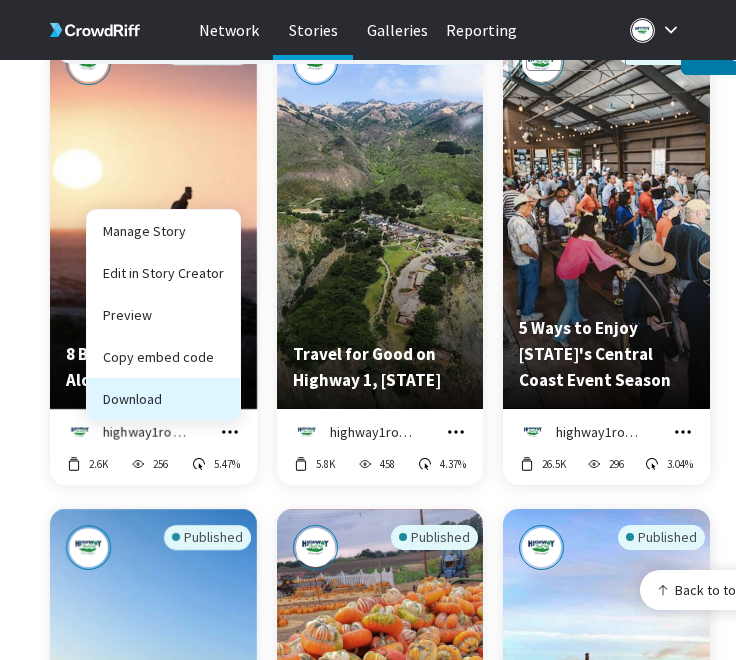click on "Download" at bounding box center [163, 399] 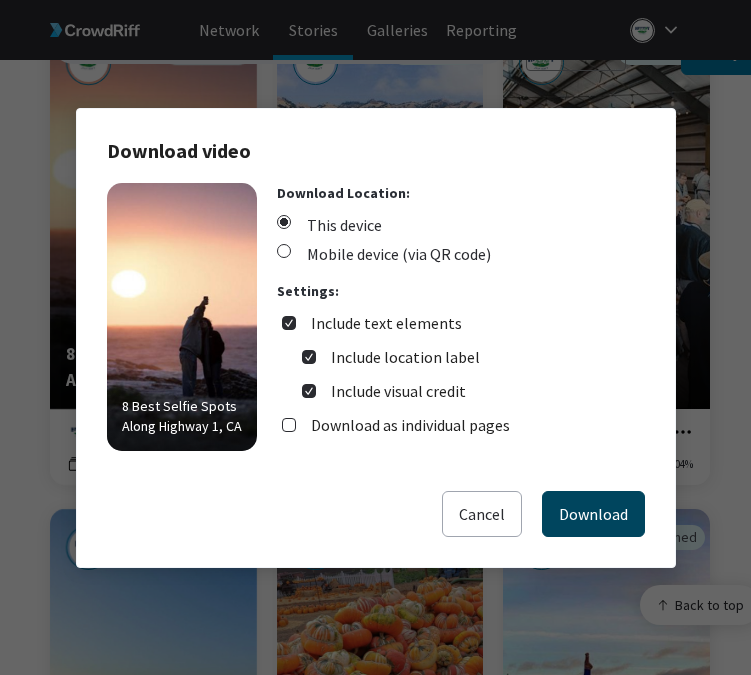 click on "Download" at bounding box center [593, 514] 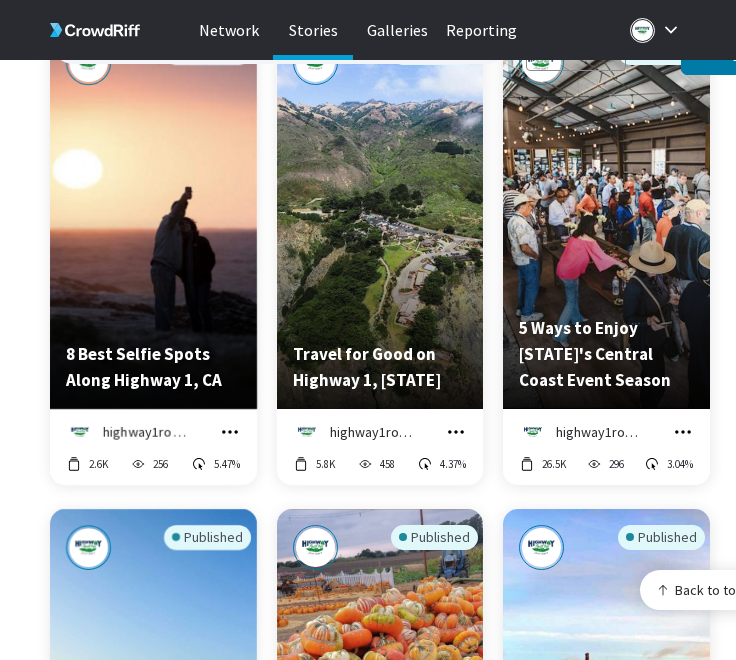 click 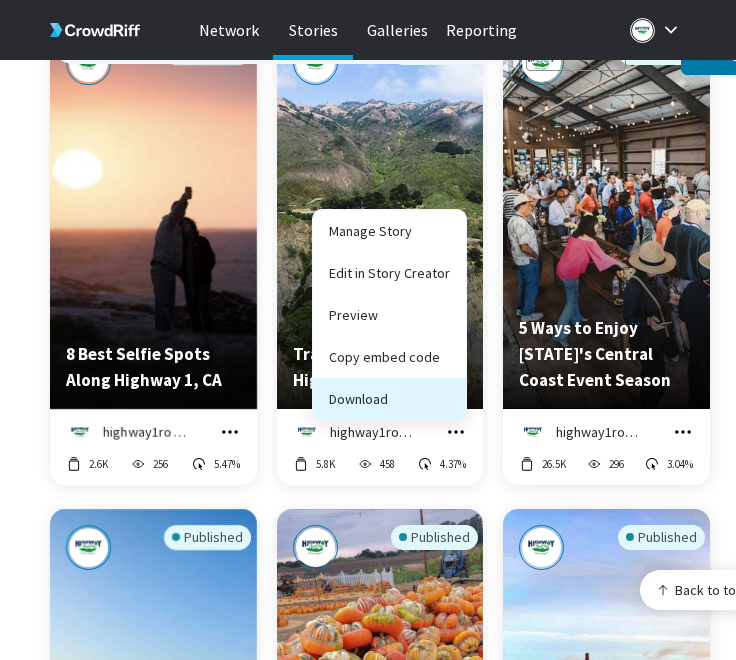 click on "Download" at bounding box center (389, 399) 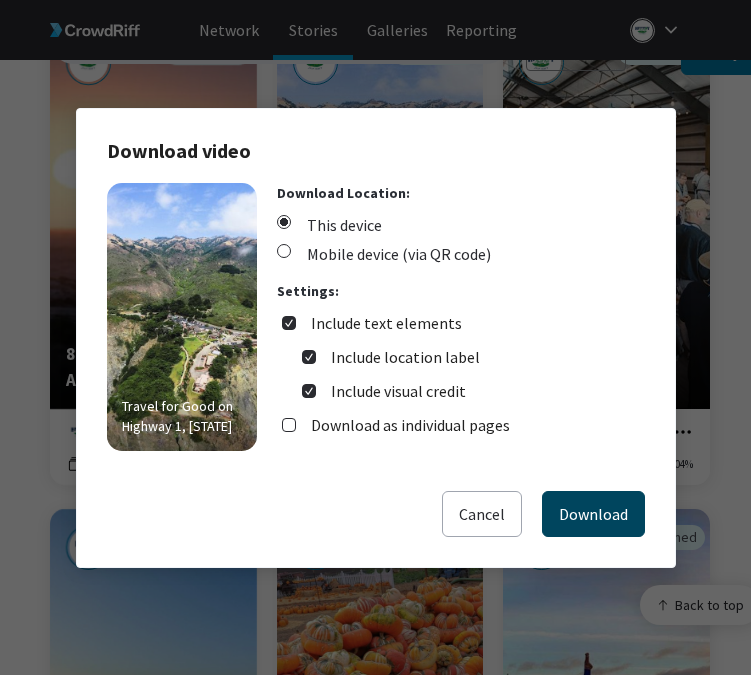 click on "Download" at bounding box center (593, 514) 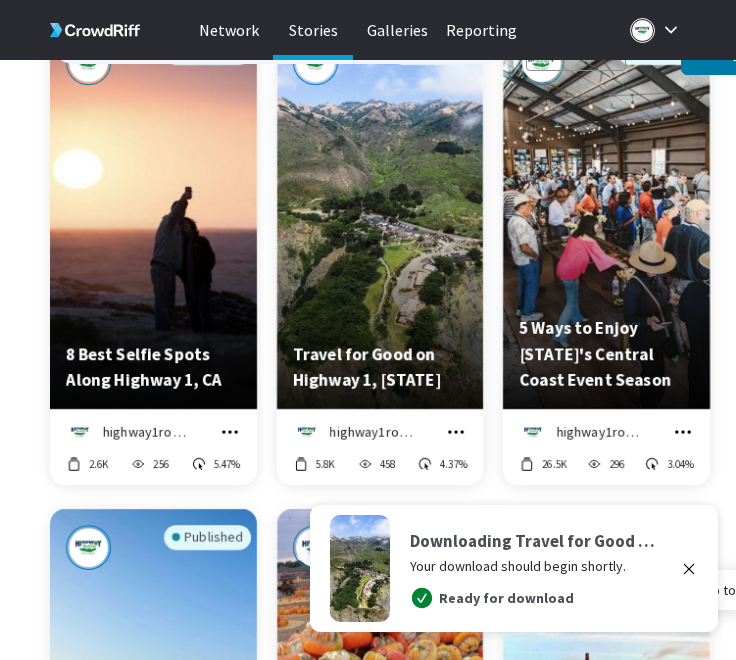 click 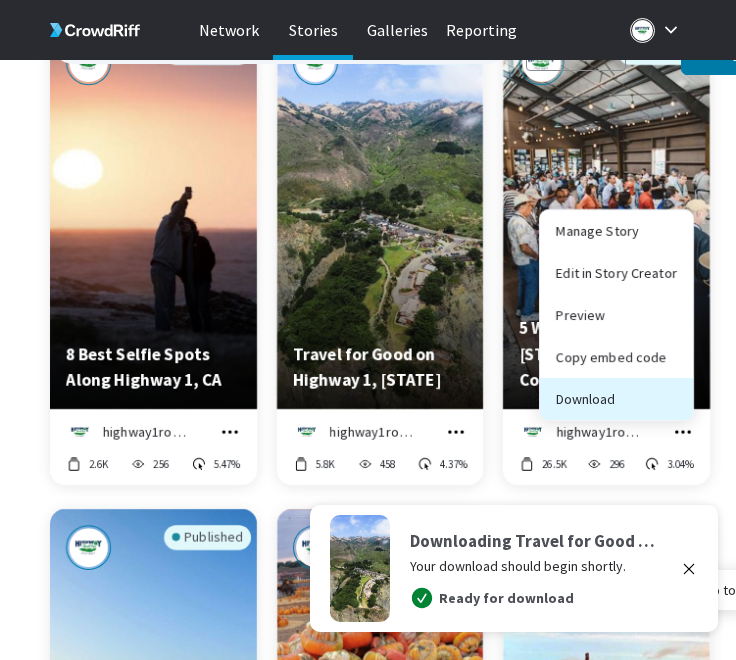 click on "Download" at bounding box center (616, 399) 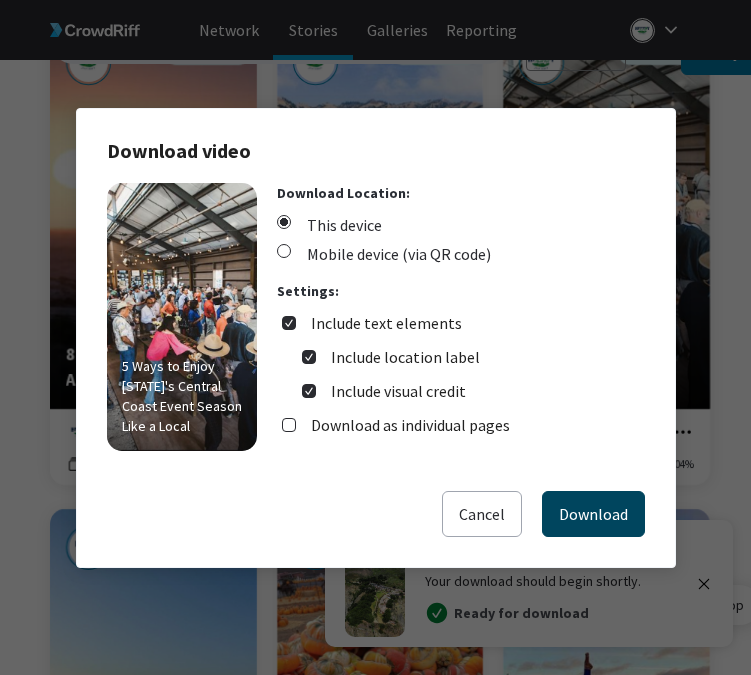 click on "Download" at bounding box center [593, 514] 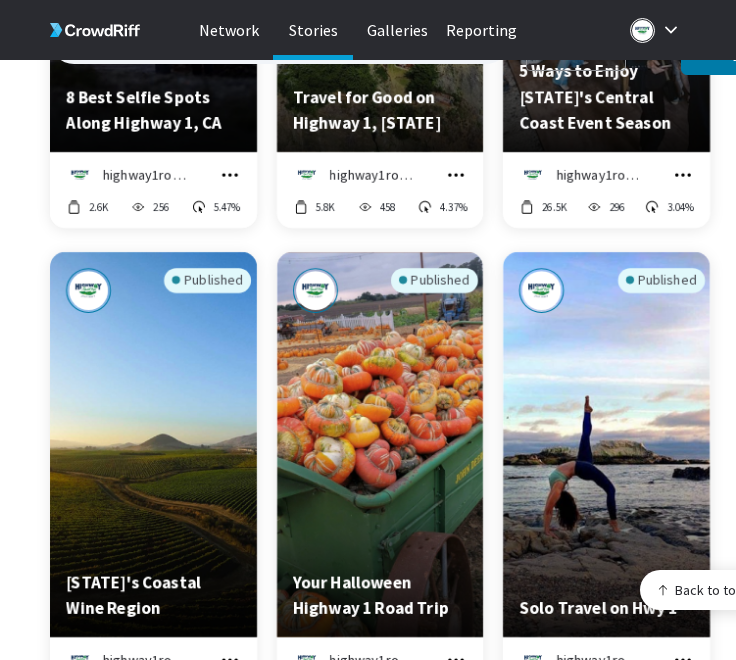 scroll, scrollTop: 5577, scrollLeft: 0, axis: vertical 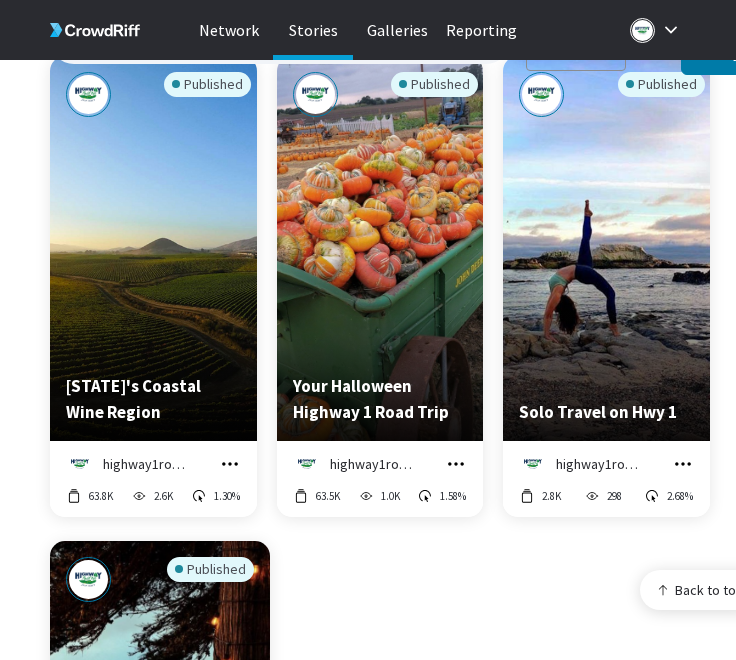 click 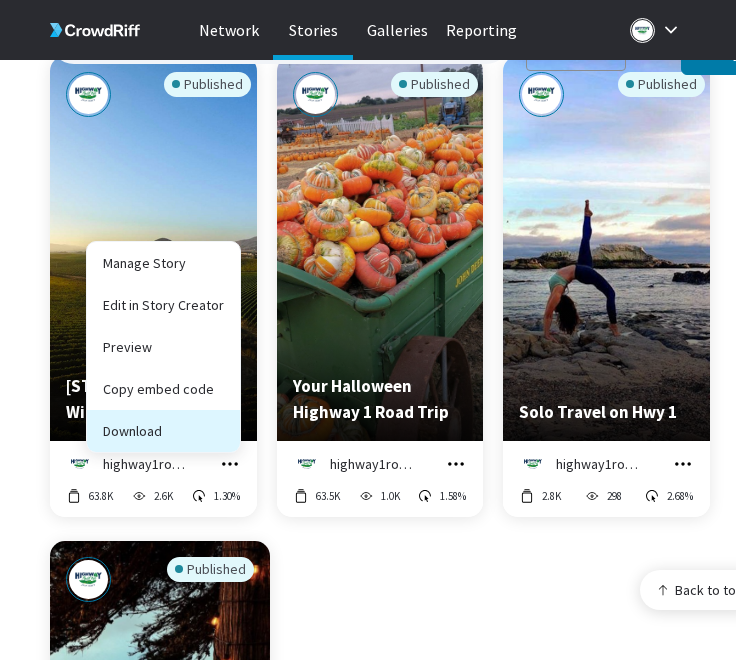 click on "Download" at bounding box center [163, 431] 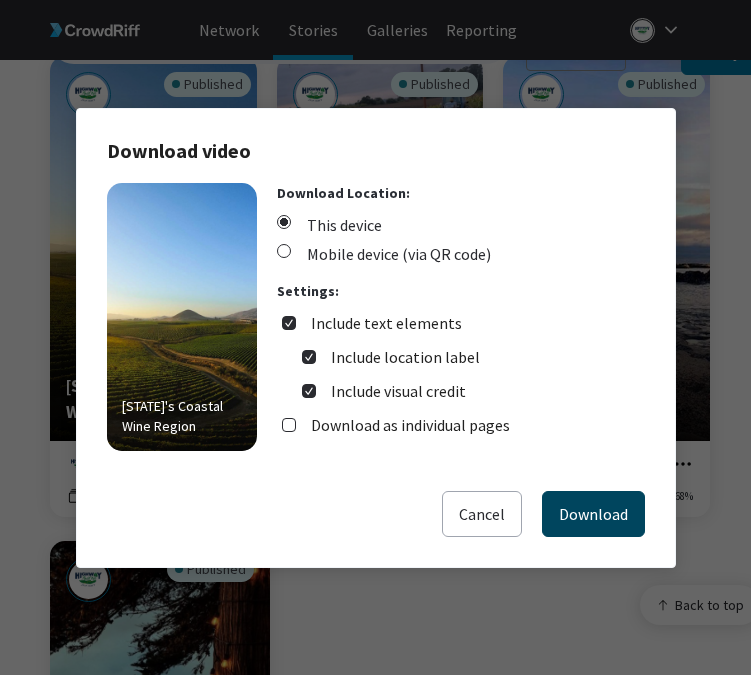 click on "Download" at bounding box center (593, 514) 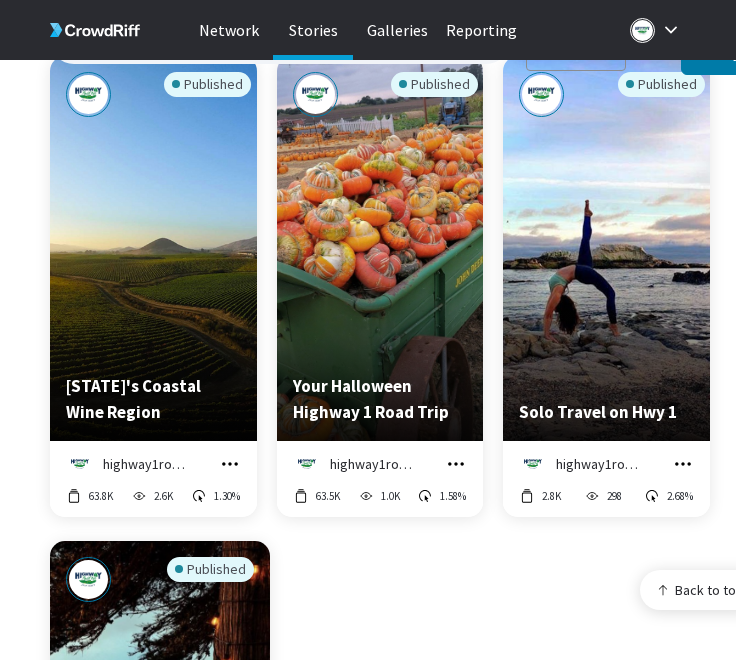 click 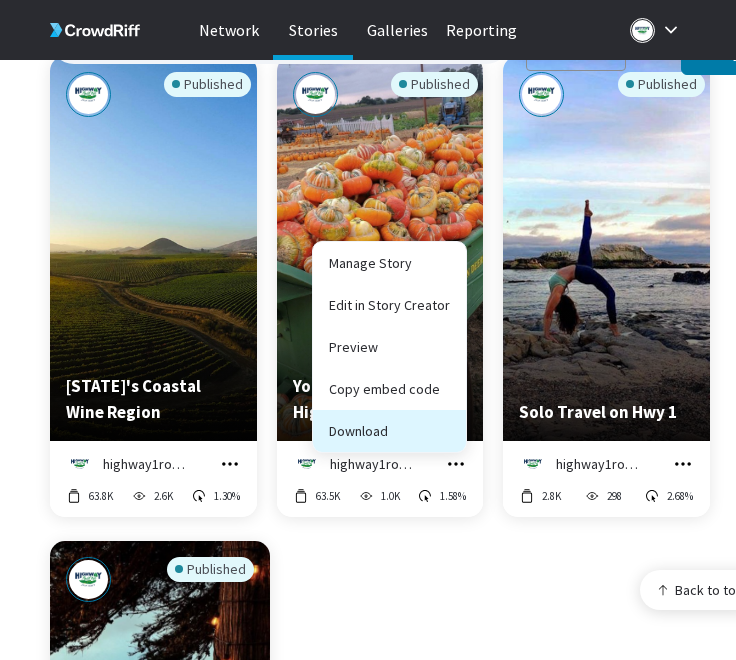 click on "Download" at bounding box center [389, 431] 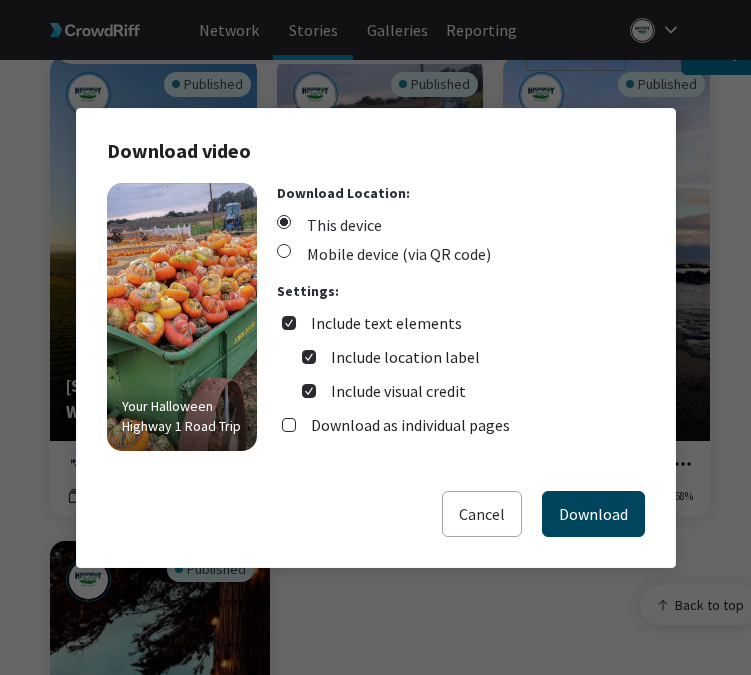 click on "Download" at bounding box center (593, 514) 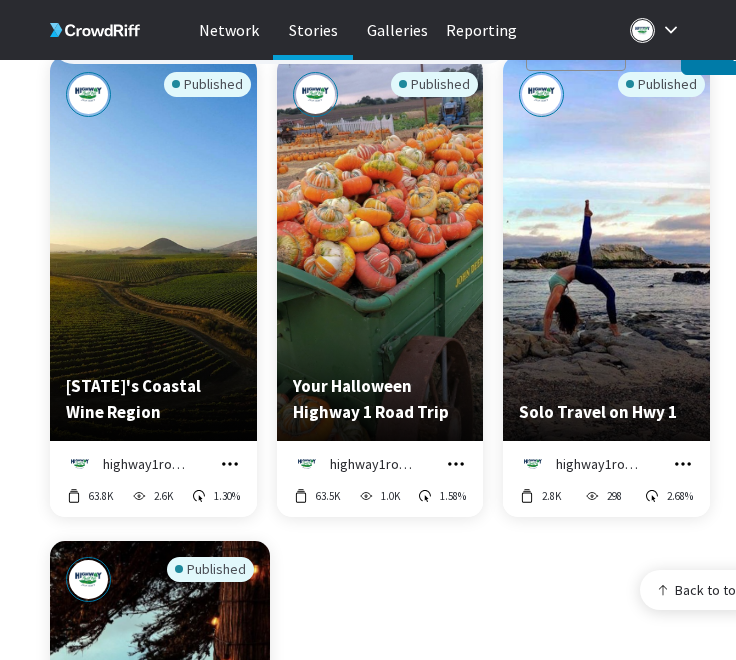 click 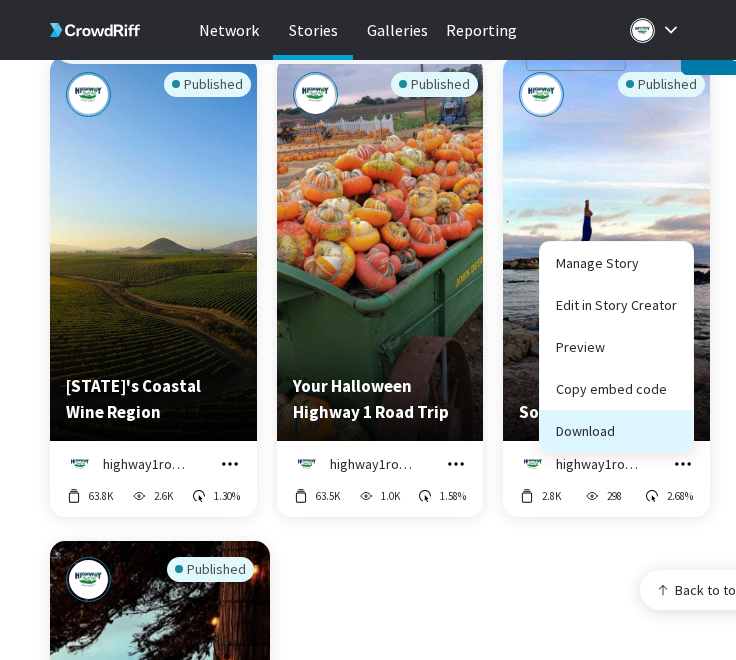 click on "Download" at bounding box center (616, 431) 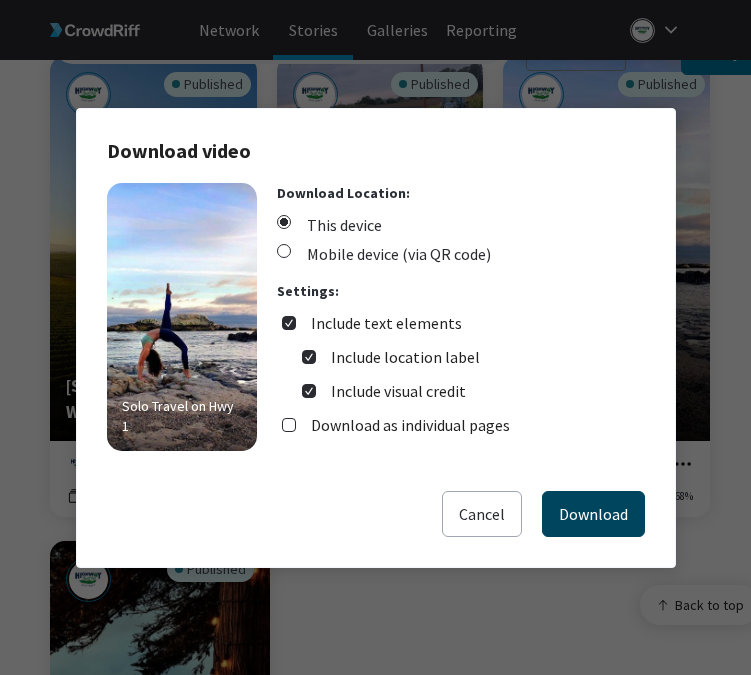 click on "Download" at bounding box center (593, 514) 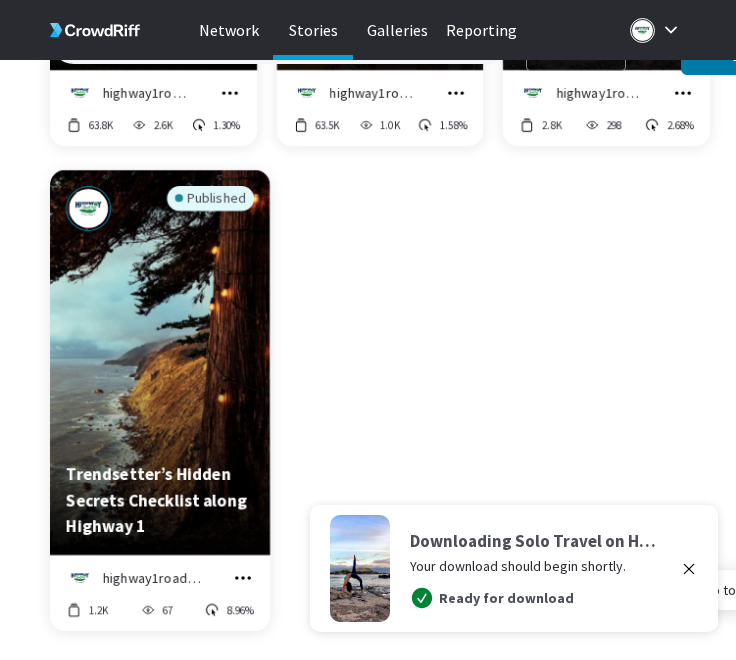 scroll, scrollTop: 5966, scrollLeft: 0, axis: vertical 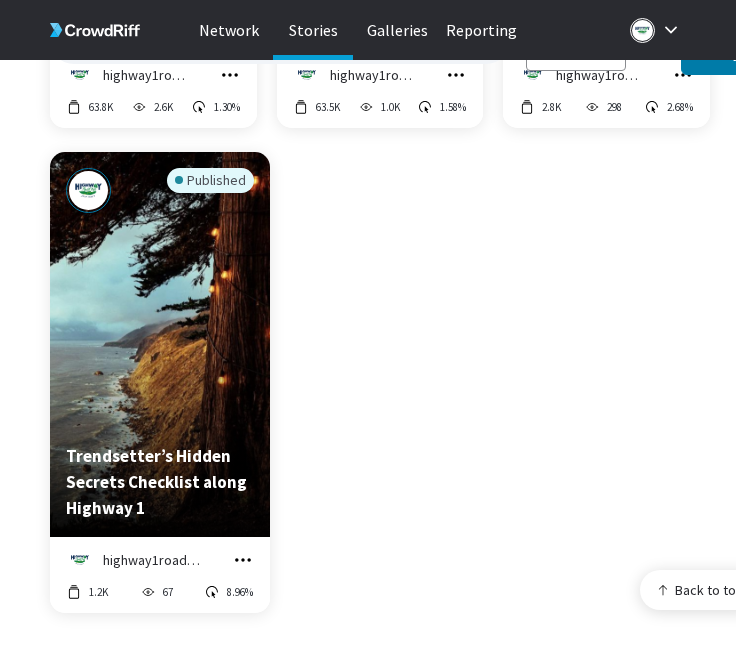 click 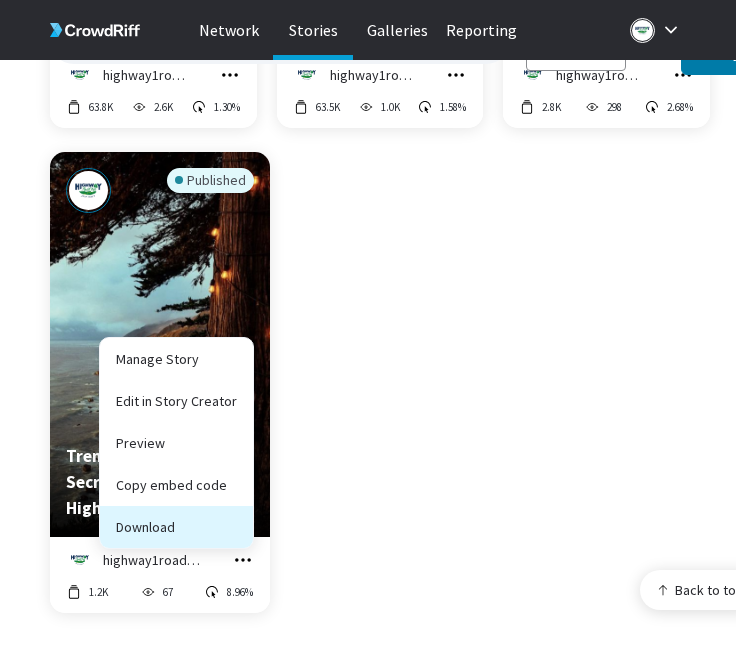 click on "Download" at bounding box center [176, 527] 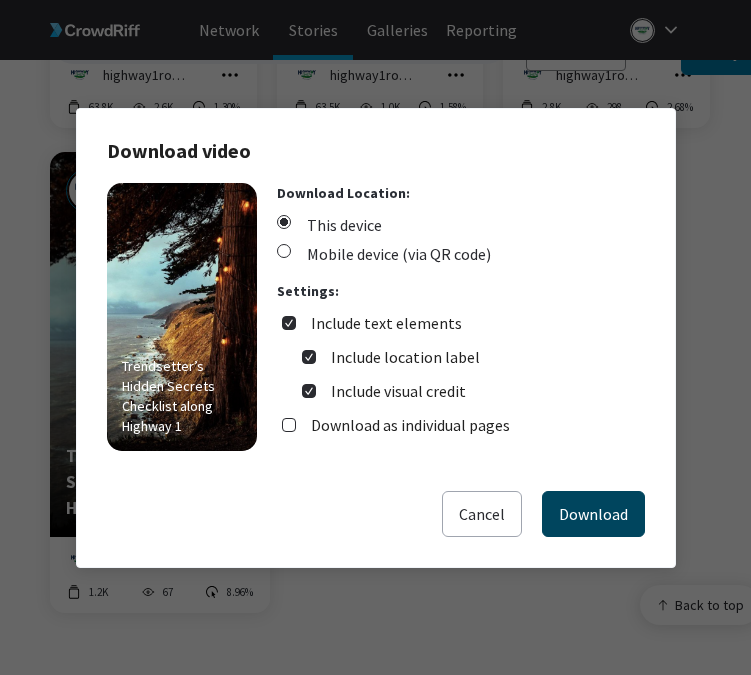 click on "Download" at bounding box center (593, 514) 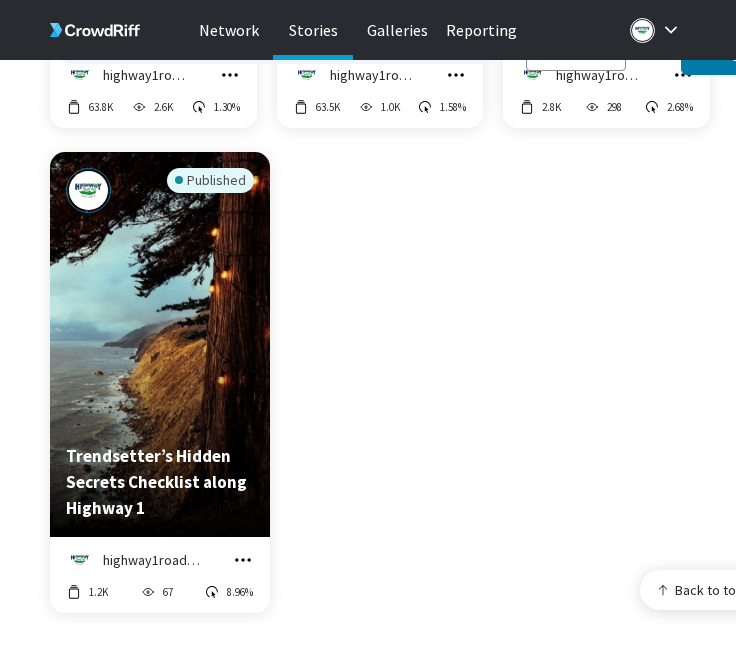 click on "Published Trendsetter’s Hidden Secrets Checklist along Highway 1   highway1roadtrip Manage Story Edit in Story Creator Preview Copy embed code Download 1.2K 67 8.96%" at bounding box center (380, 394) 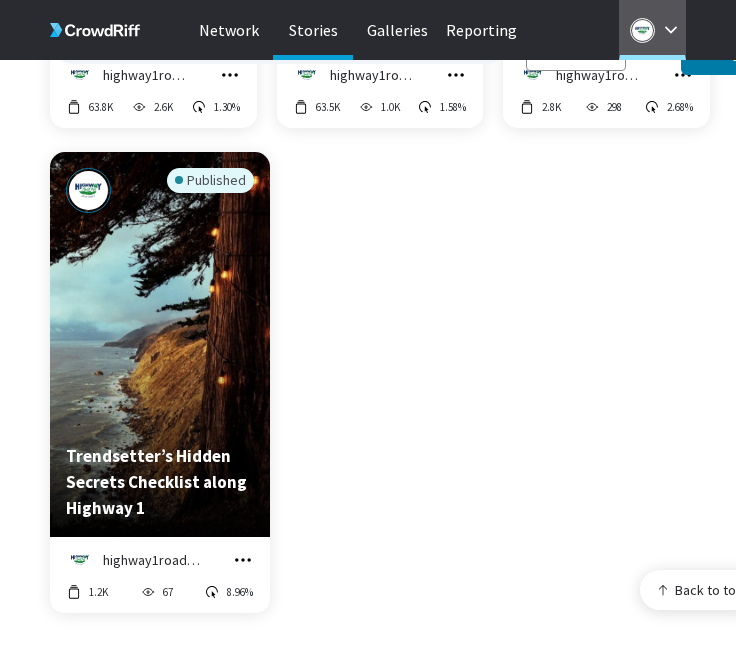click at bounding box center [642, 30] 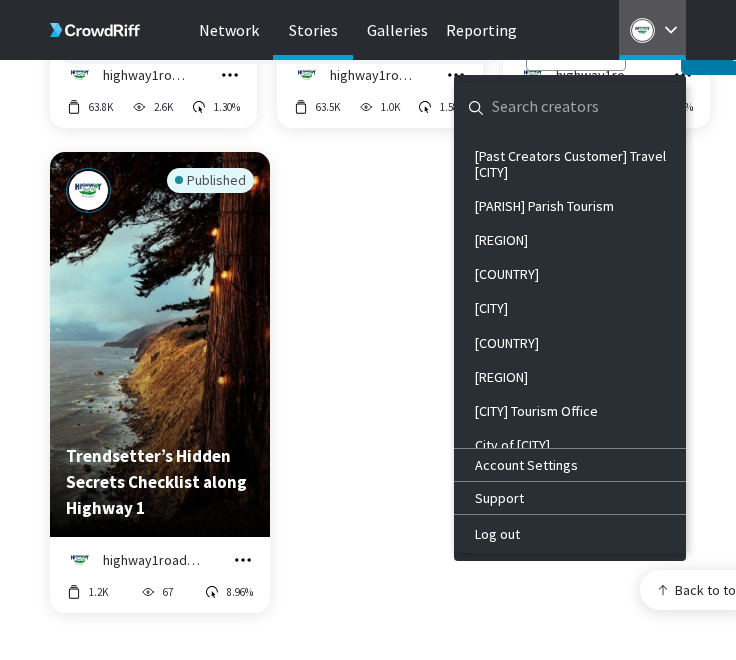 click at bounding box center (554, 107) 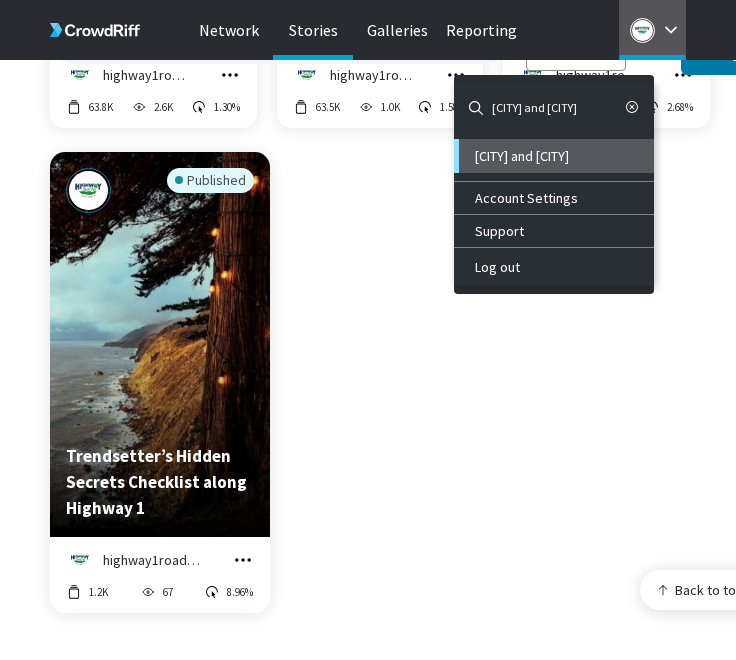 type on "Oceano and Nipomo" 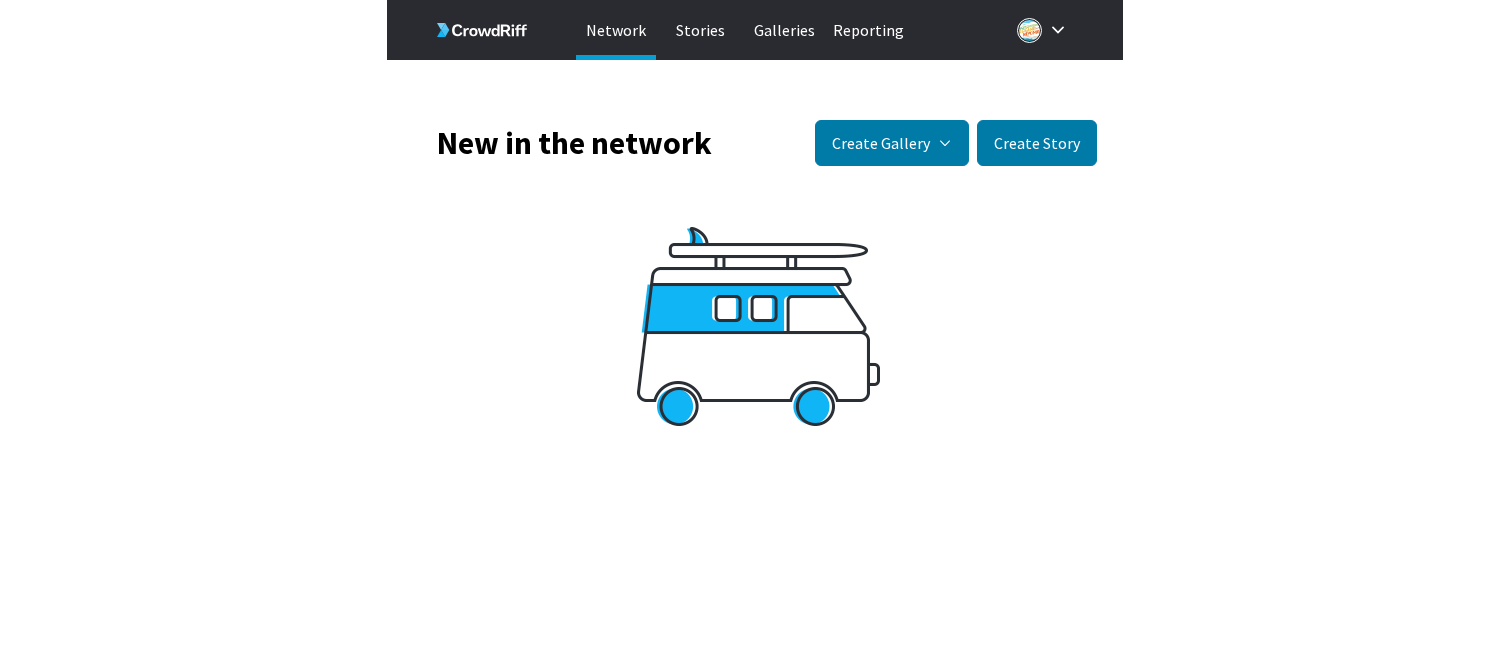 scroll, scrollTop: 0, scrollLeft: 0, axis: both 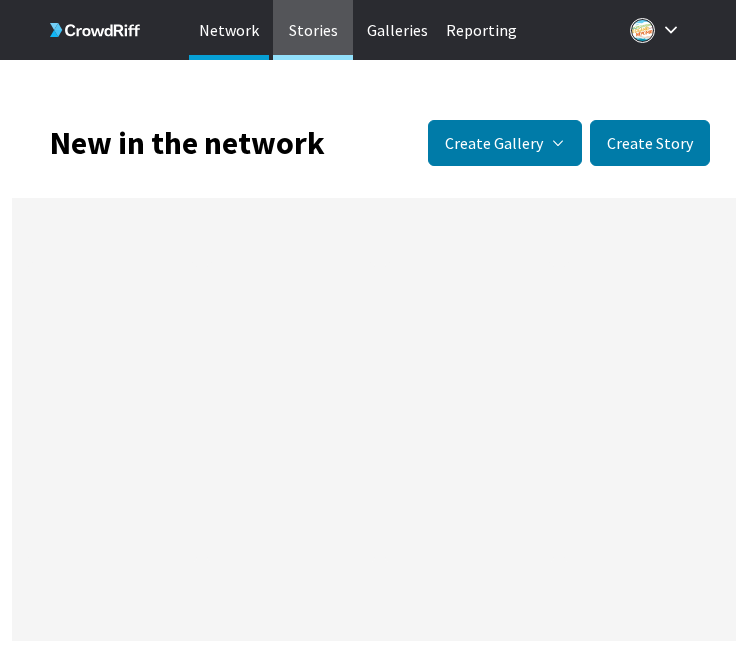 click on "Stories" at bounding box center (313, 30) 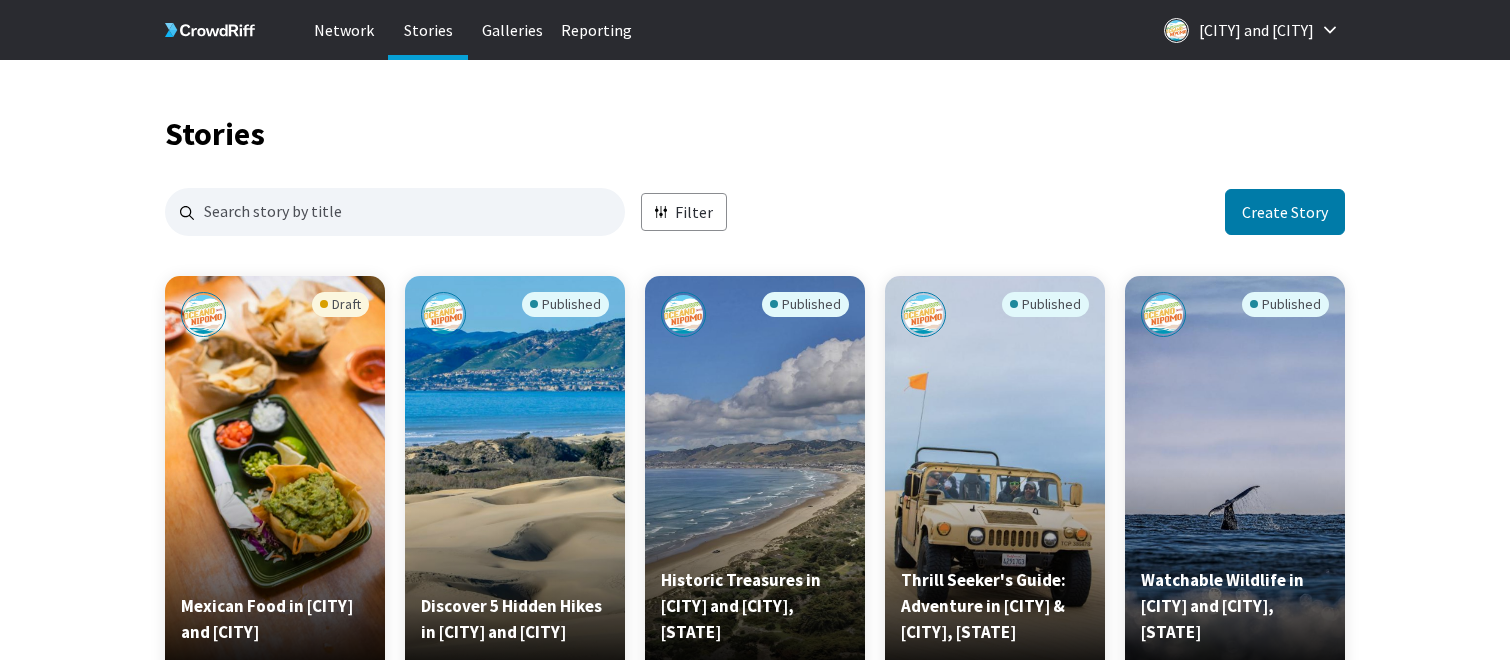 scroll, scrollTop: 16, scrollLeft: 16, axis: both 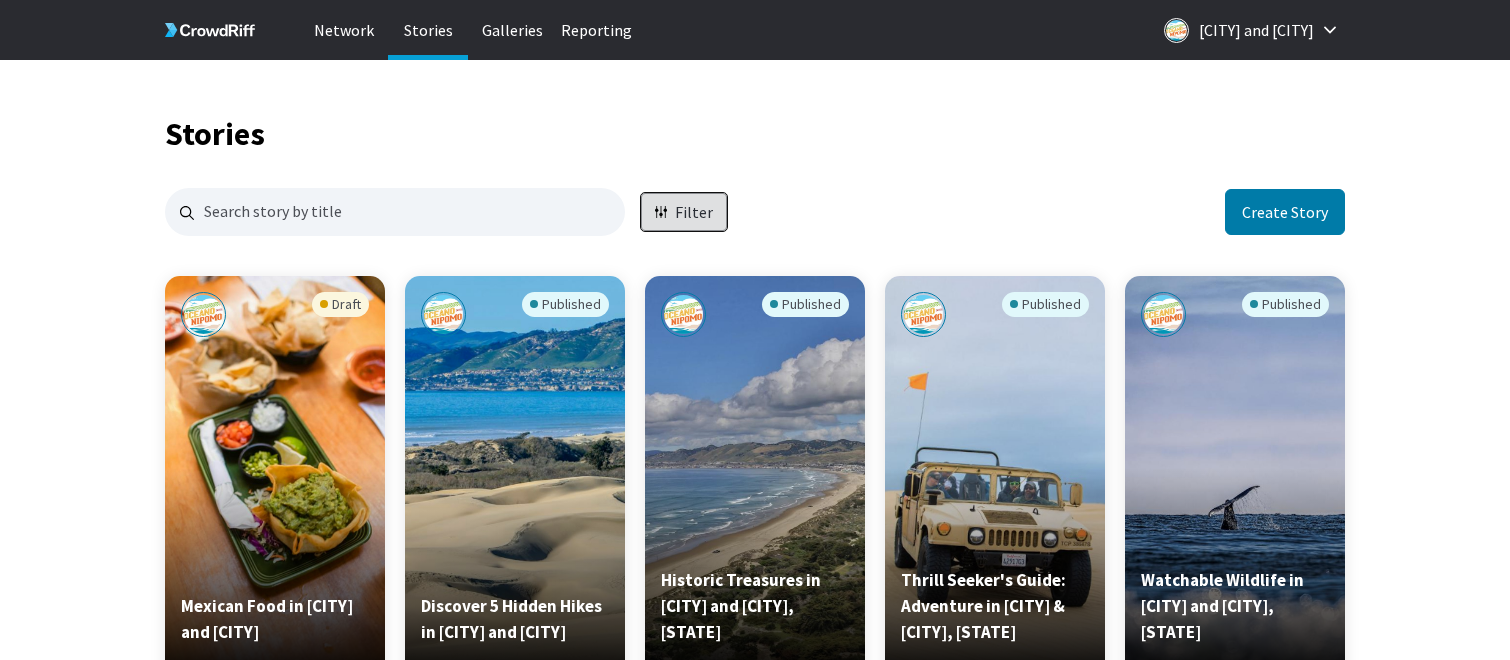 click on "Filter" at bounding box center (684, 212) 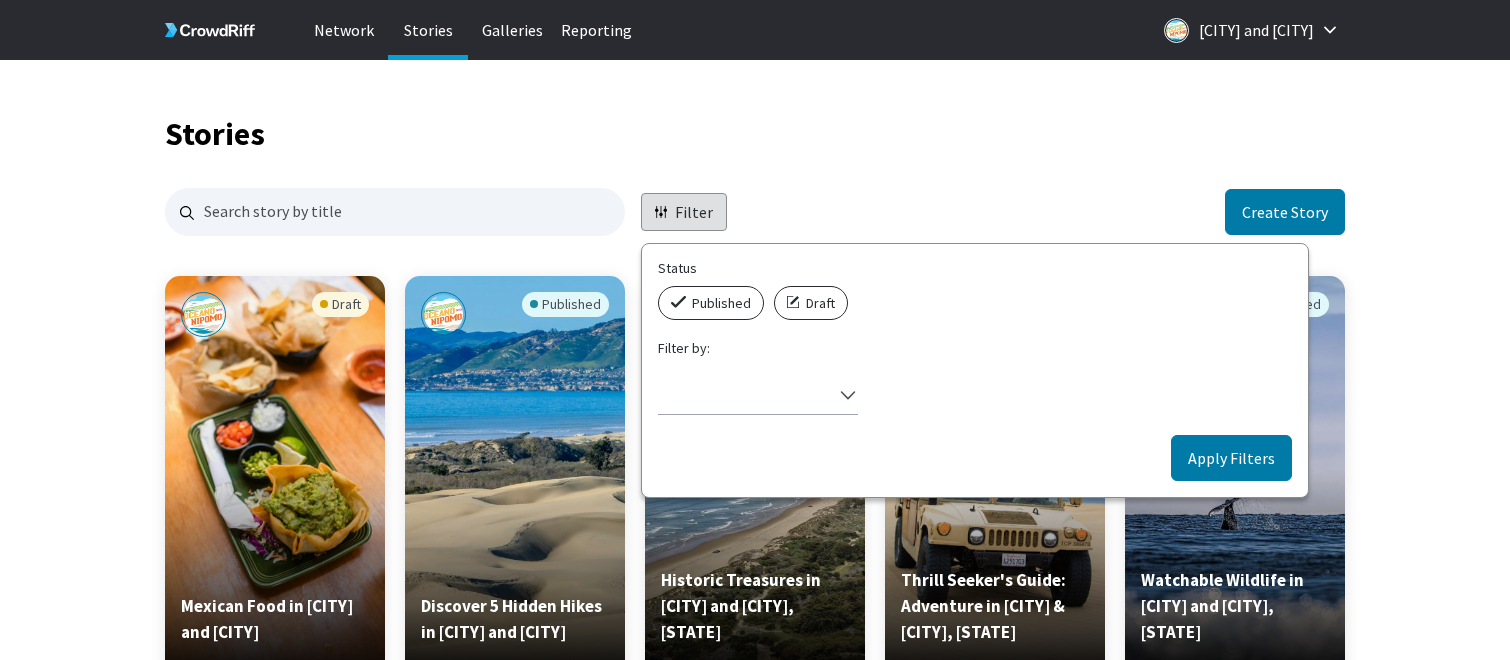 click on "Published" at bounding box center [721, 303] 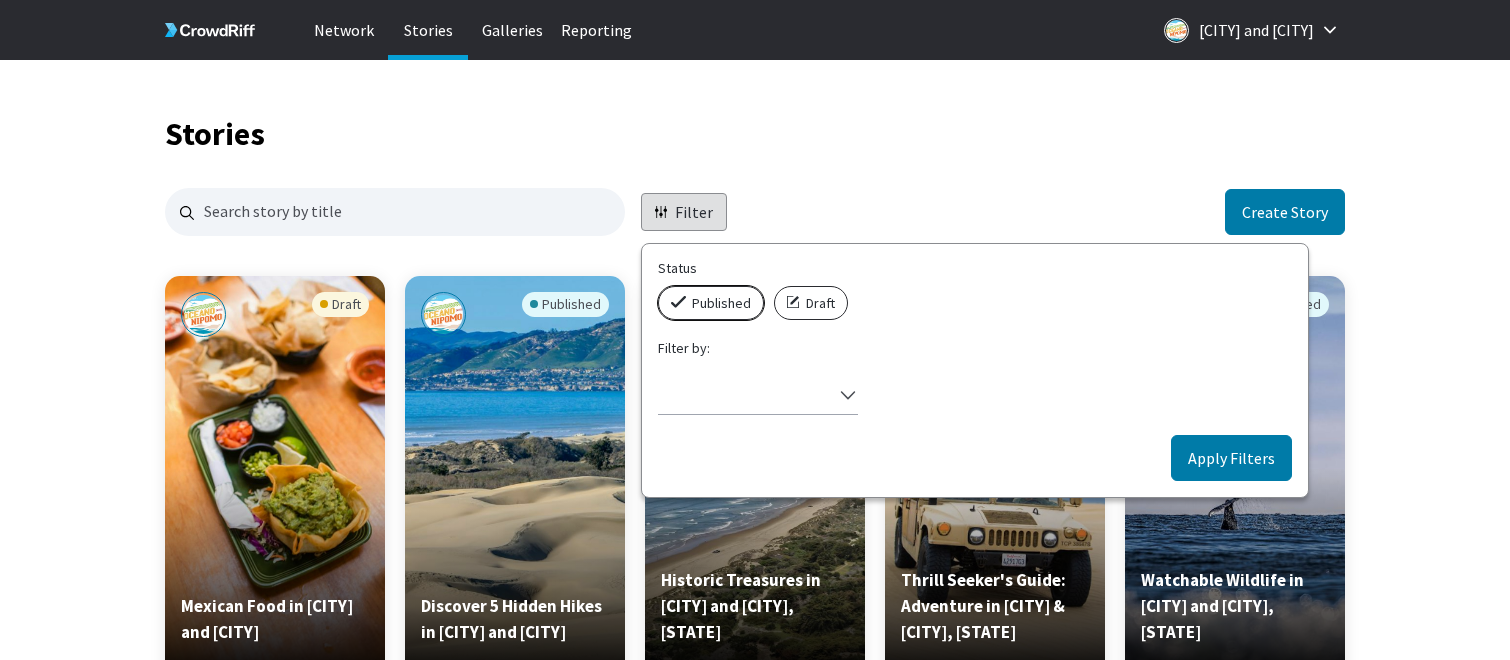 click on "Published" at bounding box center (664, 286) 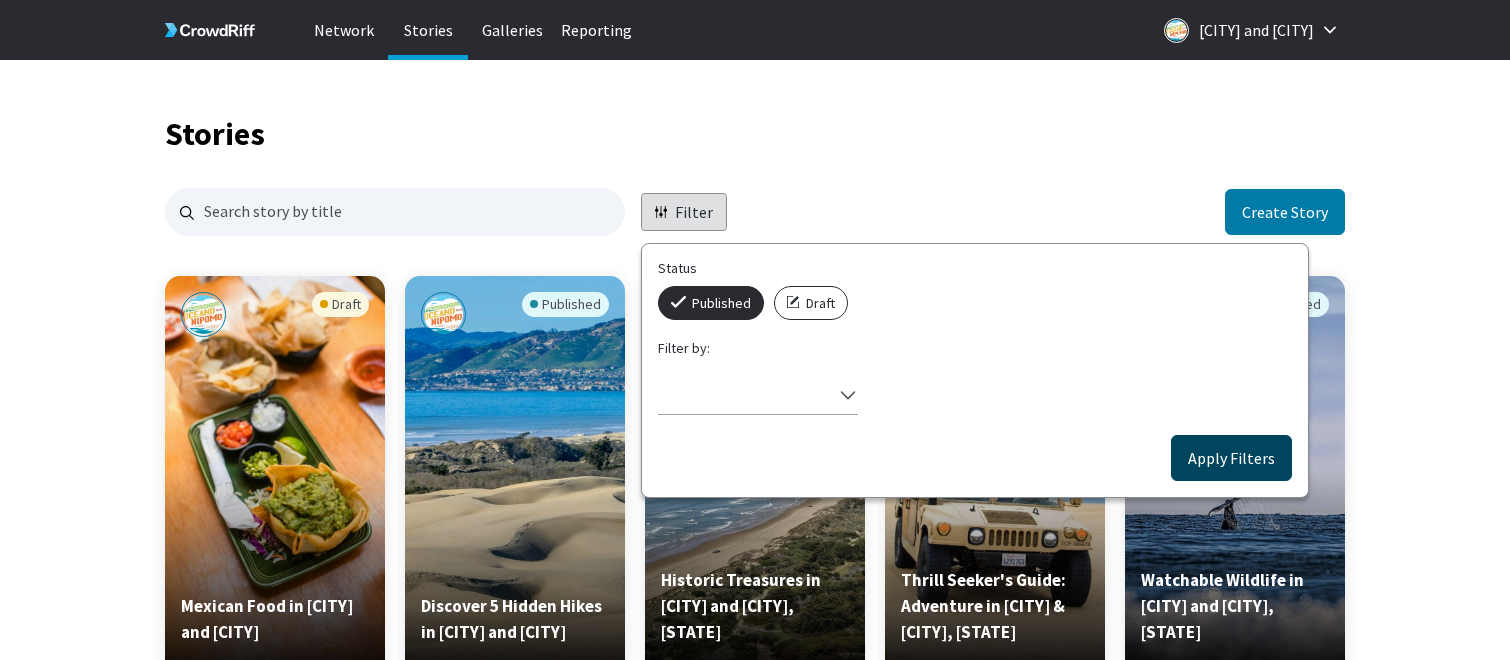 click on "Apply Filters" at bounding box center [1231, 458] 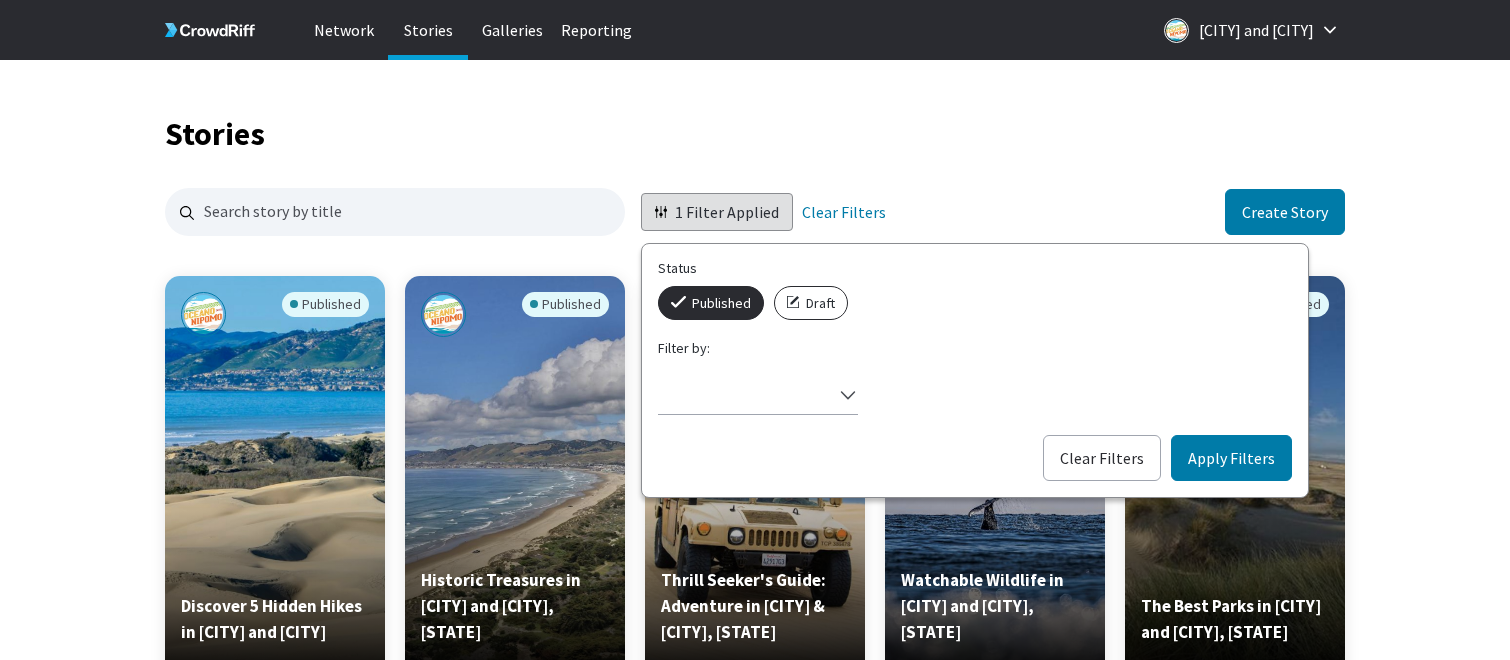 scroll, scrollTop: 1440, scrollLeft: 1165, axis: both 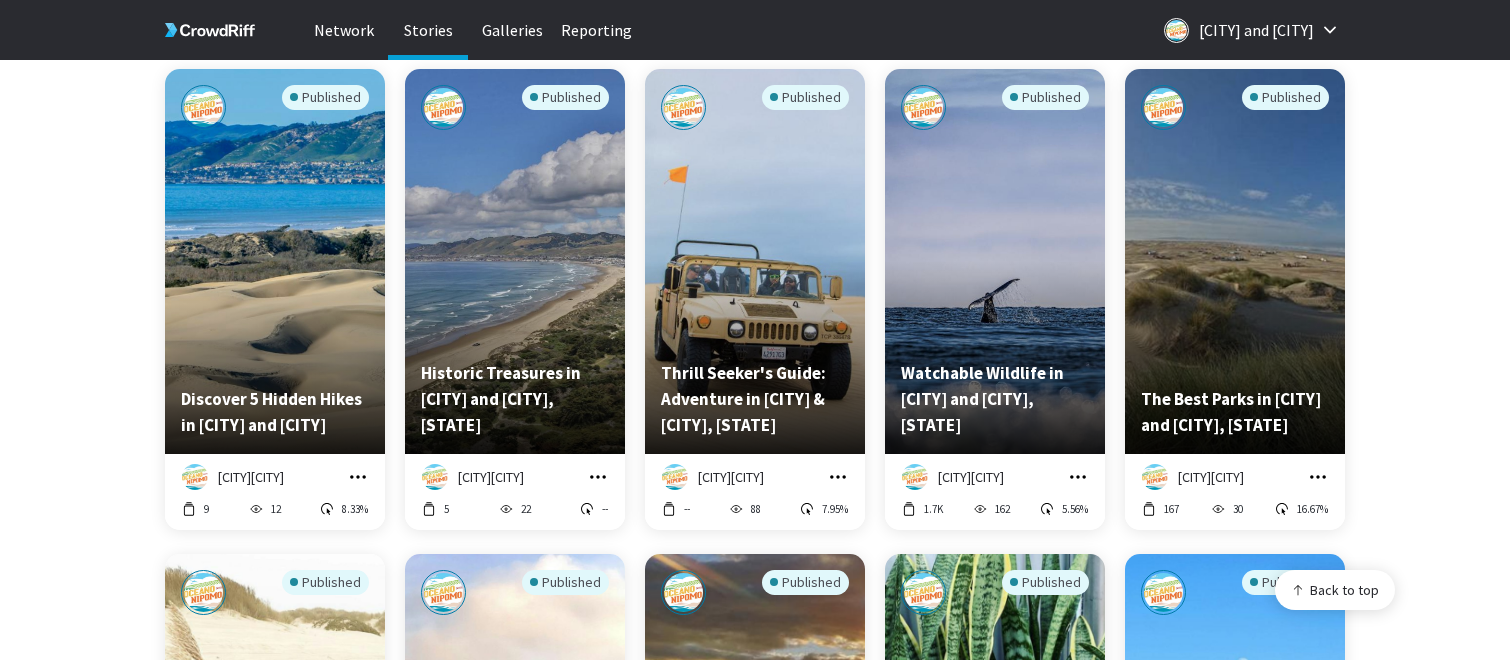 click 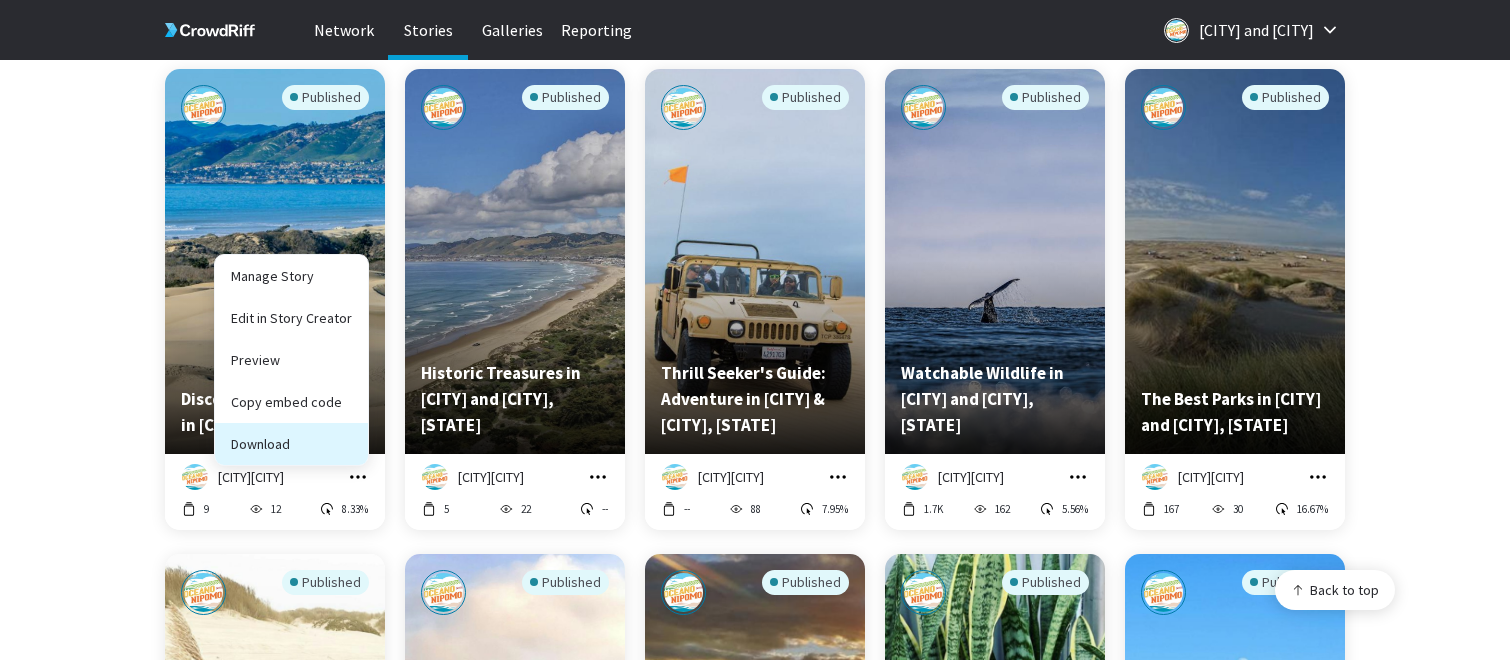 click on "Download" at bounding box center [291, 444] 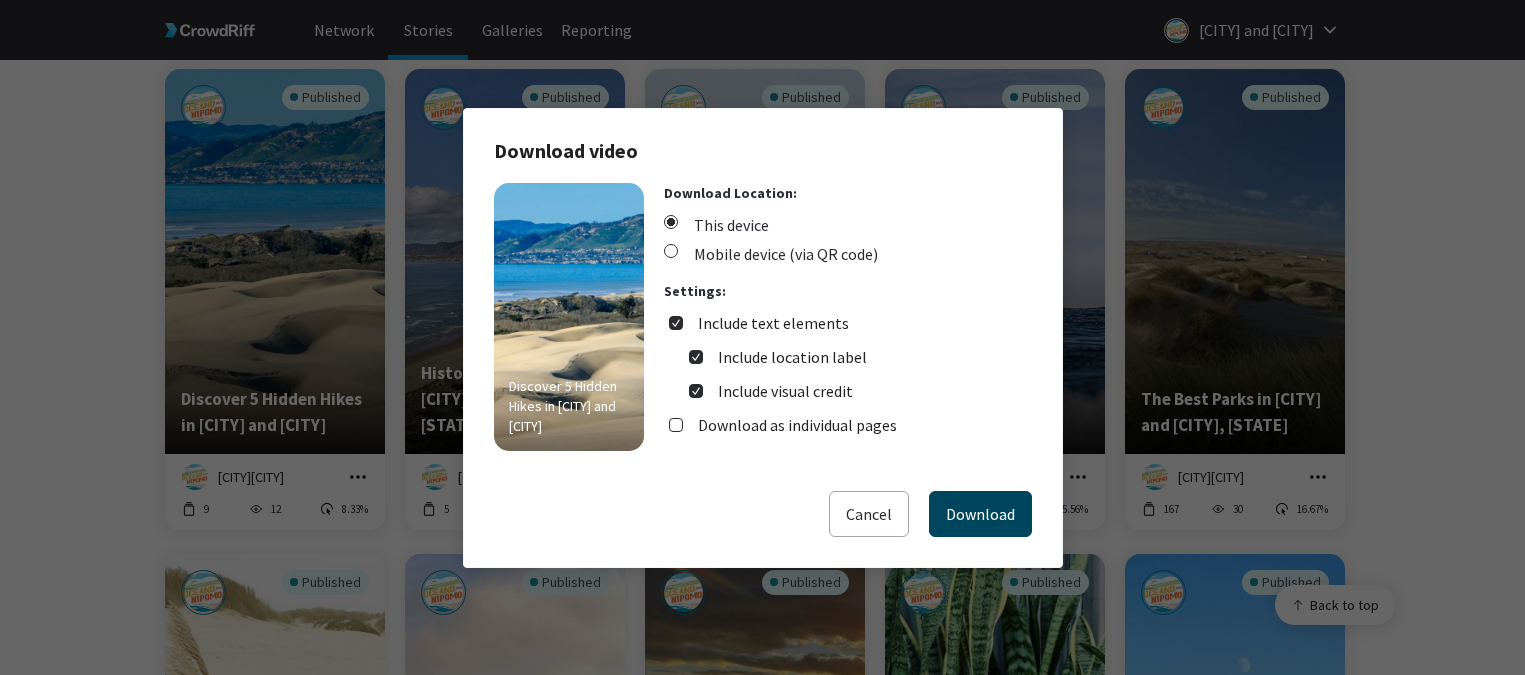 click on "Download" at bounding box center (980, 514) 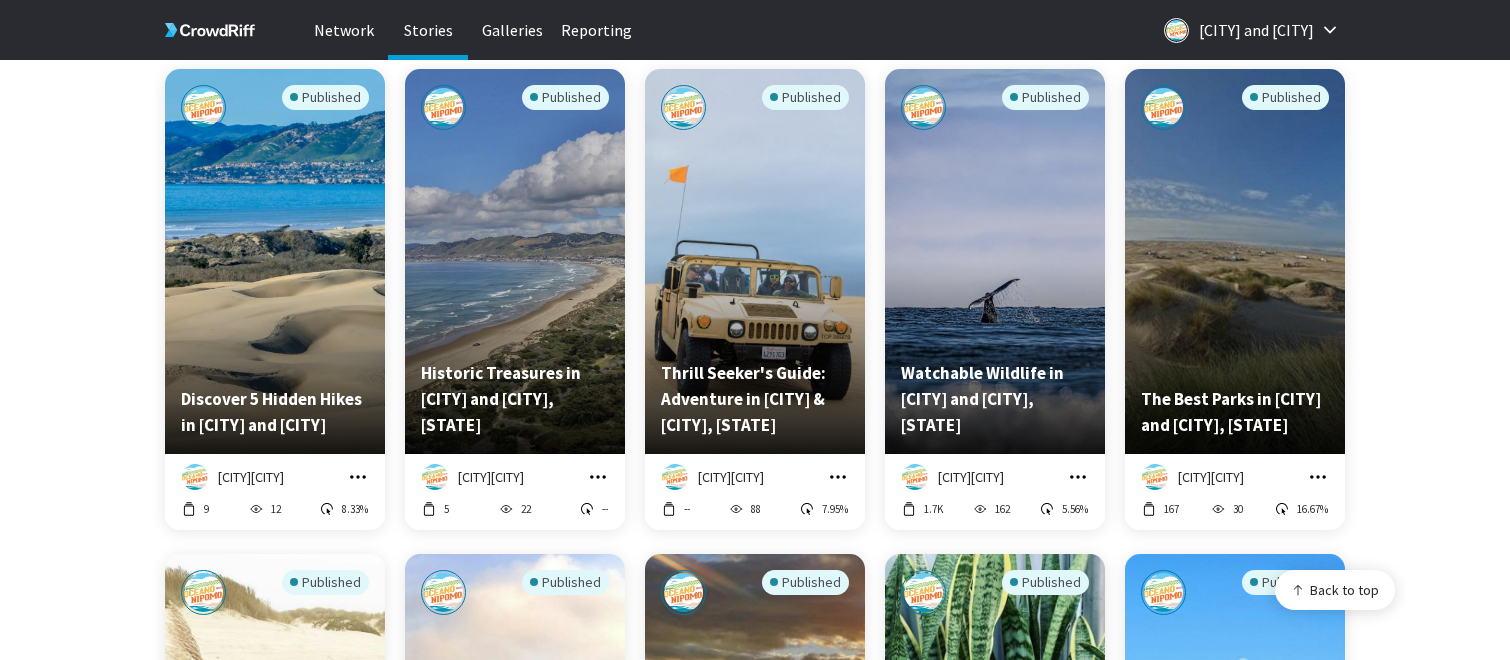 click 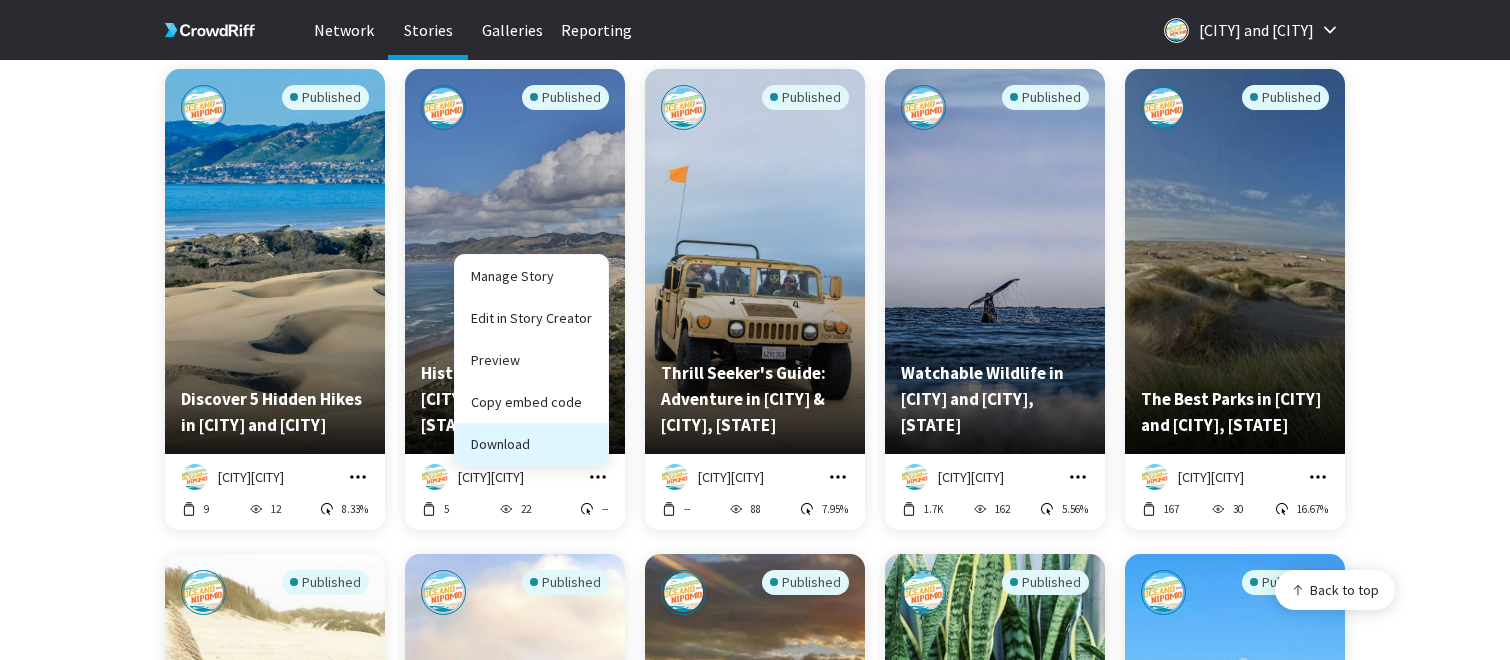 click on "Download" at bounding box center (531, 444) 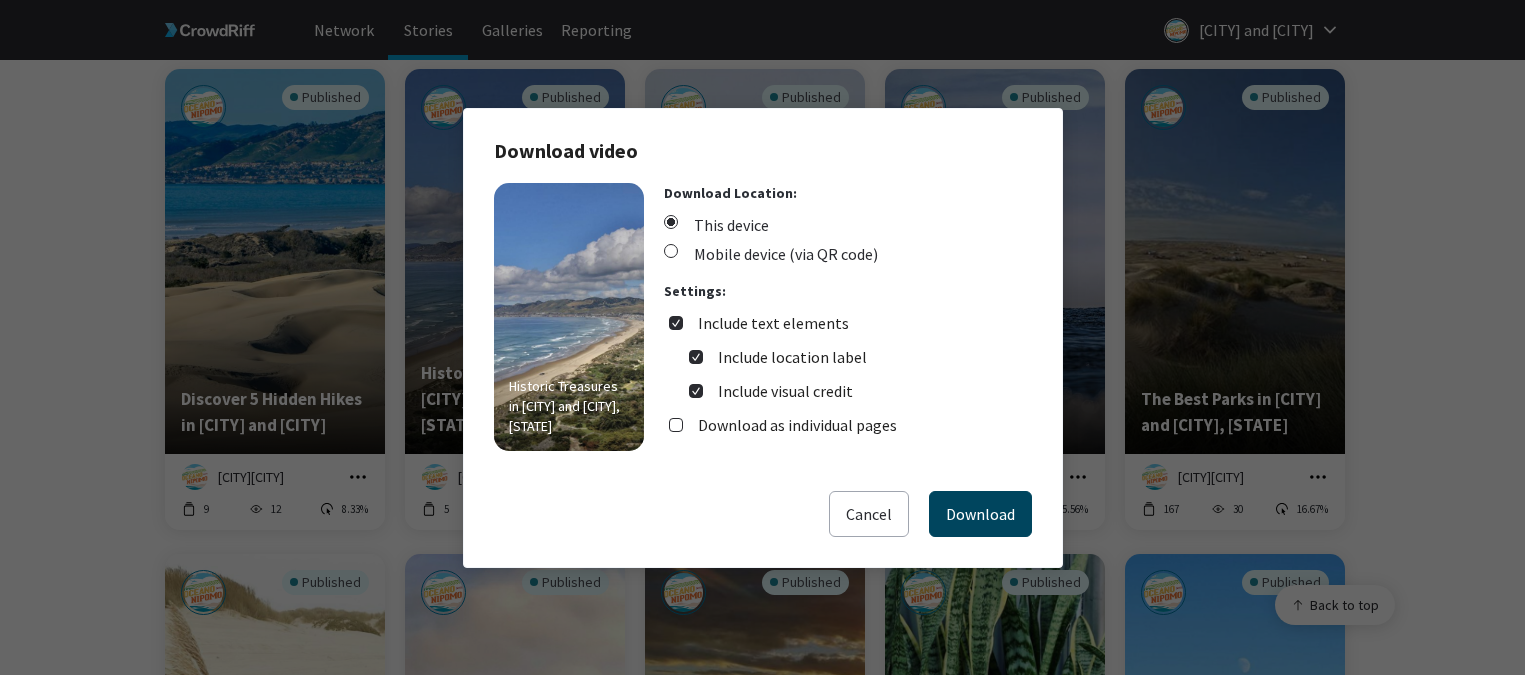 click on "Download" at bounding box center [980, 514] 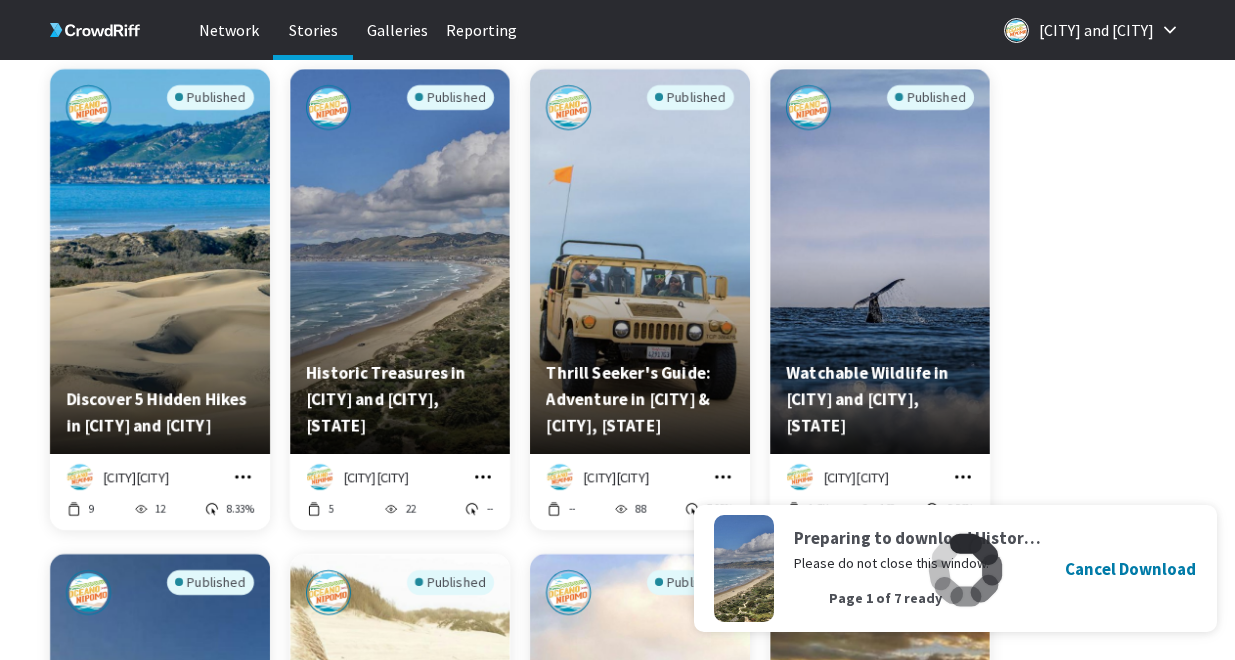 scroll, scrollTop: 1975, scrollLeft: 982, axis: both 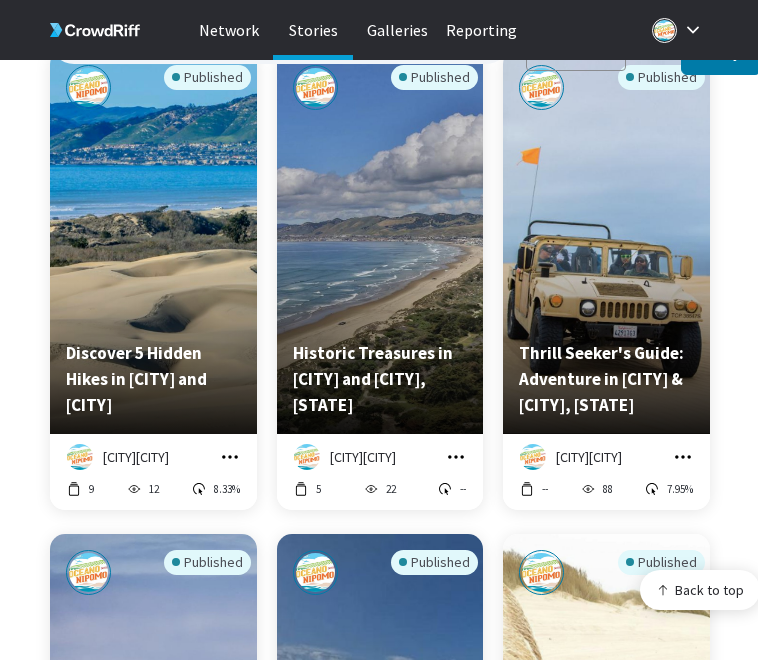 click 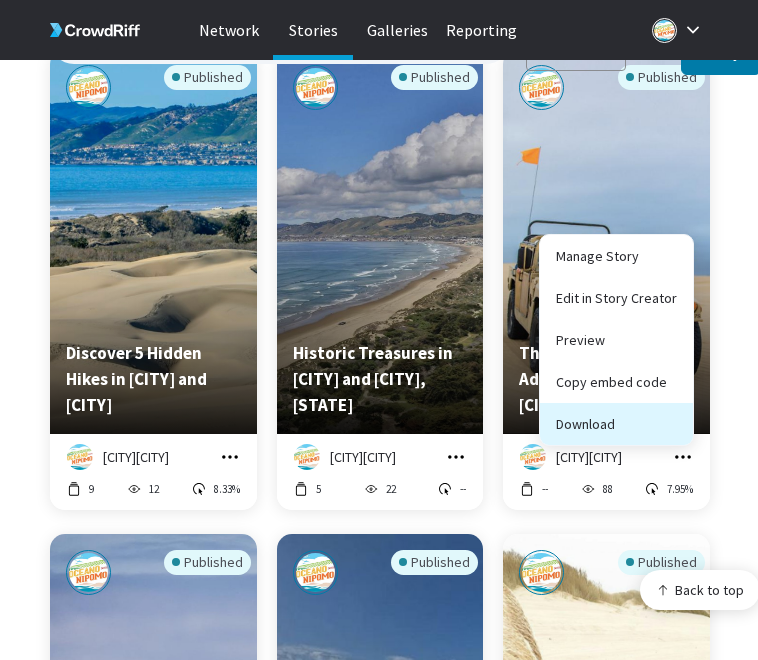 click on "Download" at bounding box center [616, 424] 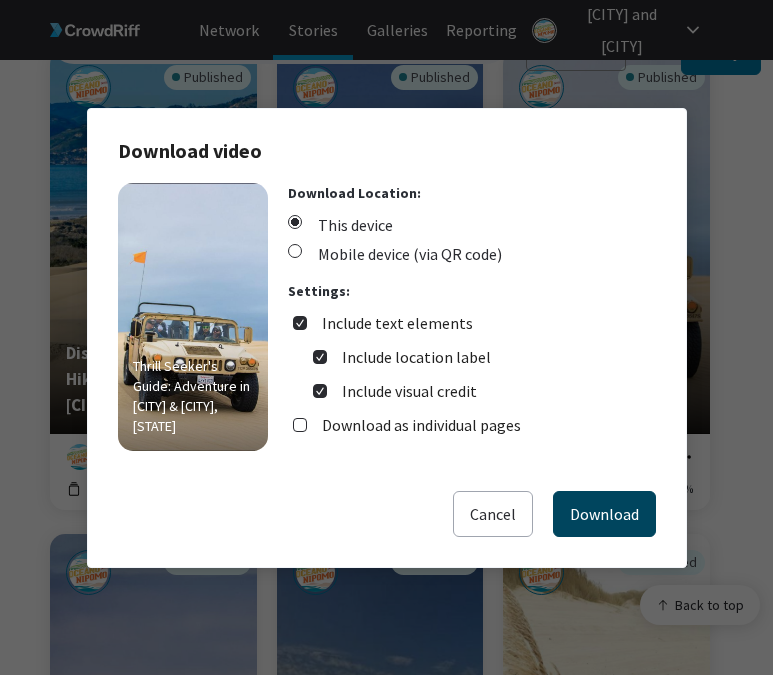 click on "Download" at bounding box center [604, 514] 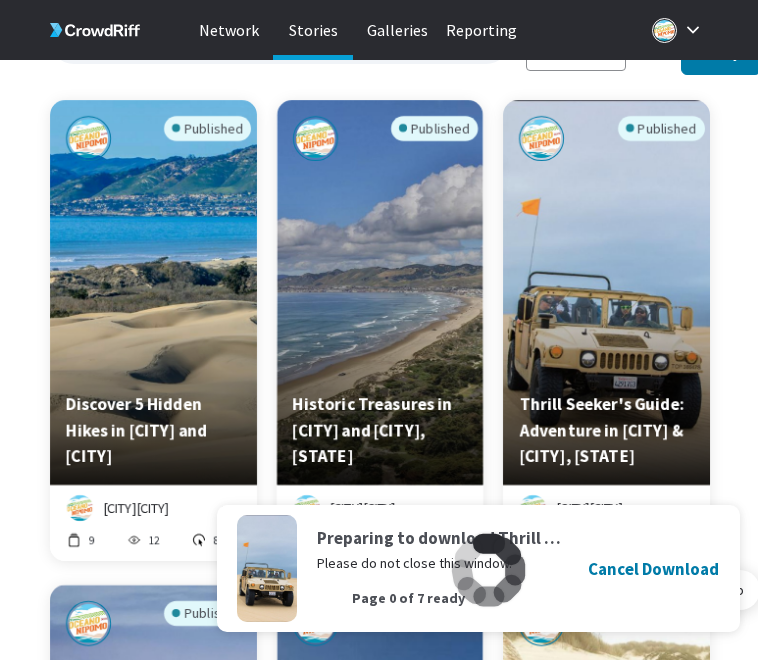 scroll, scrollTop: 0, scrollLeft: 0, axis: both 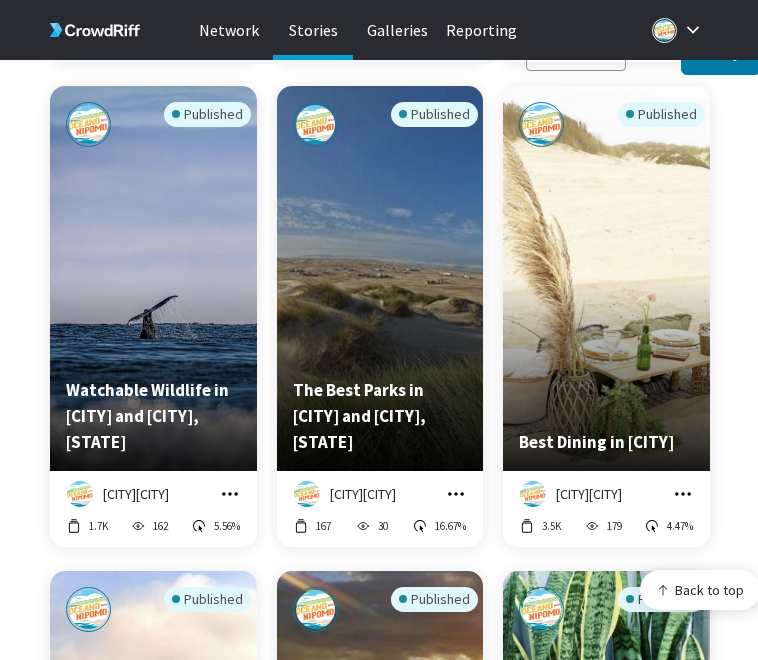 click 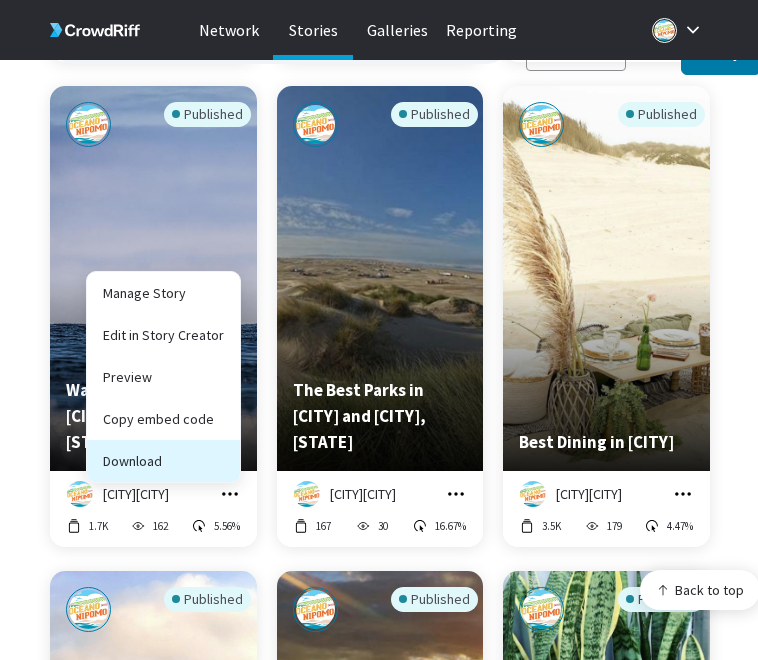 click on "Download" at bounding box center (163, 461) 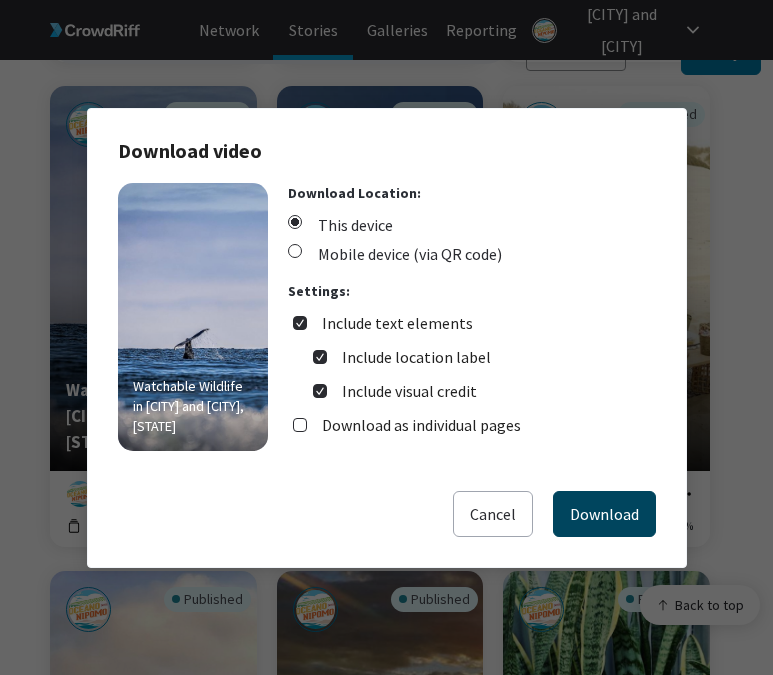 click on "Download" at bounding box center [604, 514] 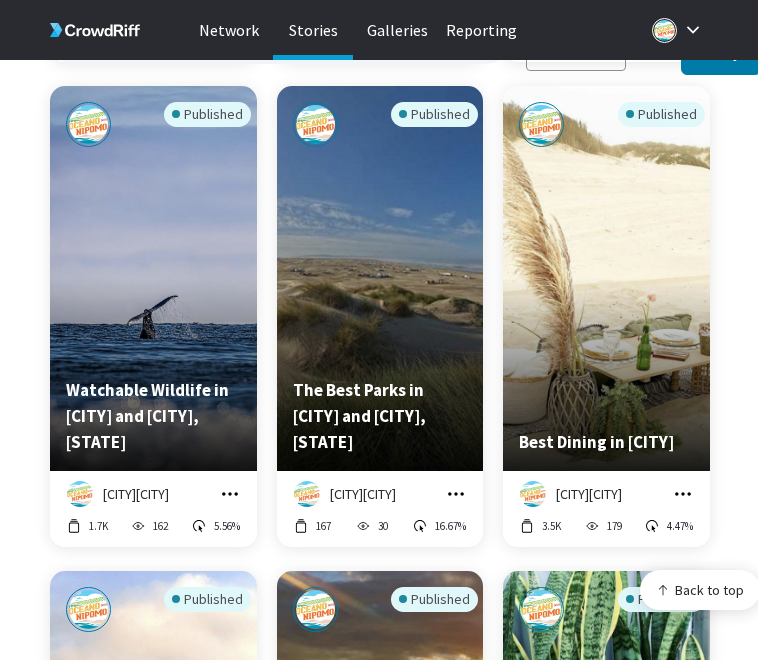 click 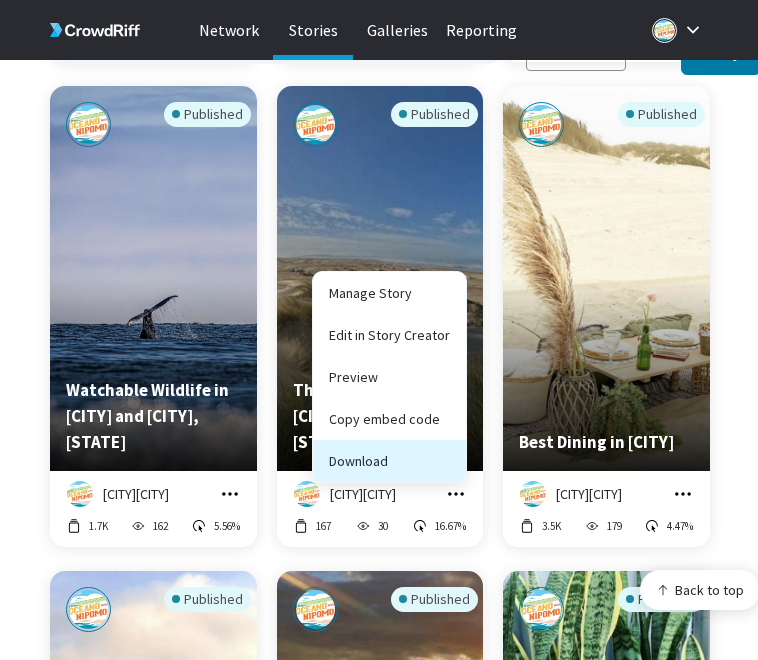 click on "Download" at bounding box center (389, 461) 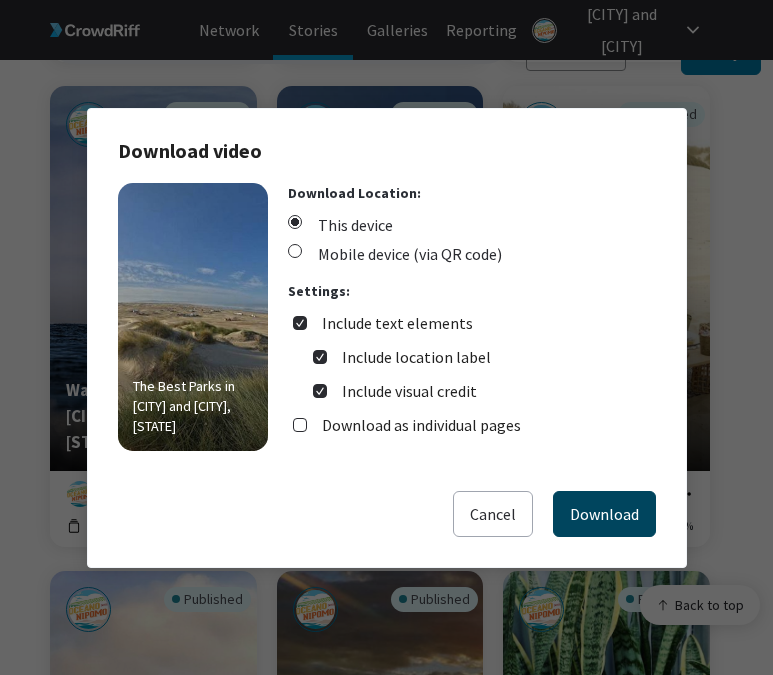 click on "Download" at bounding box center (604, 514) 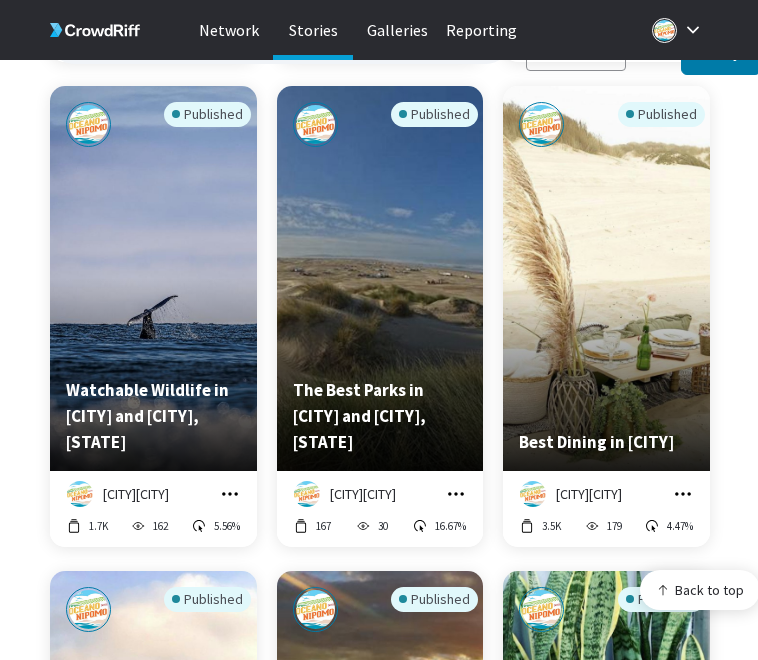click 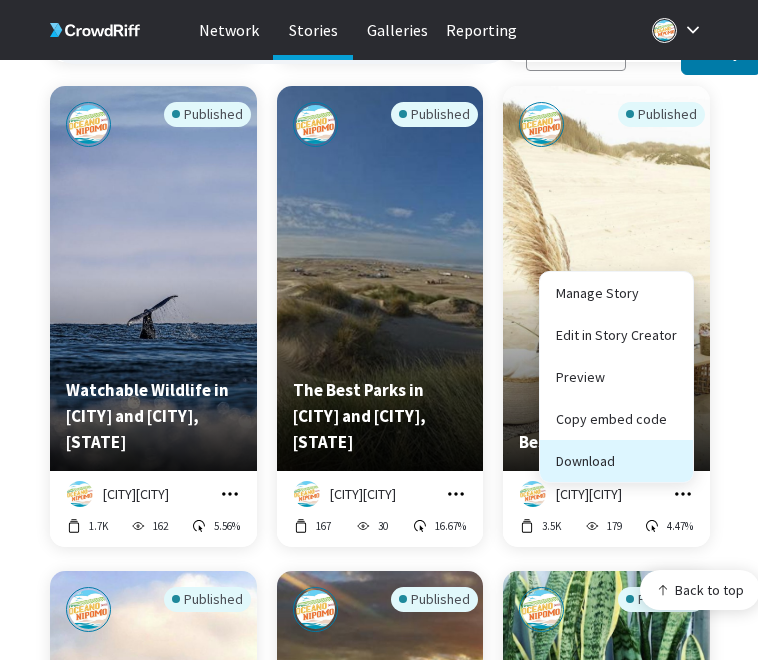 click on "Download" at bounding box center [616, 461] 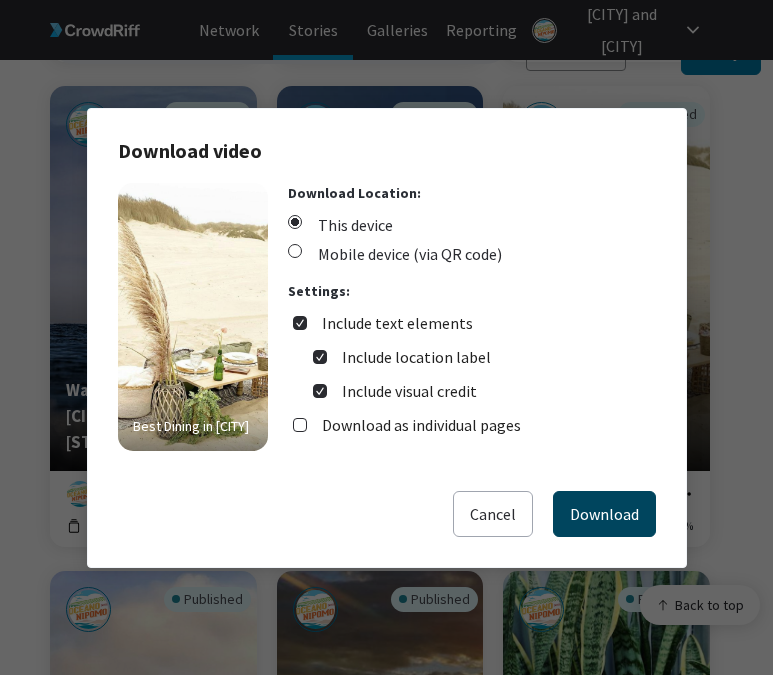 drag, startPoint x: 609, startPoint y: 518, endPoint x: 634, endPoint y: 515, distance: 25.179358 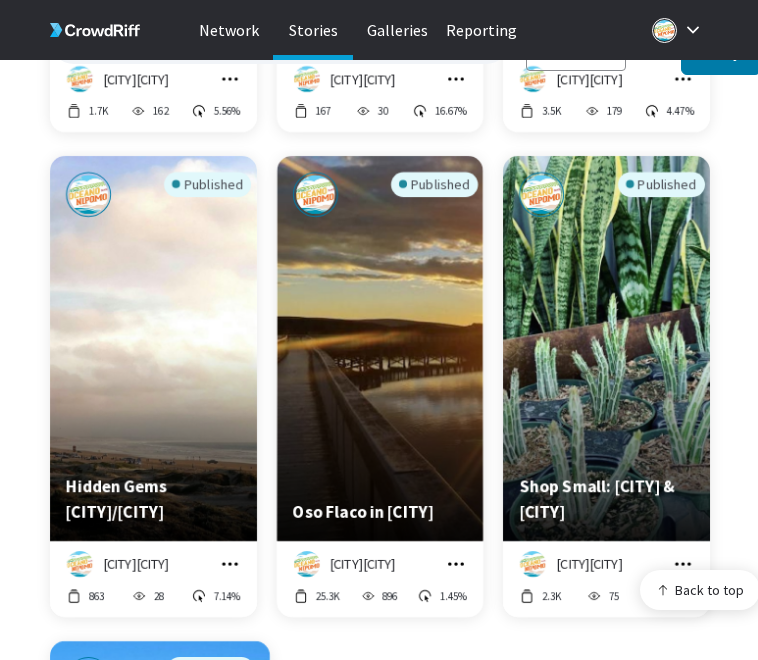 scroll, scrollTop: 1277, scrollLeft: 0, axis: vertical 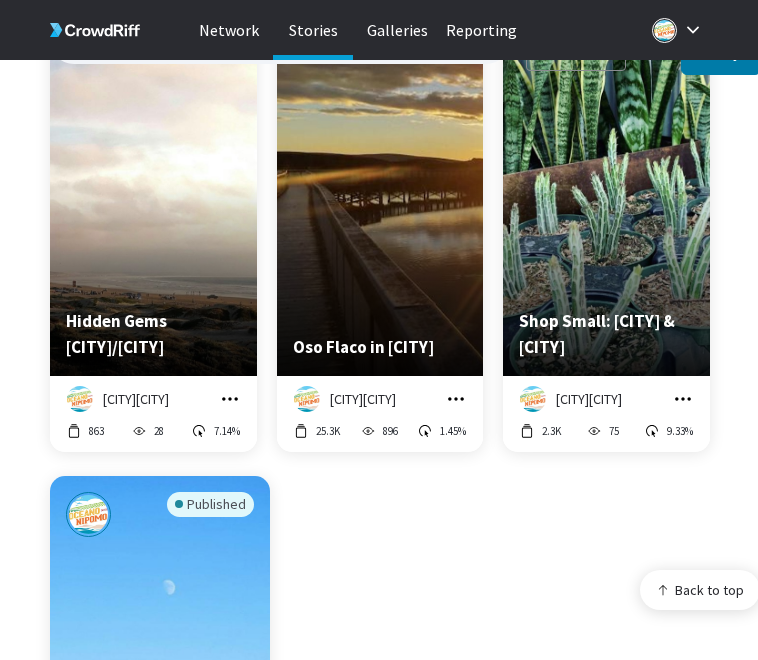 click 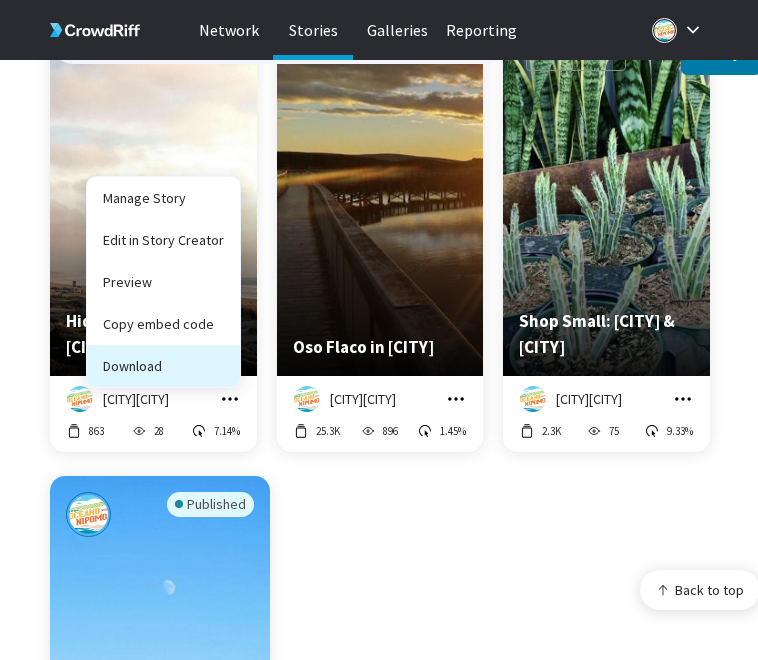 click on "Download" at bounding box center [163, 366] 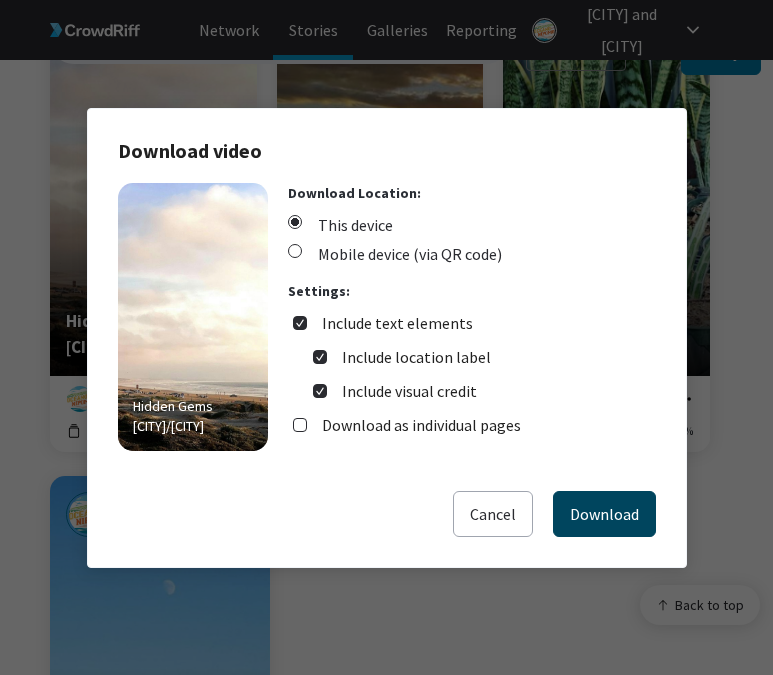 click on "Download" at bounding box center (604, 514) 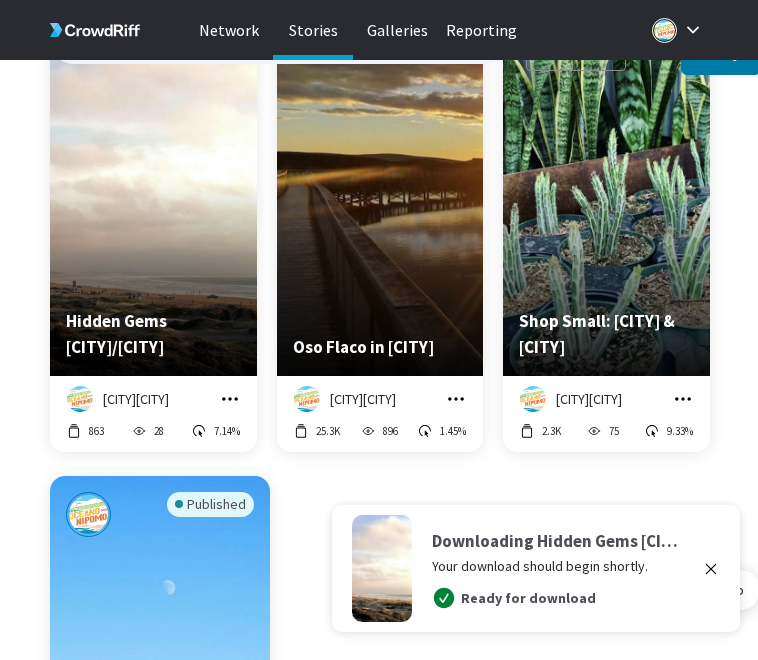 click 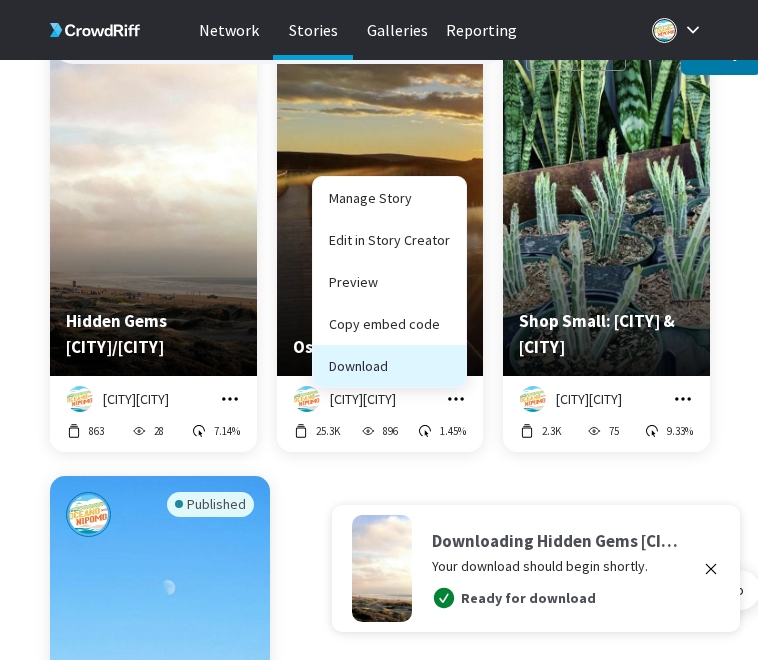 click on "Download" at bounding box center (389, 366) 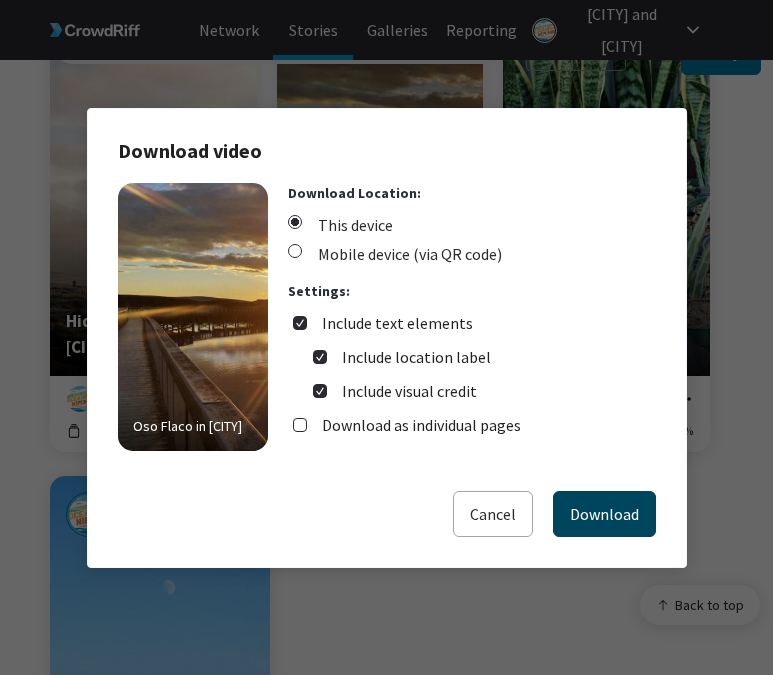 click on "Download" at bounding box center (604, 514) 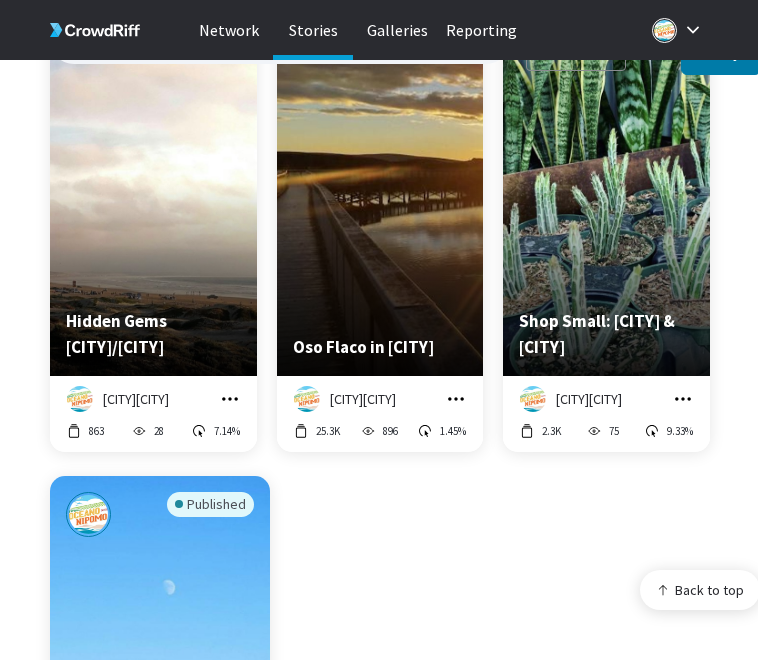 click 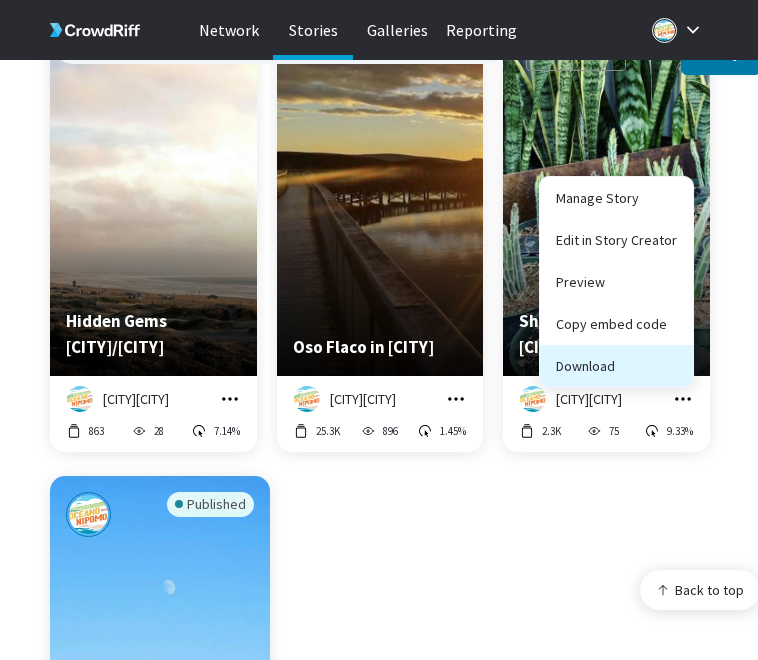 click on "Download" at bounding box center [616, 366] 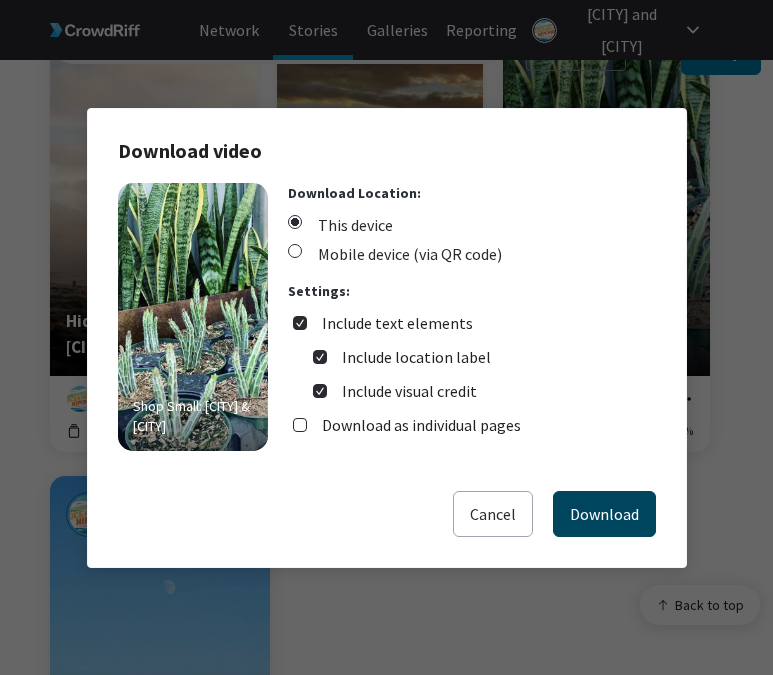 click on "Download" at bounding box center [604, 514] 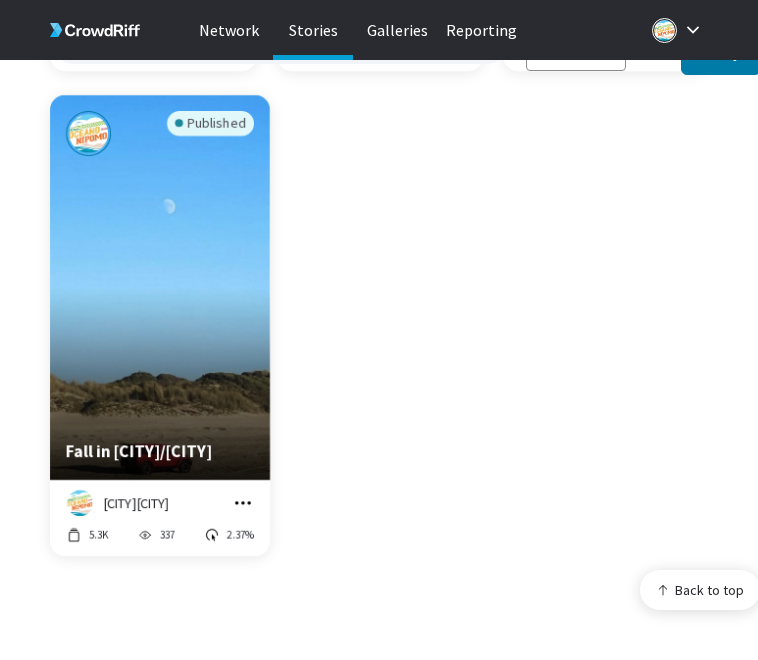 scroll, scrollTop: 1696, scrollLeft: 0, axis: vertical 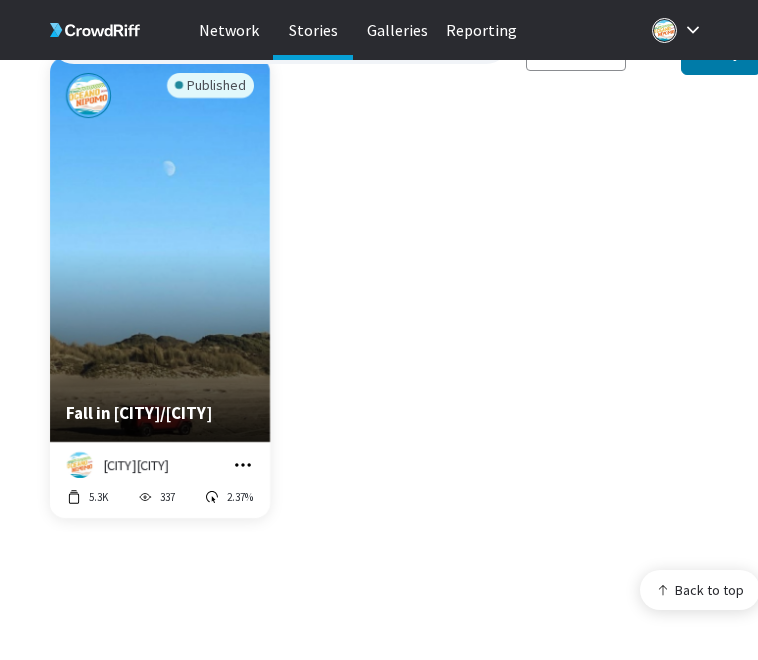 click 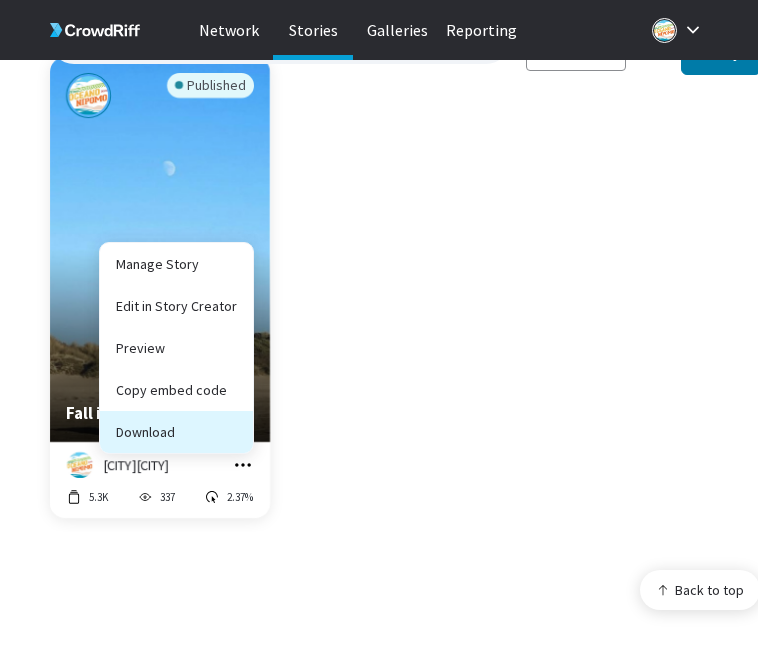 click on "Download" at bounding box center [176, 432] 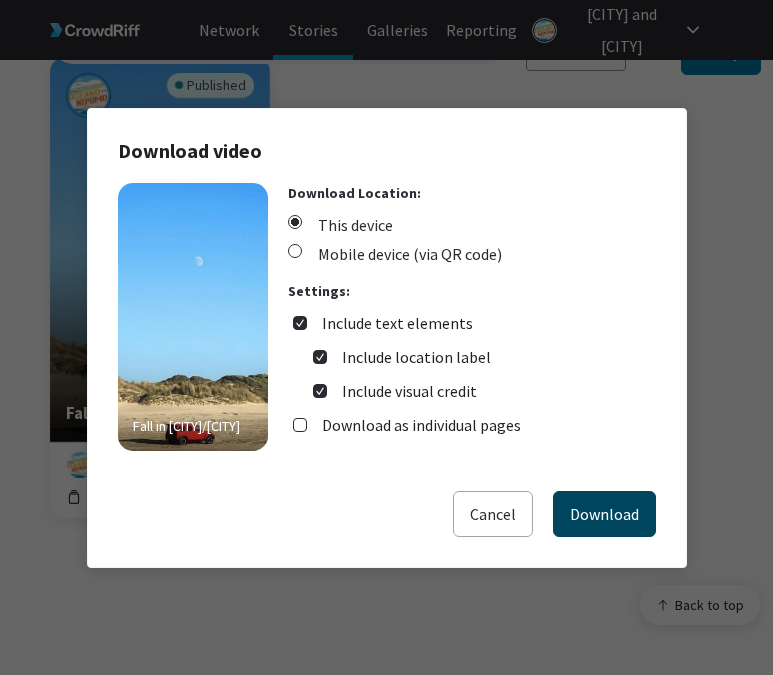 click on "Download" at bounding box center [604, 514] 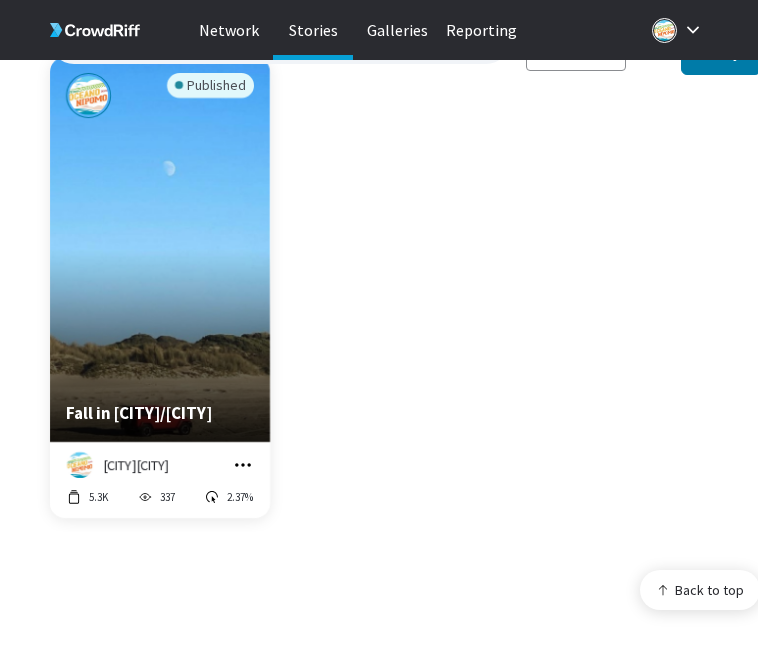 click on "Published Fall in Oceano/Nipomo   oceanonipomo Manage Story Edit in Story Creator Preview Copy embed code Download 5.3K 337 2.37%" at bounding box center (380, 299) 